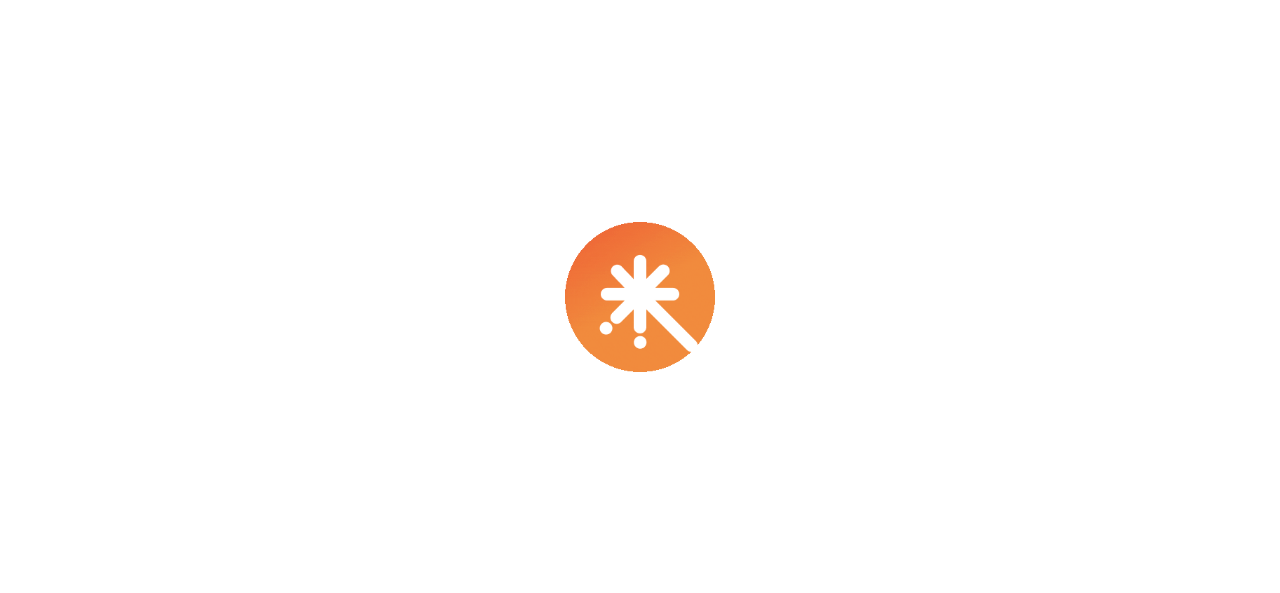 scroll, scrollTop: 0, scrollLeft: 0, axis: both 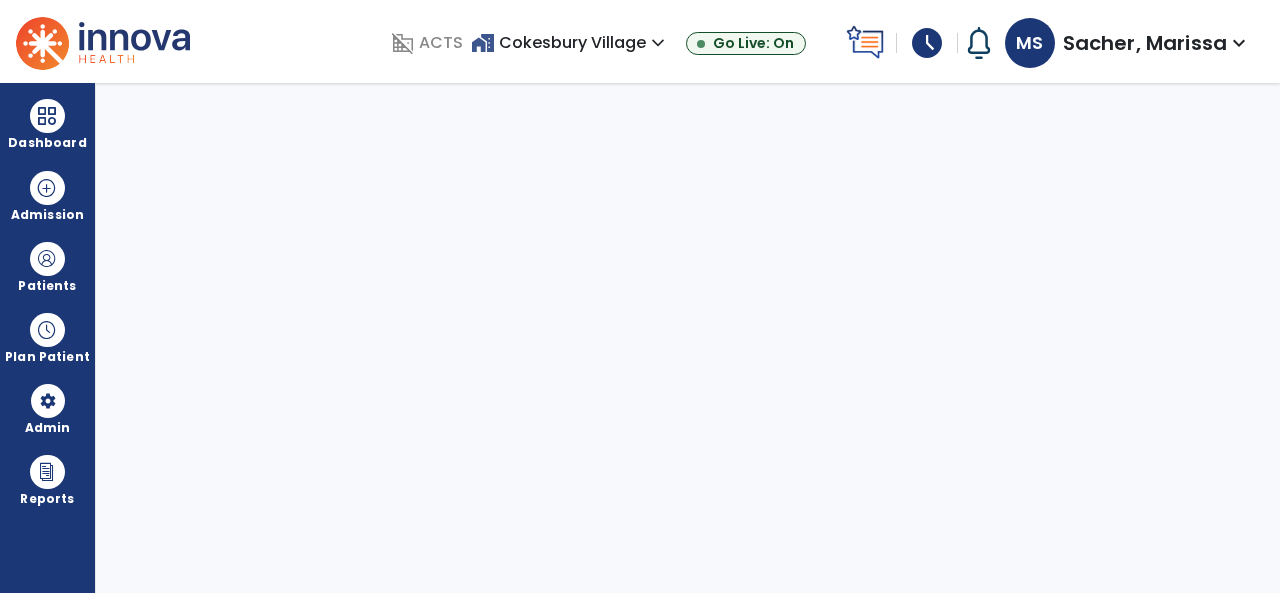 select on "****" 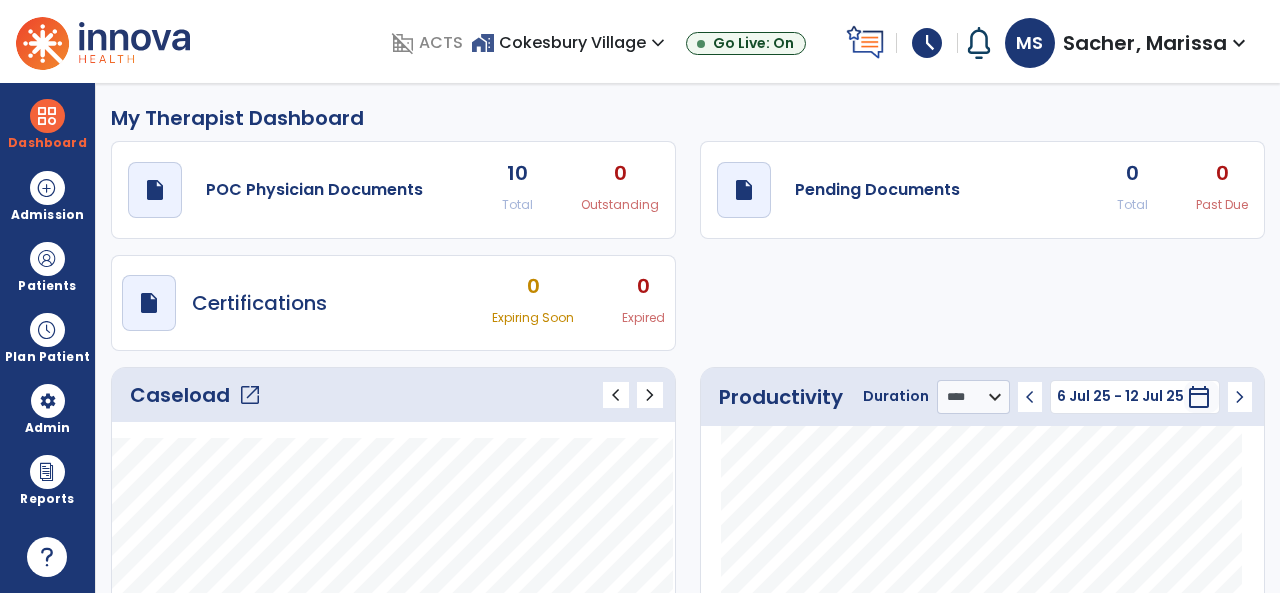 click on "schedule" at bounding box center [927, 43] 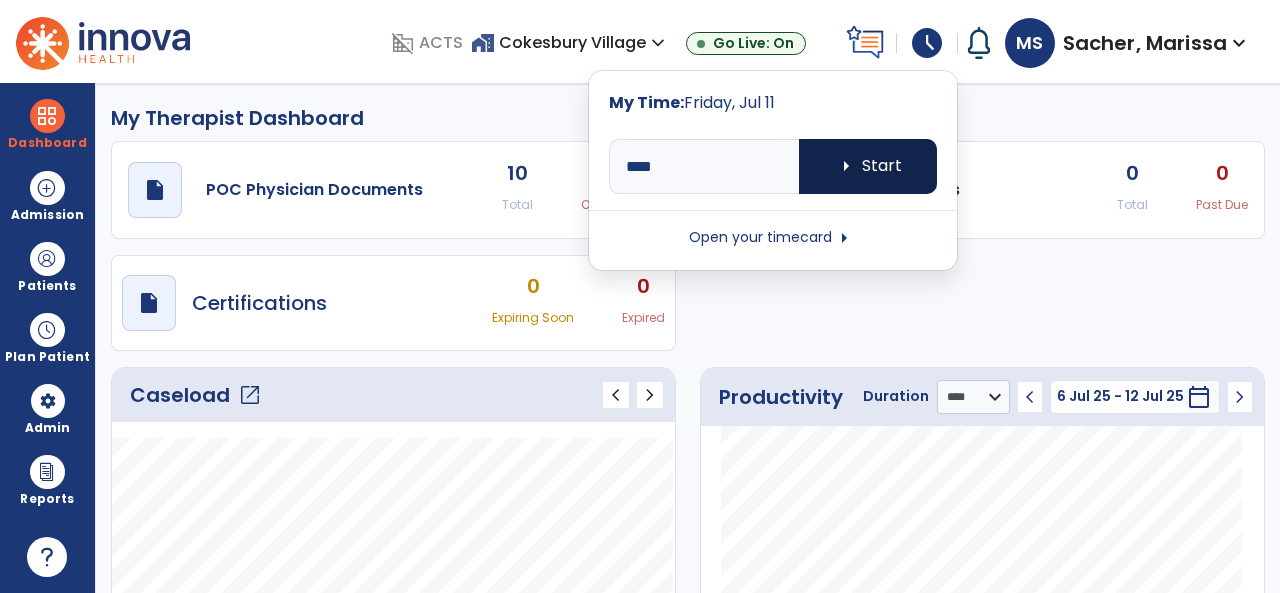 click on "arrow_right  Start" at bounding box center [868, 166] 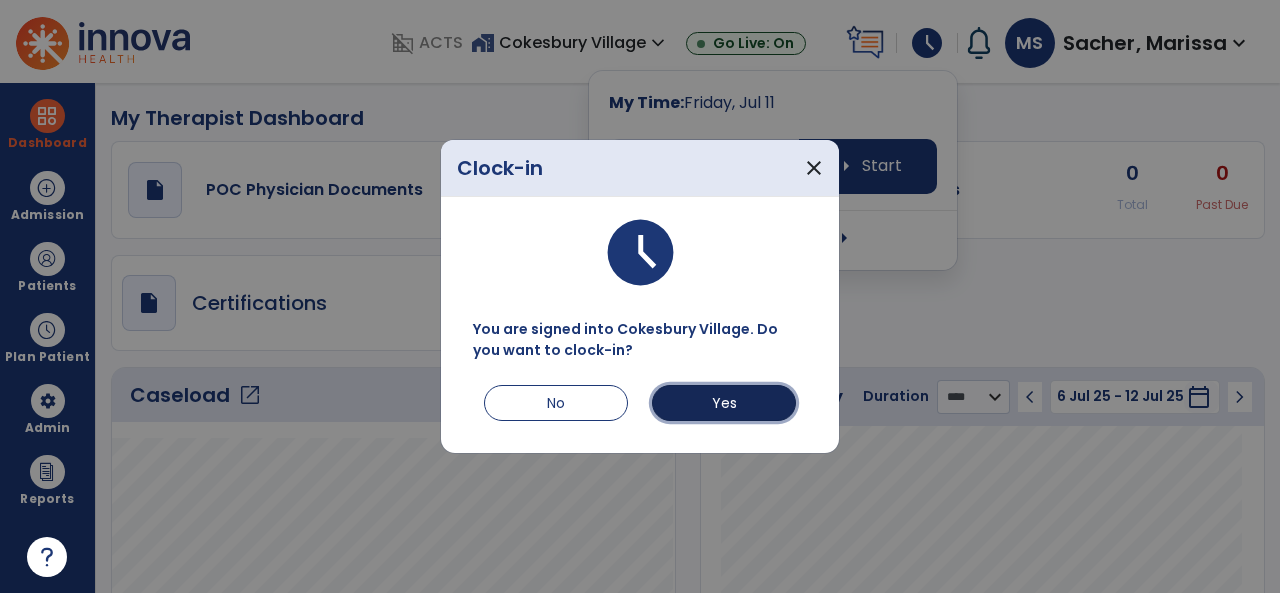 drag, startPoint x: 722, startPoint y: 405, endPoint x: 720, endPoint y: 393, distance: 12.165525 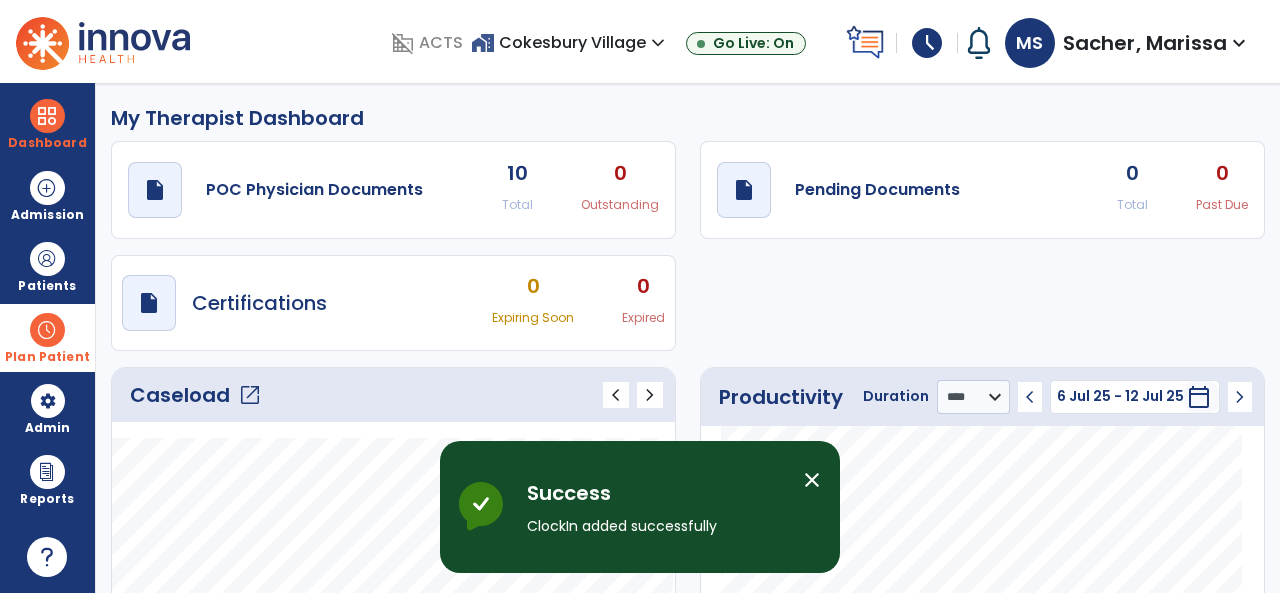 click at bounding box center (47, 330) 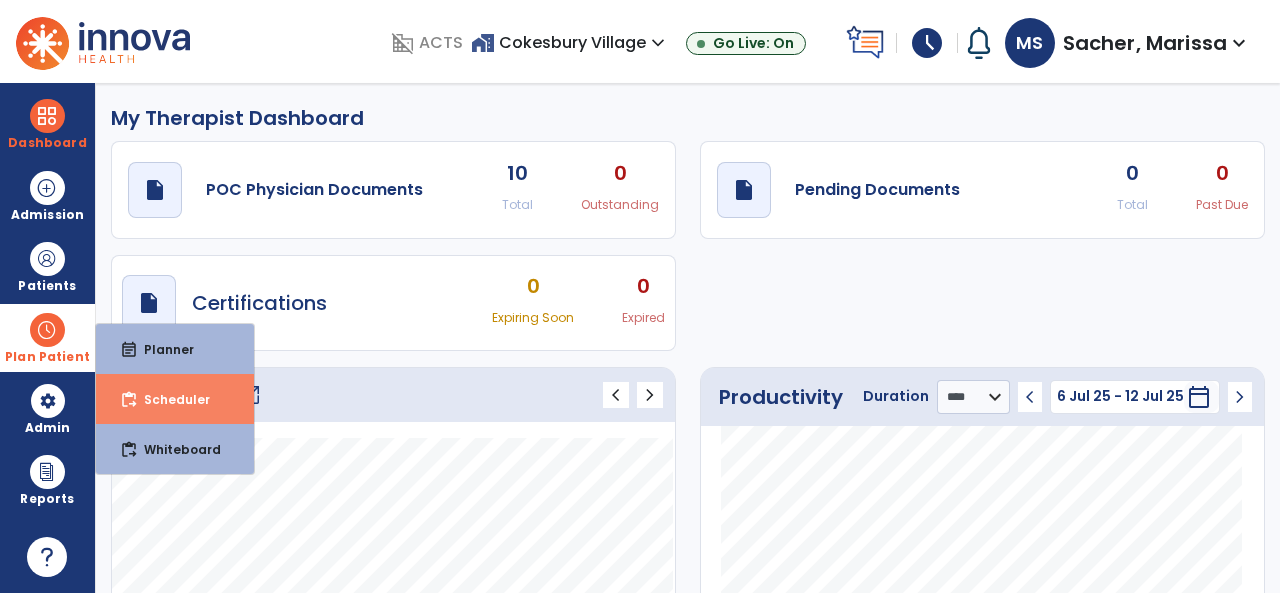 click on "Scheduler" at bounding box center [169, 399] 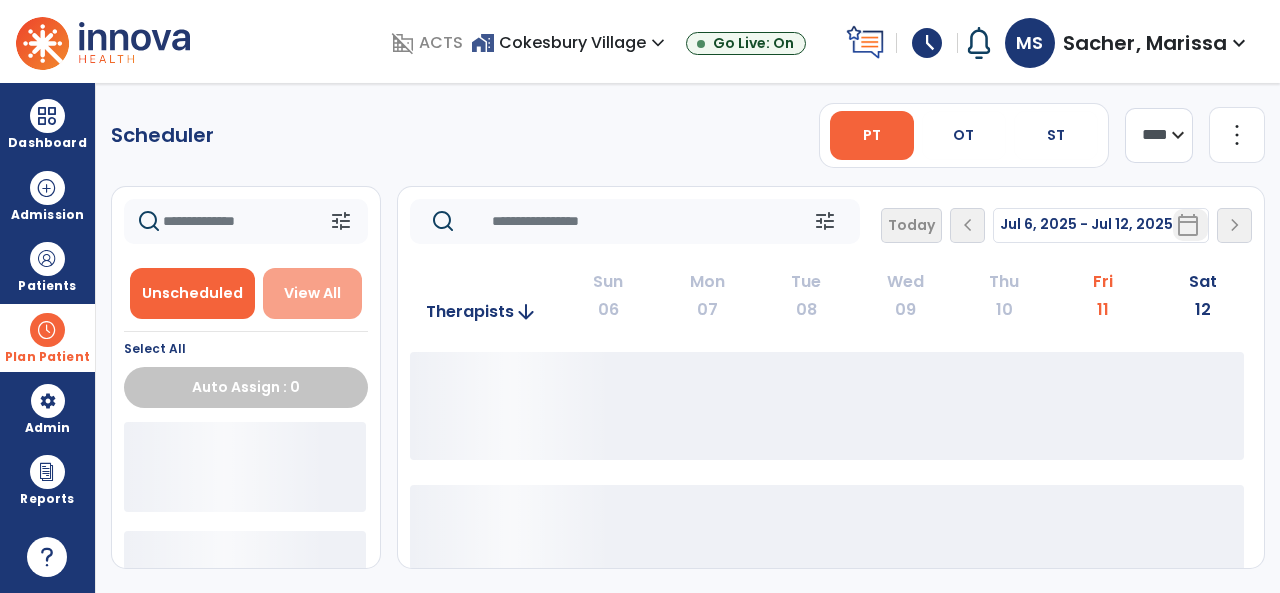 click on "View All" at bounding box center (312, 293) 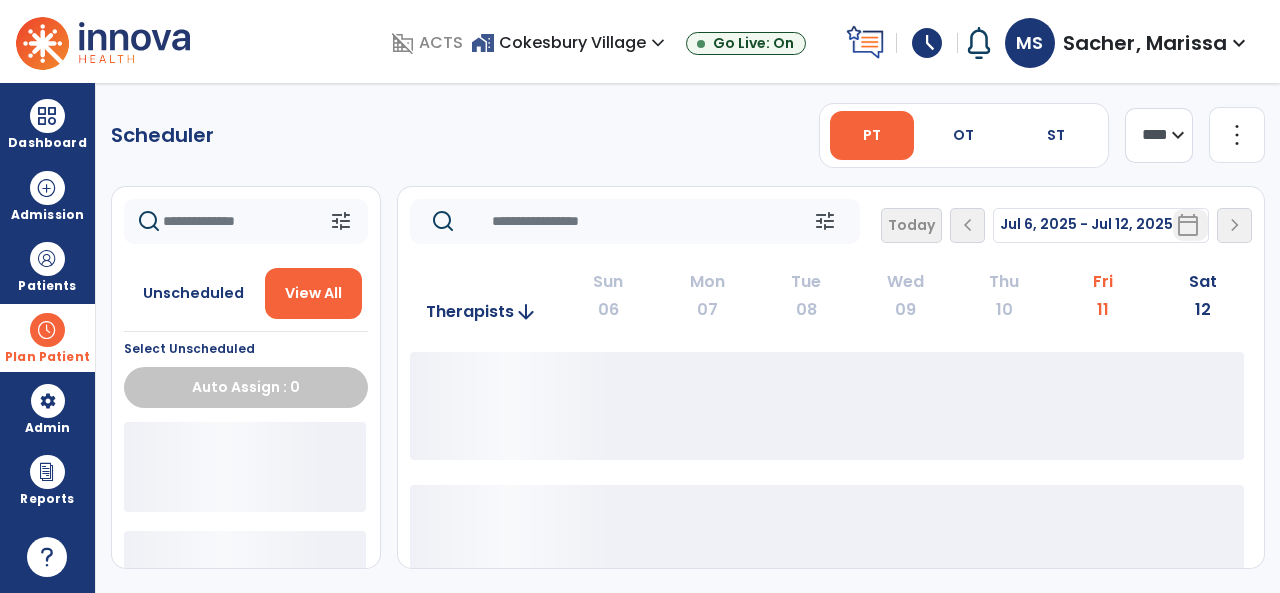click 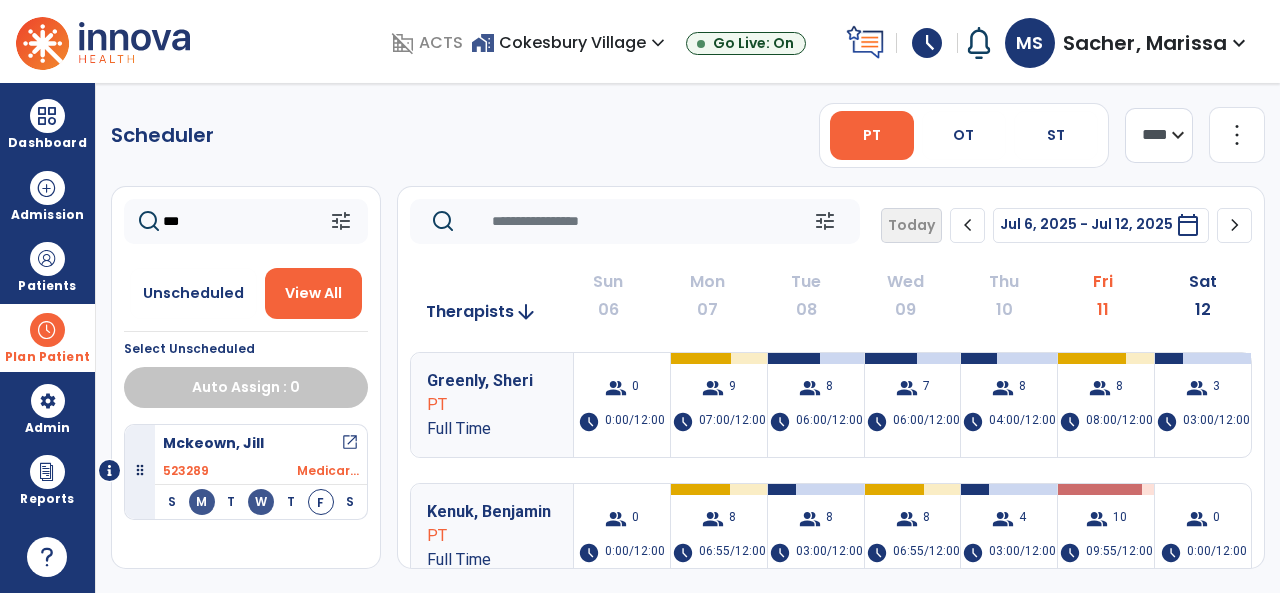 type on "***" 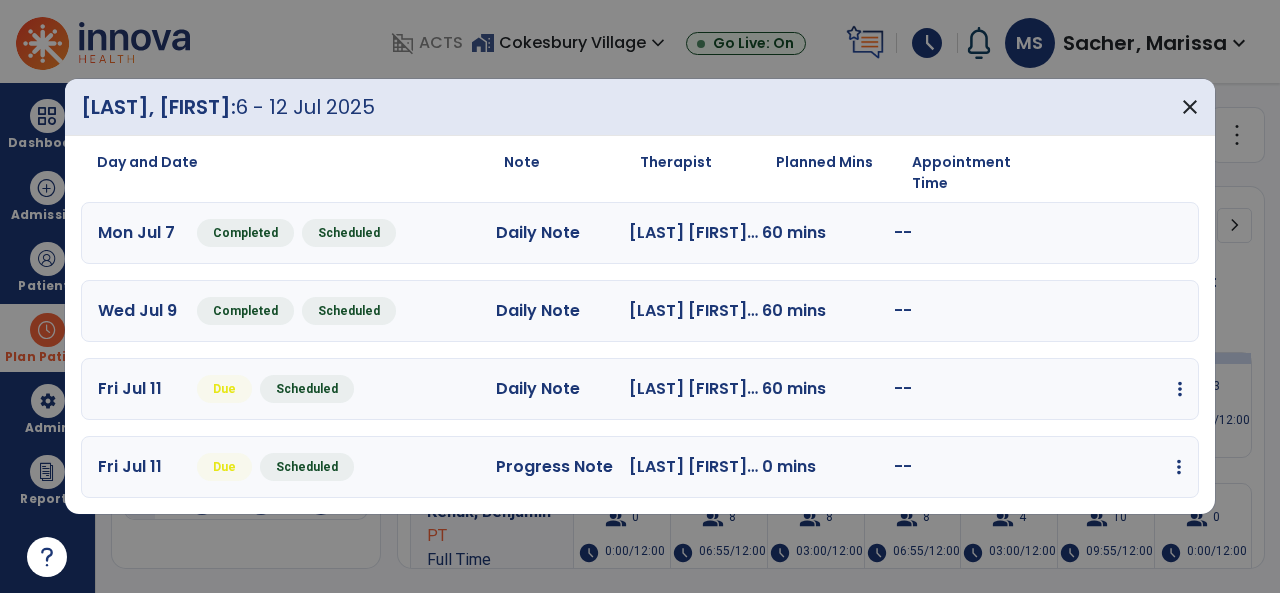 click at bounding box center (1180, 389) 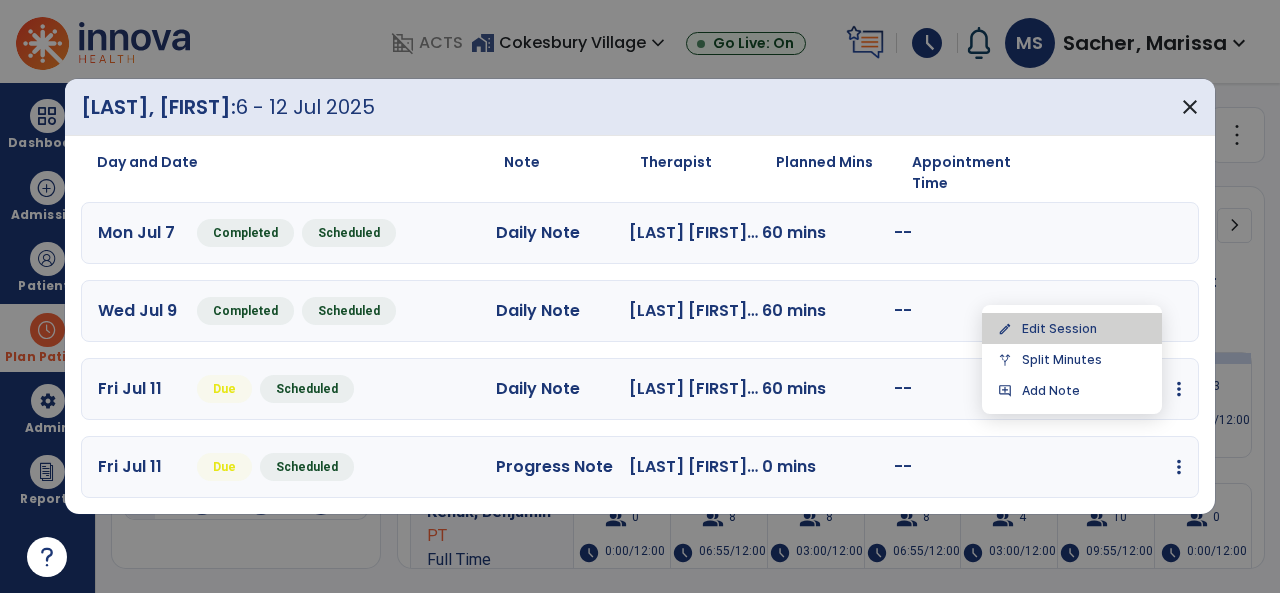 click on "edit   Edit Session" at bounding box center [1072, 328] 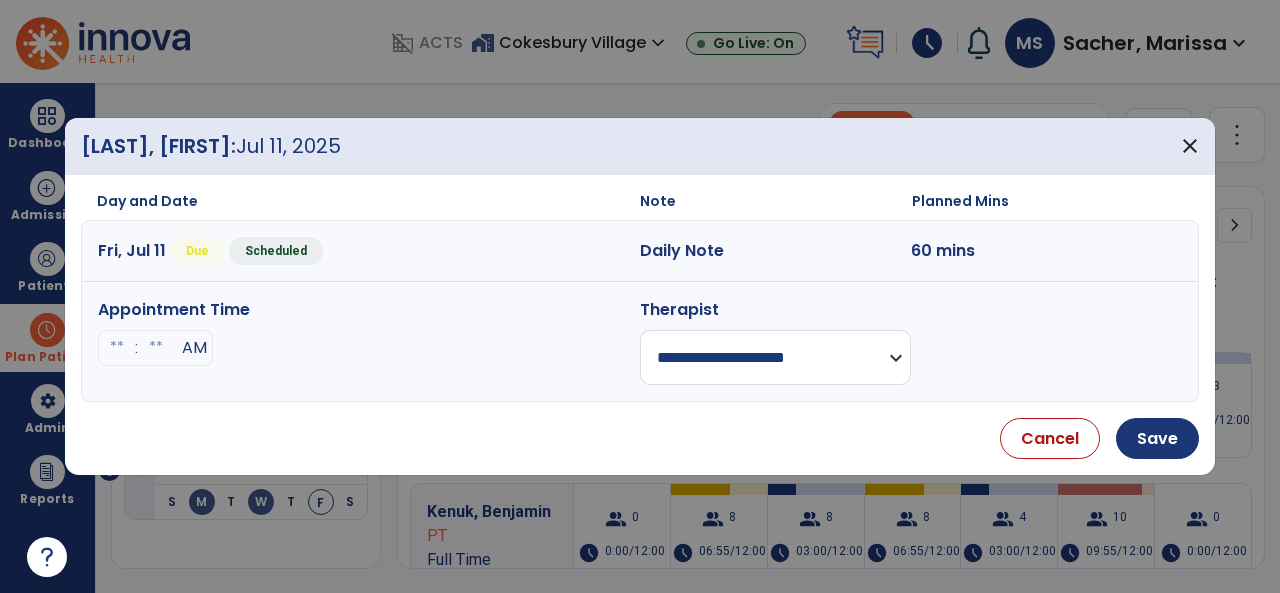 click on "**********" at bounding box center [775, 357] 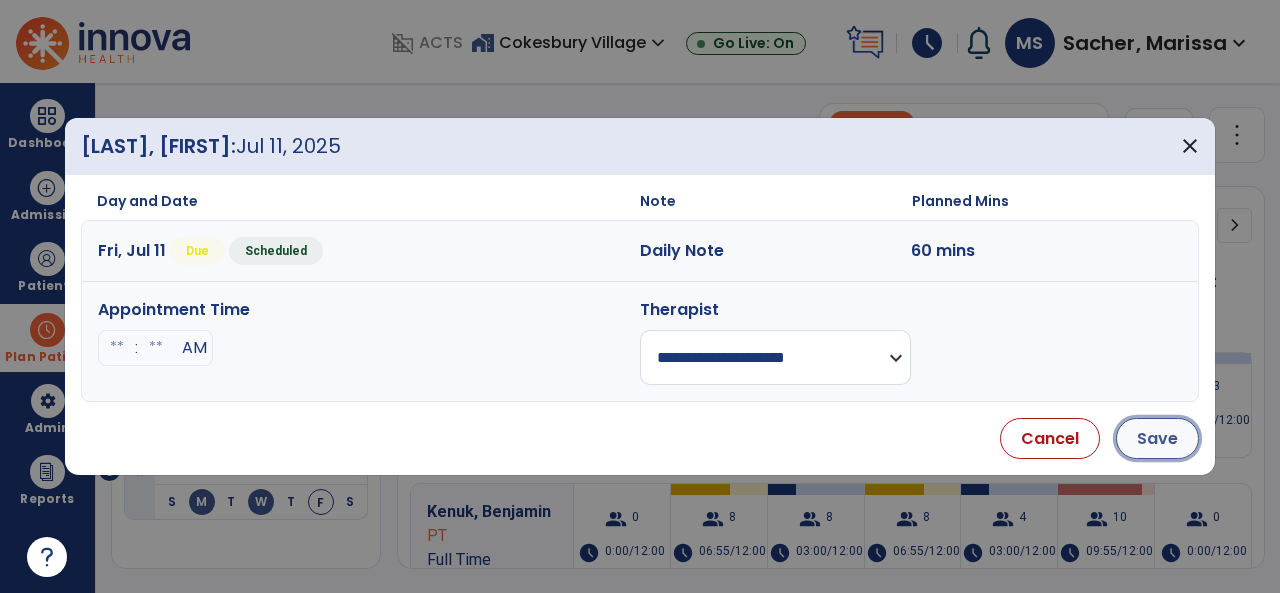 click on "Save" at bounding box center [1157, 438] 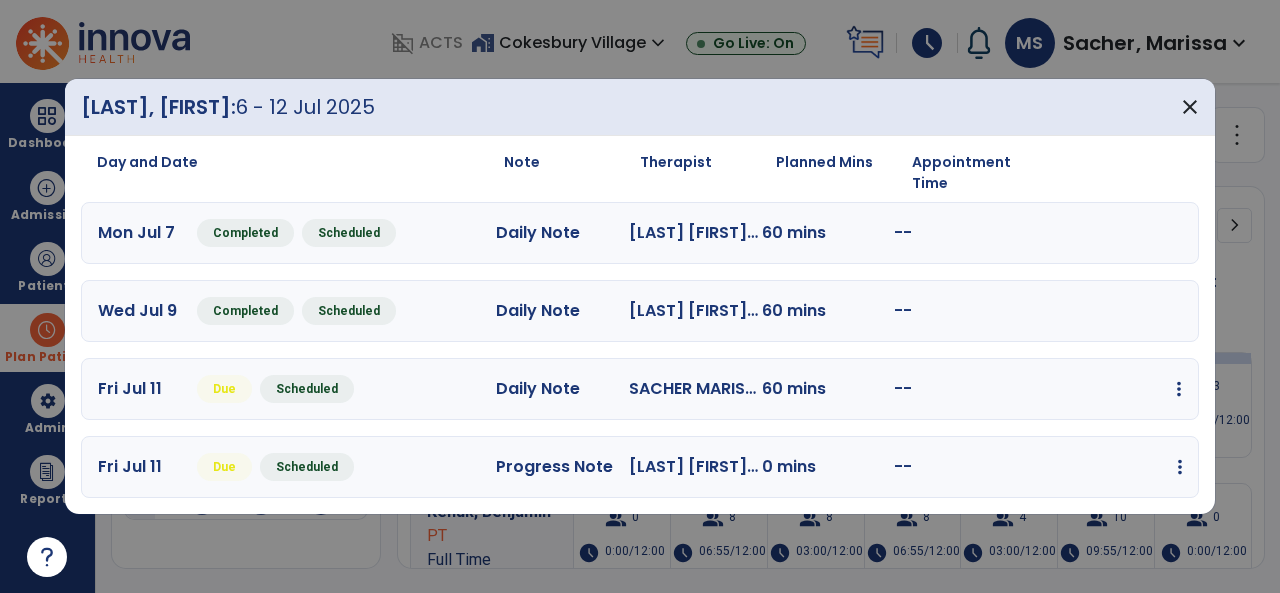 click on "edit   Edit Session   alt_route   Split Minutes  add_comment  Add Note" at bounding box center [1115, 467] 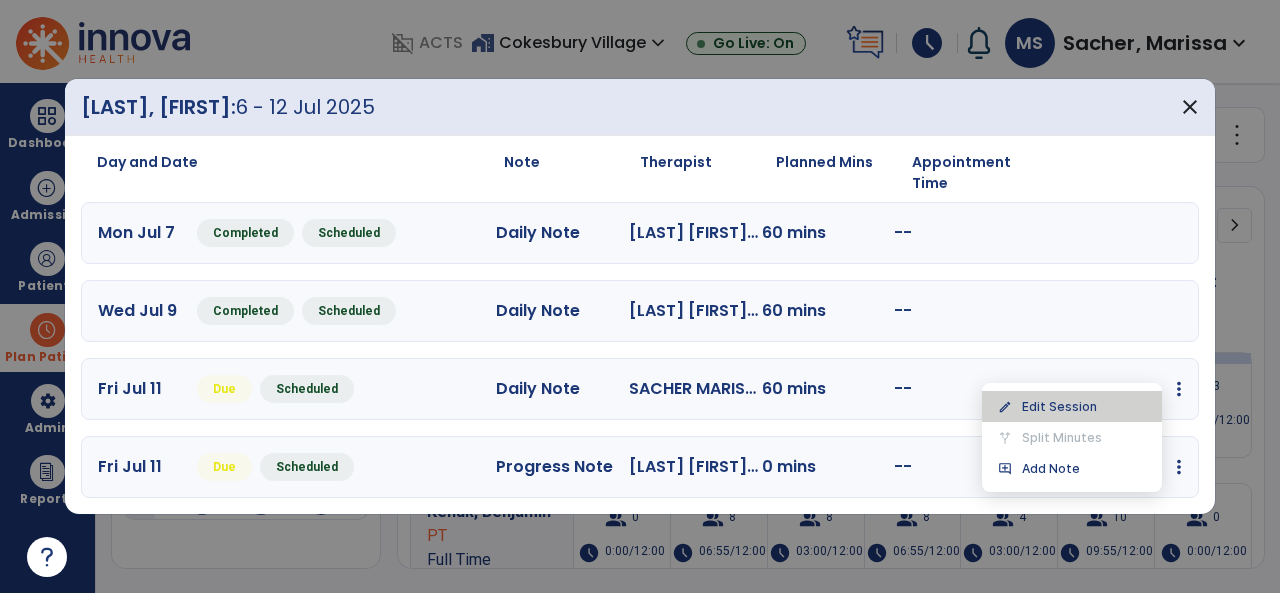 click on "edit   Edit Session" at bounding box center (1072, 406) 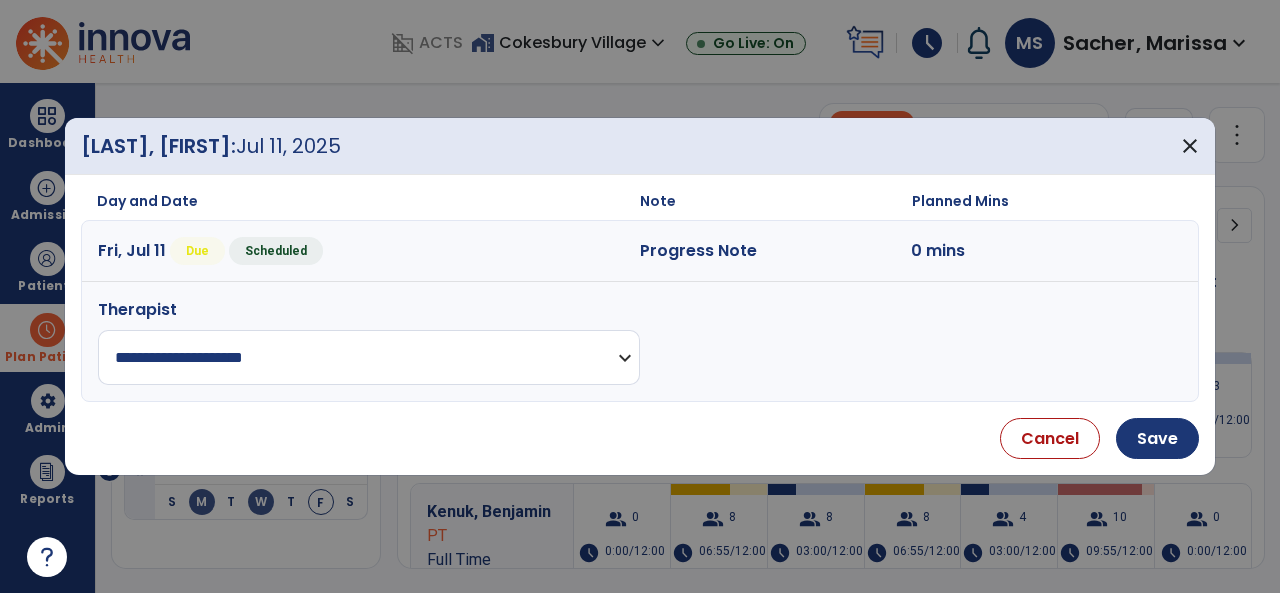 click on "**********" at bounding box center [369, 357] 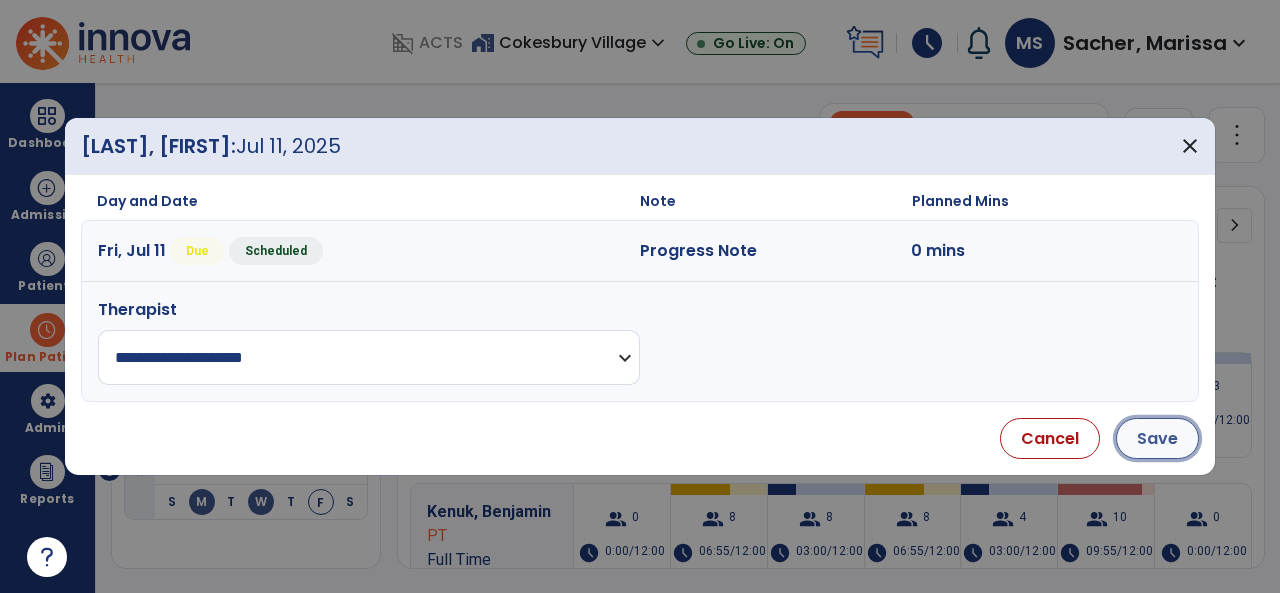 click on "Save" at bounding box center (1157, 438) 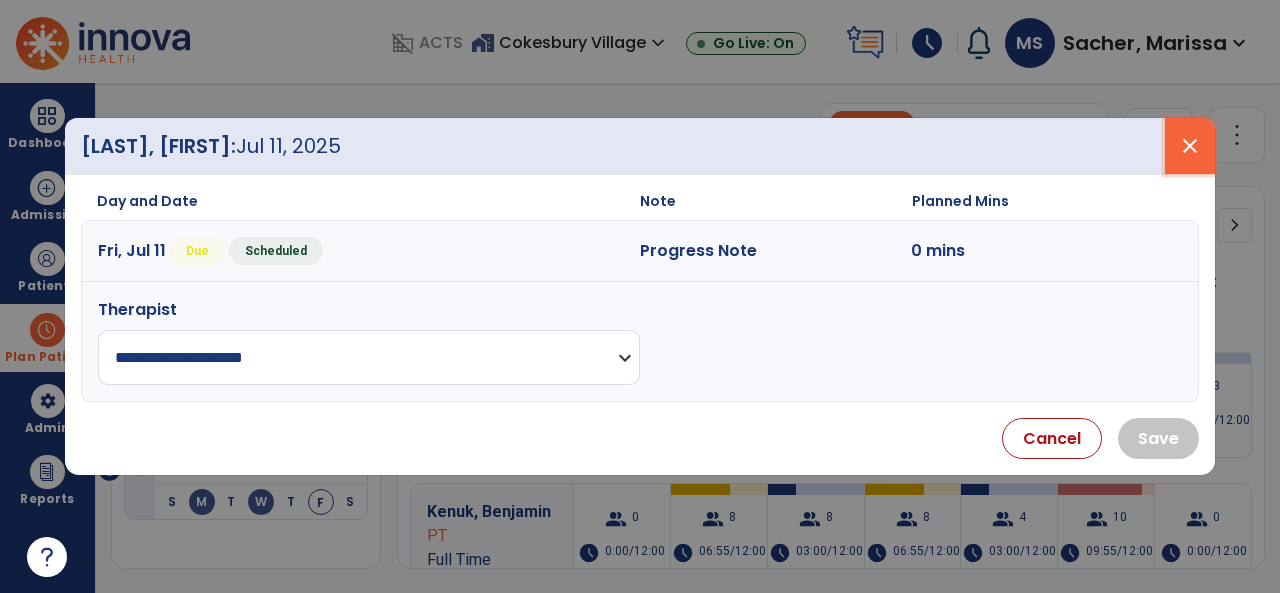 click on "close" at bounding box center [1190, 146] 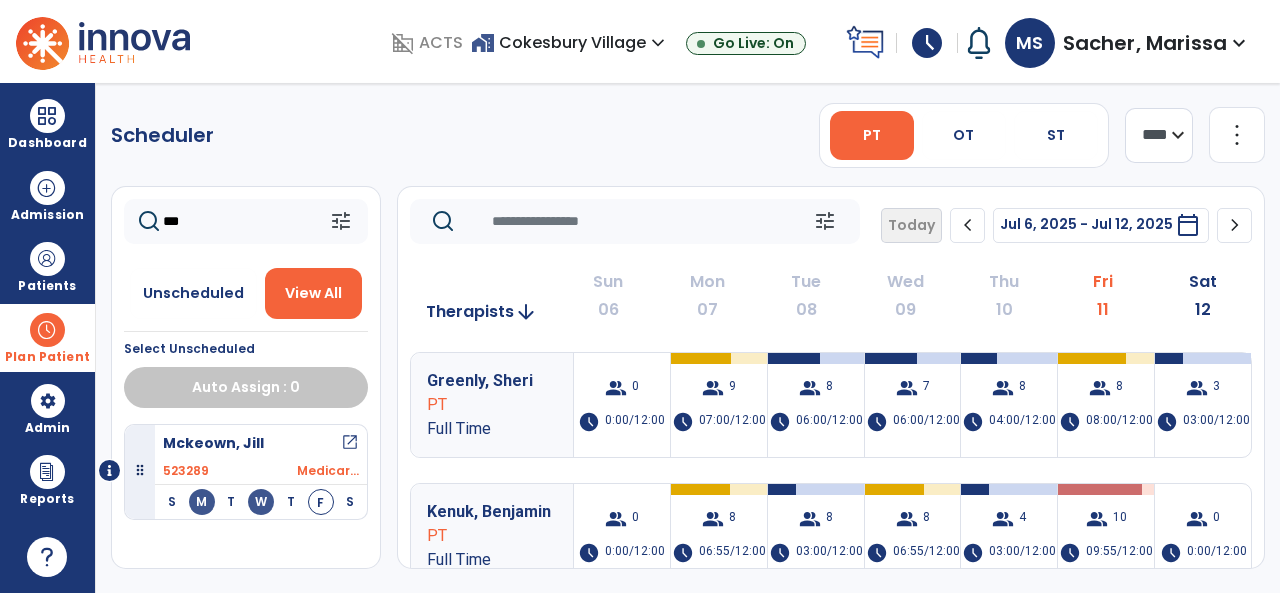click on "***" 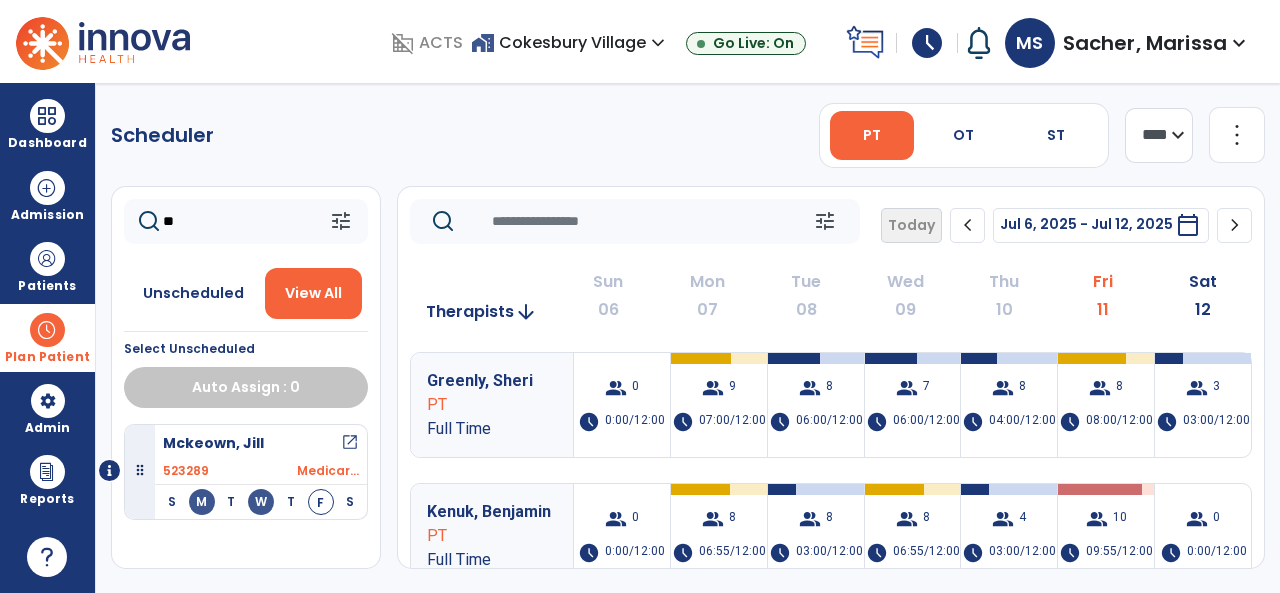 type on "*" 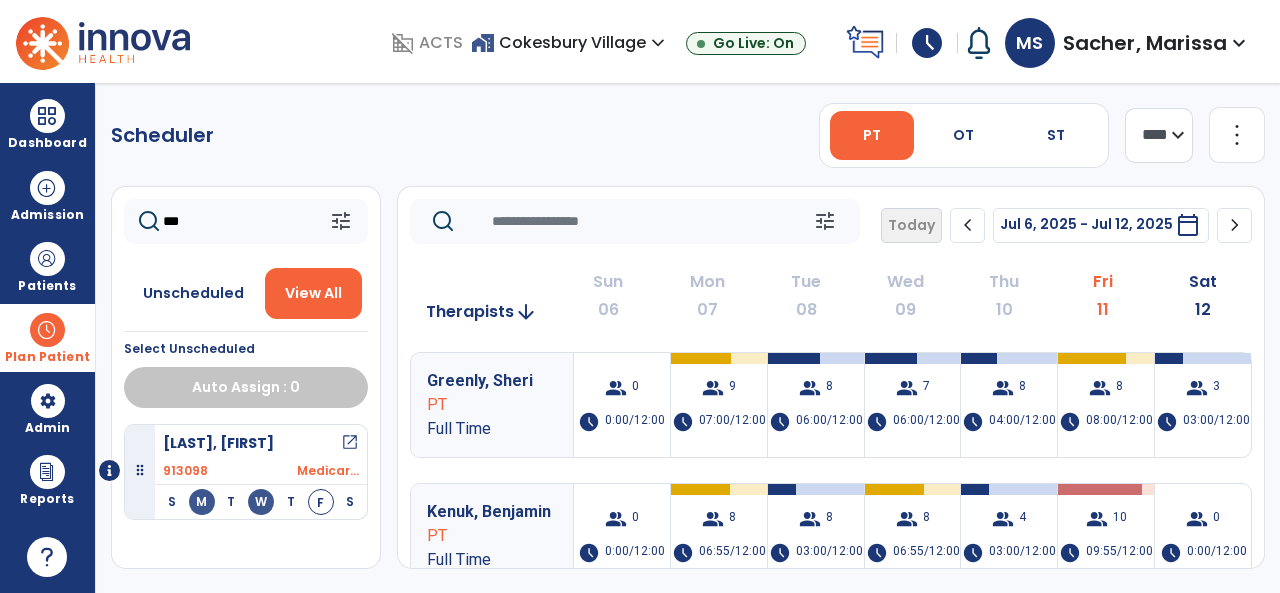 type on "***" 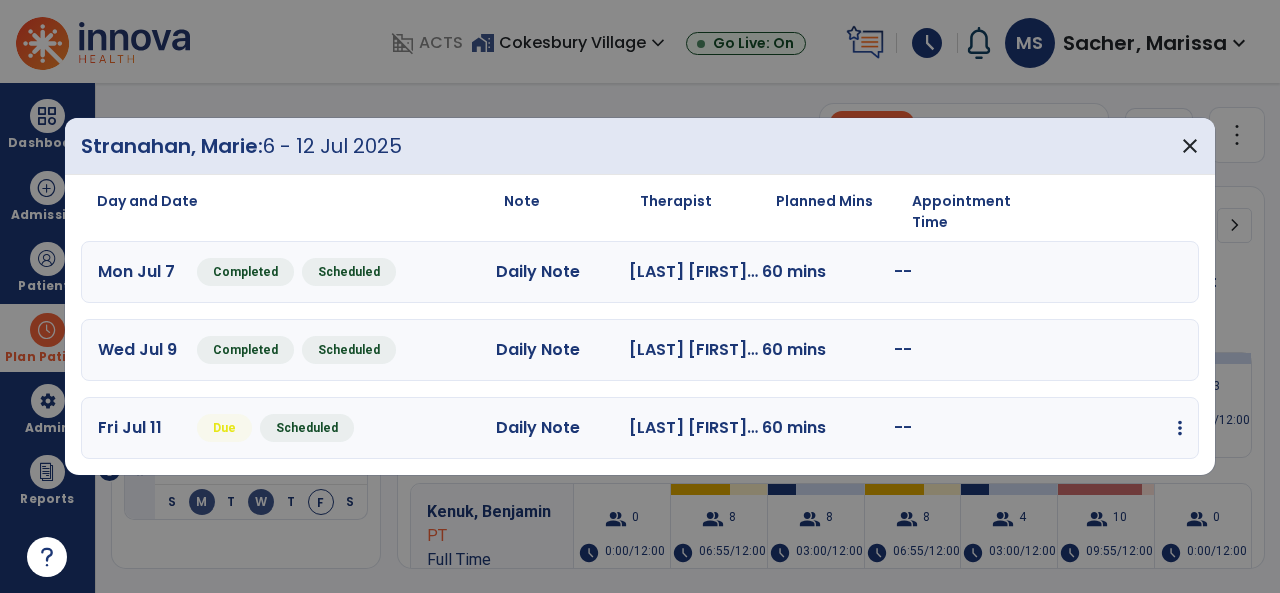 click at bounding box center (1180, 428) 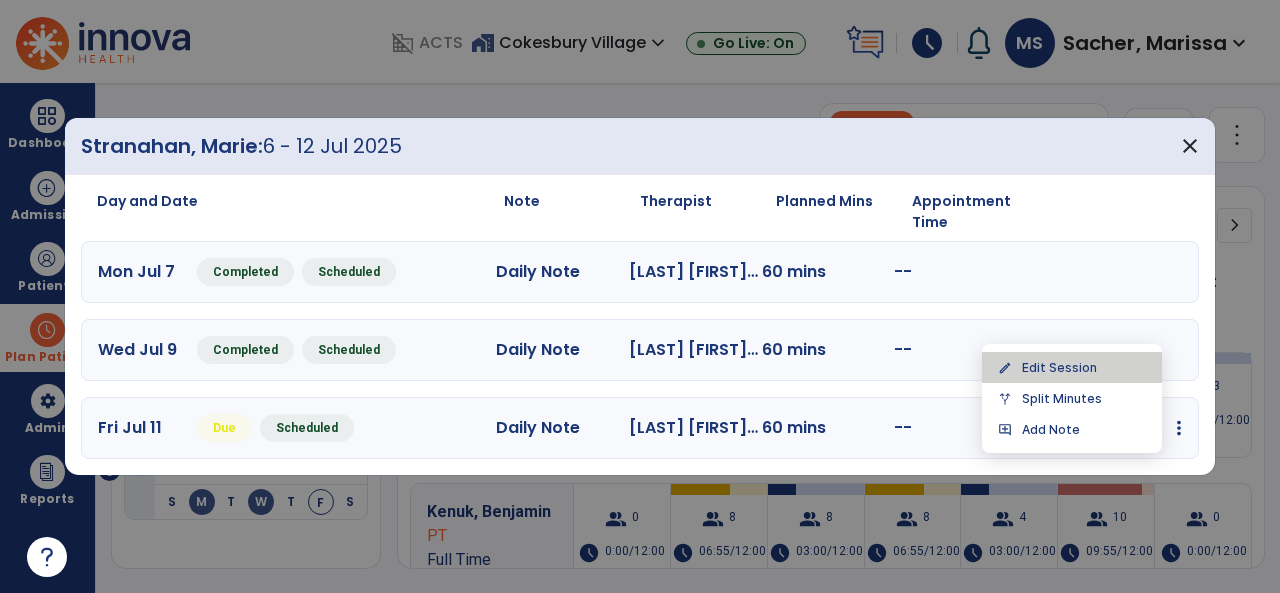 click on "edit   Edit Session" at bounding box center [1072, 367] 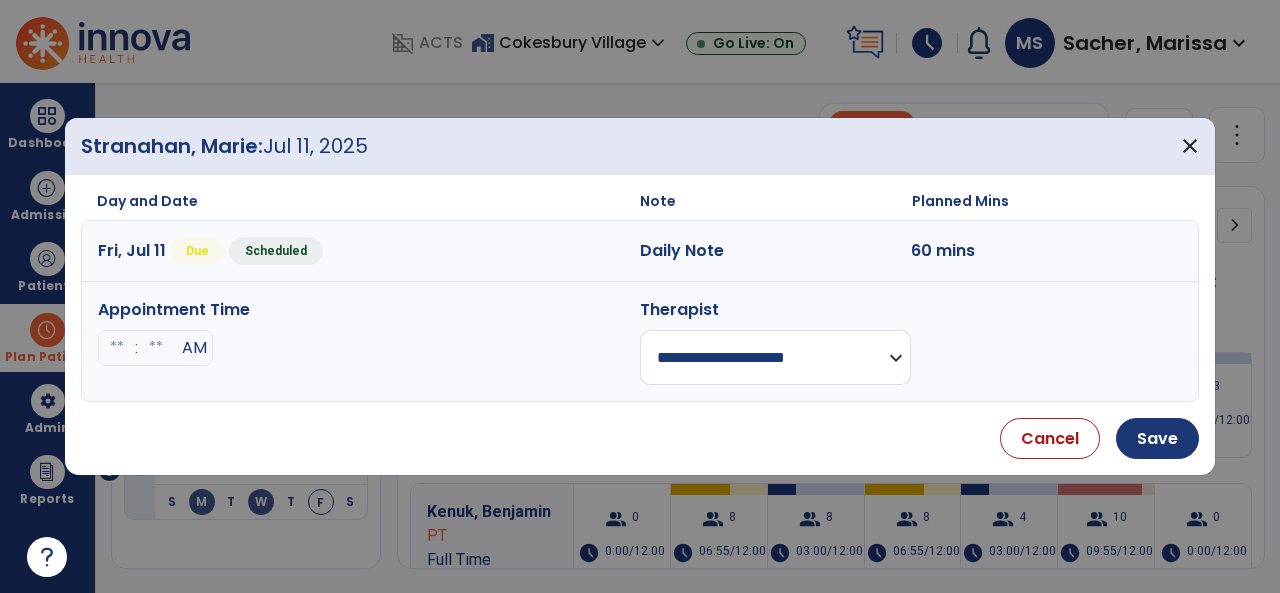 click on "**********" at bounding box center [775, 357] 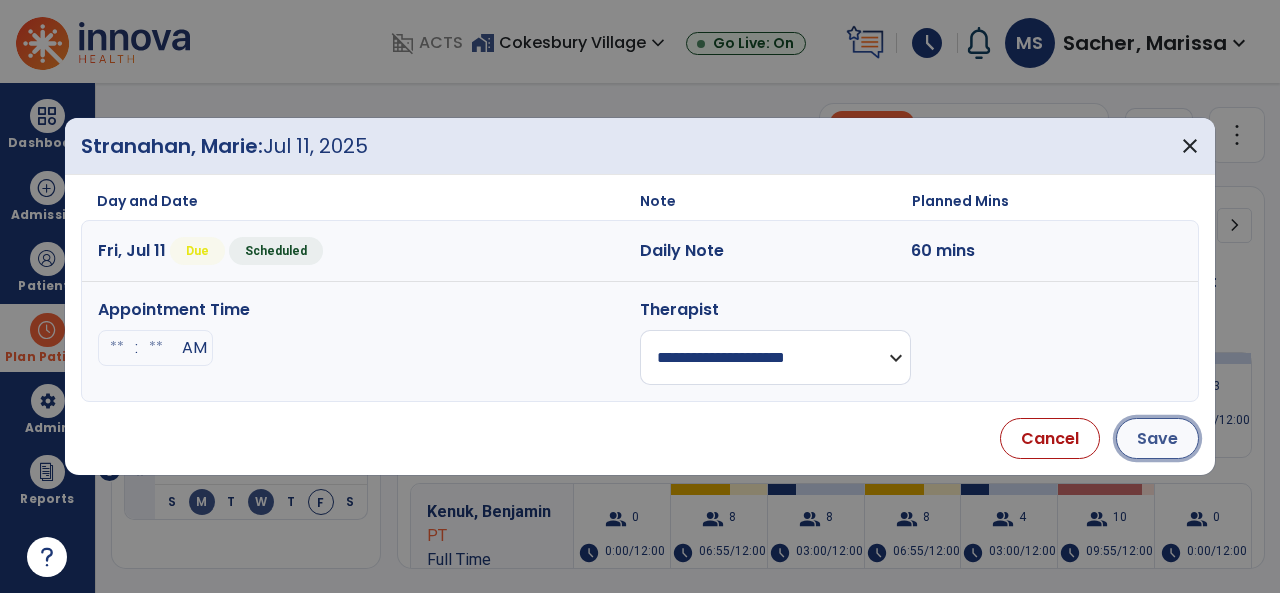 click on "Save" at bounding box center (1157, 438) 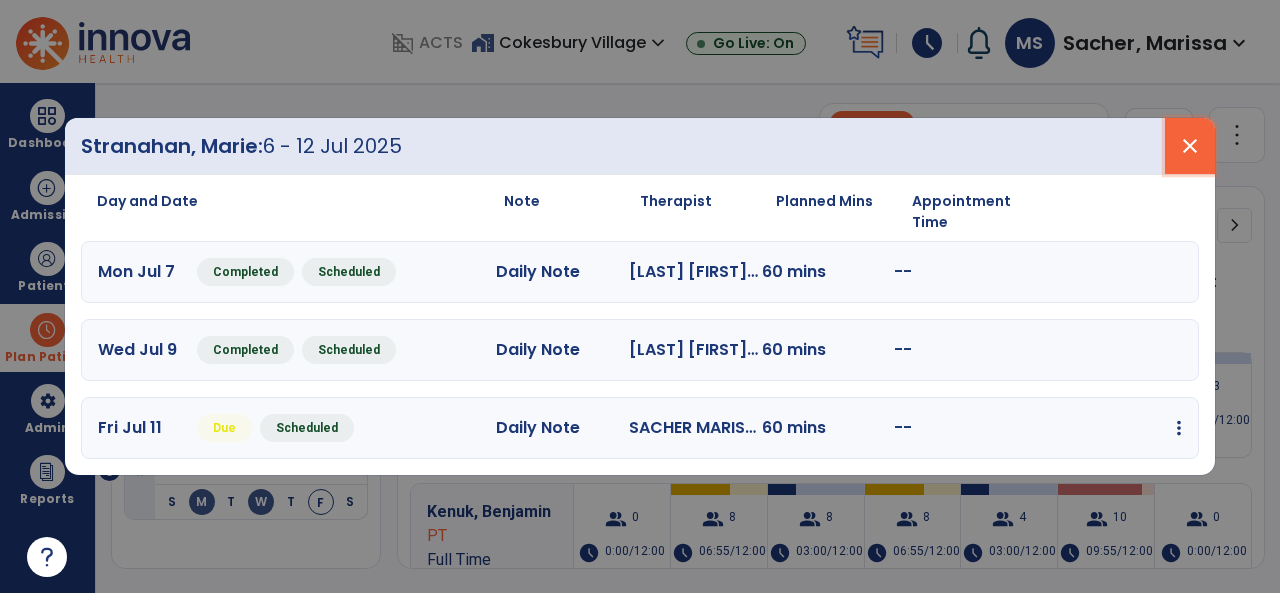click on "close" at bounding box center (1190, 146) 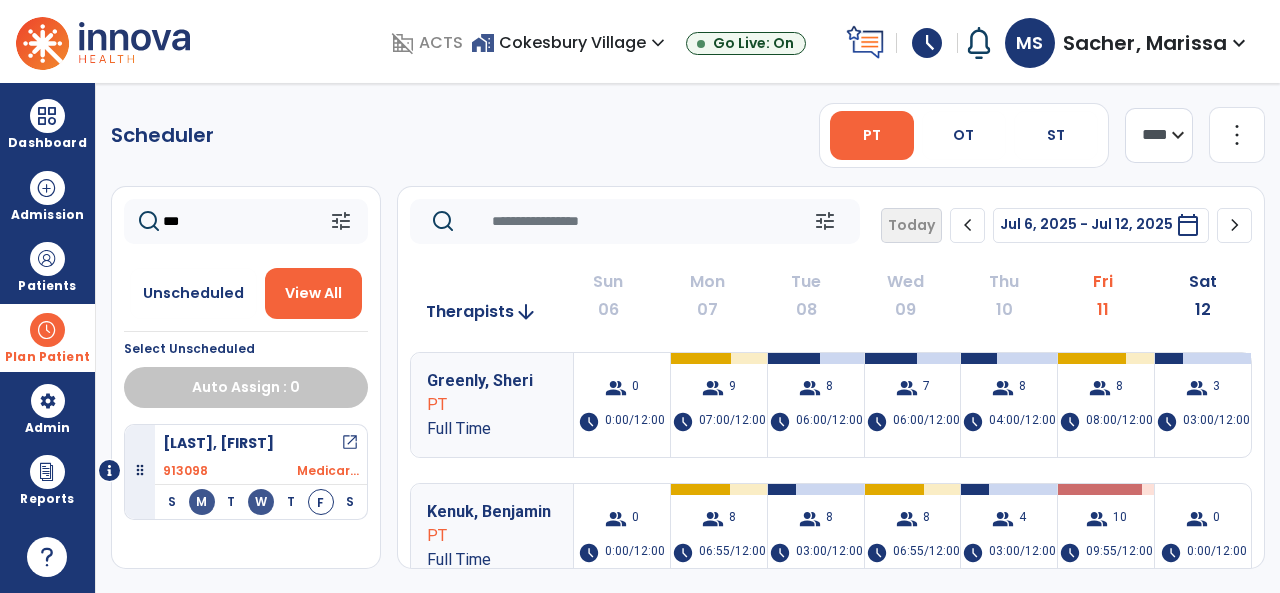 click on "***" 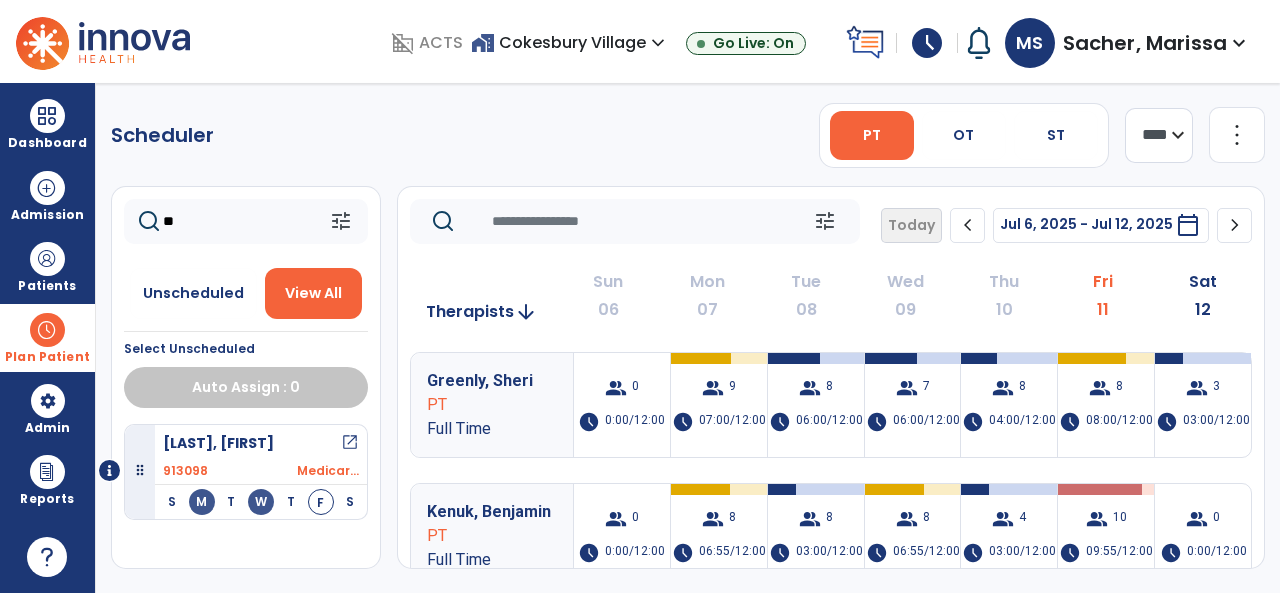 type on "*" 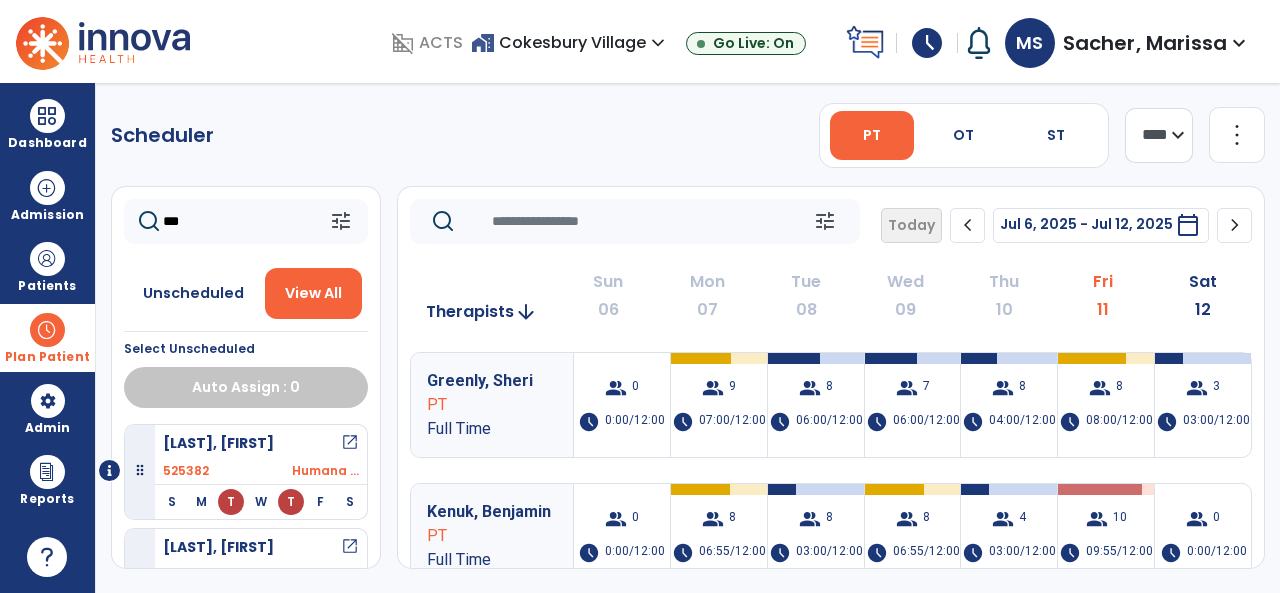 click on "open_in_new" at bounding box center [350, 443] 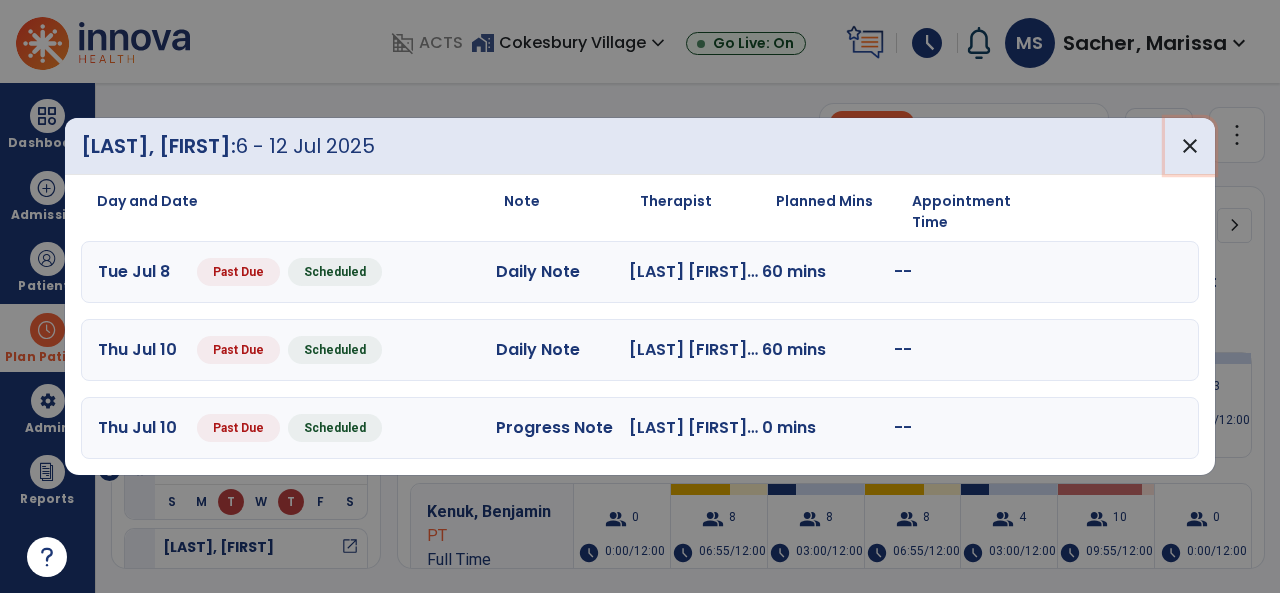 click on "close" at bounding box center [1190, 146] 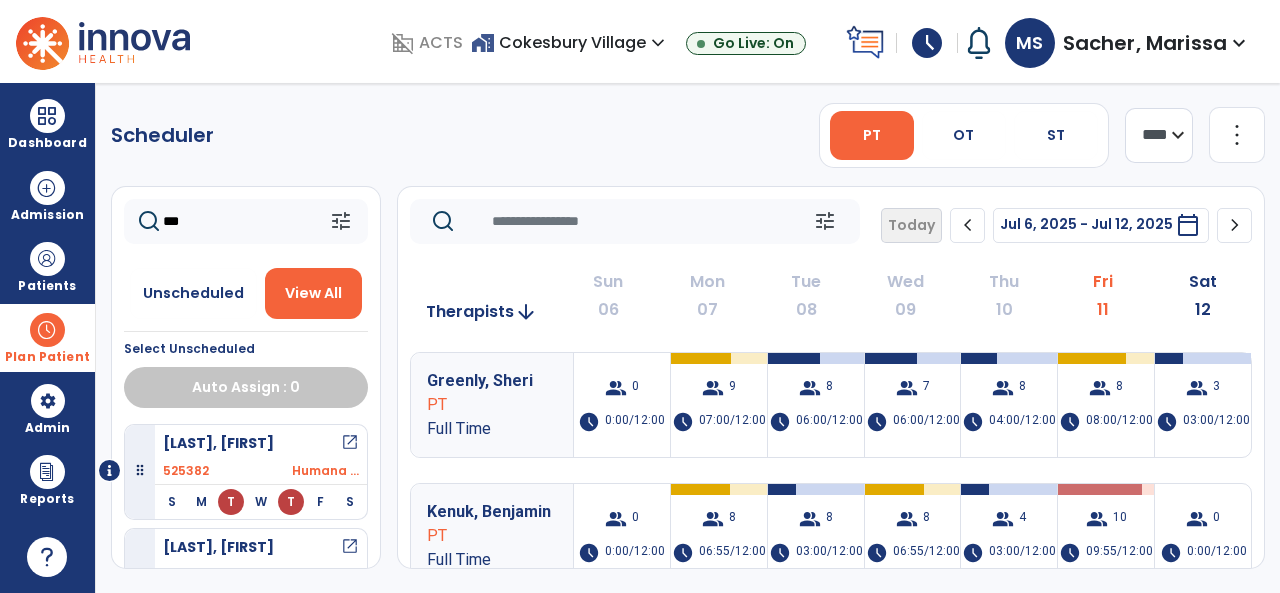 click on "***" 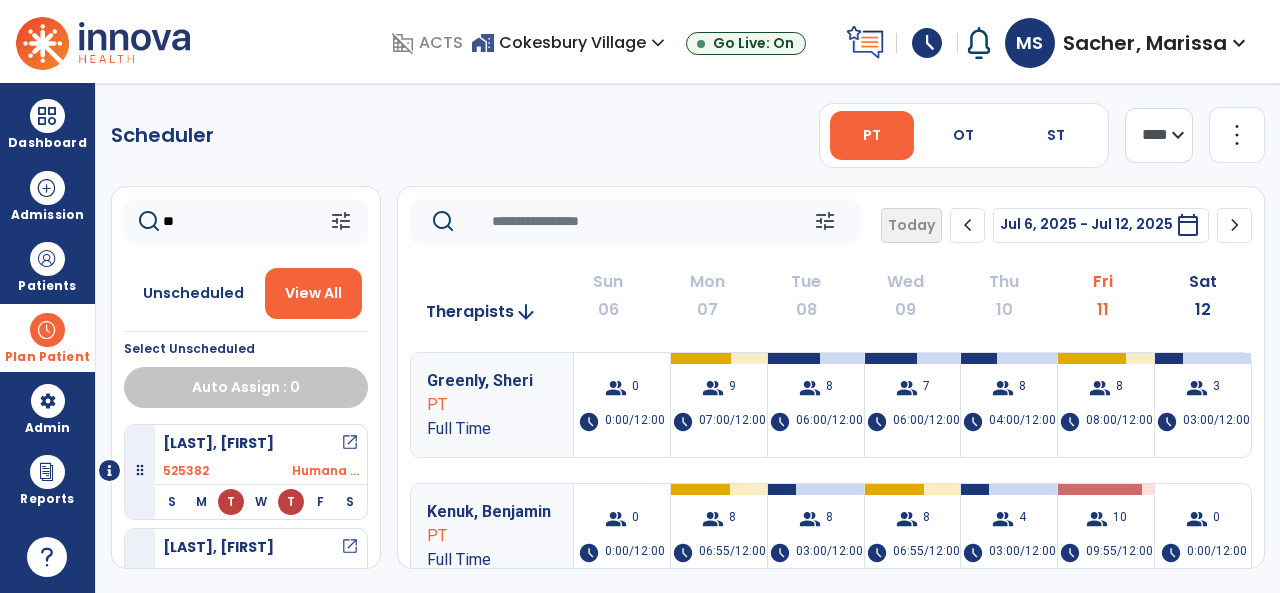 type on "*" 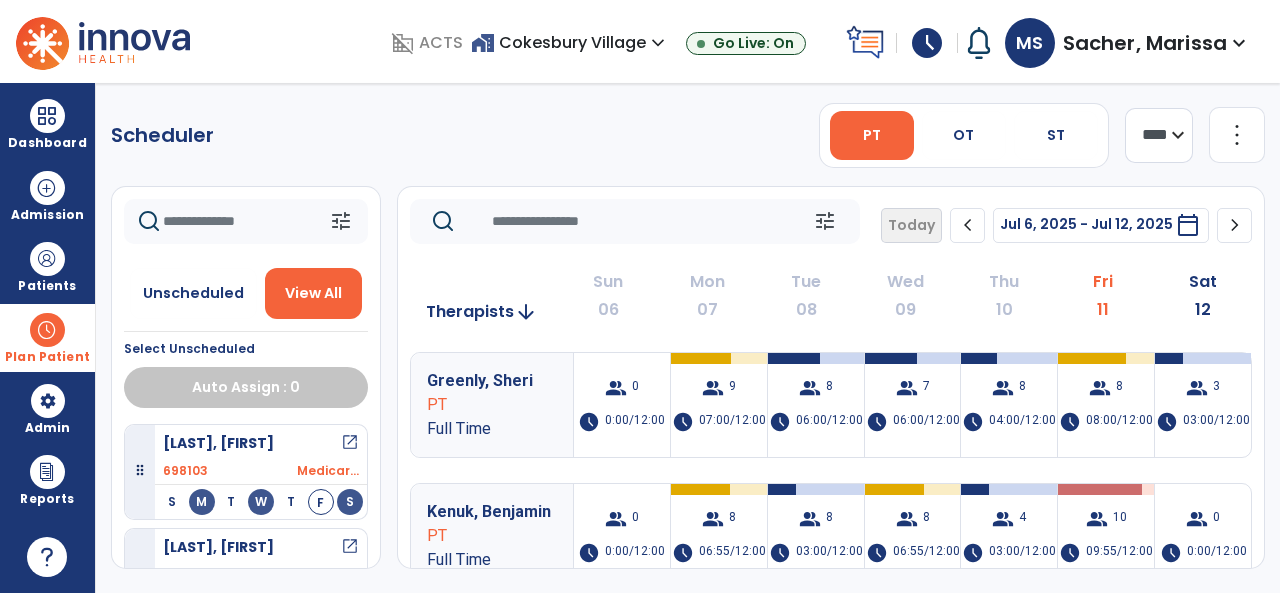 type on "*" 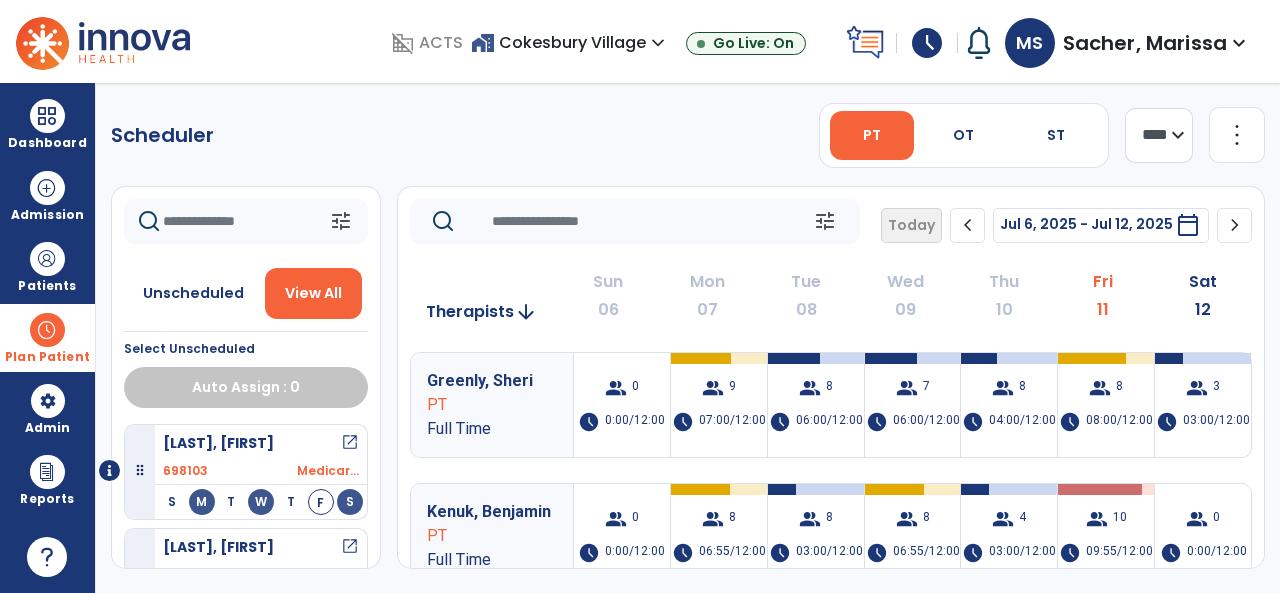 type 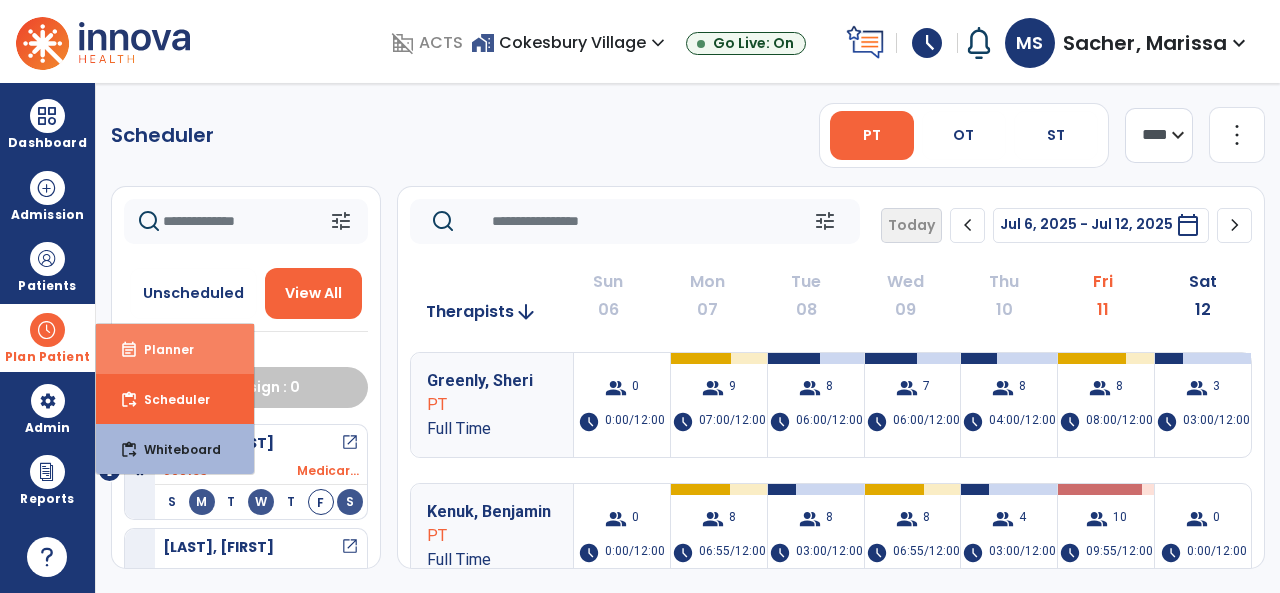 click on "event_note" at bounding box center (129, 350) 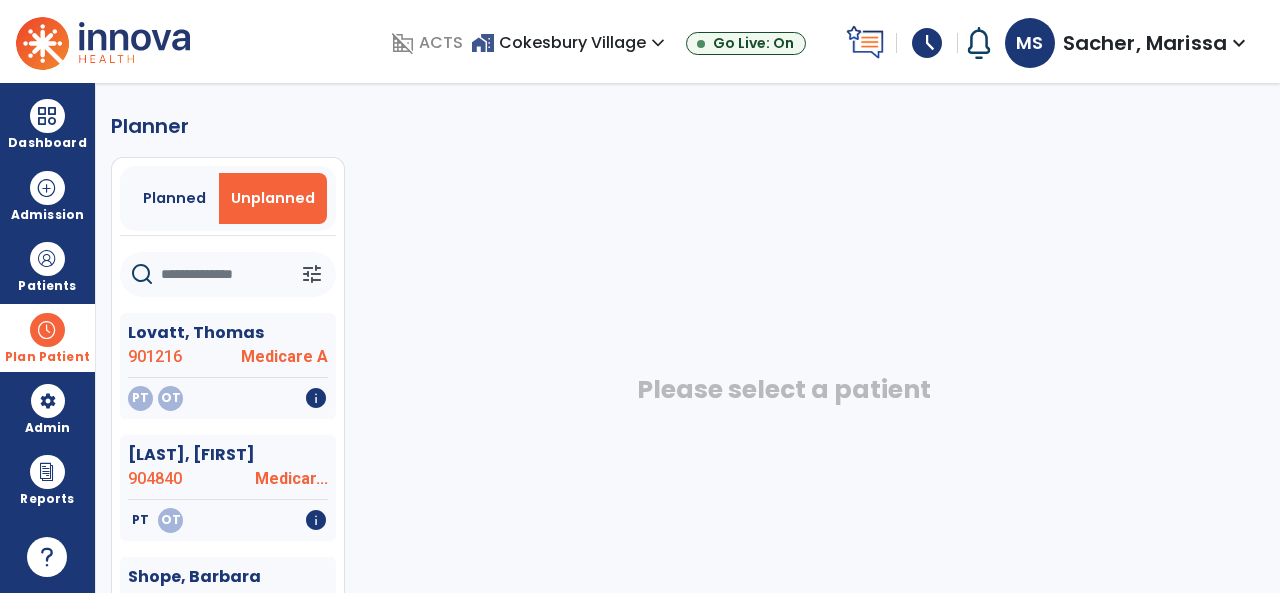 drag, startPoint x: 172, startPoint y: 205, endPoint x: 186, endPoint y: 241, distance: 38.626415 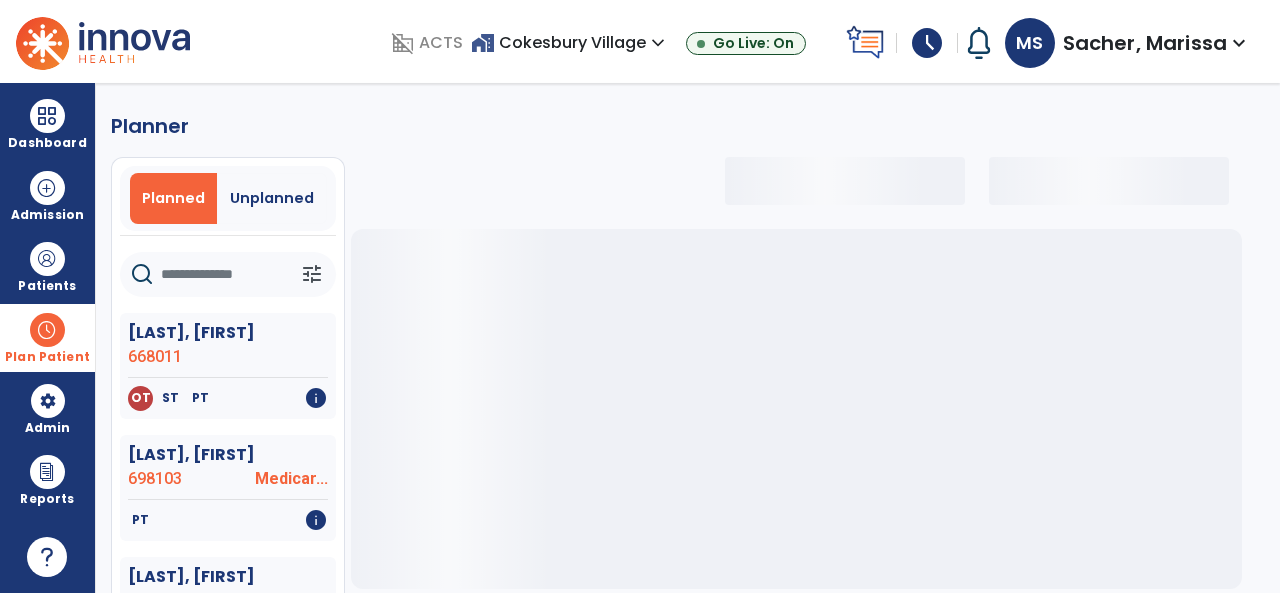 click 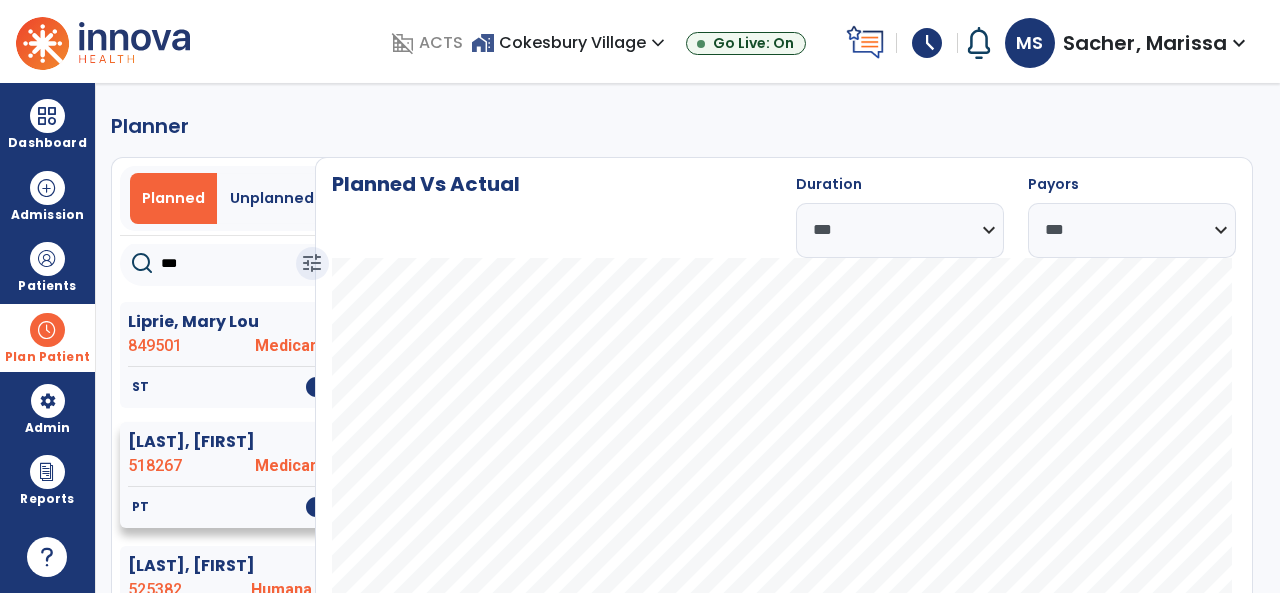 scroll, scrollTop: 14, scrollLeft: 0, axis: vertical 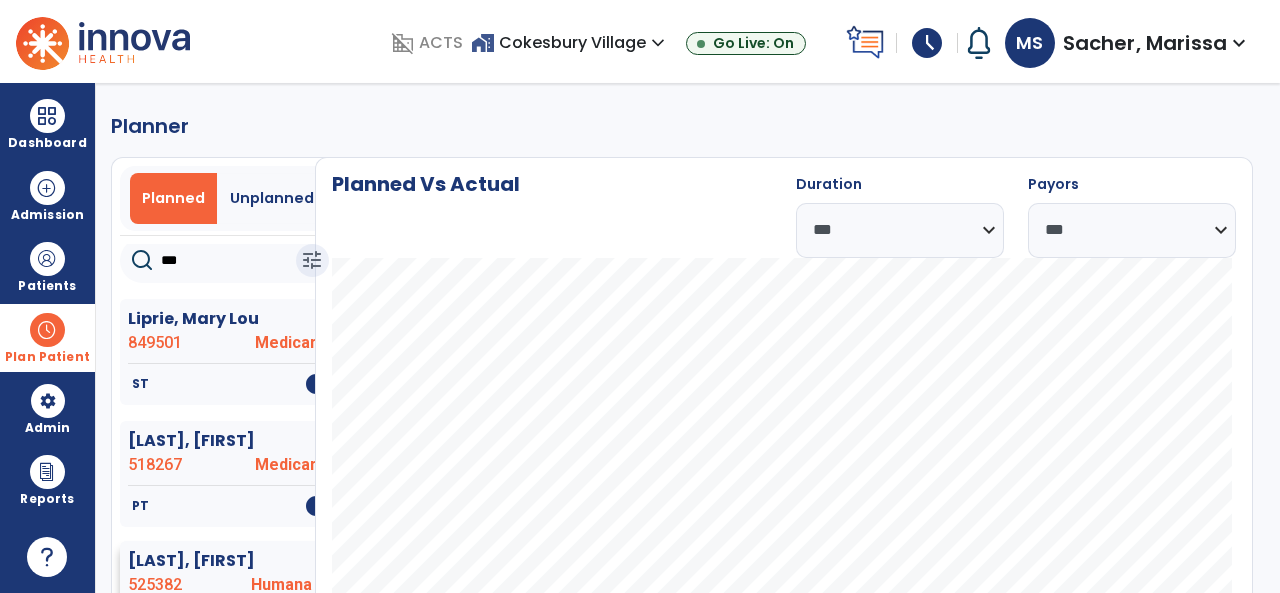 type on "***" 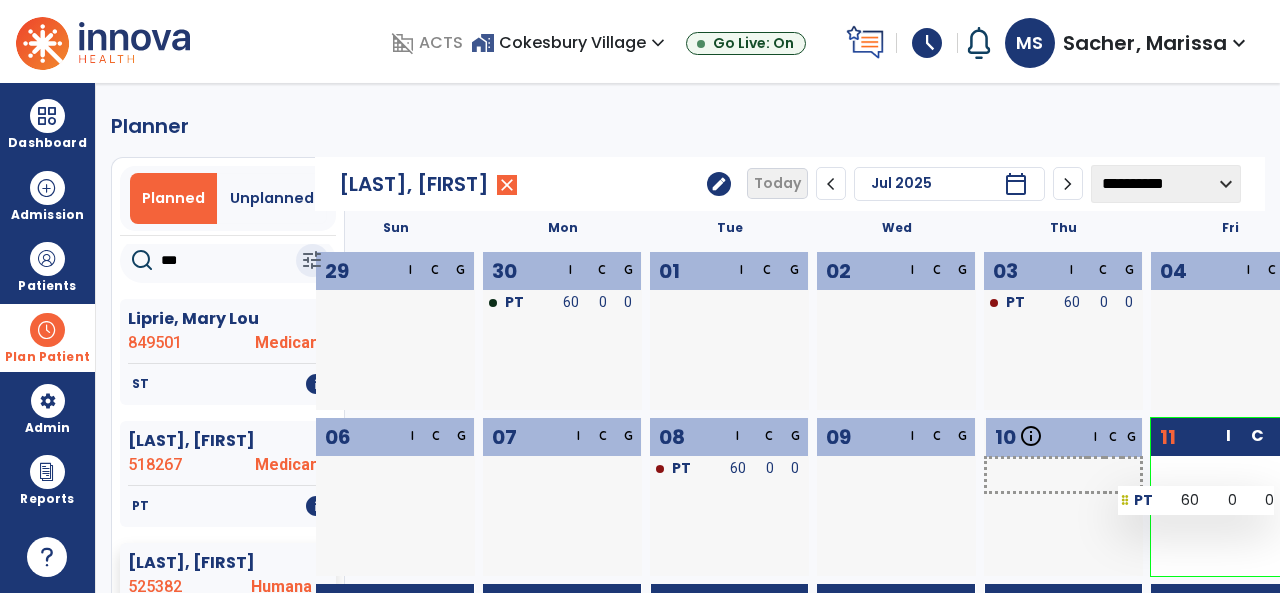 drag, startPoint x: 1054, startPoint y: 471, endPoint x: 1148, endPoint y: 465, distance: 94.19129 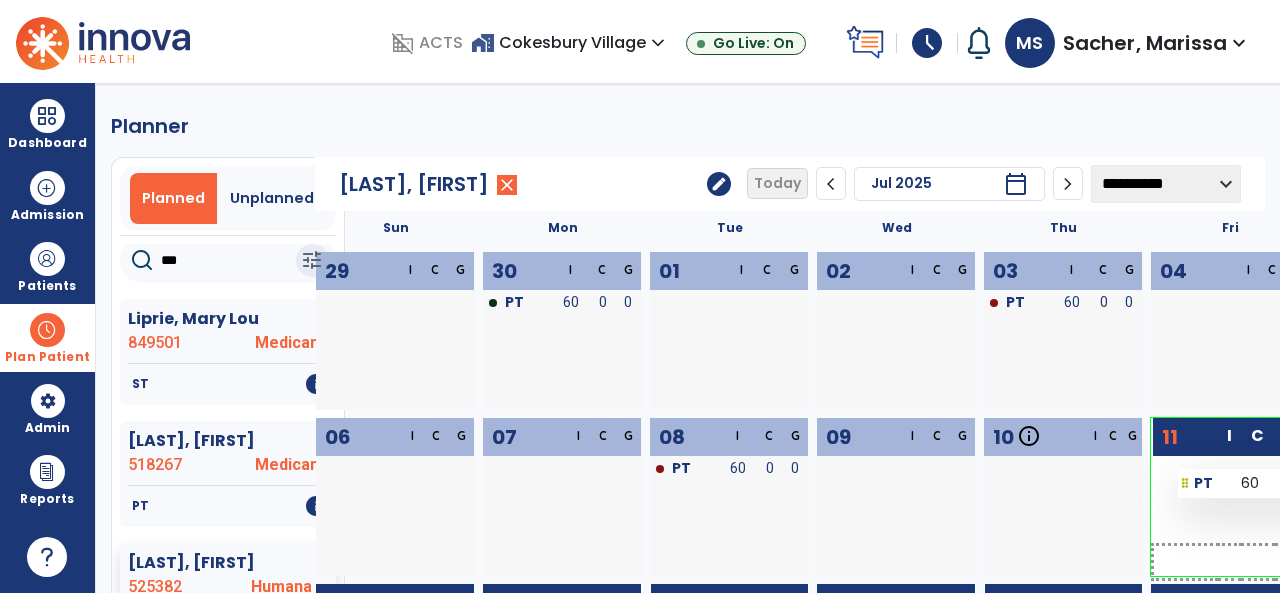 drag, startPoint x: 1077, startPoint y: 470, endPoint x: 1183, endPoint y: 460, distance: 106.47065 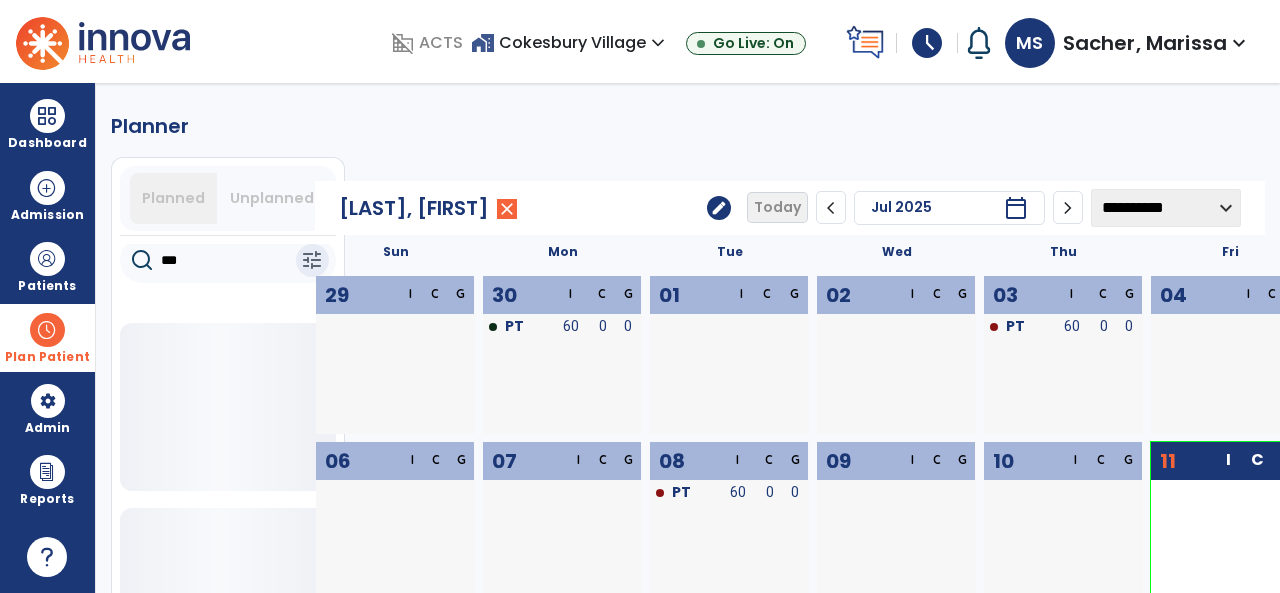 click at bounding box center [47, 330] 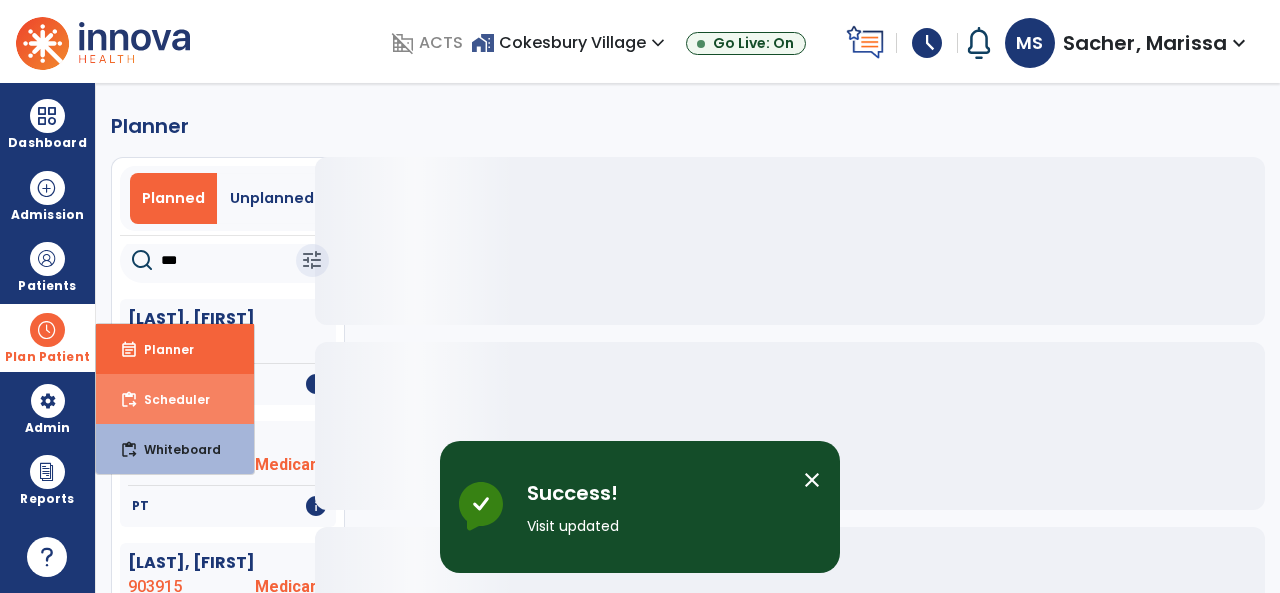 click on "Scheduler" at bounding box center [169, 399] 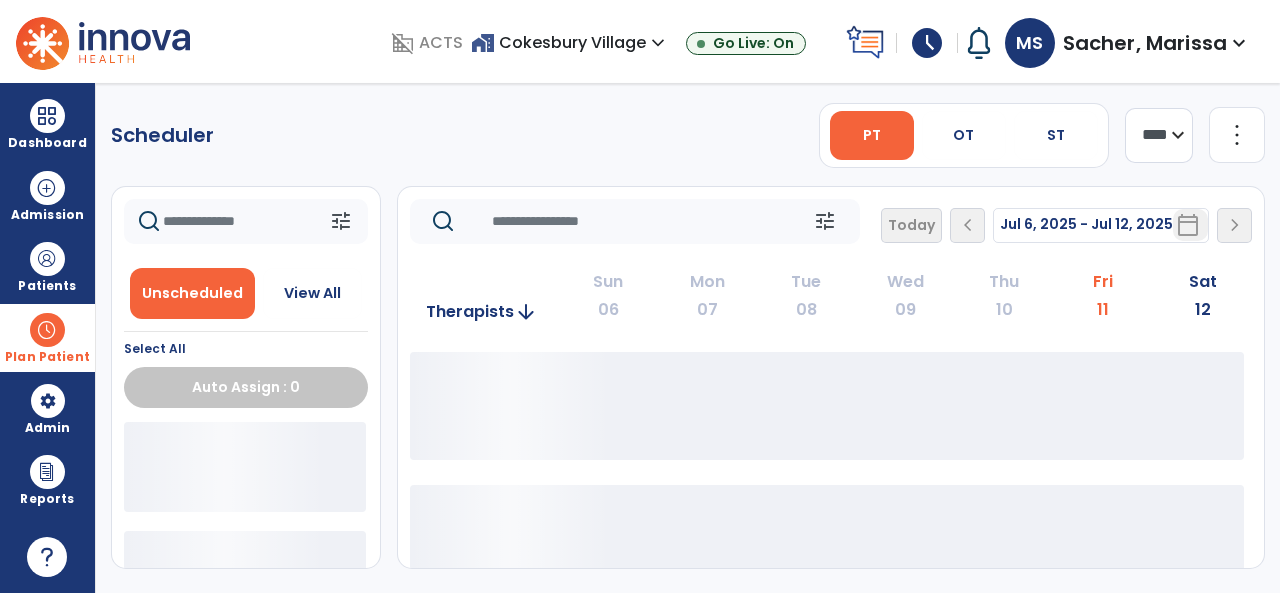 drag, startPoint x: 286, startPoint y: 289, endPoint x: 263, endPoint y: 260, distance: 37.01351 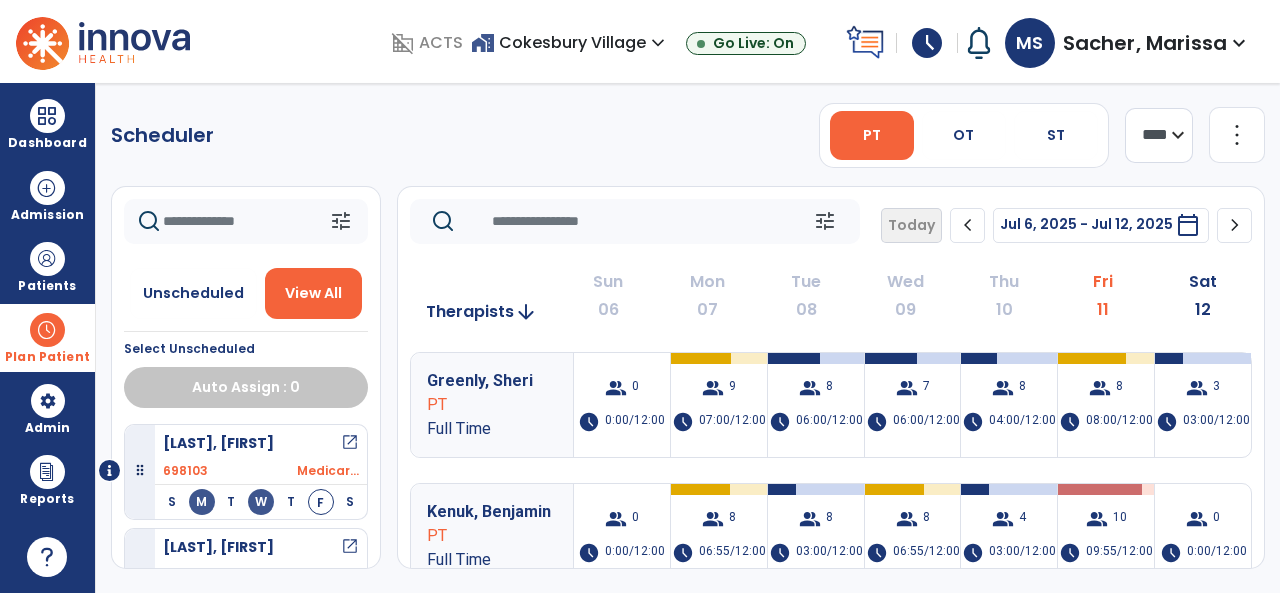 click 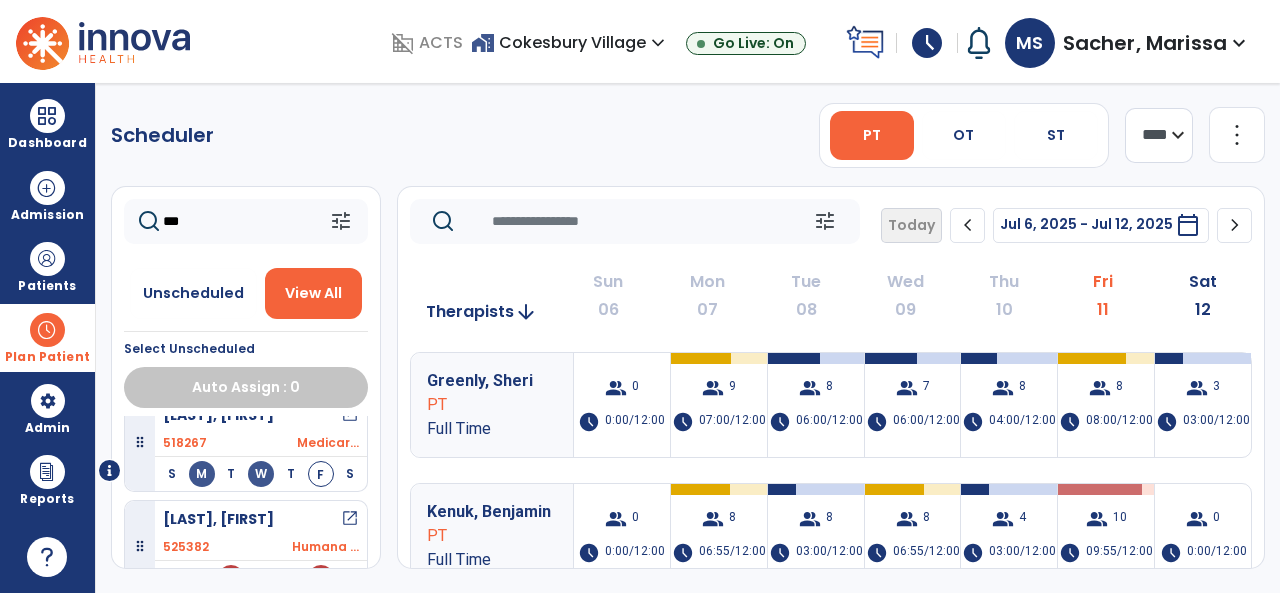 scroll, scrollTop: 44, scrollLeft: 0, axis: vertical 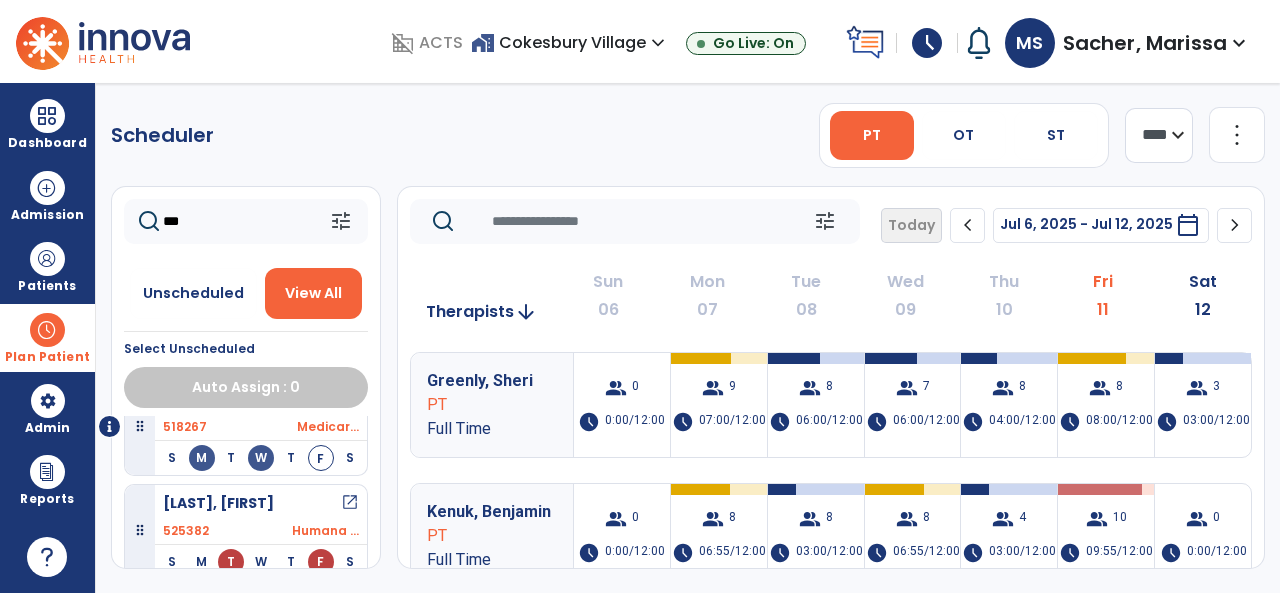 type on "***" 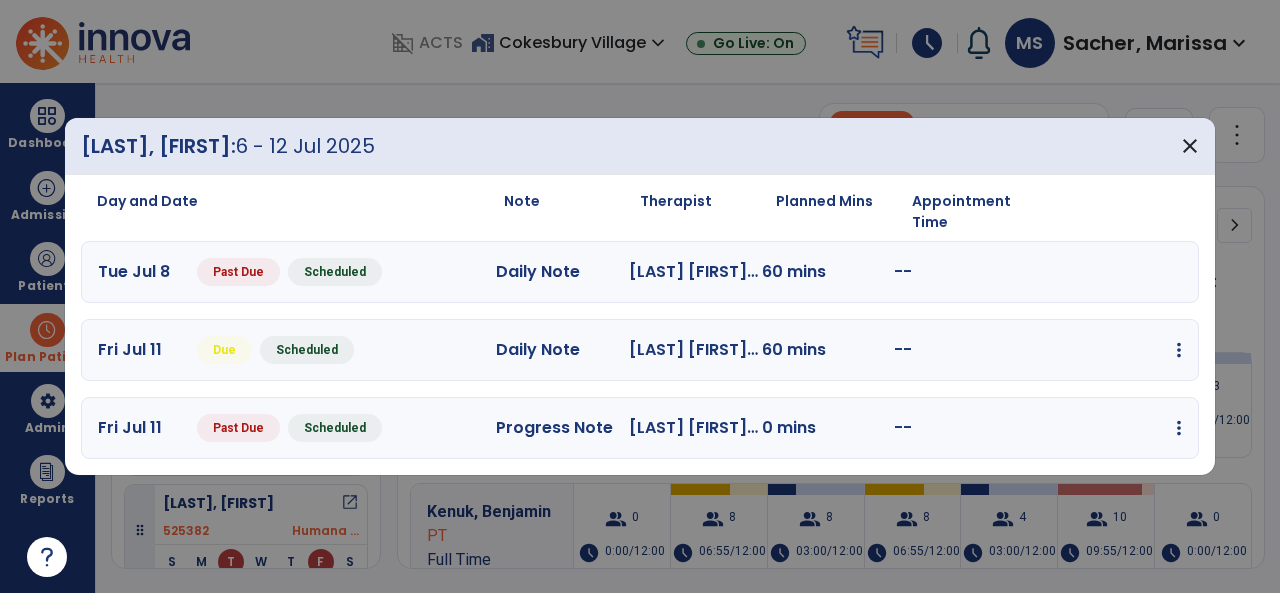 click on "edit   Edit Session   alt_route   Split Minutes  add_comment  Add Note" at bounding box center [1115, 350] 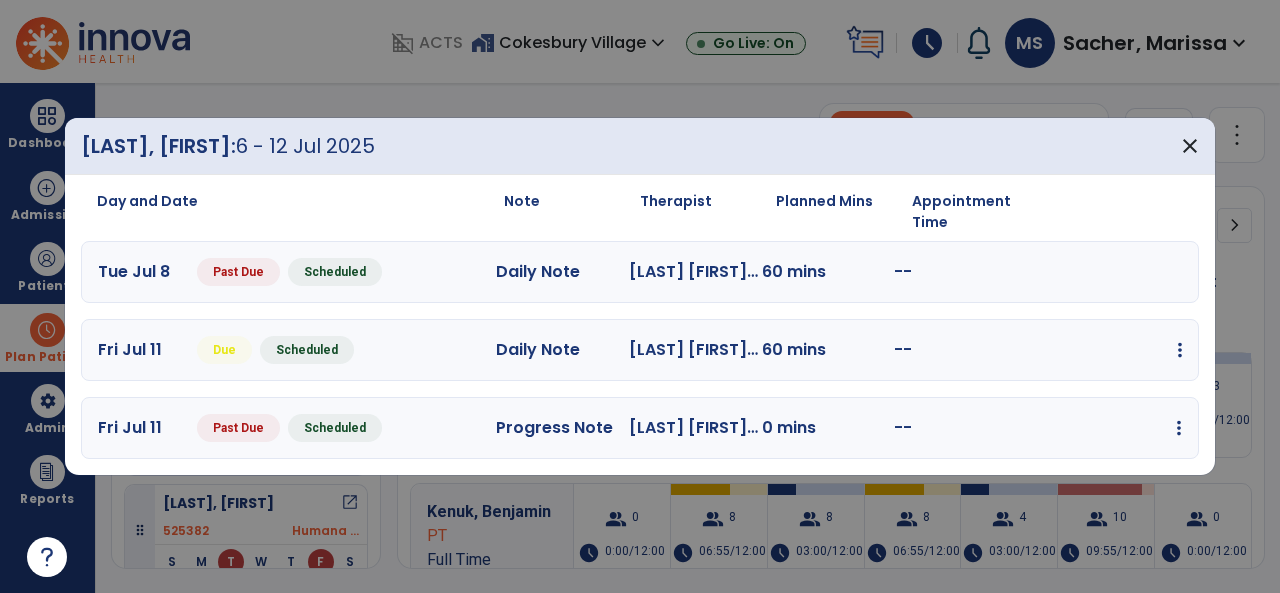 click at bounding box center (1180, 350) 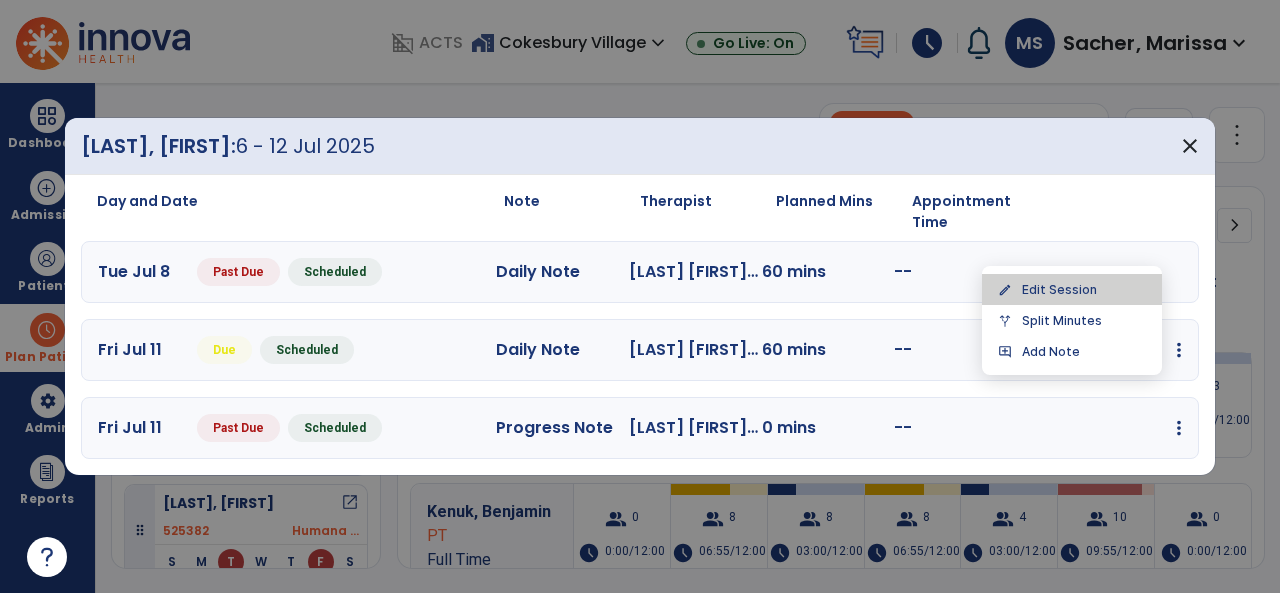 click on "edit   Edit Session" at bounding box center (1072, 289) 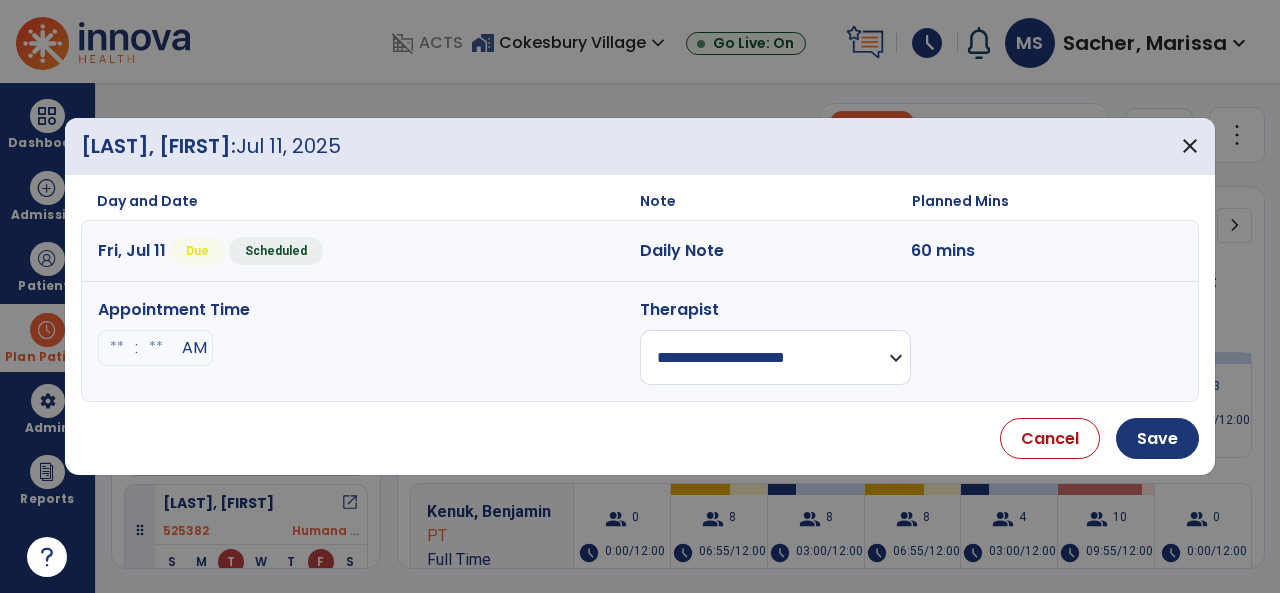click on "**********" at bounding box center (775, 357) 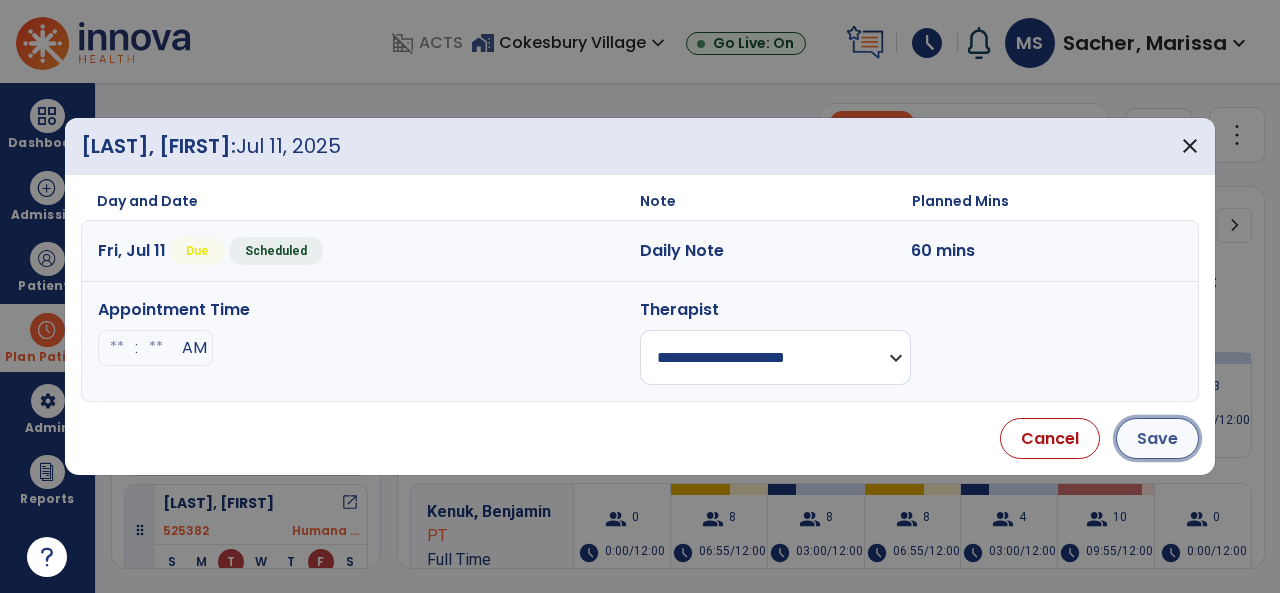 click on "Save" at bounding box center [1157, 438] 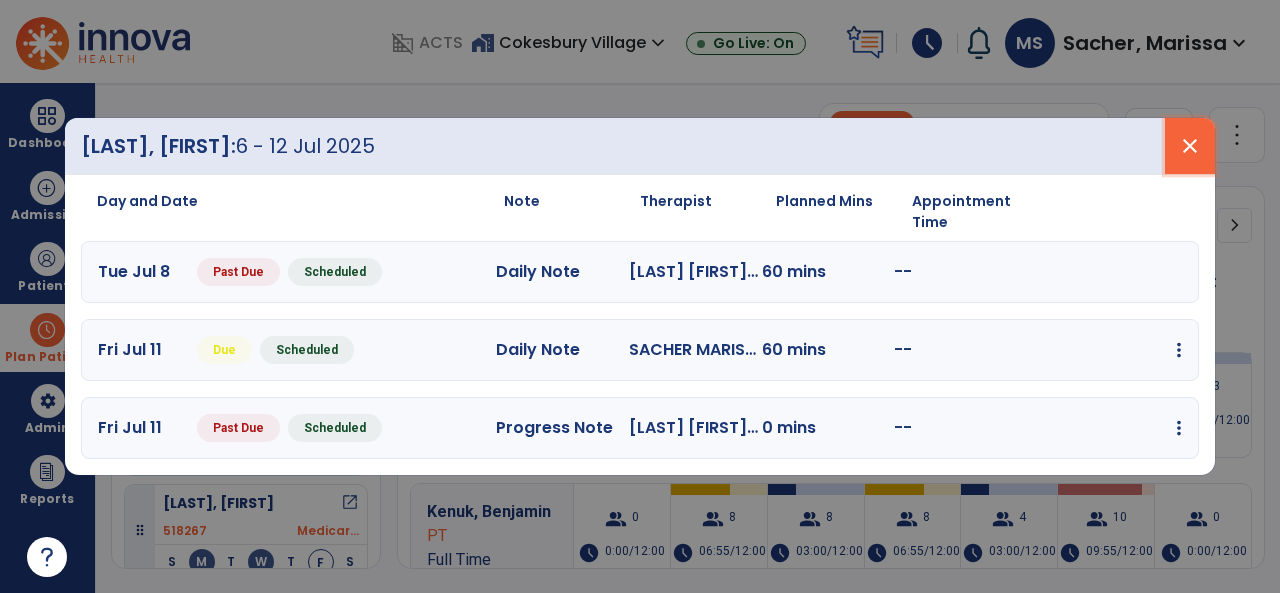 click on "close" at bounding box center (1190, 146) 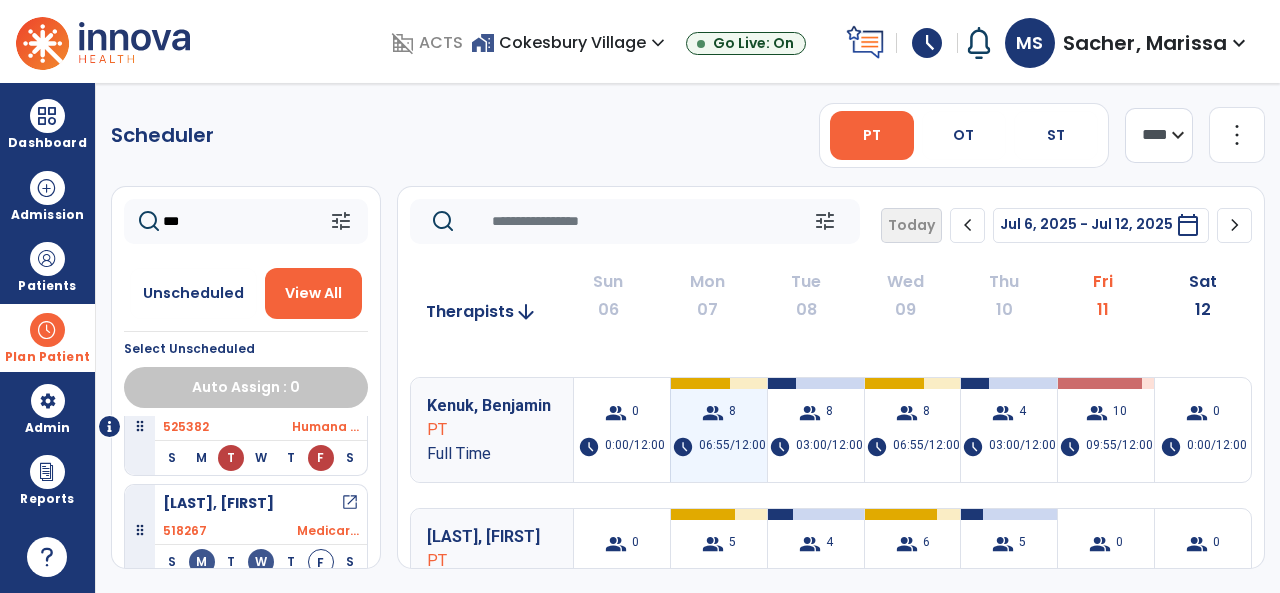 scroll, scrollTop: 200, scrollLeft: 0, axis: vertical 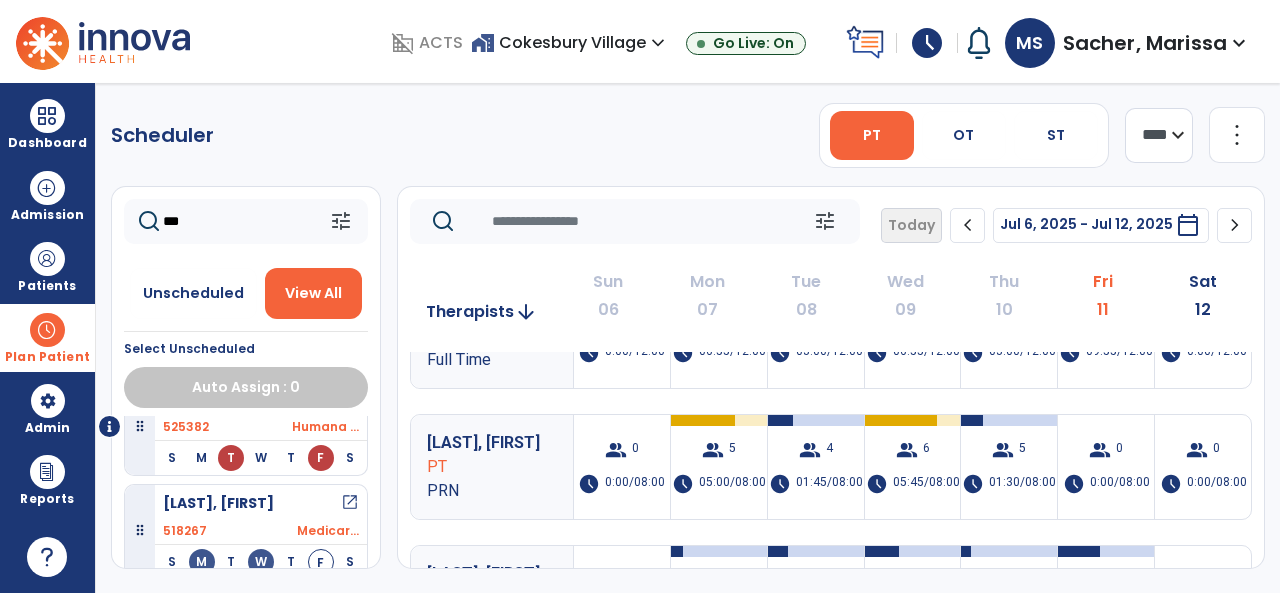click on "***" 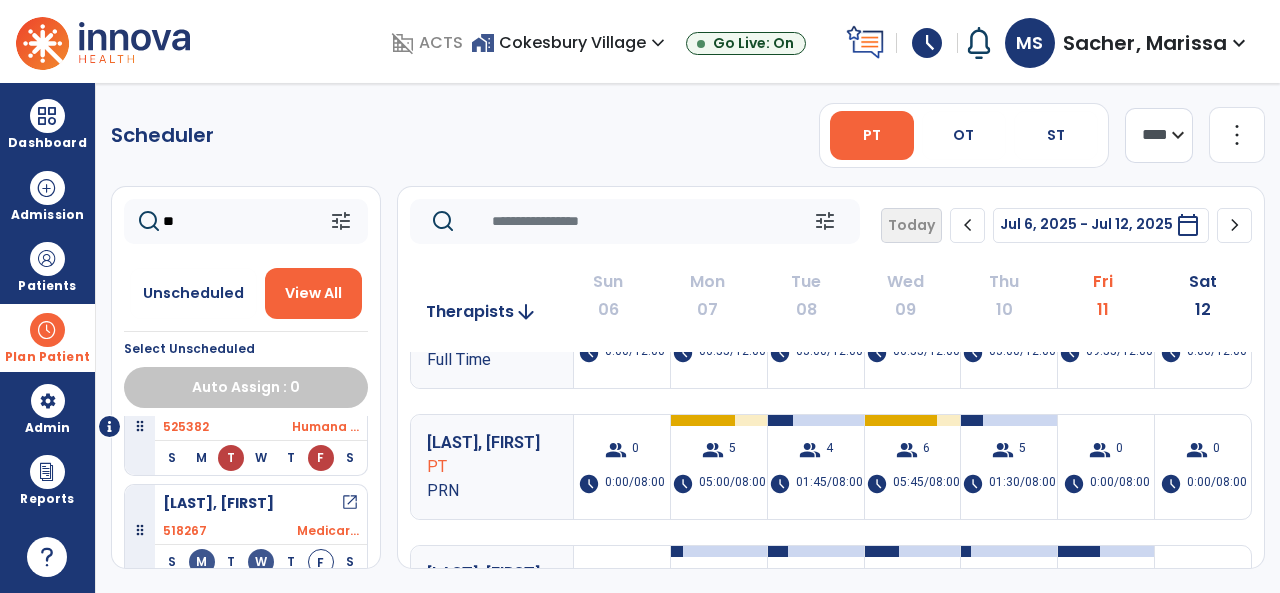type on "*" 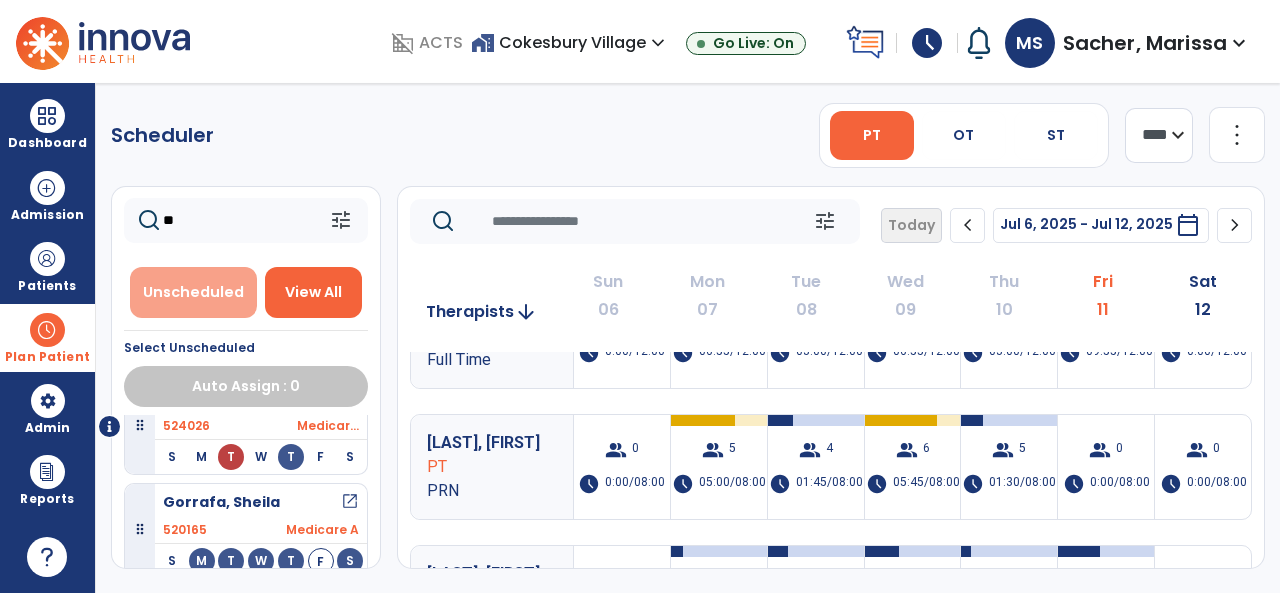 scroll, scrollTop: 0, scrollLeft: 0, axis: both 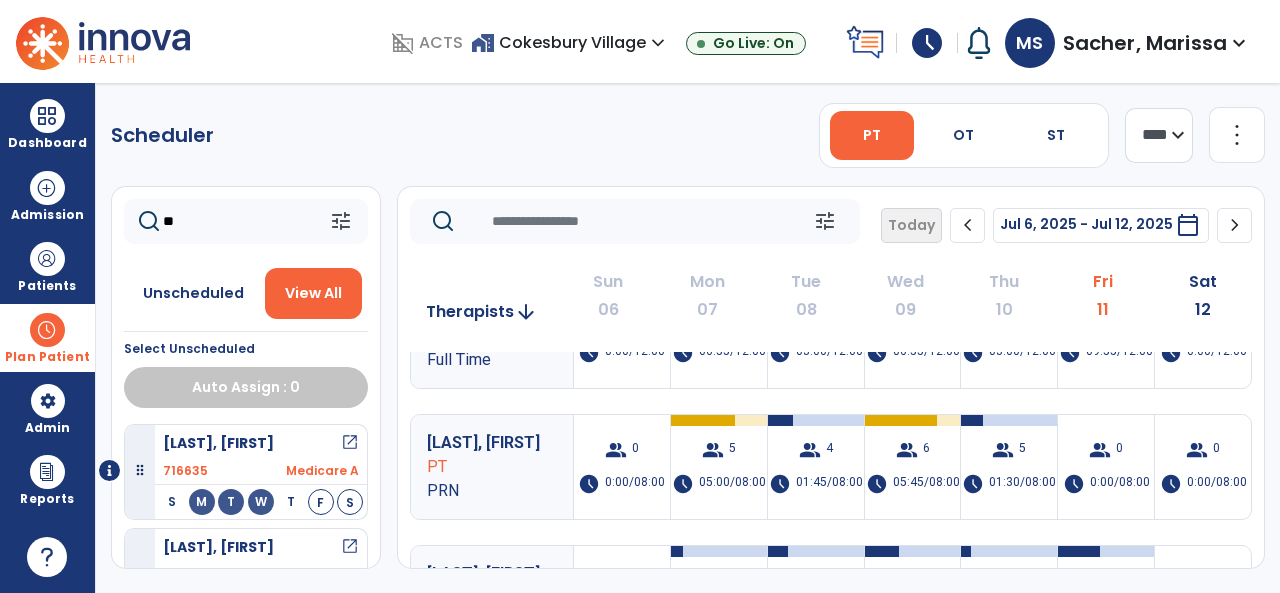 type on "*" 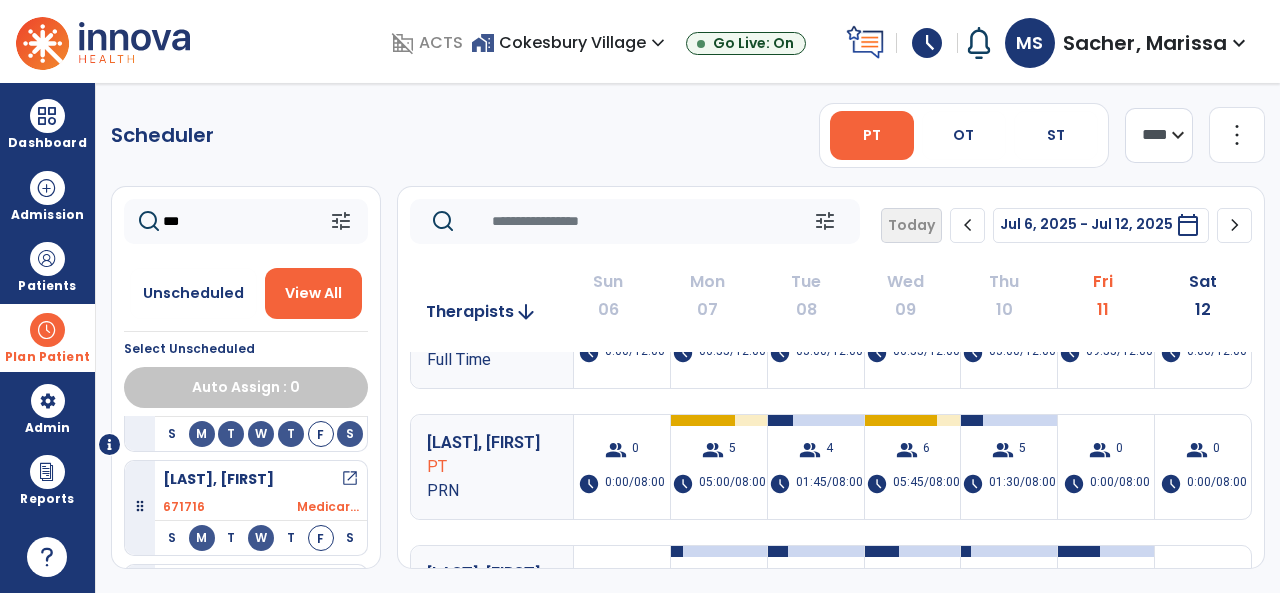 scroll, scrollTop: 100, scrollLeft: 0, axis: vertical 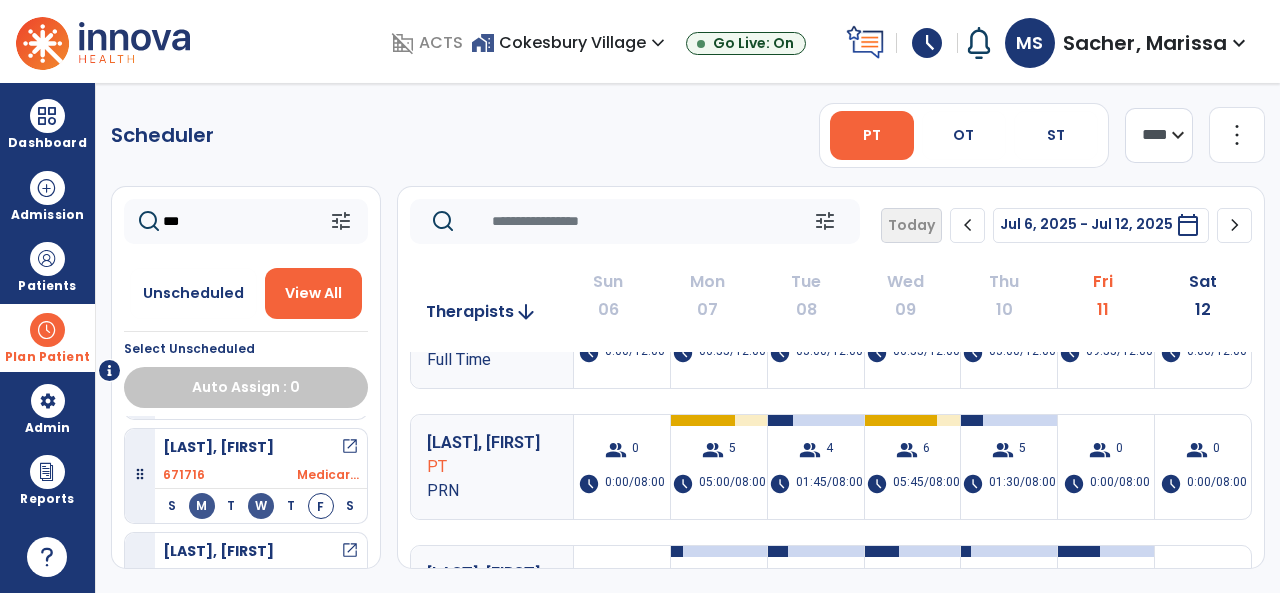 type on "***" 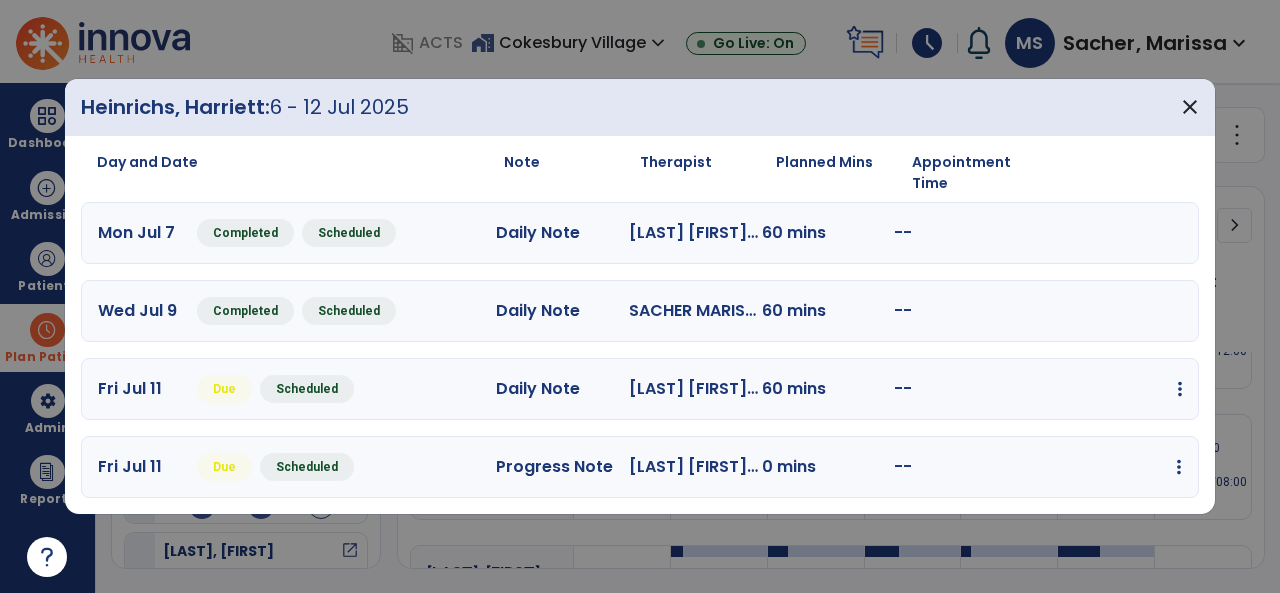 click at bounding box center [1180, 389] 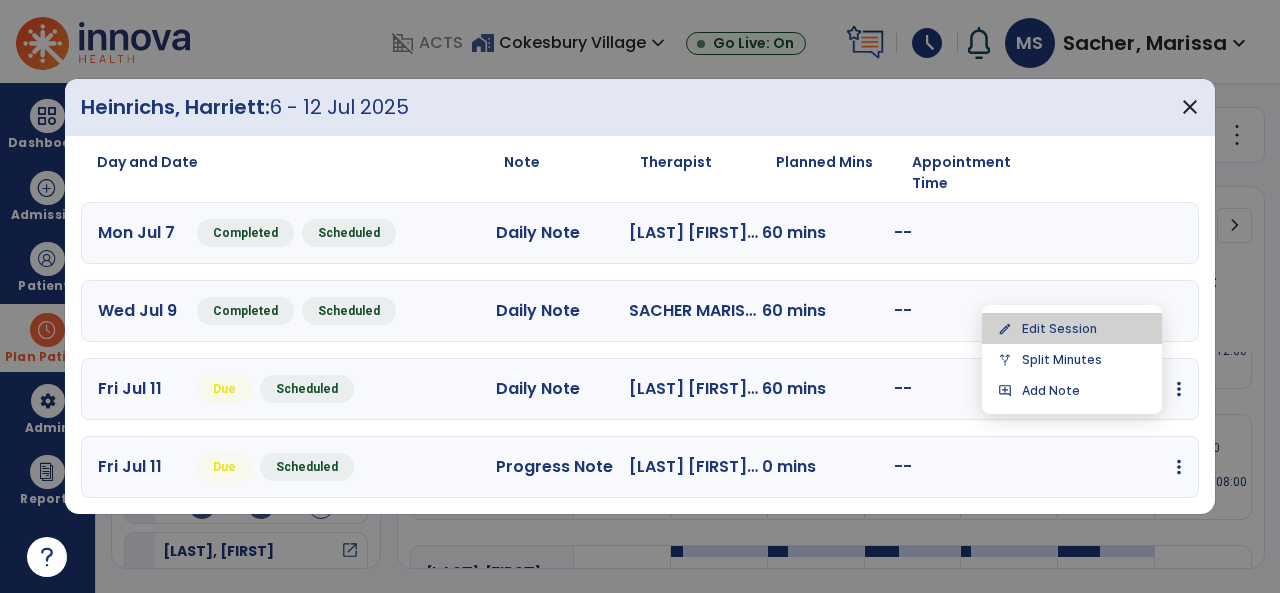 click on "edit   Edit Session" at bounding box center [1072, 328] 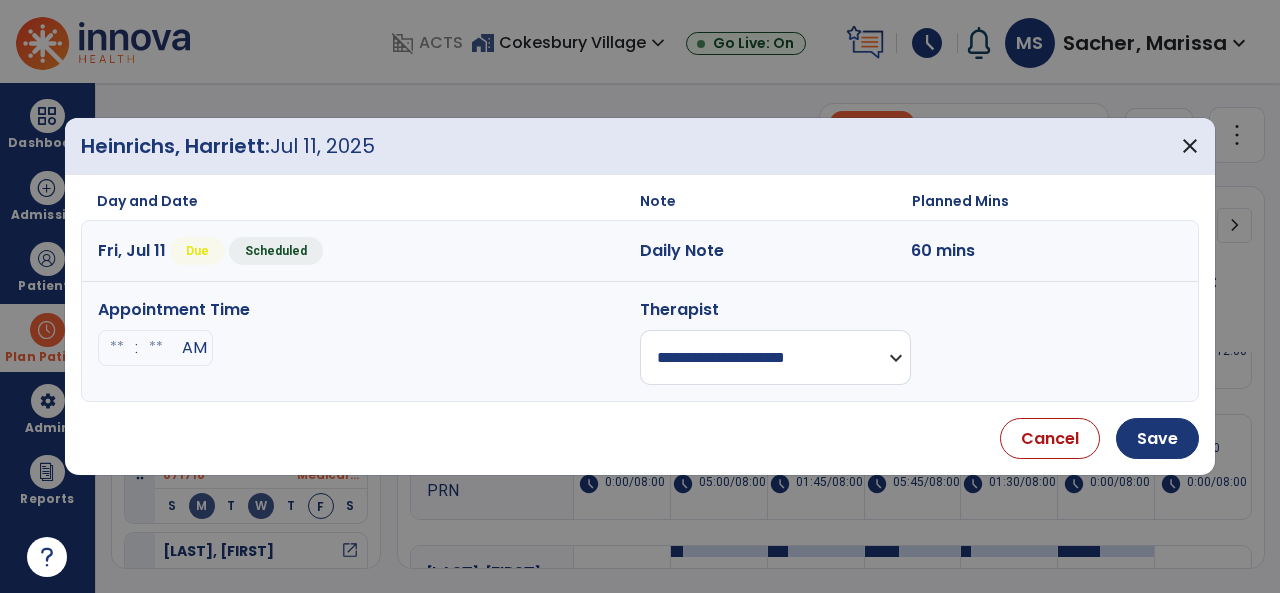 click on "**********" at bounding box center (775, 357) 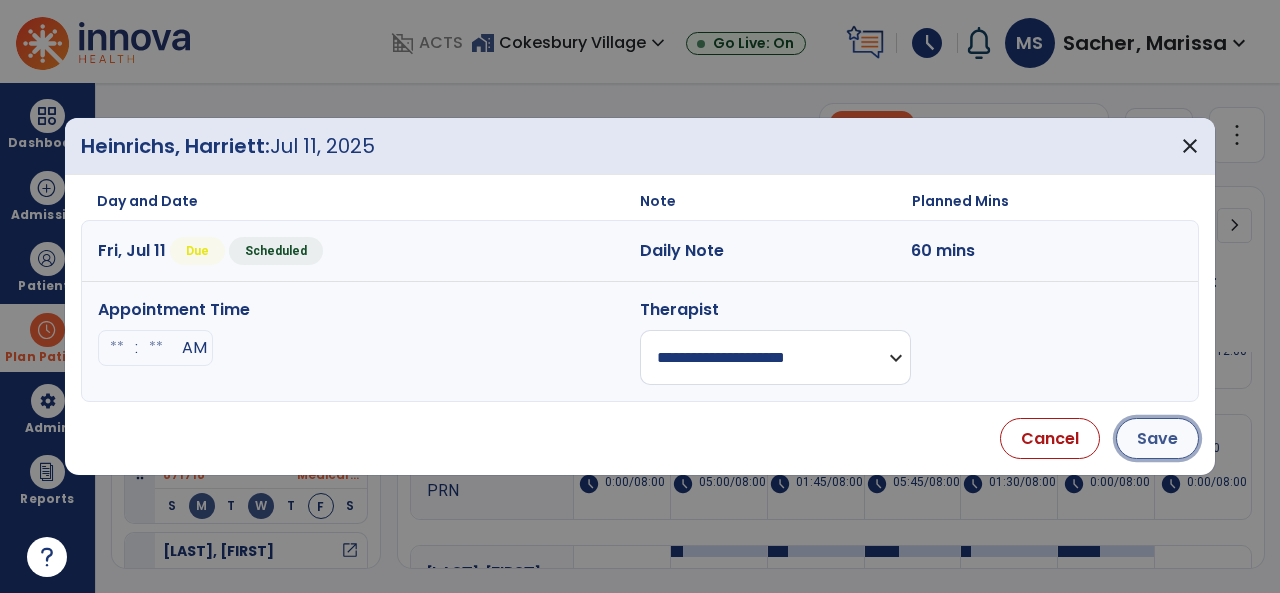 click on "Save" at bounding box center (1157, 438) 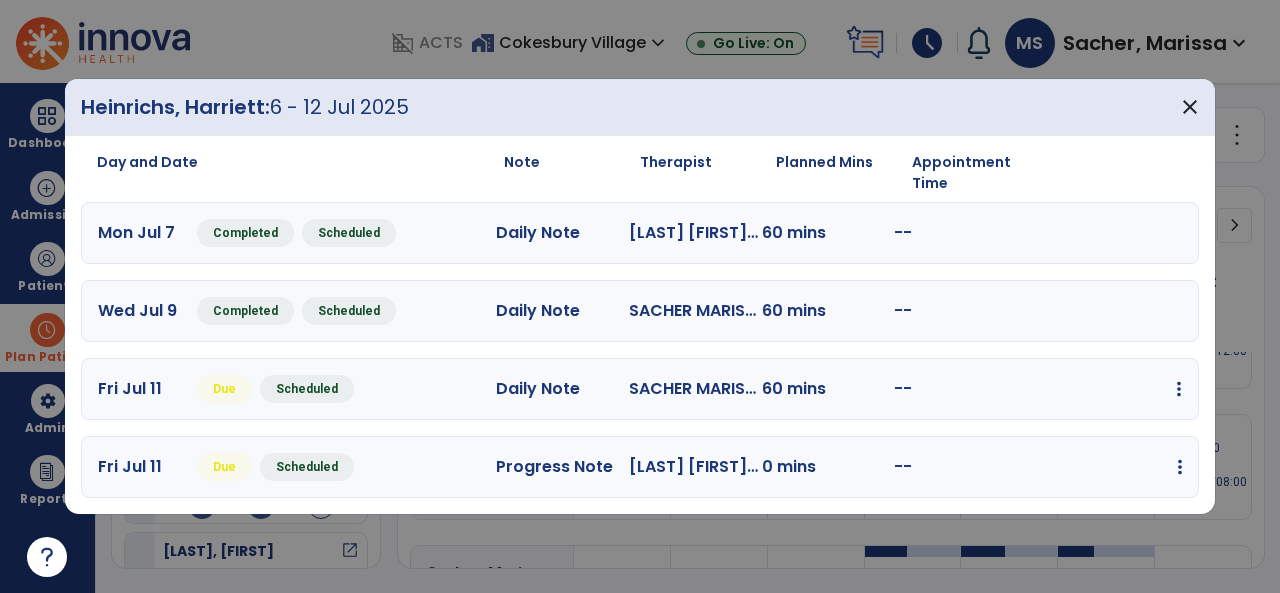 click on "edit   Edit Session   alt_route   Split Minutes  add_comment  Add Note" at bounding box center [1115, 467] 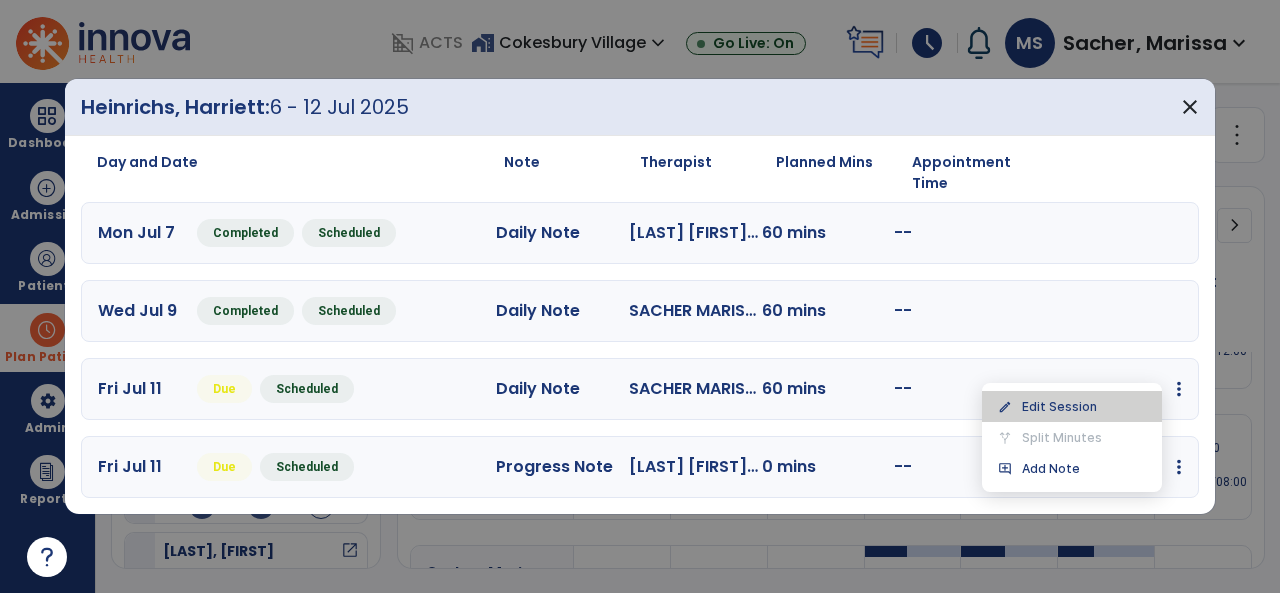 click on "edit   Edit Session" at bounding box center (1072, 406) 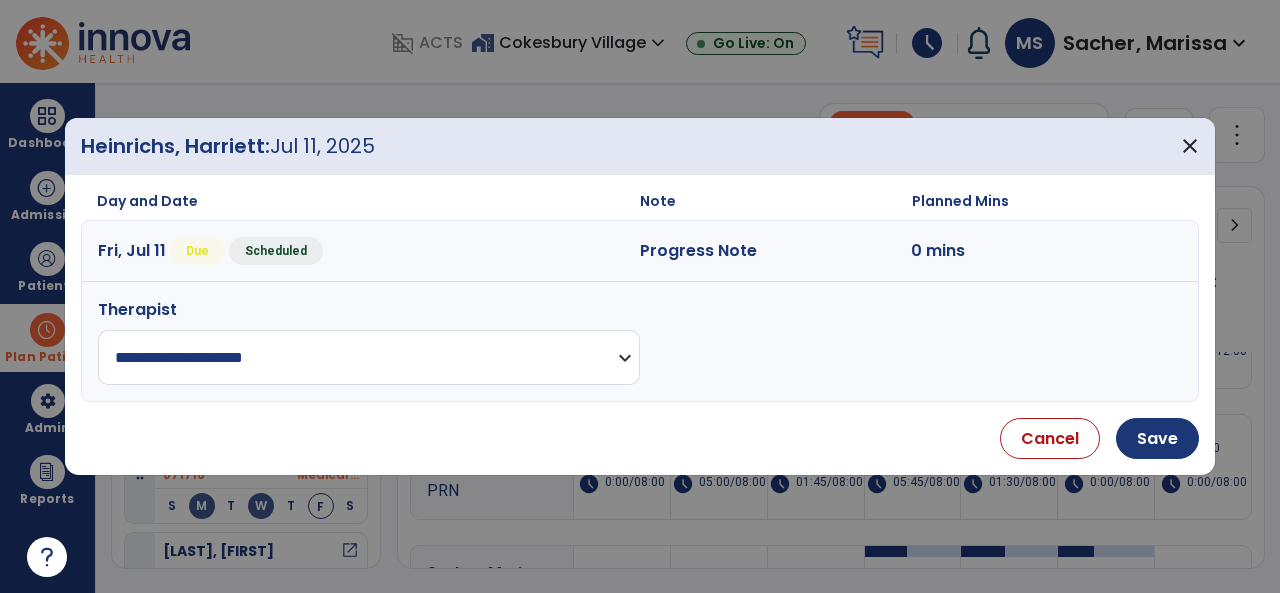 click on "**********" at bounding box center [369, 357] 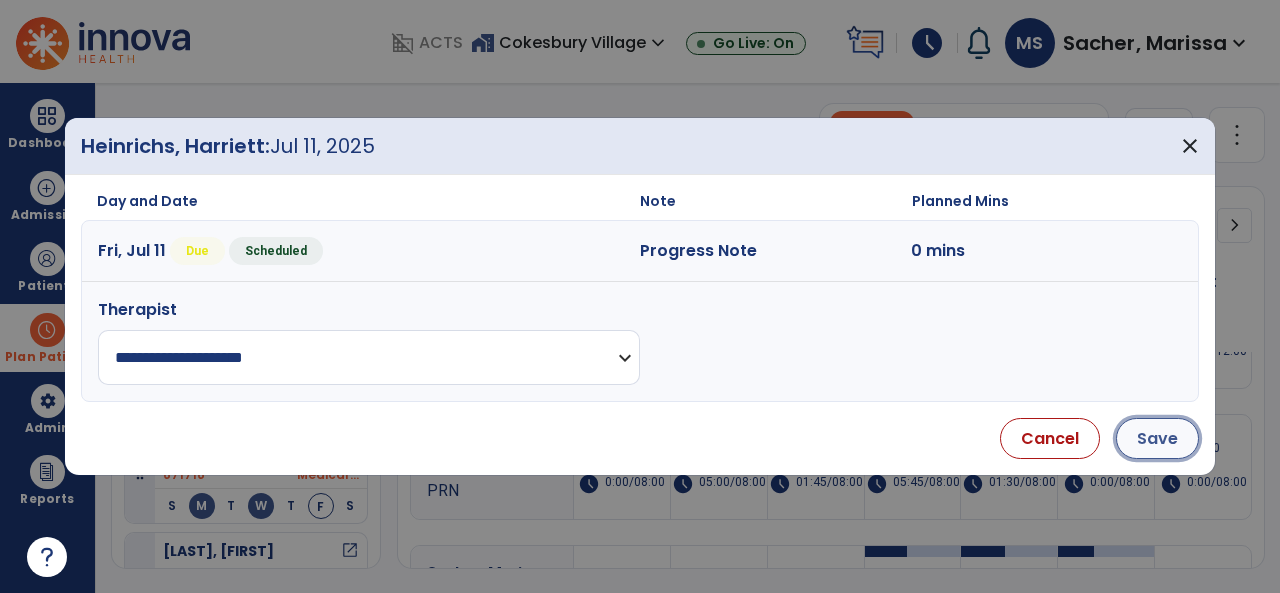 click on "Save" at bounding box center (1157, 438) 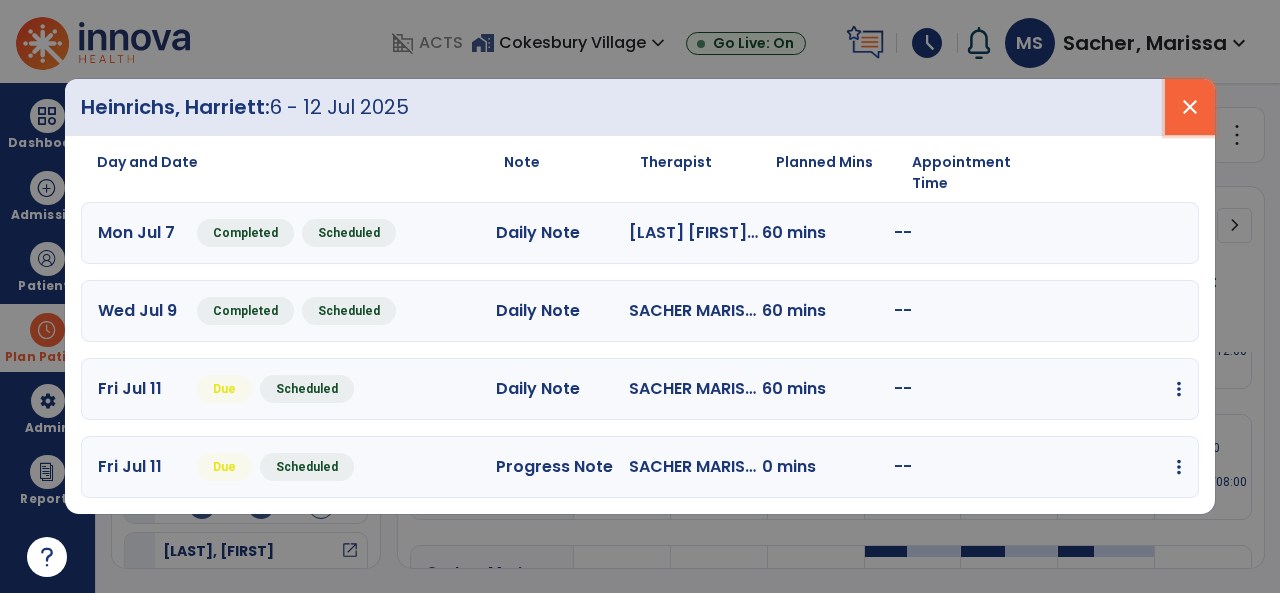 click on "close" at bounding box center [1190, 107] 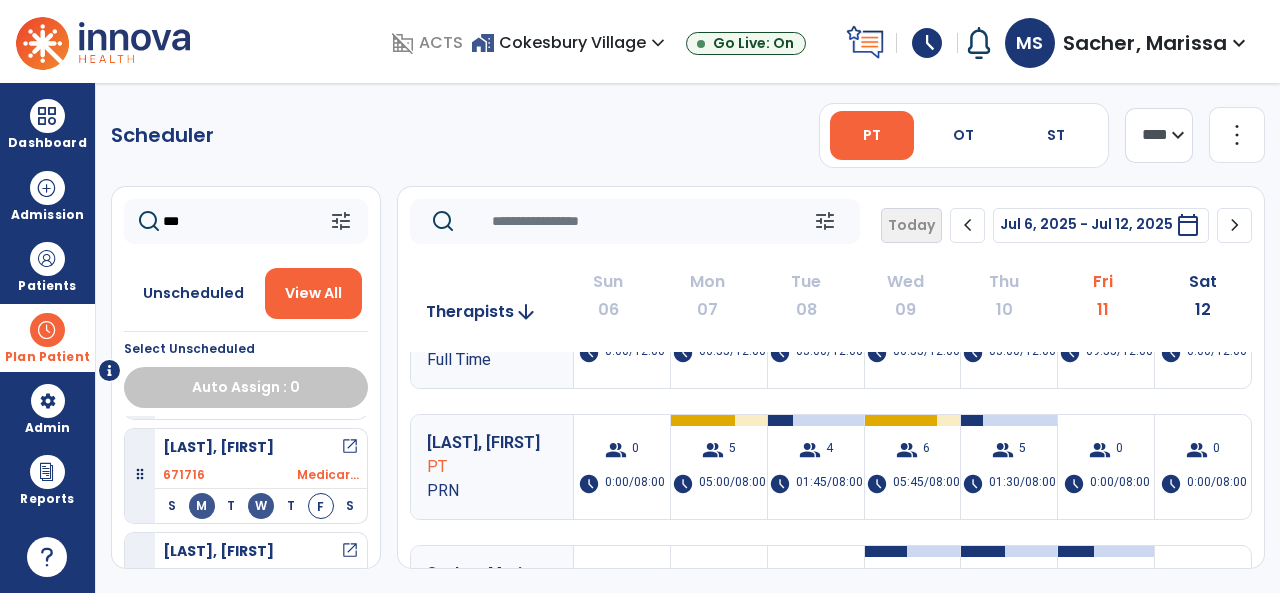 click on "***" 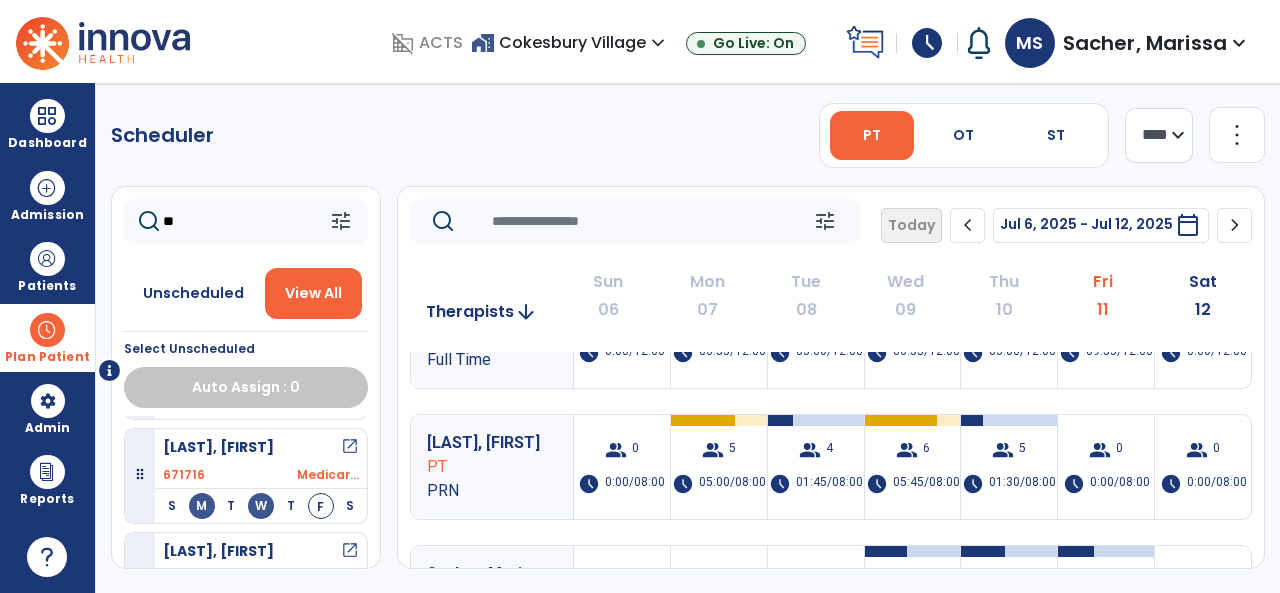 type on "*" 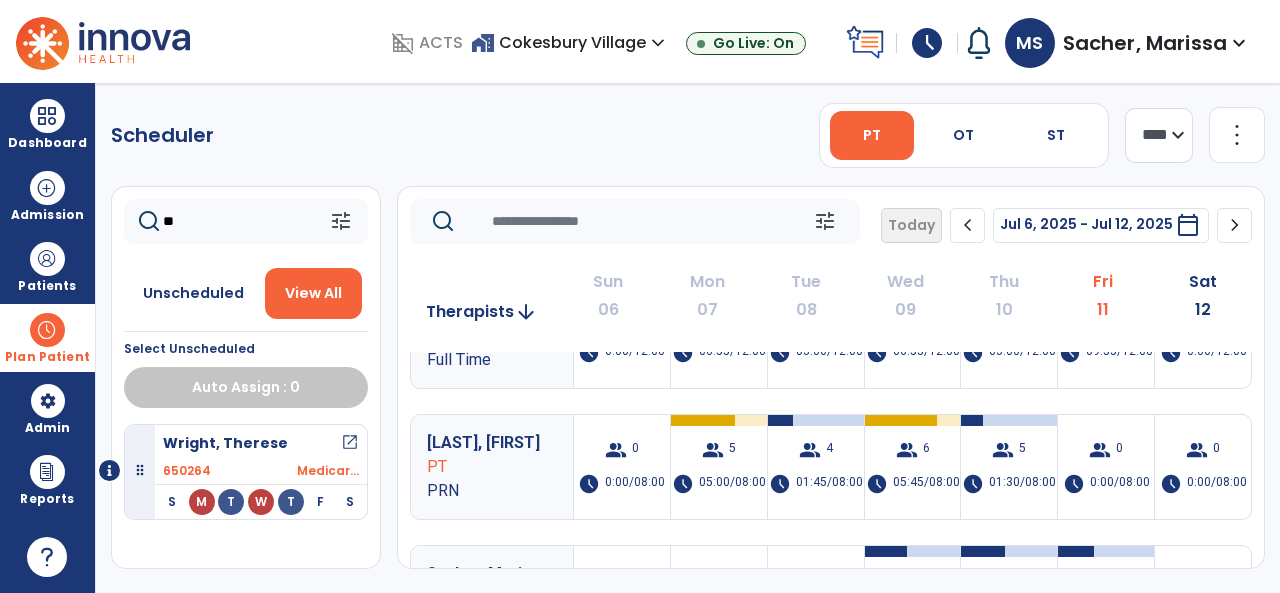 scroll, scrollTop: 0, scrollLeft: 0, axis: both 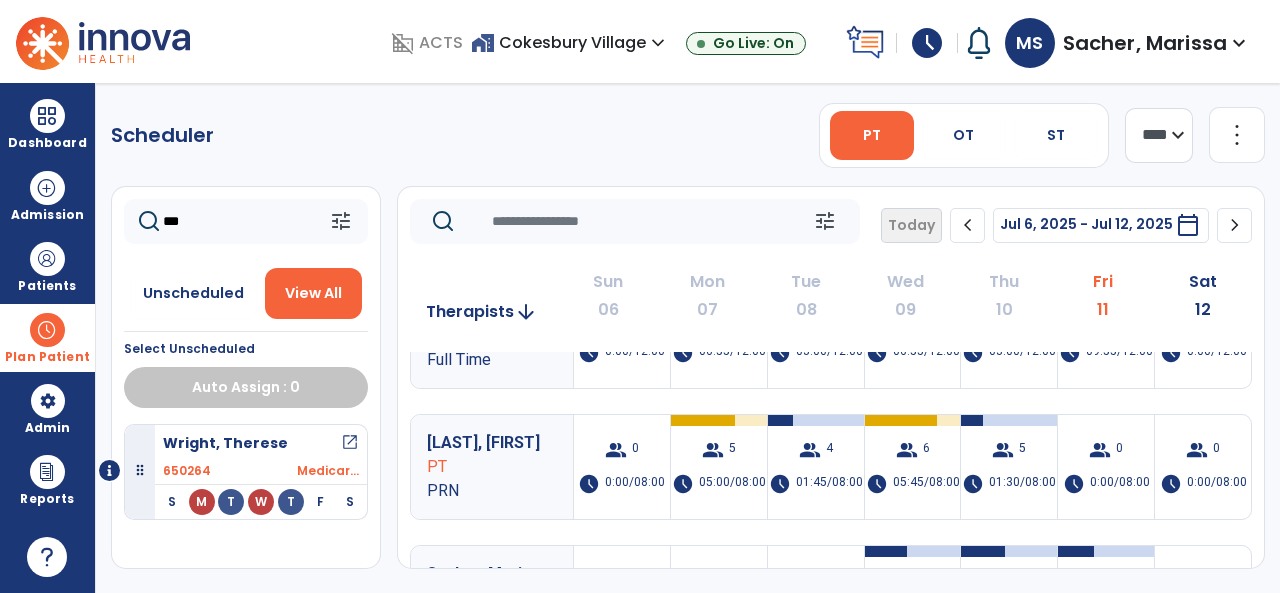 type on "***" 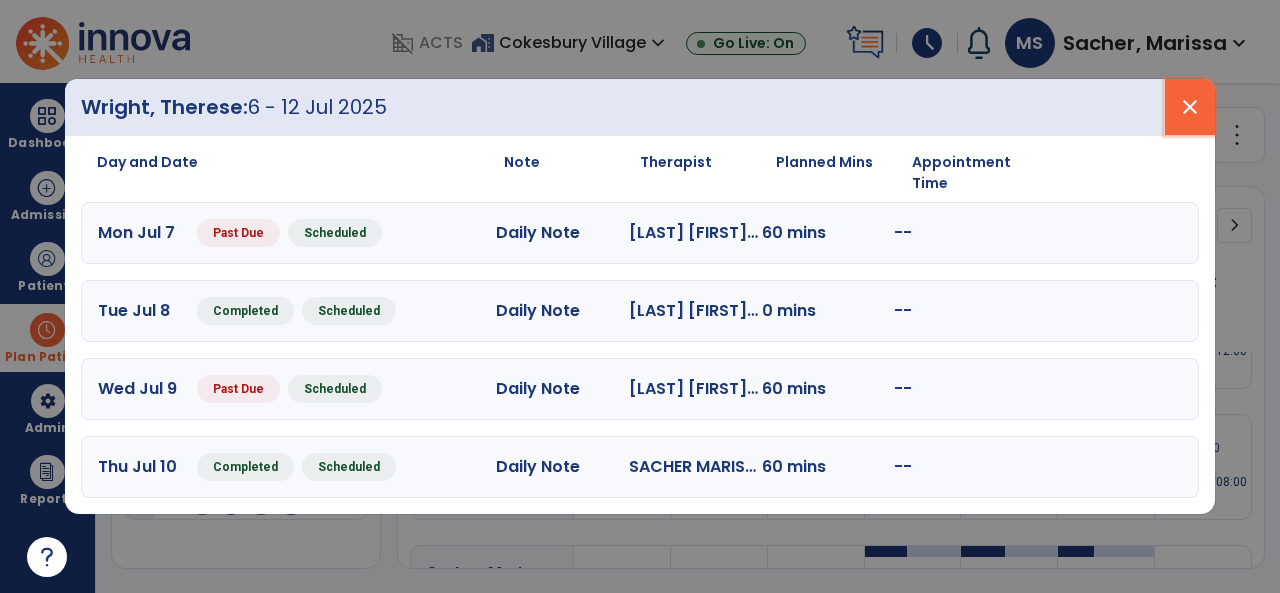 click on "close" at bounding box center (1190, 107) 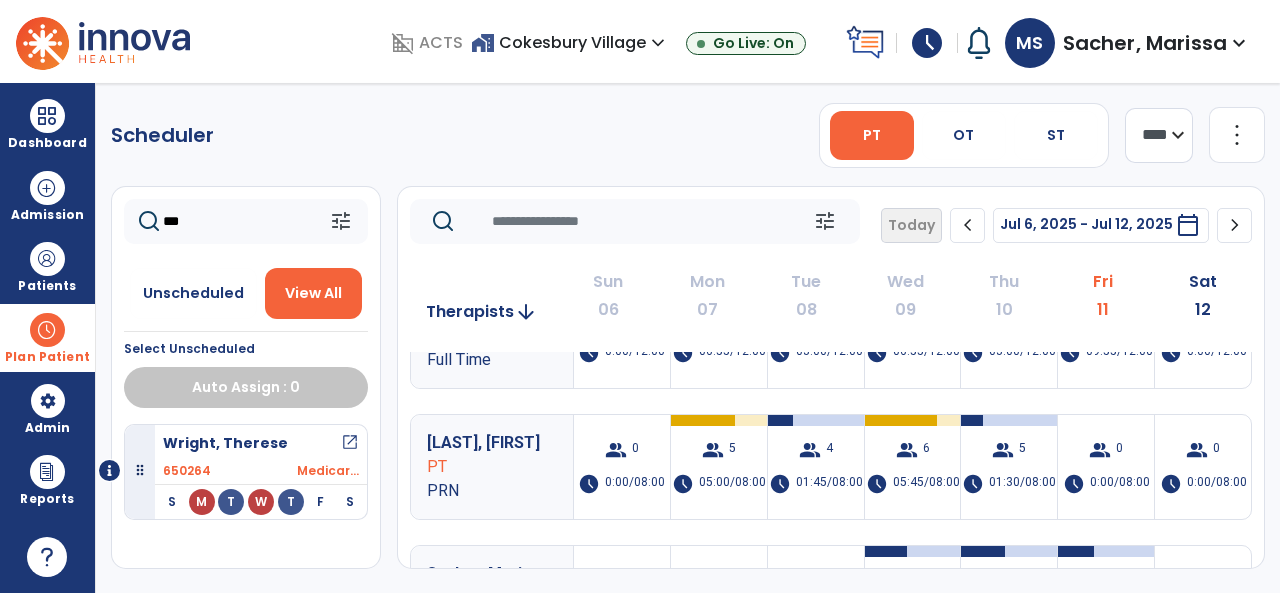 click at bounding box center (47, 330) 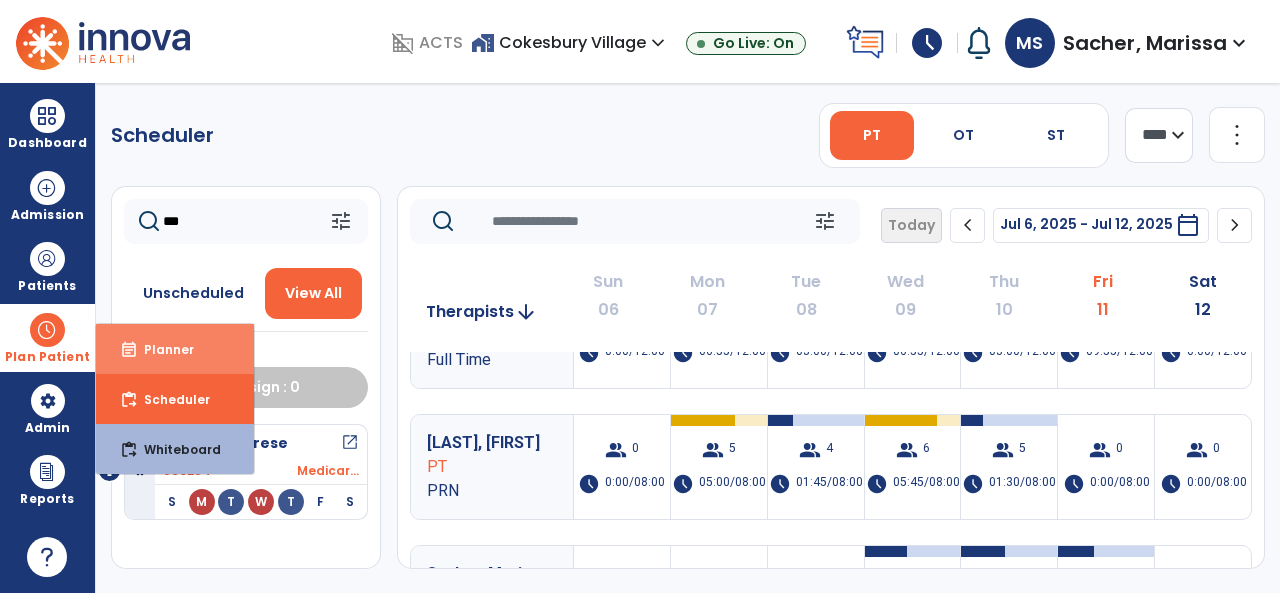 click on "Planner" at bounding box center (161, 349) 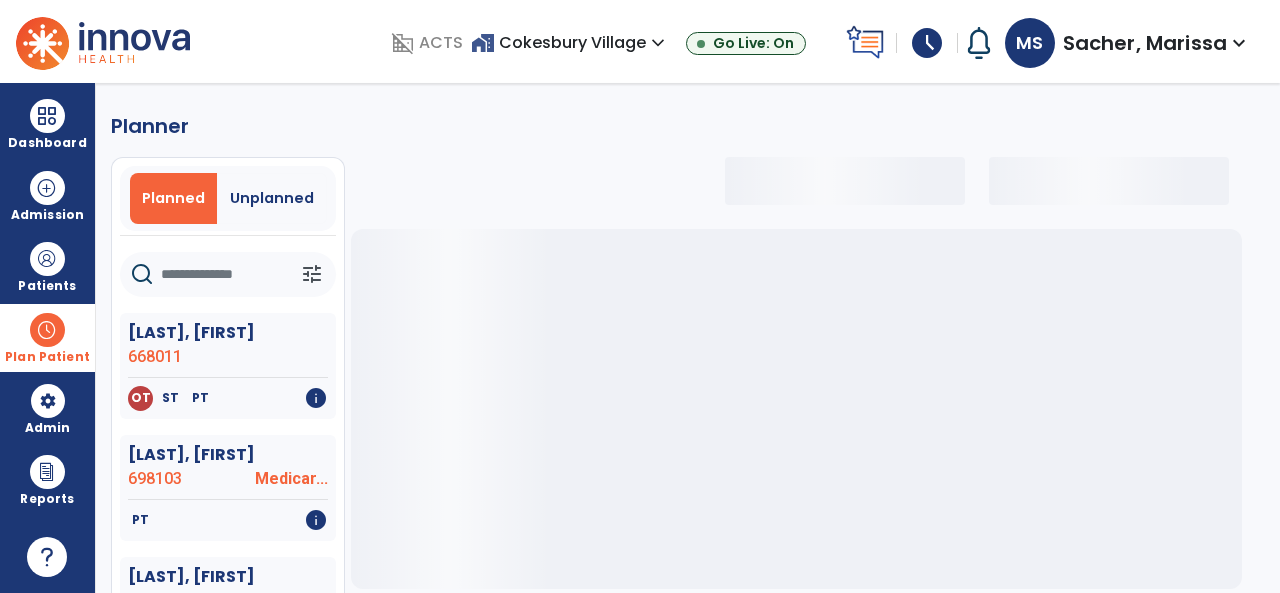 select on "***" 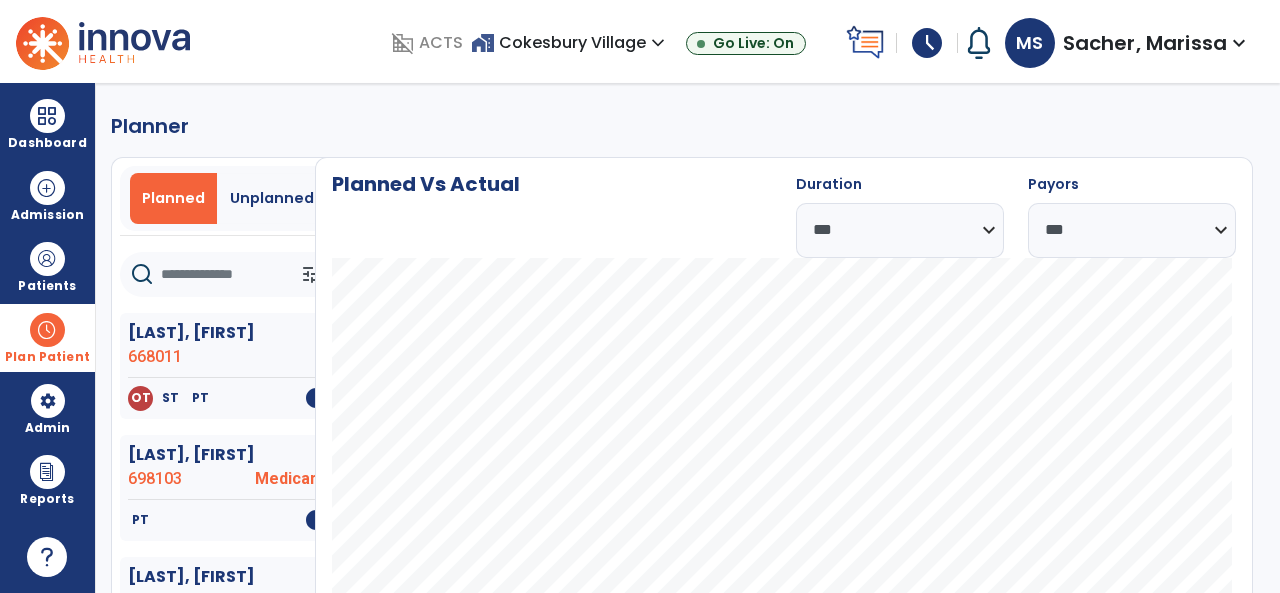 click 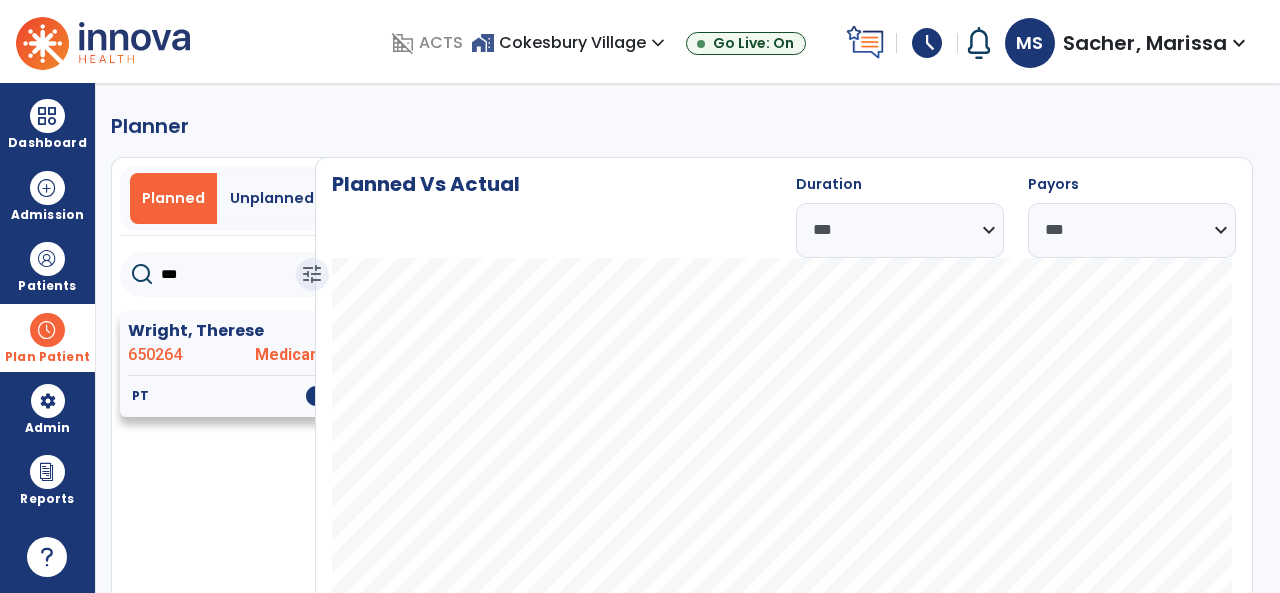 type on "***" 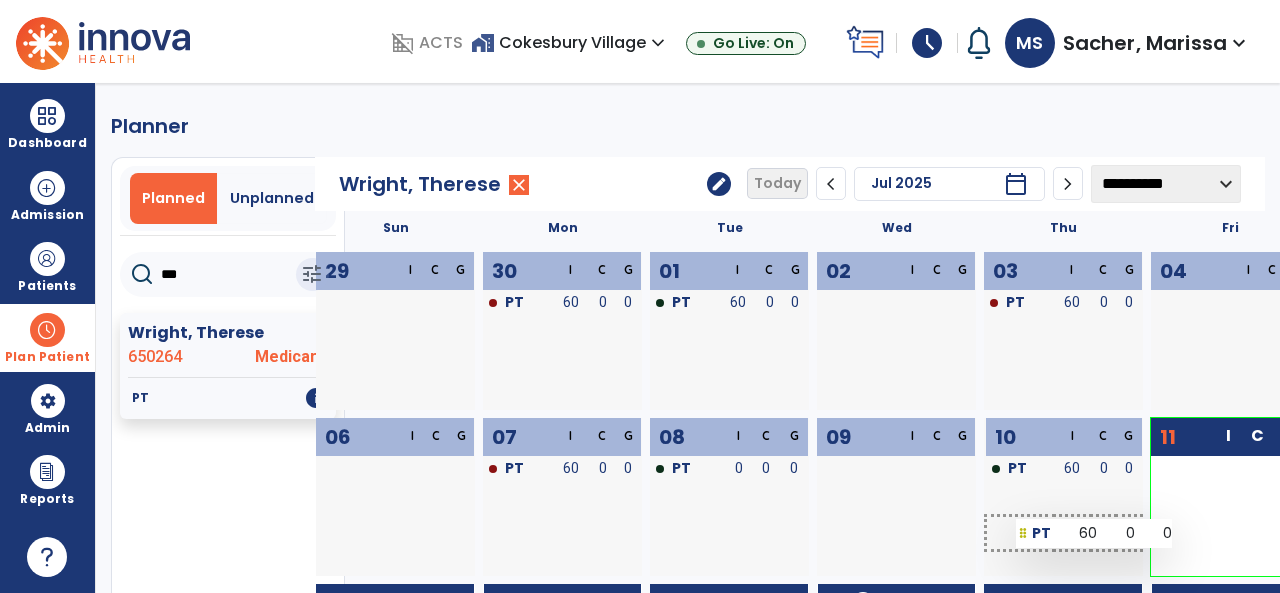 drag, startPoint x: 857, startPoint y: 473, endPoint x: 1174, endPoint y: 512, distance: 319.39005 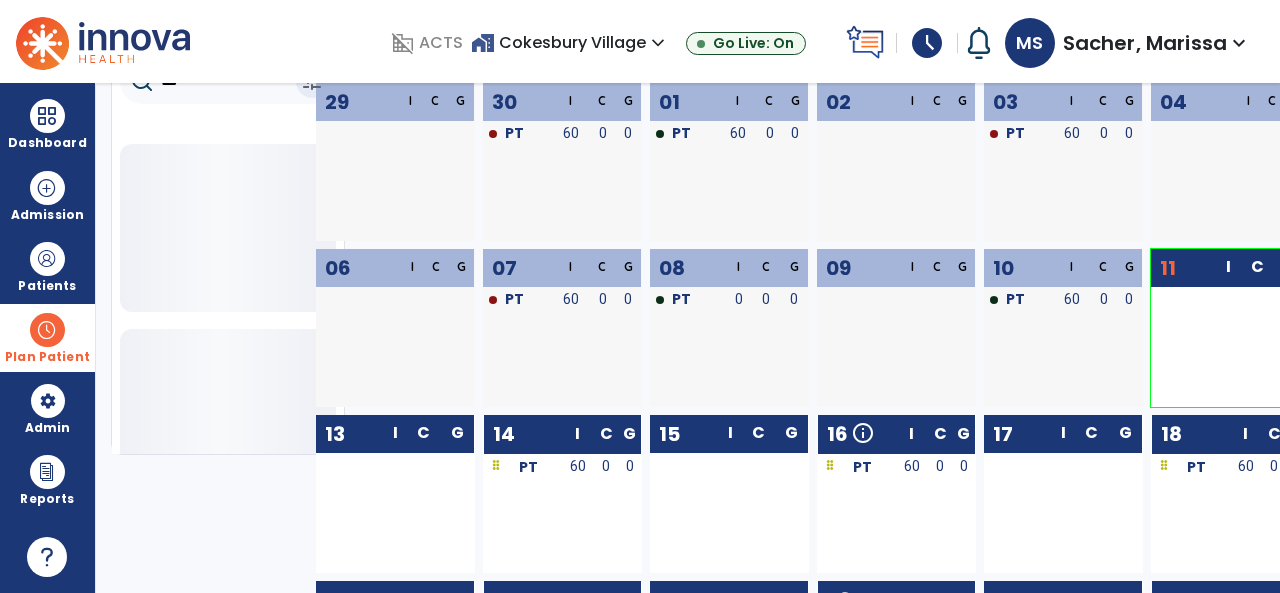 scroll, scrollTop: 300, scrollLeft: 0, axis: vertical 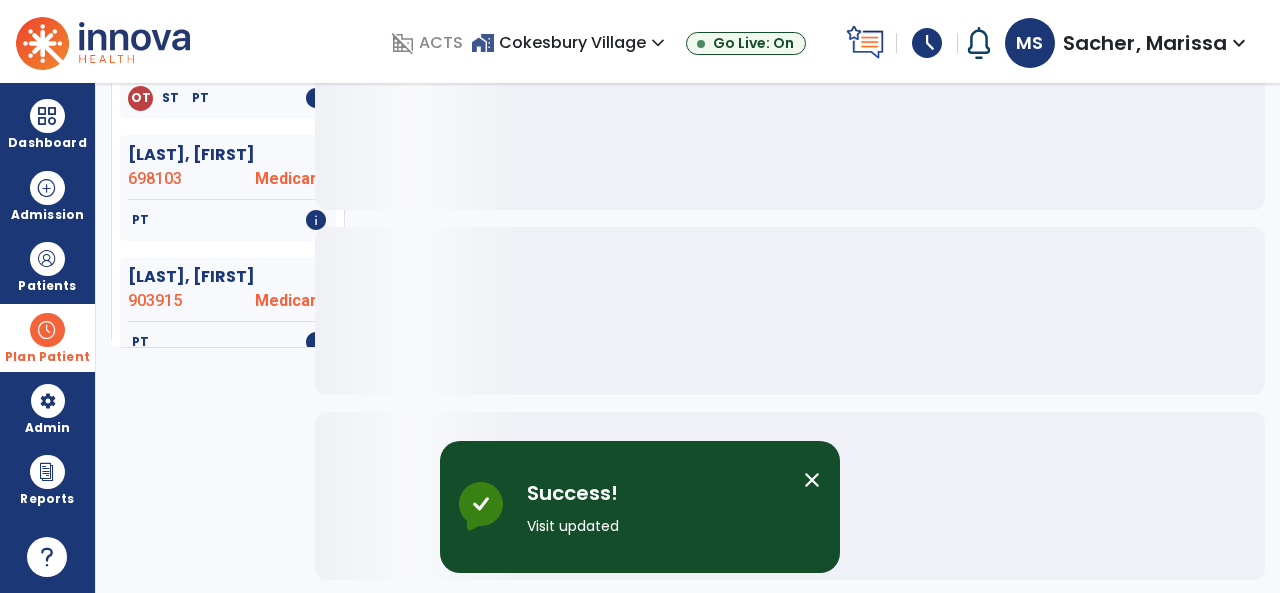 click at bounding box center [47, 330] 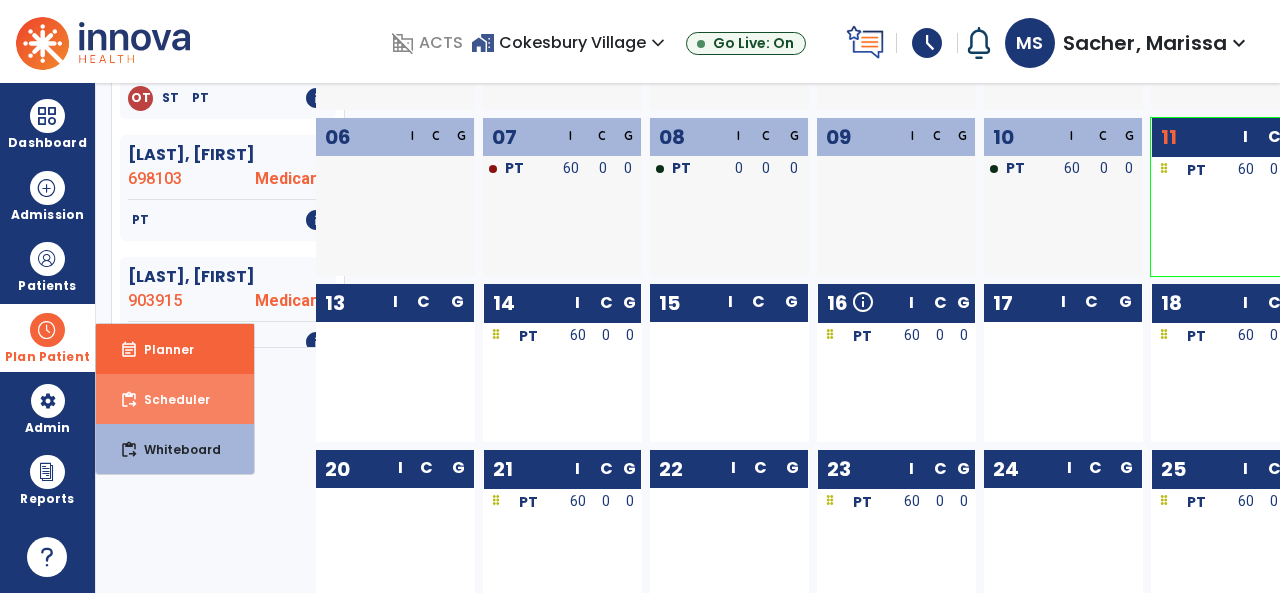 click on "Scheduler" at bounding box center (169, 399) 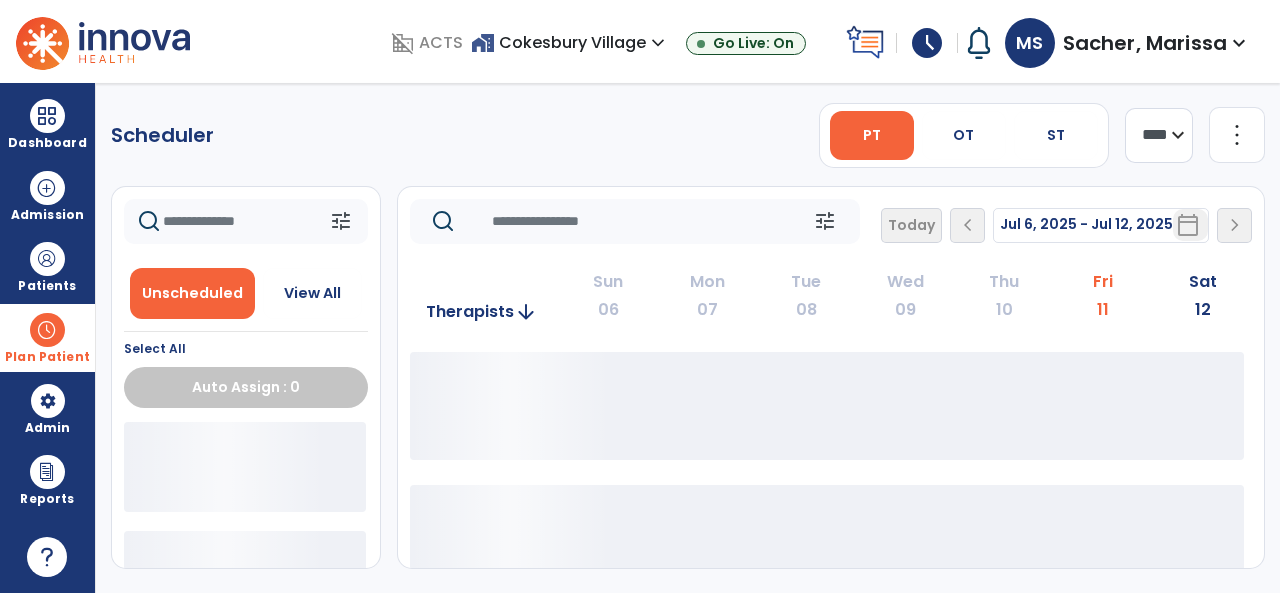 scroll, scrollTop: 0, scrollLeft: 0, axis: both 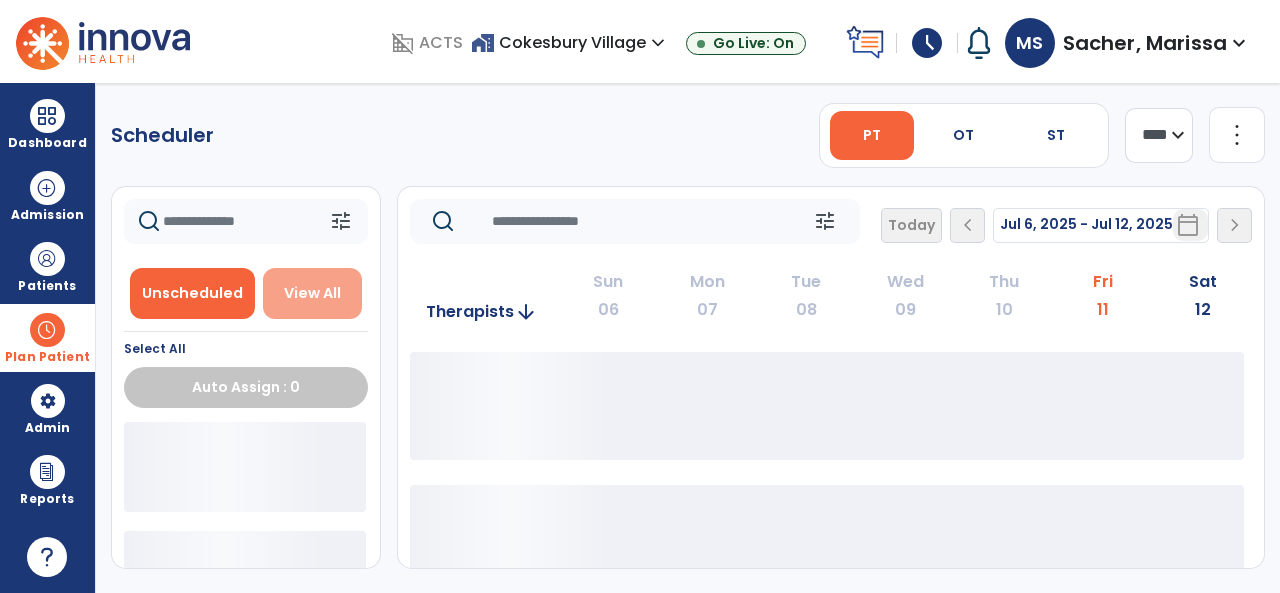drag, startPoint x: 302, startPoint y: 285, endPoint x: 294, endPoint y: 275, distance: 12.806249 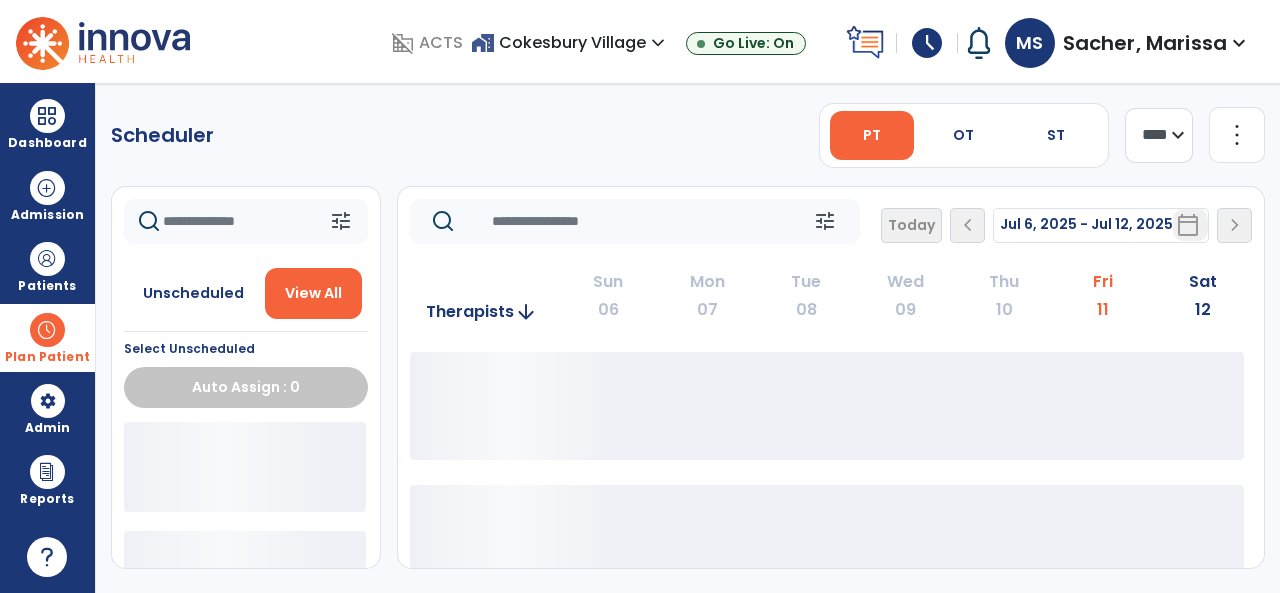 click 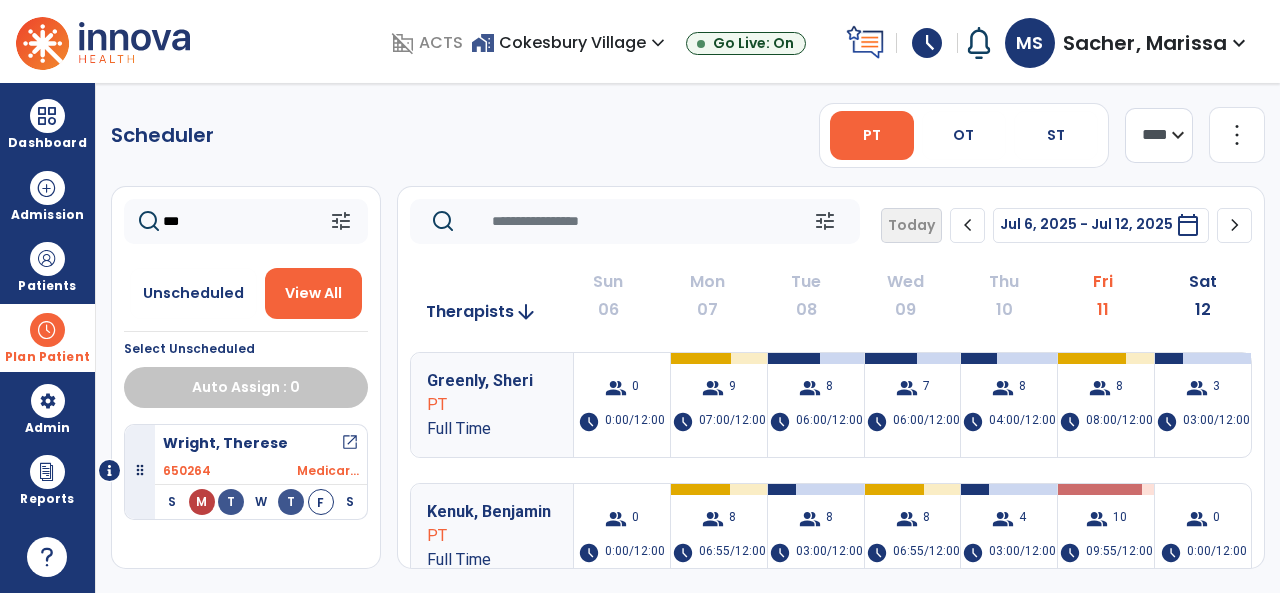 type on "***" 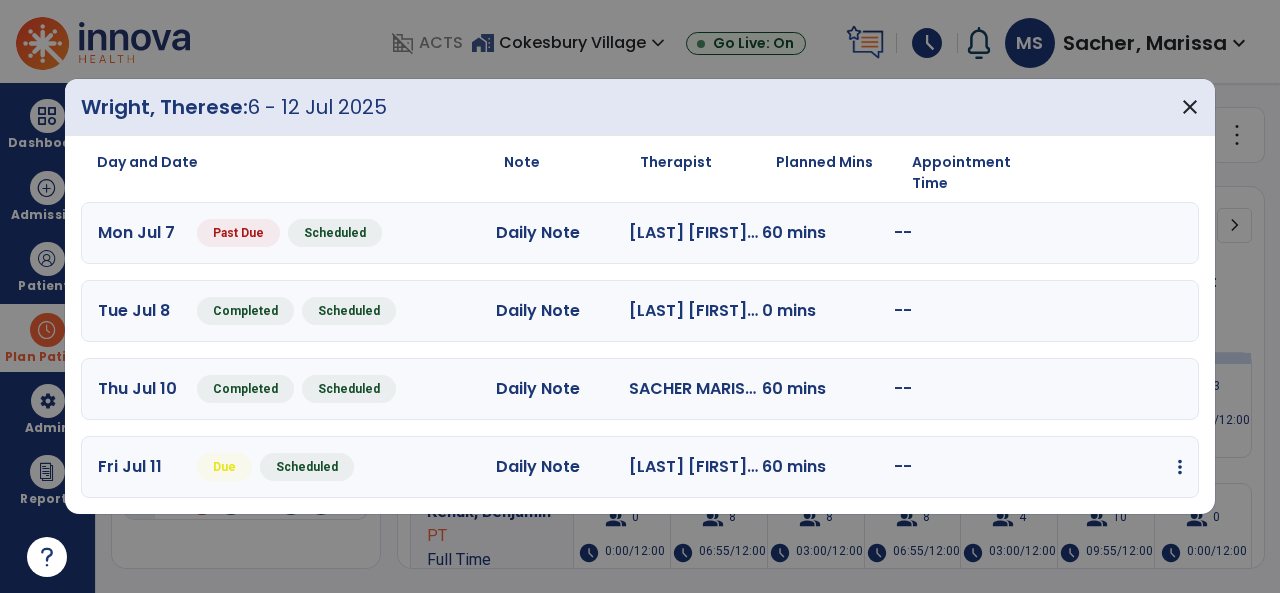 click on "edit   Edit Session   alt_route   Split Minutes  add_comment  Add Note" at bounding box center [1115, 467] 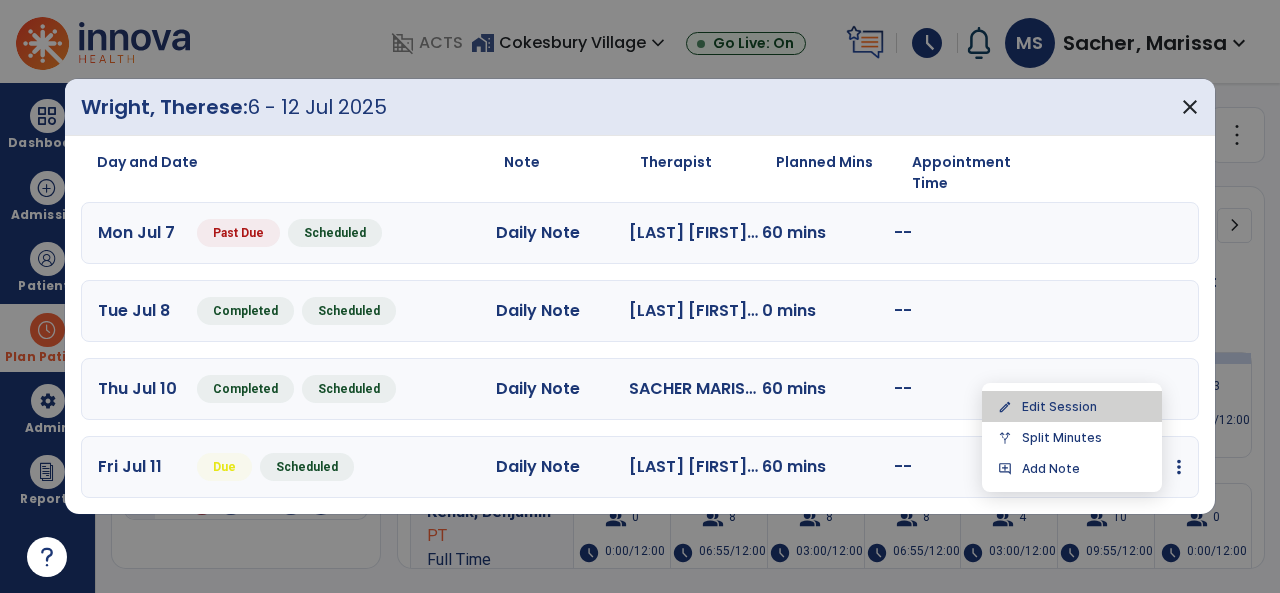 click on "edit   Edit Session" at bounding box center [1072, 406] 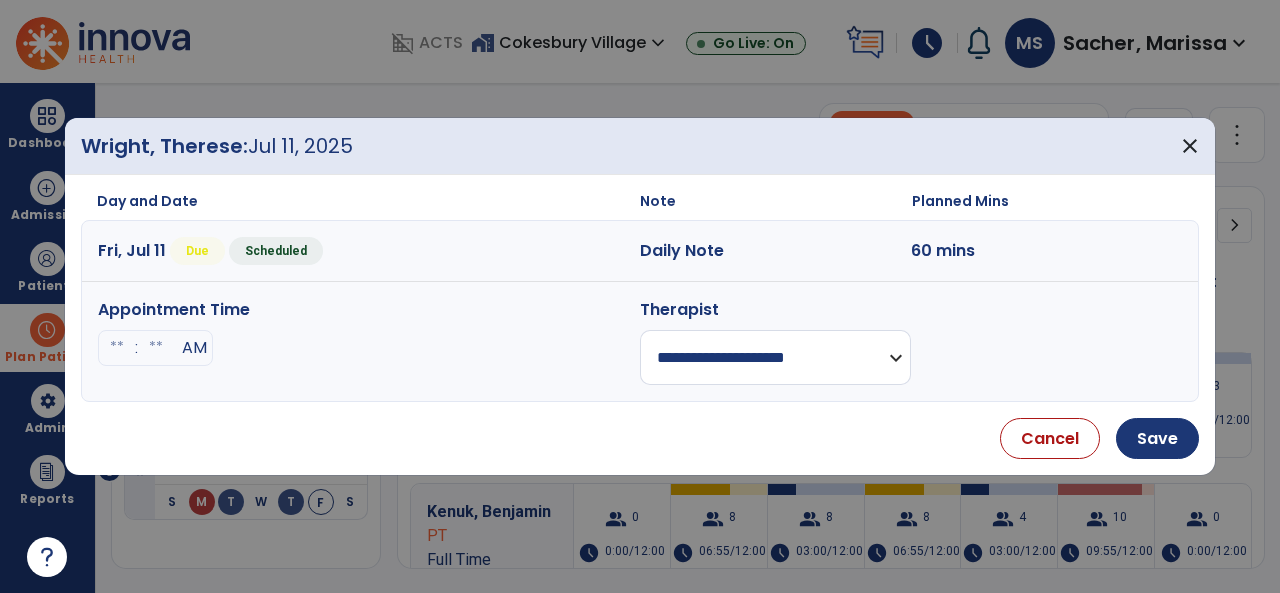 click on "**********" at bounding box center (775, 357) 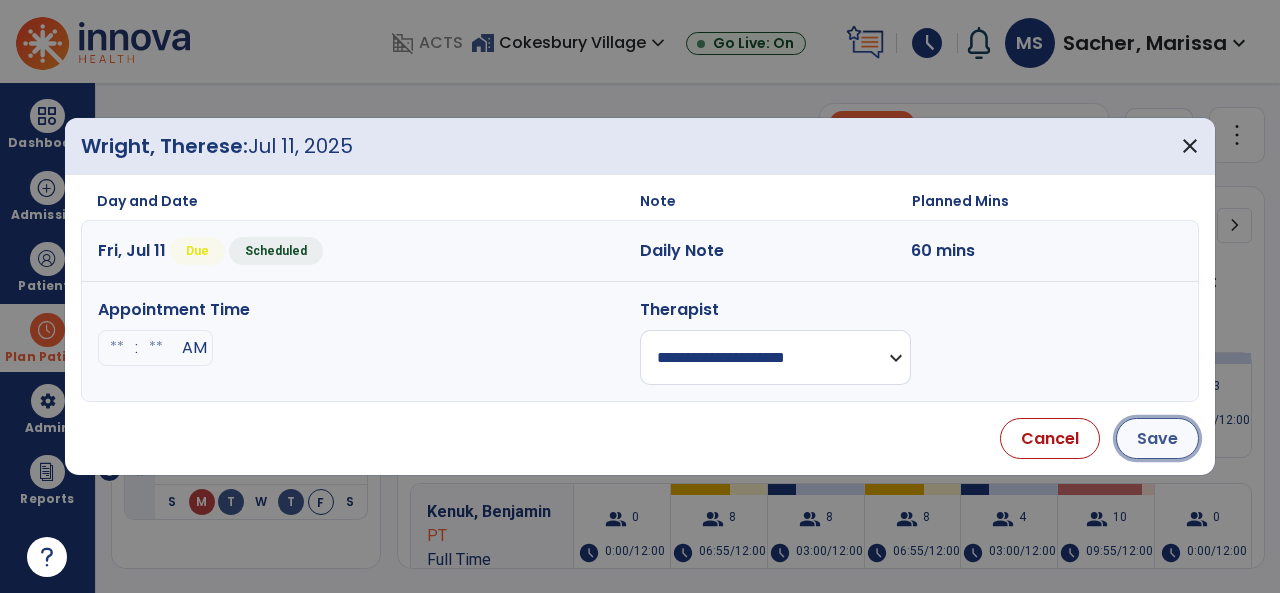 click on "Save" at bounding box center (1157, 438) 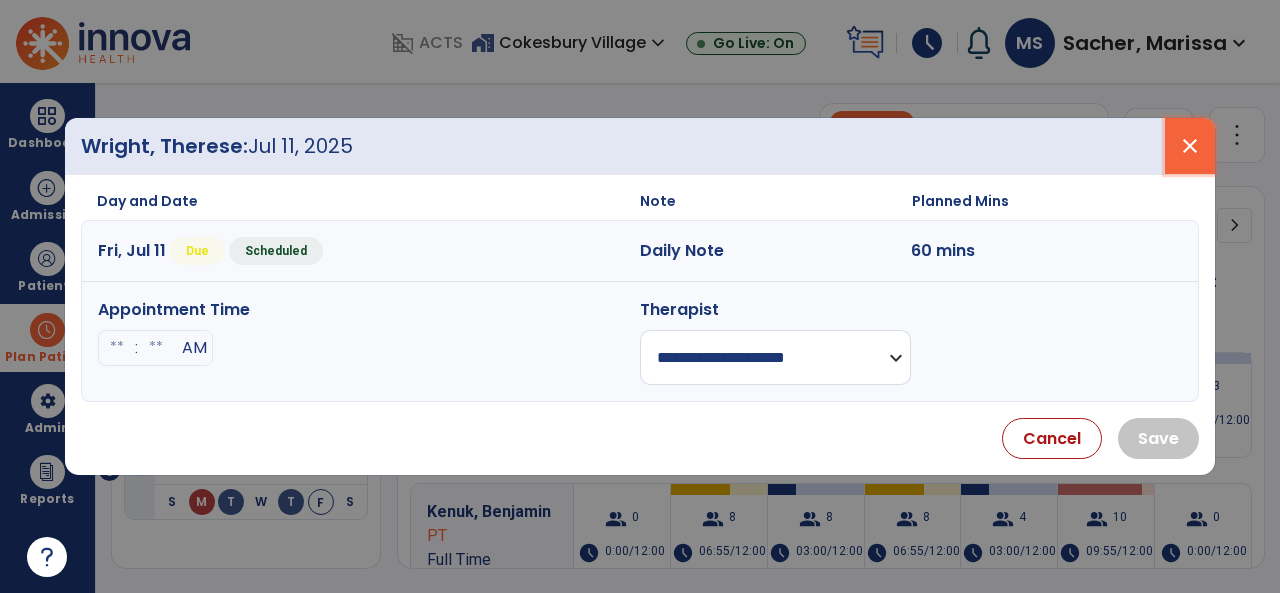 click on "close" at bounding box center (1190, 146) 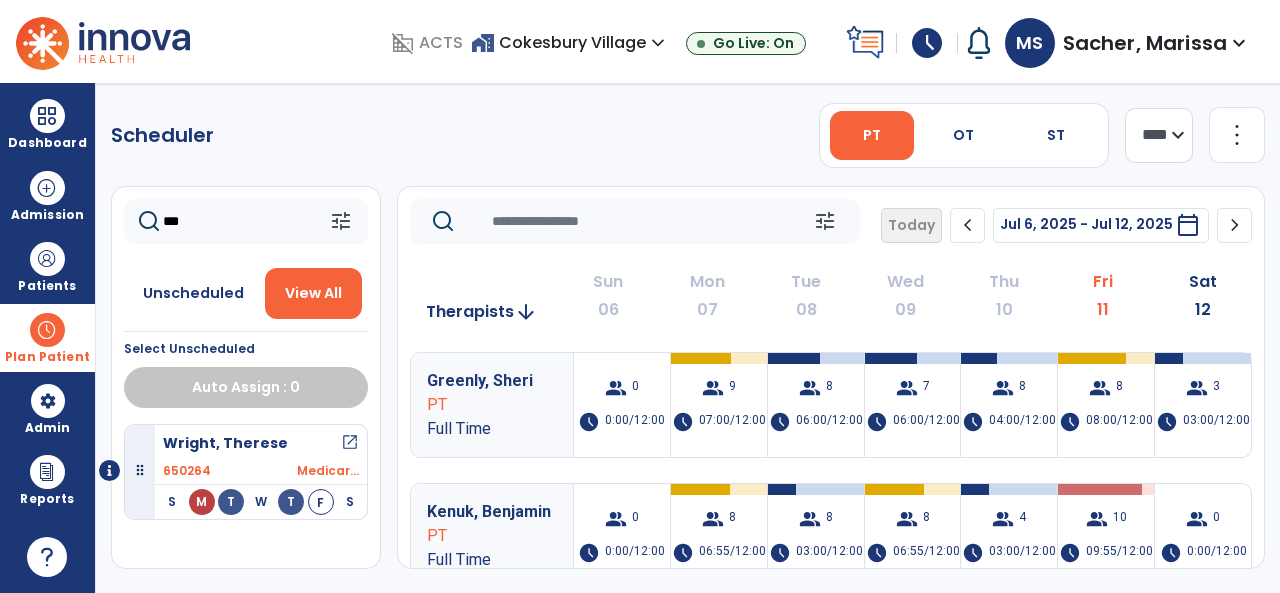 click on "***" 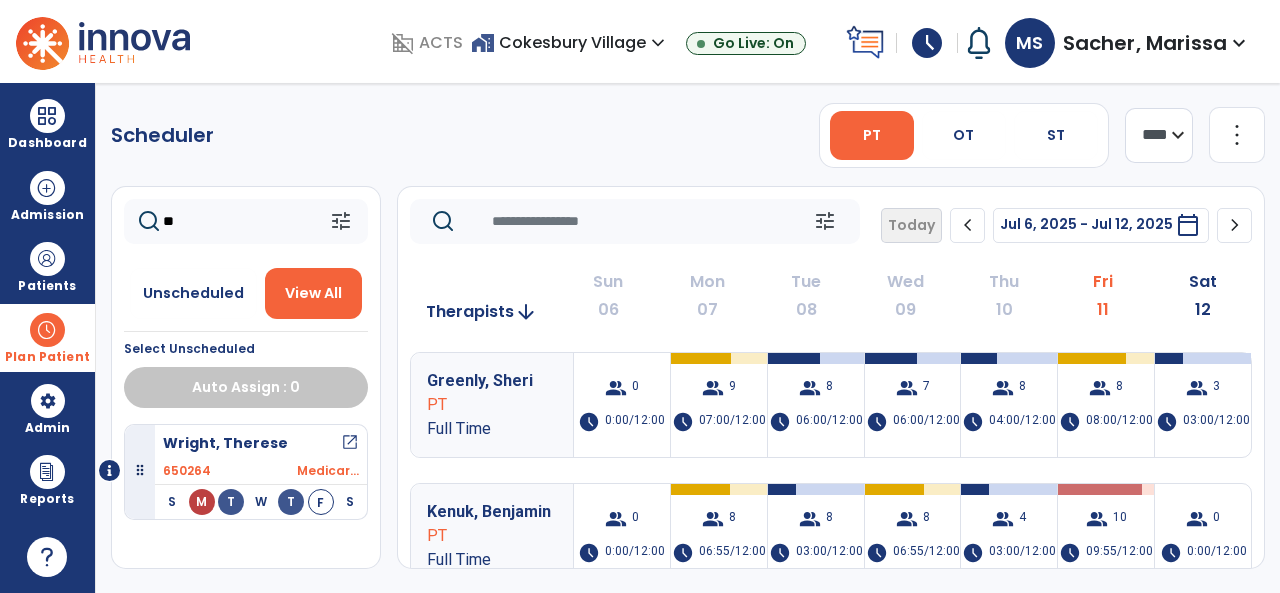 type on "*" 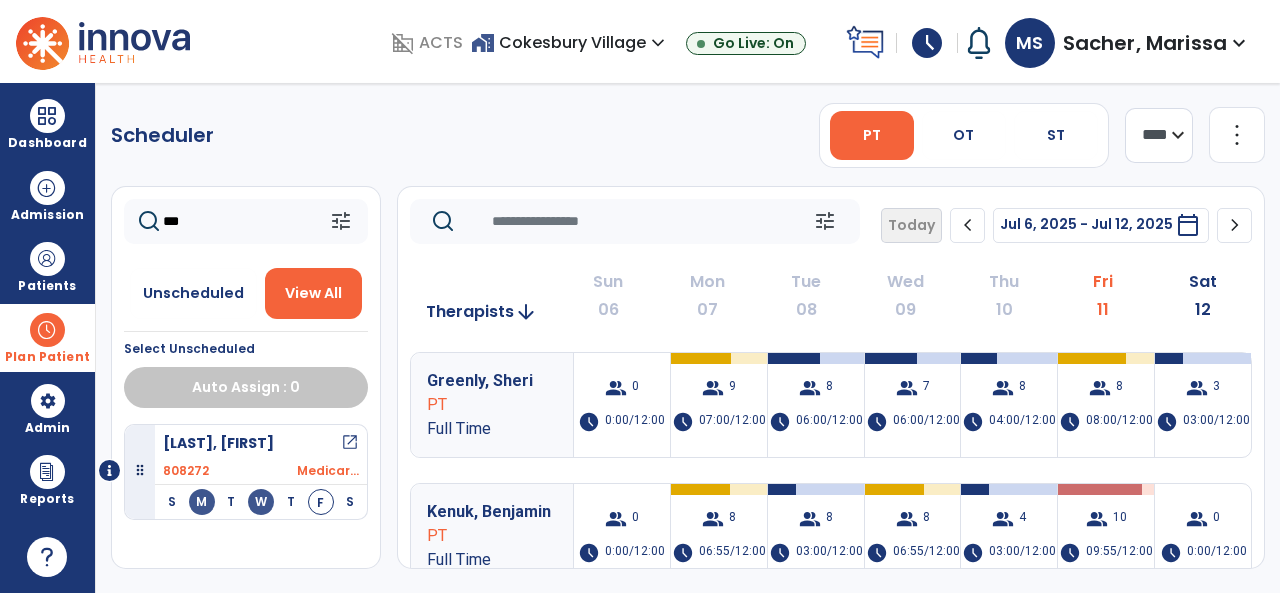 type on "***" 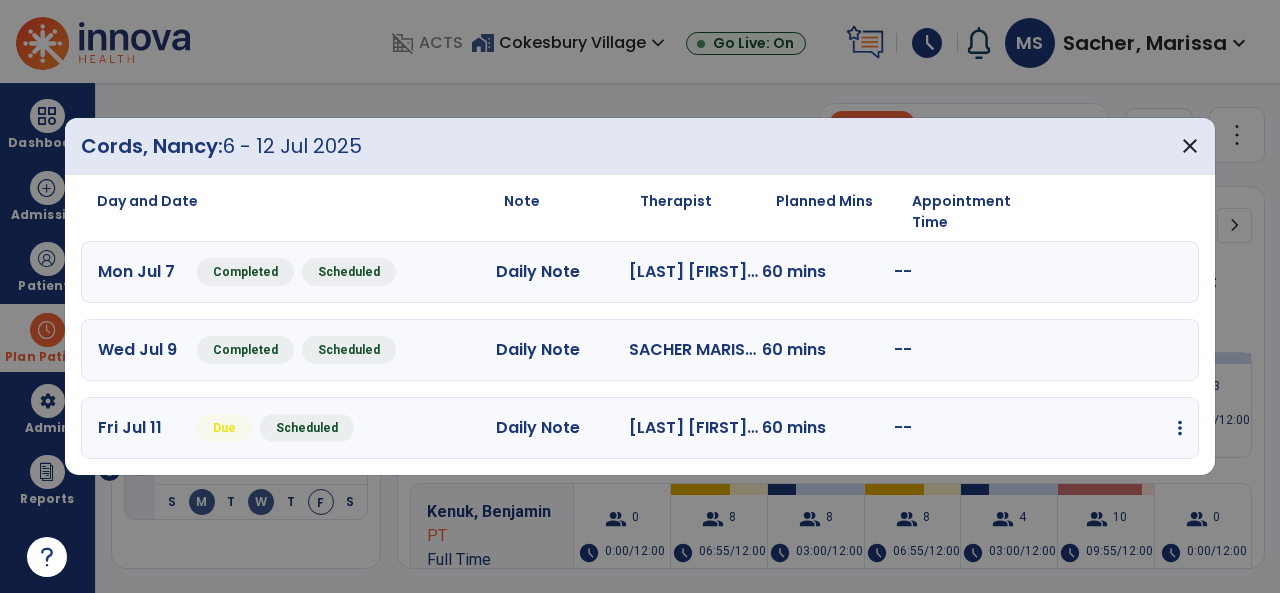 click on "edit   Edit Session   alt_route   Split Minutes  add_comment  Add Note" at bounding box center (1115, 428) 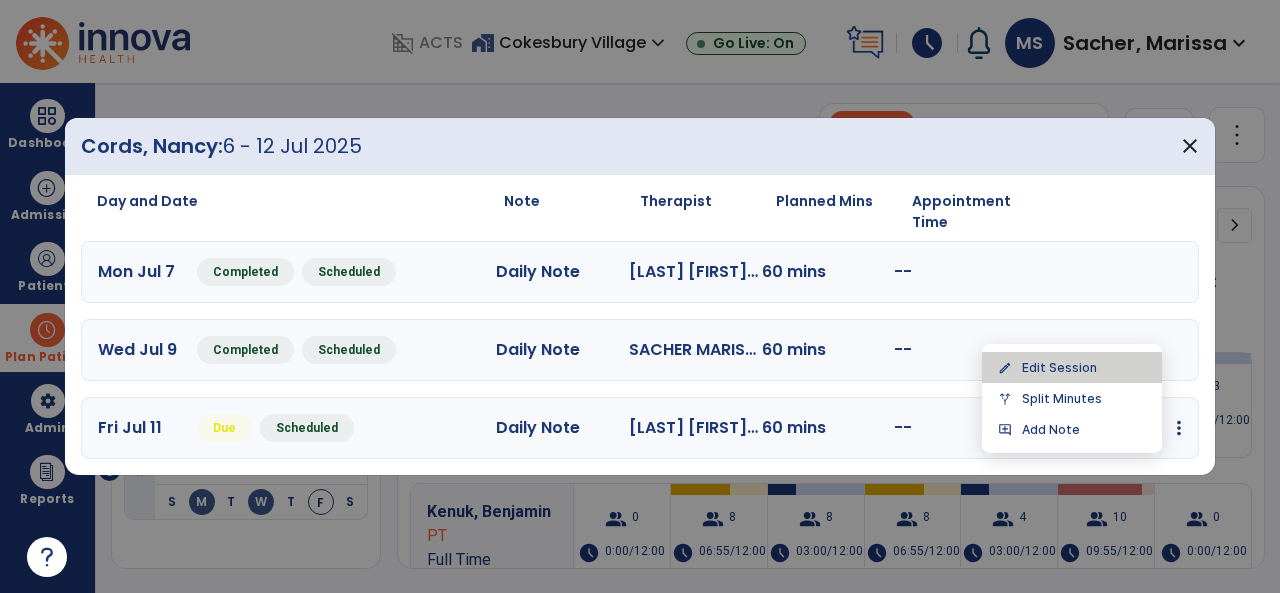 click on "edit   Edit Session" at bounding box center (1072, 367) 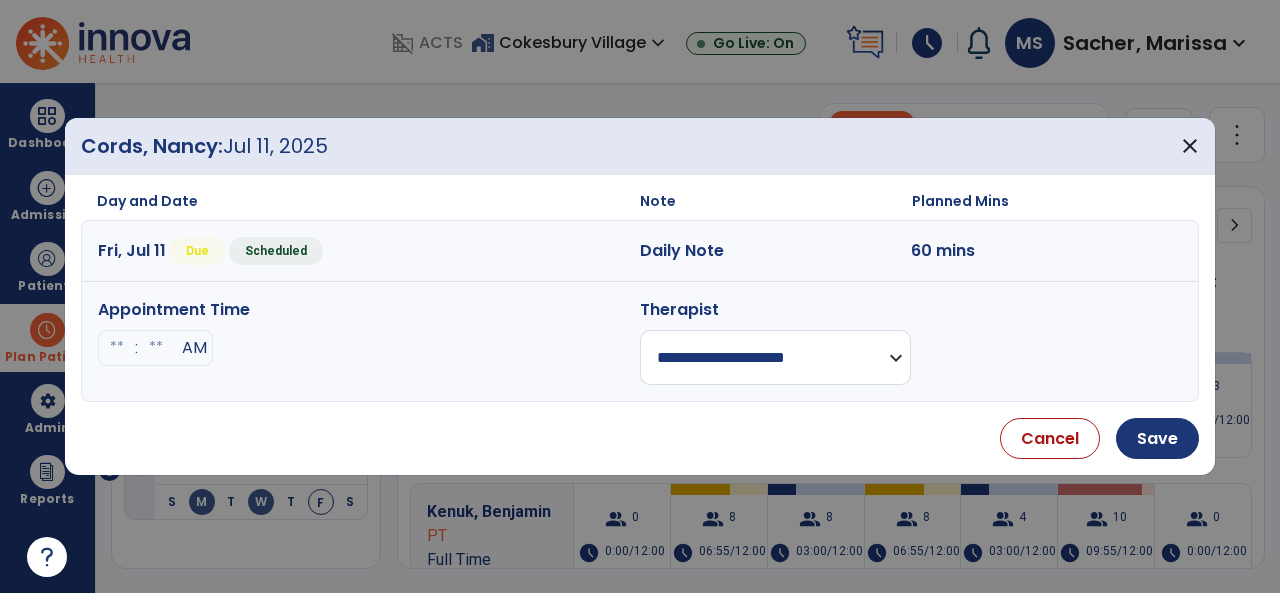 click on "**********" at bounding box center [775, 357] 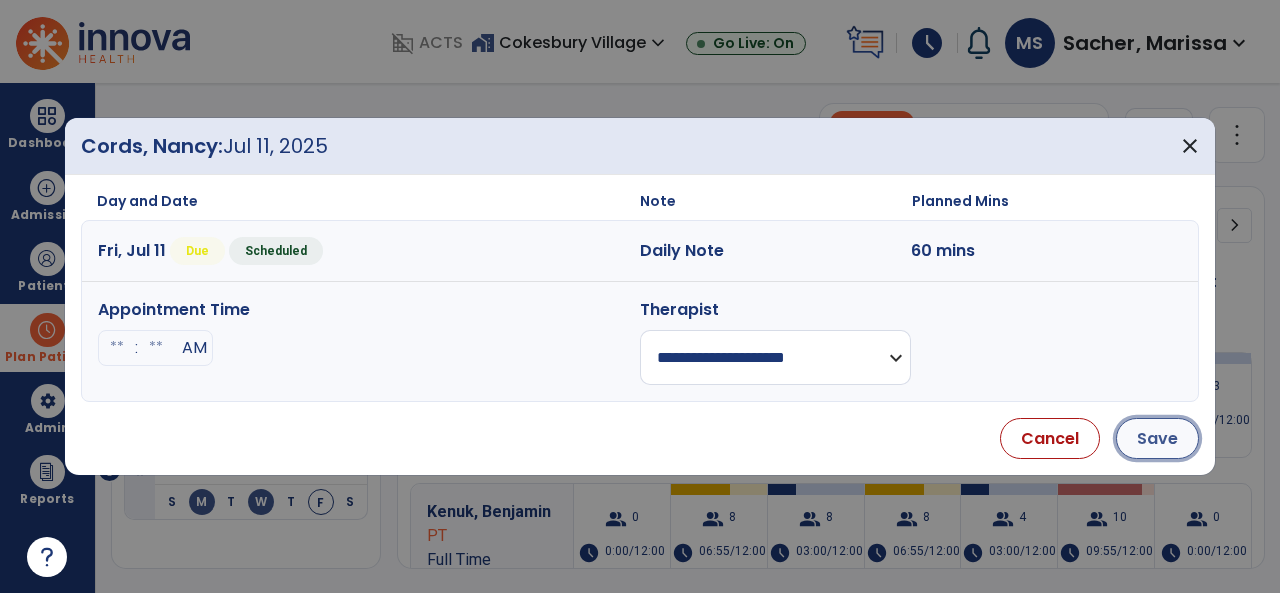 click on "Save" at bounding box center [1157, 438] 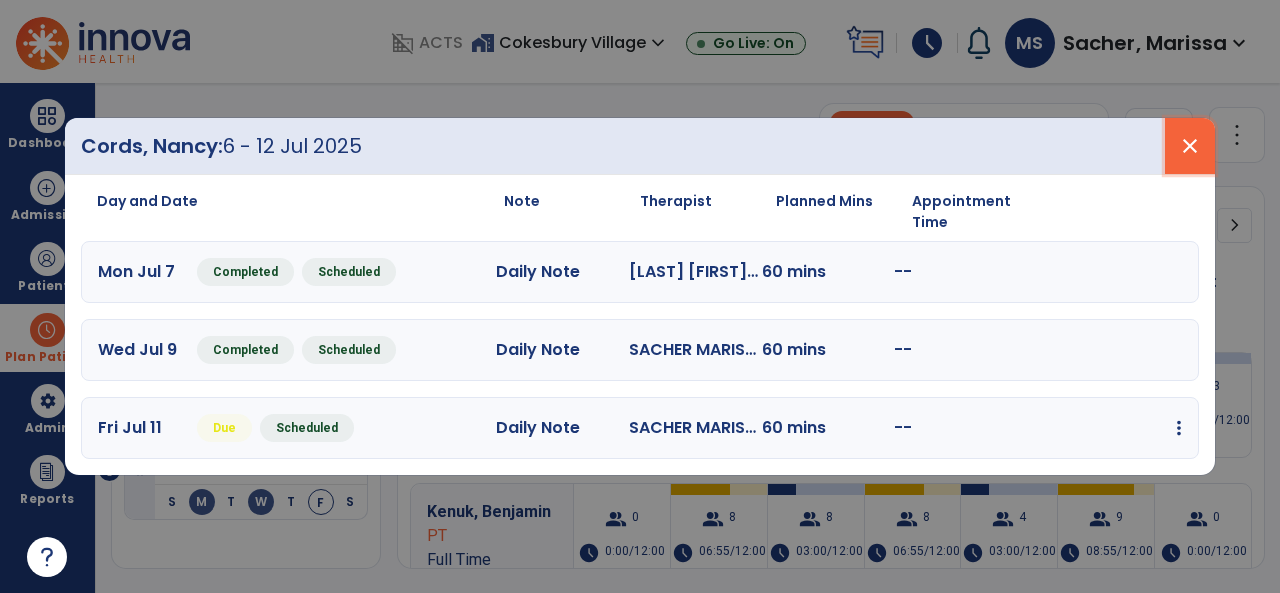 click on "close" at bounding box center [1190, 146] 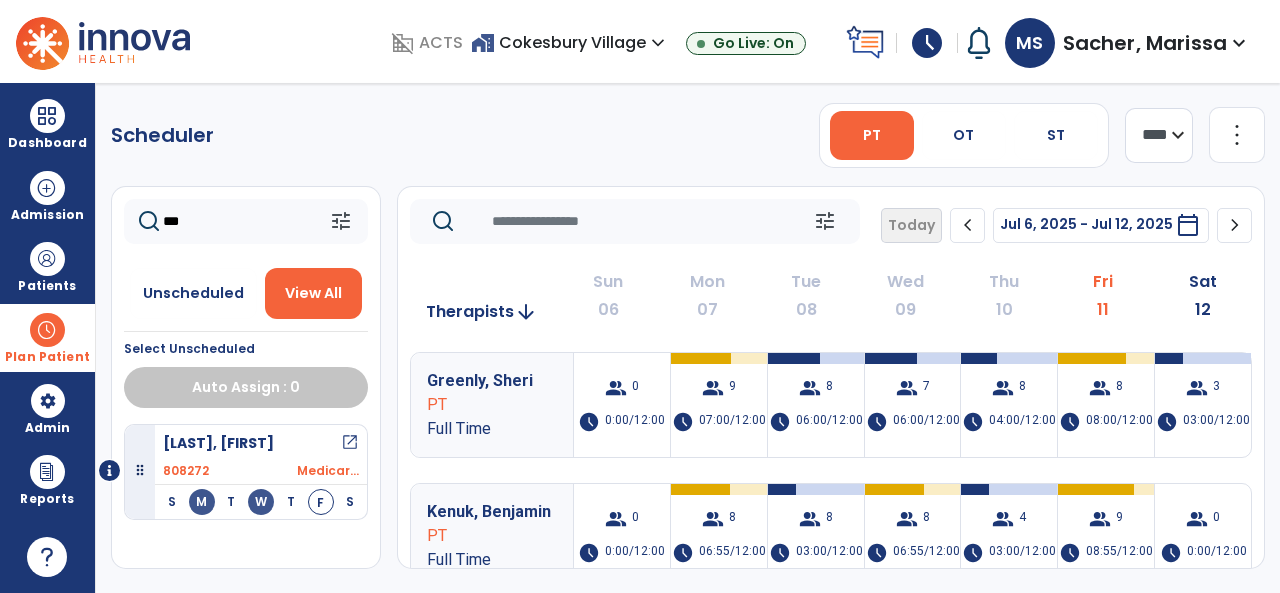 click on "***" 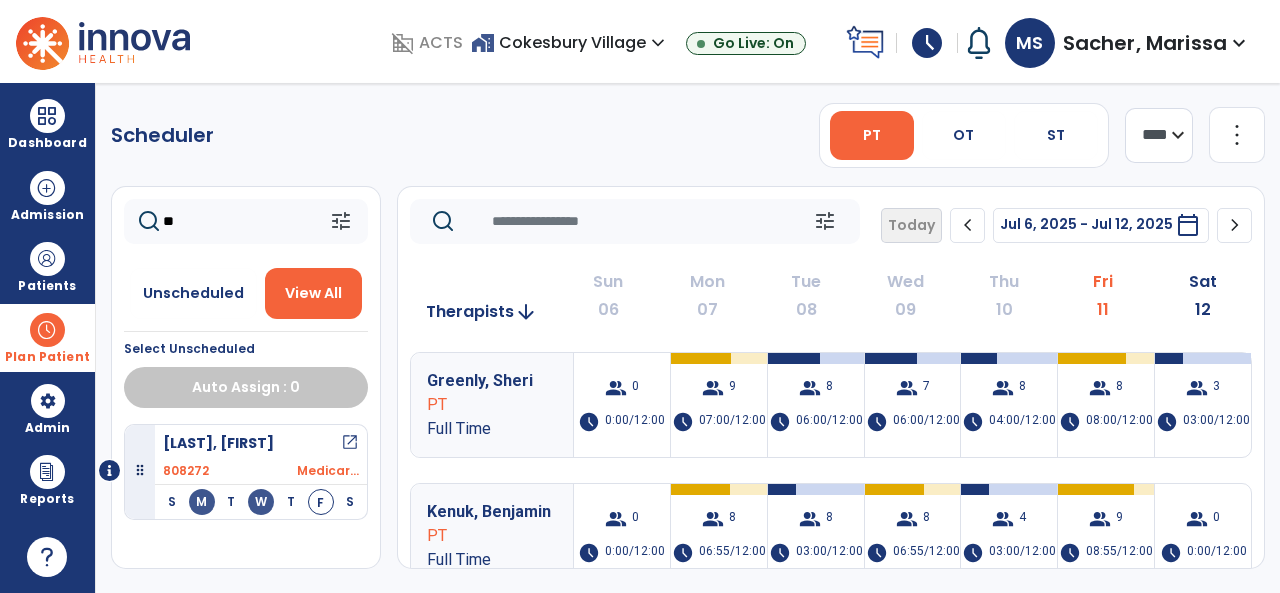 type on "*" 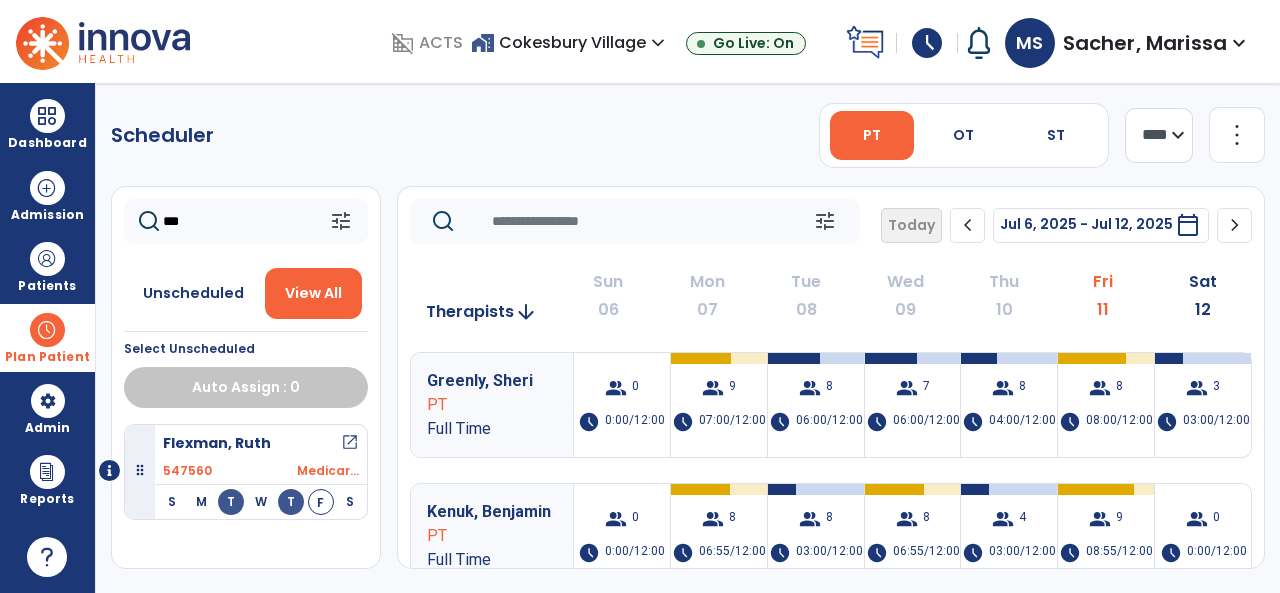 type on "***" 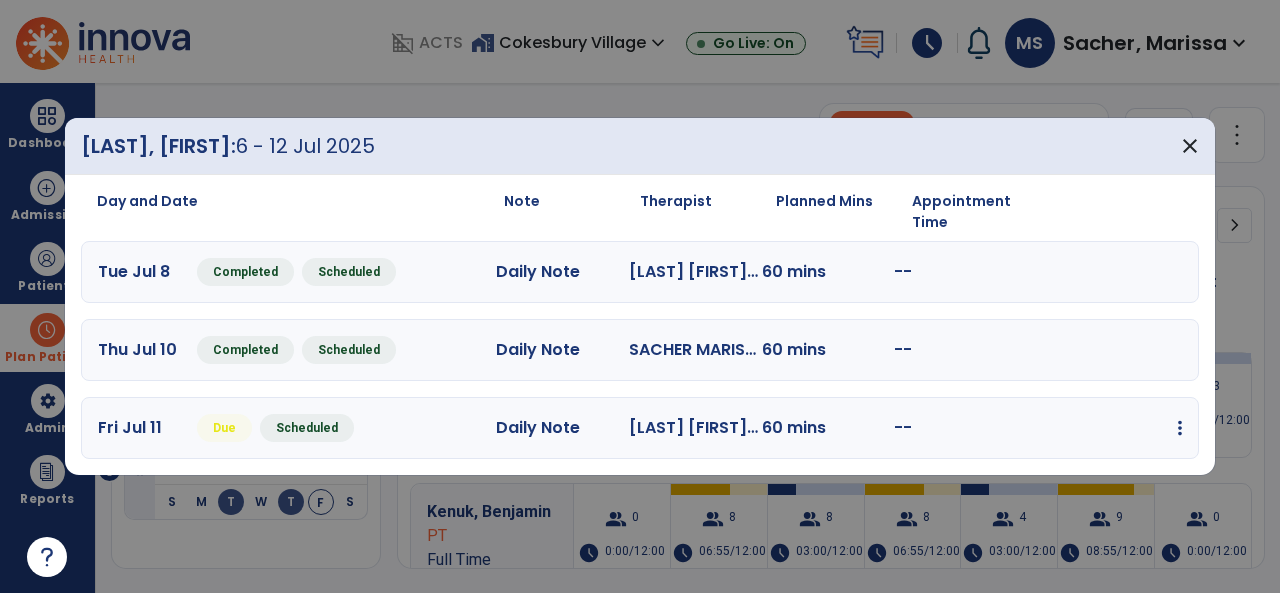 click at bounding box center [1180, 428] 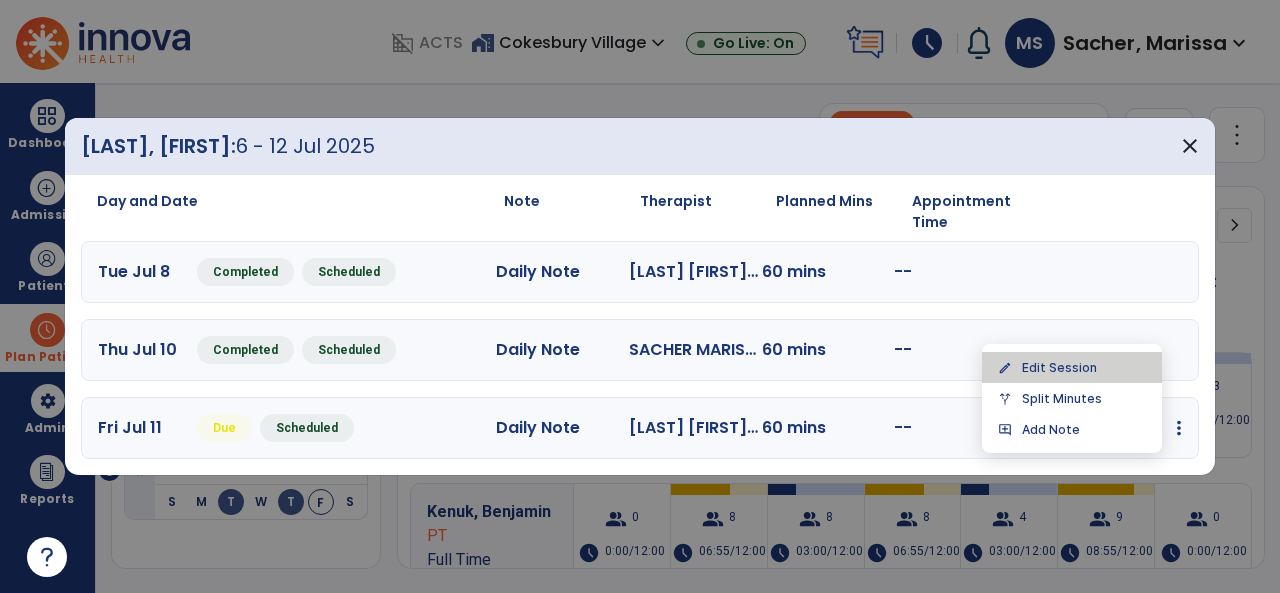 click on "edit   Edit Session" at bounding box center [1072, 367] 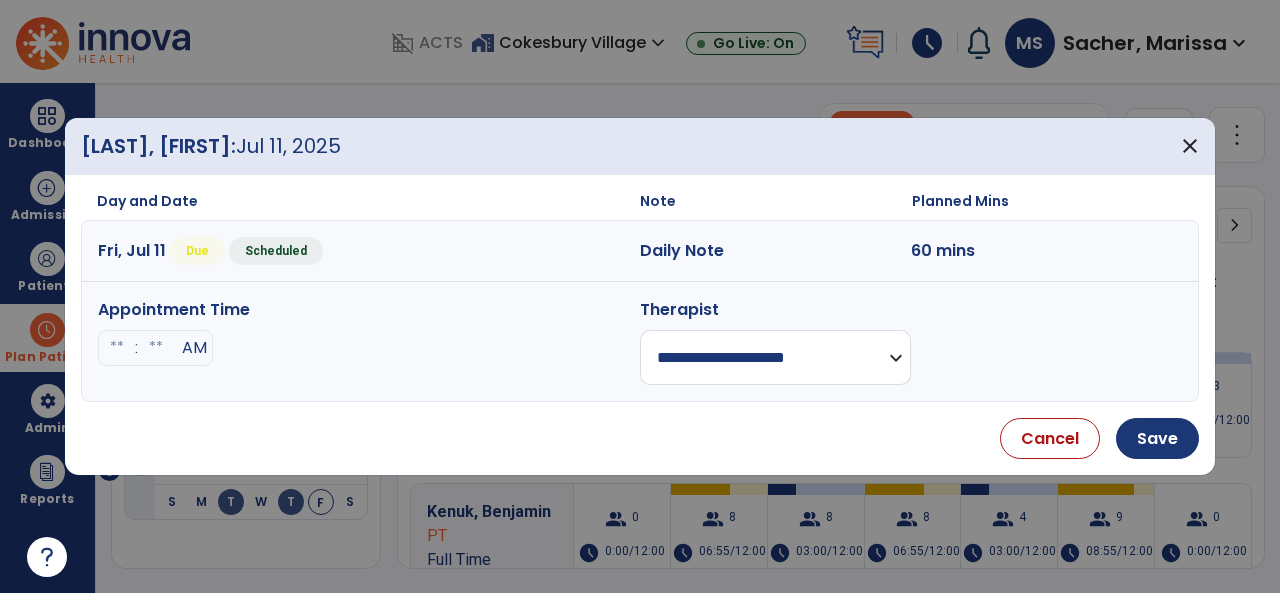 click on "**********" at bounding box center (775, 357) 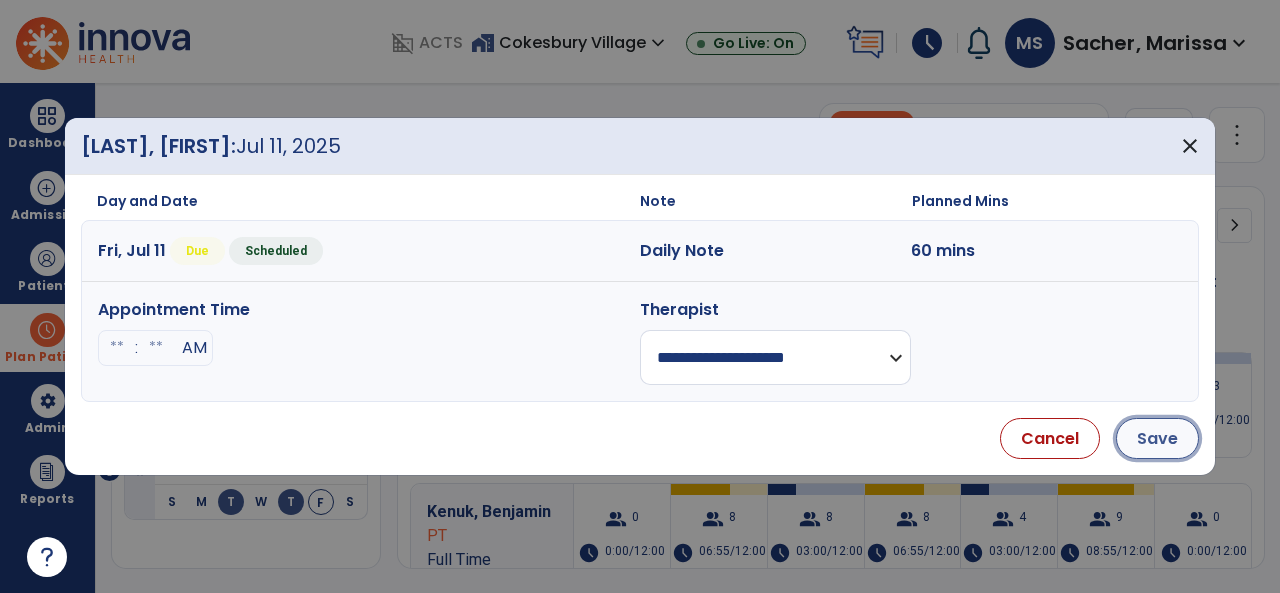 click on "Save" at bounding box center [1157, 438] 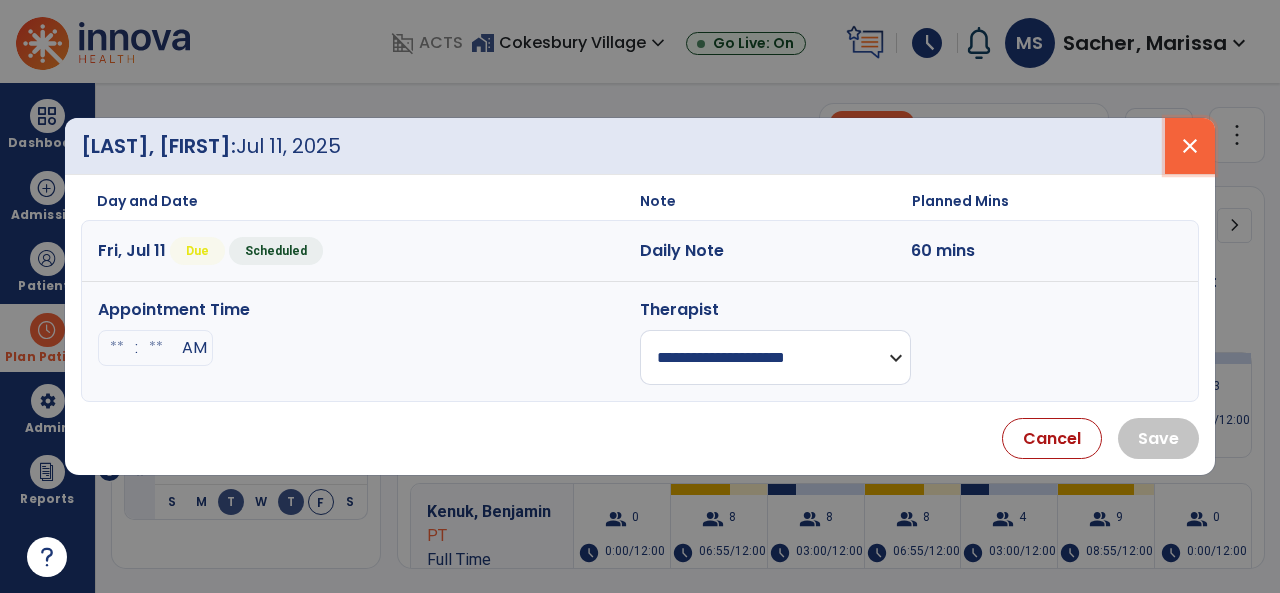 click on "close" at bounding box center [1190, 146] 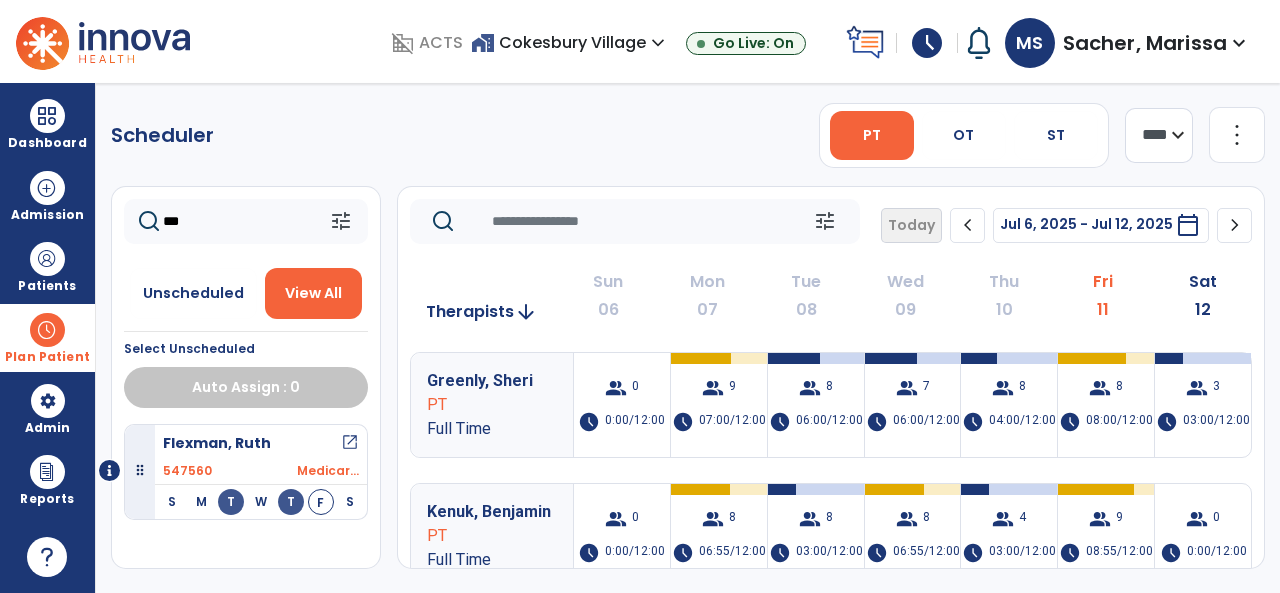 click 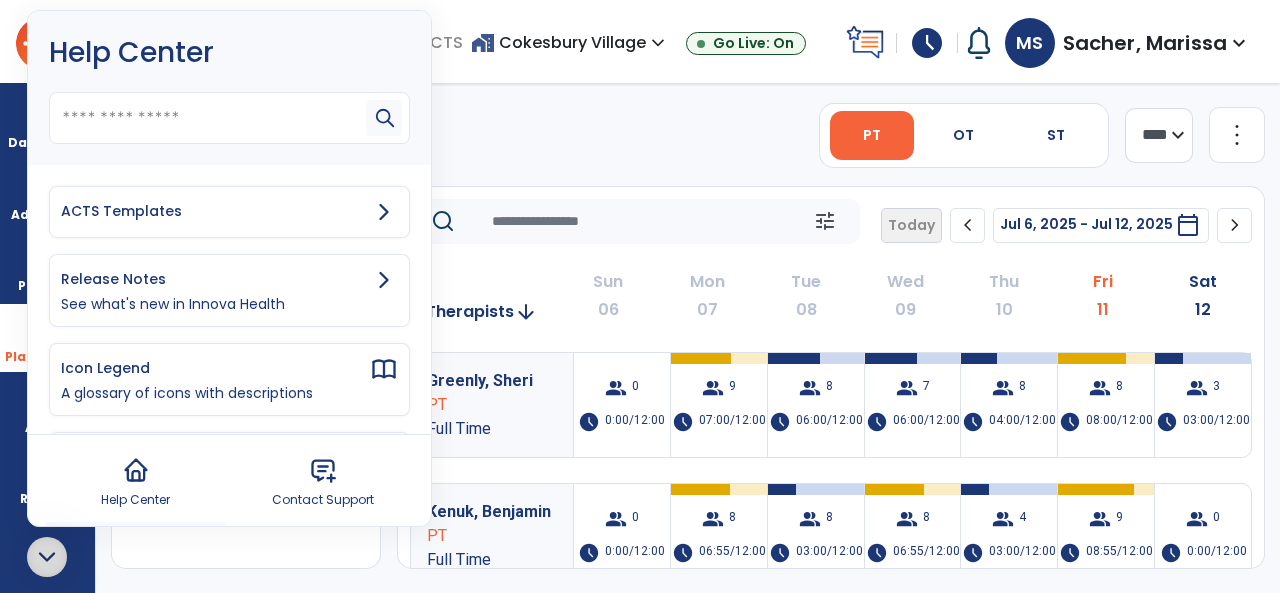 click on "ACTS Templates" at bounding box center (215, 211) 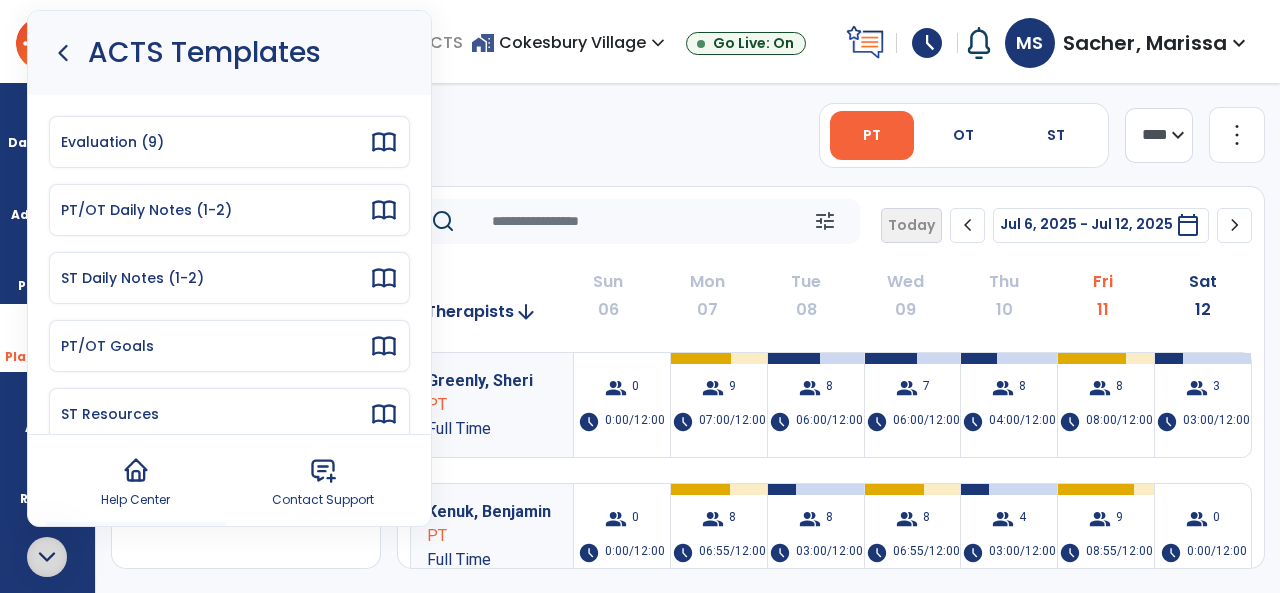 click on "PT/OT Daily Notes (1-2)" at bounding box center (215, 210) 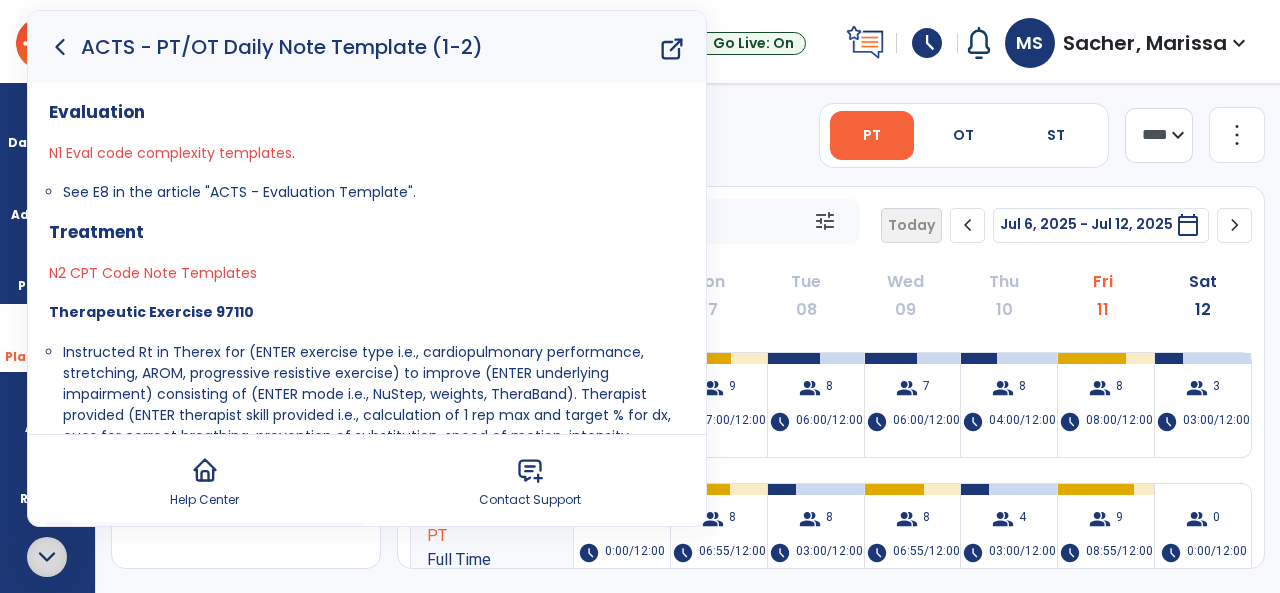 click 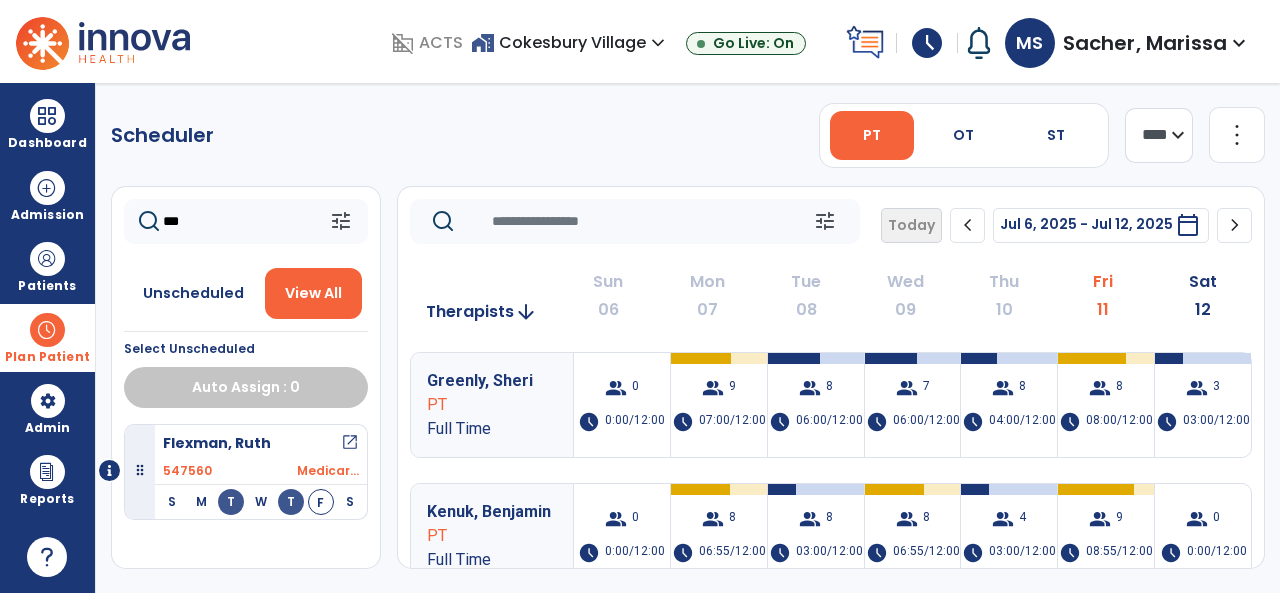 click 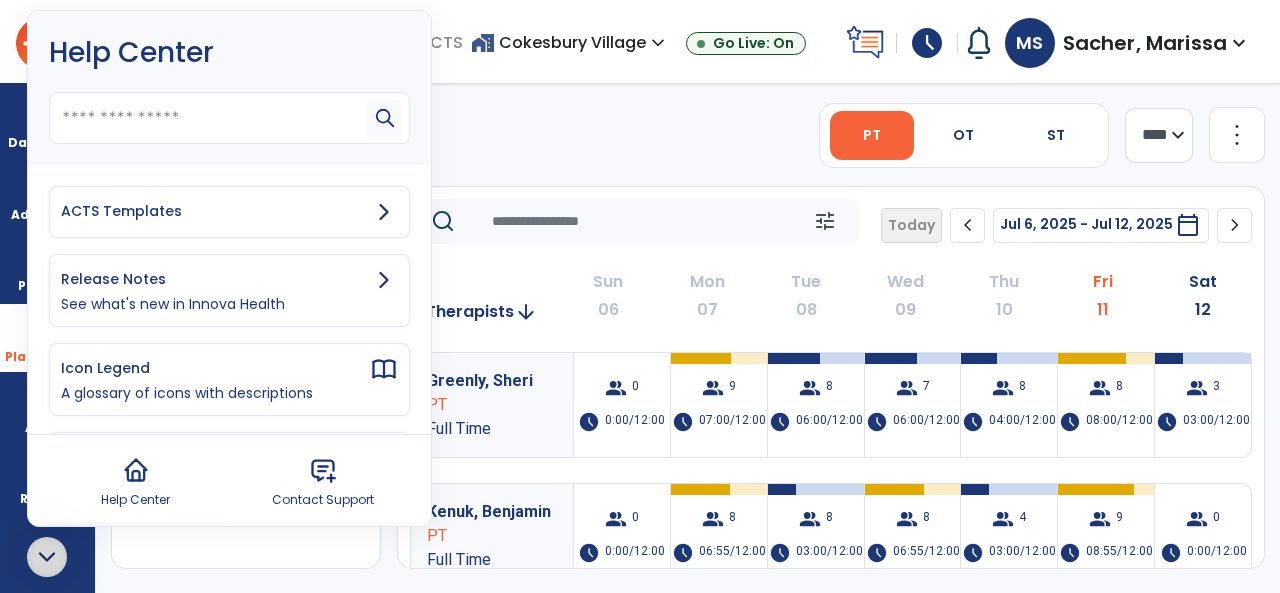 click on "ACTS Templates" at bounding box center [215, 211] 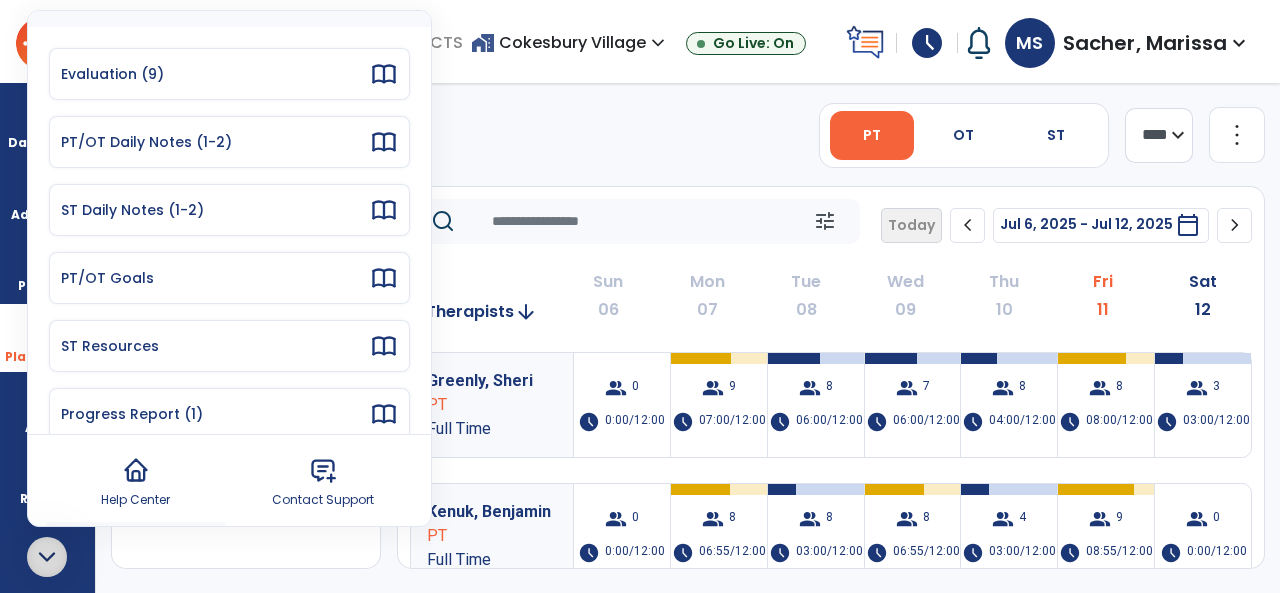 scroll, scrollTop: 100, scrollLeft: 0, axis: vertical 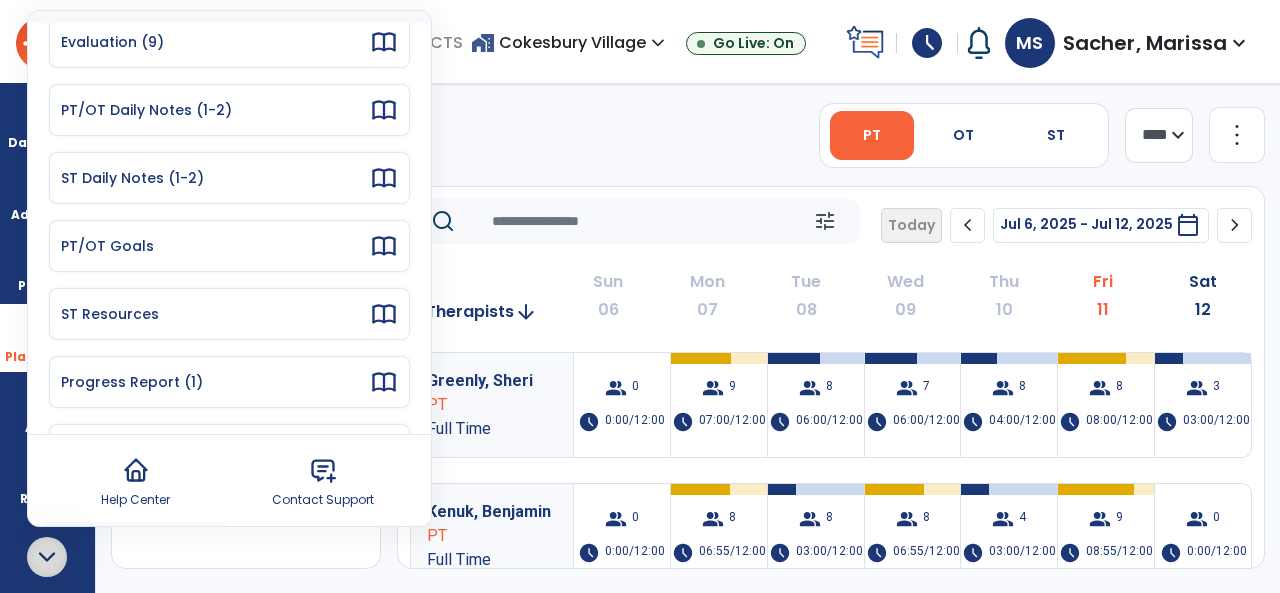 click on "Progress Report (1)" at bounding box center [215, 382] 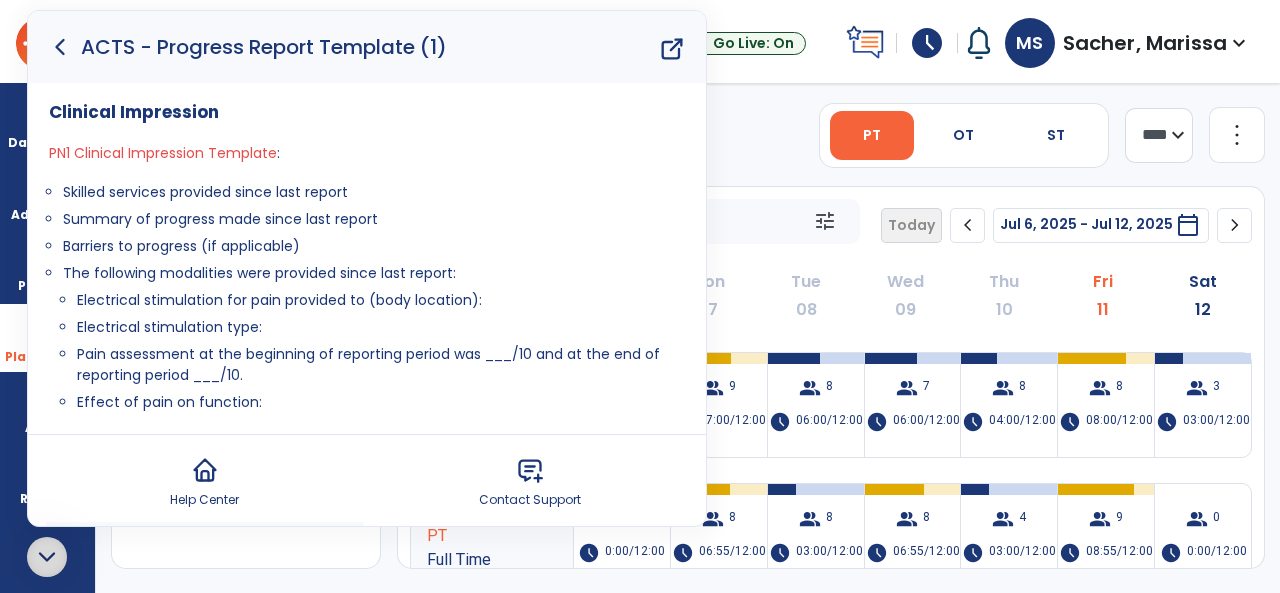 click 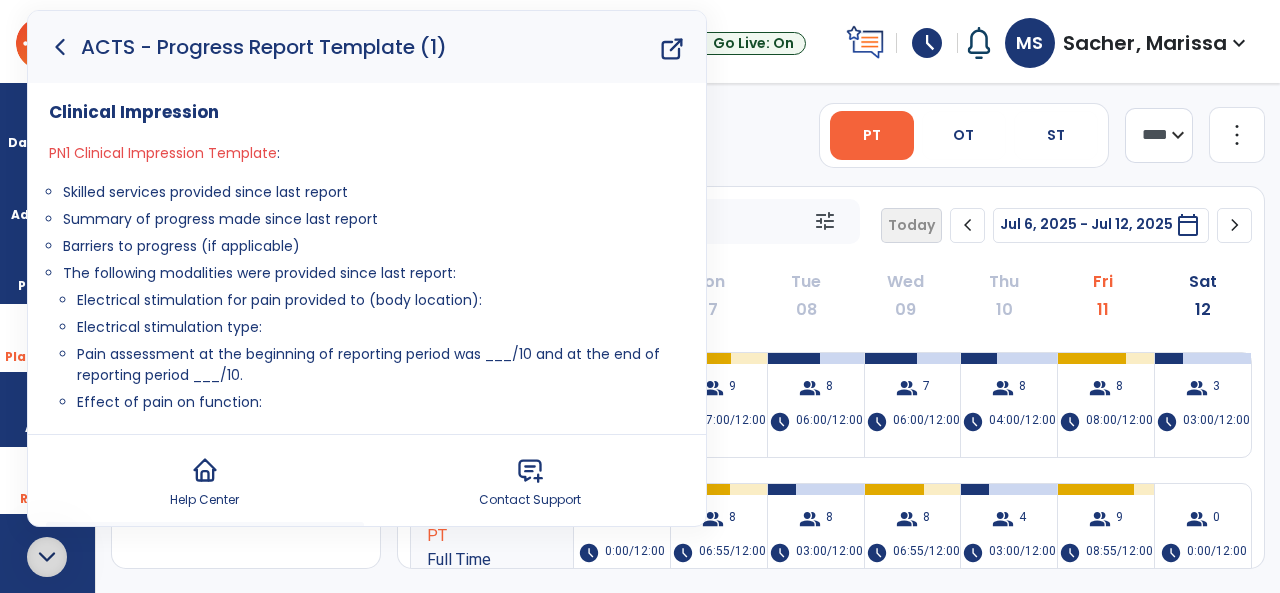 click on "Reports  export_notes  Billing Exports  note_alt  EOM Report  event_note  Minutes By Payor  inbox_customize  Service Log  playlist_add_check  Triple Check Report" at bounding box center [47, 480] 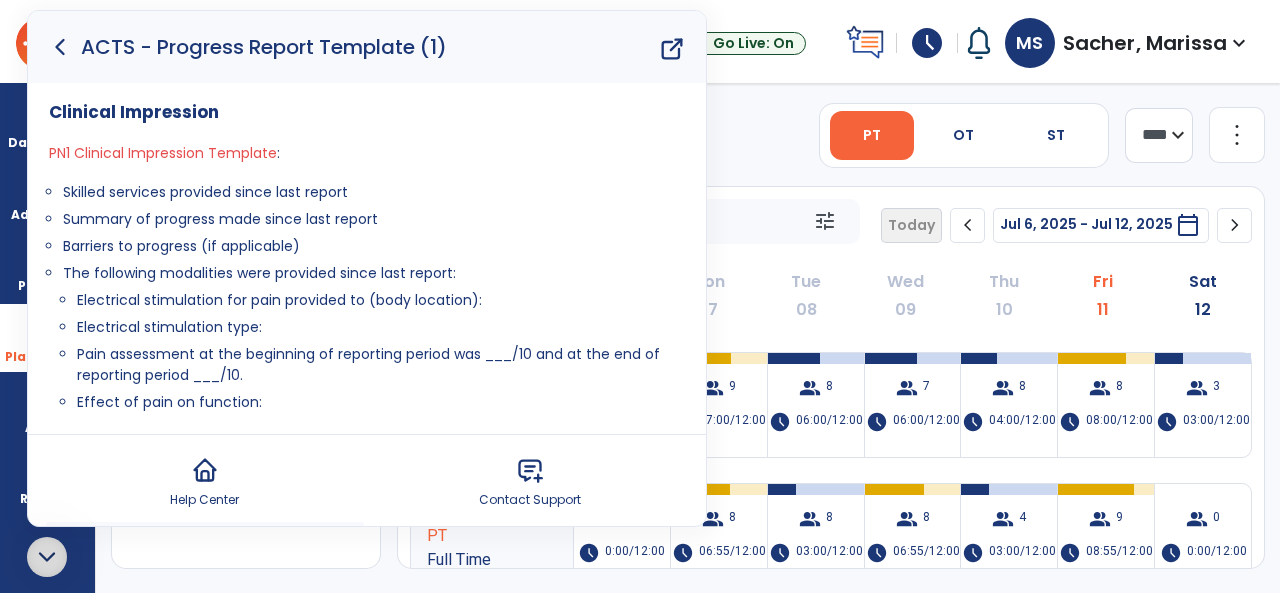 click 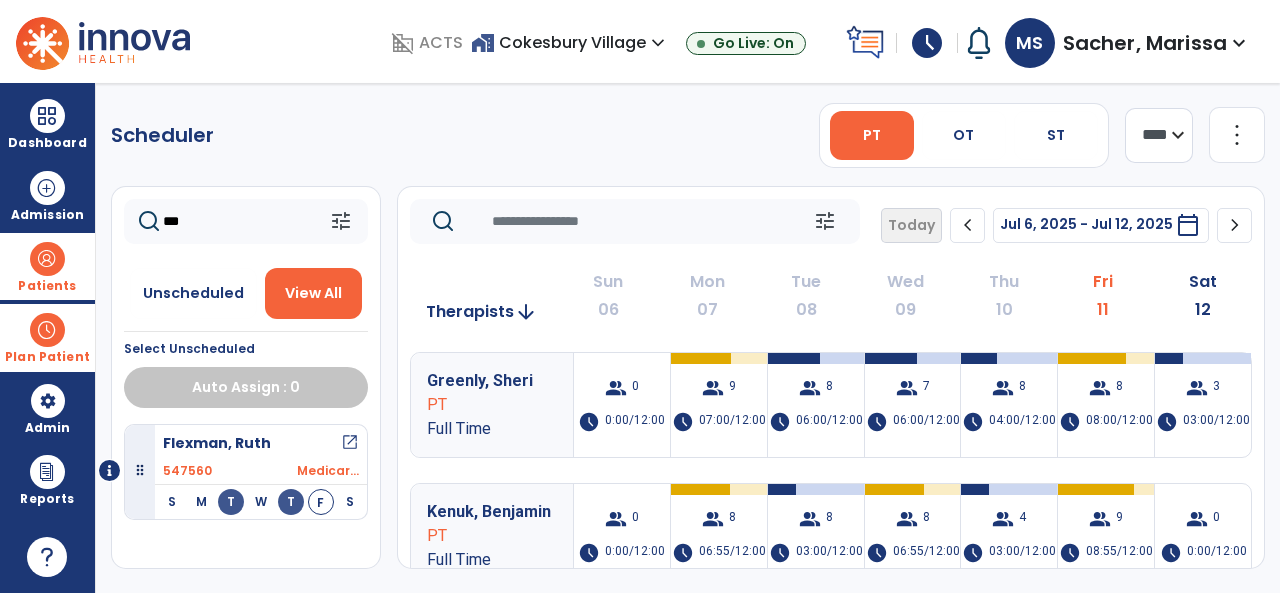 click at bounding box center [47, 259] 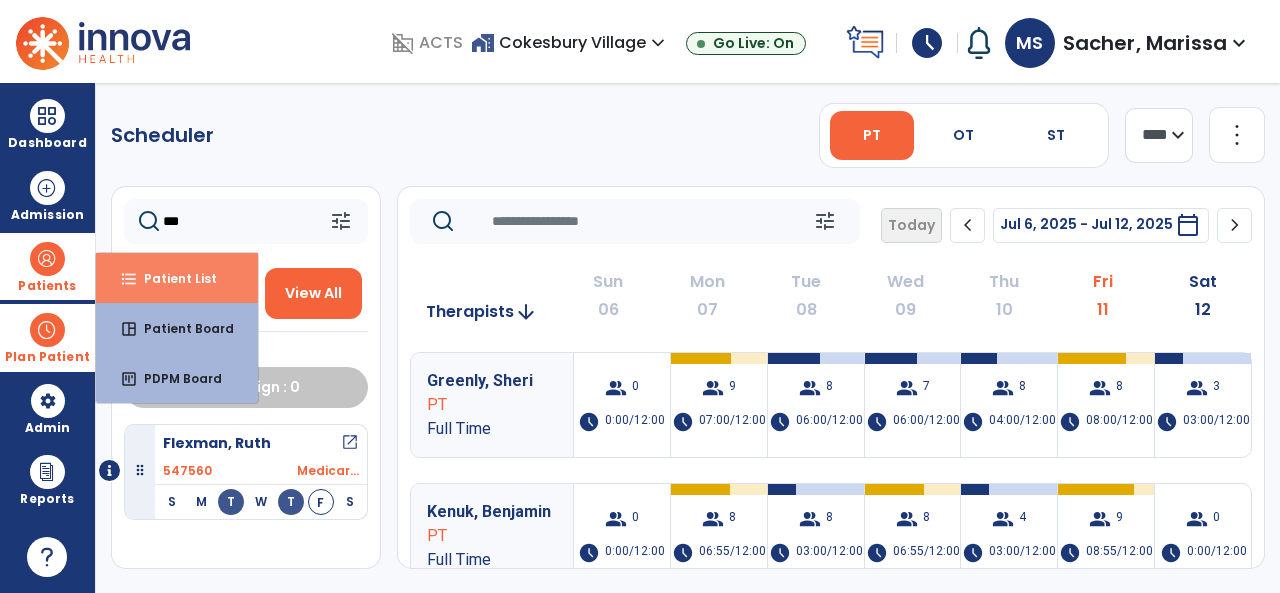 click on "Patient List" at bounding box center (172, 278) 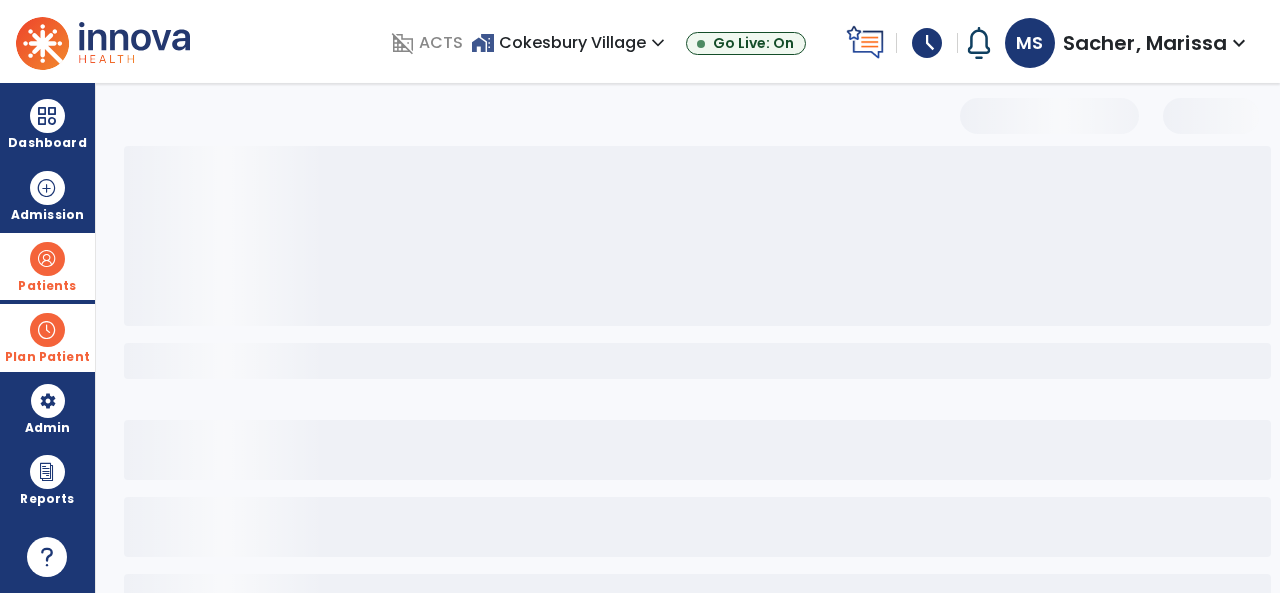 select on "***" 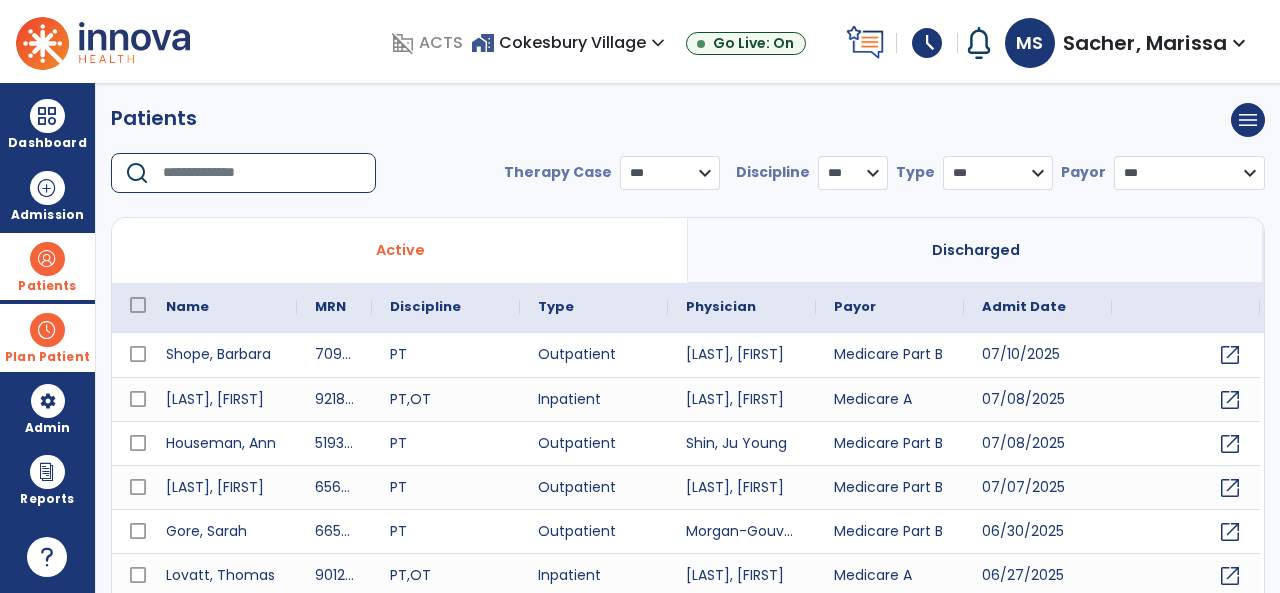 click at bounding box center [262, 173] 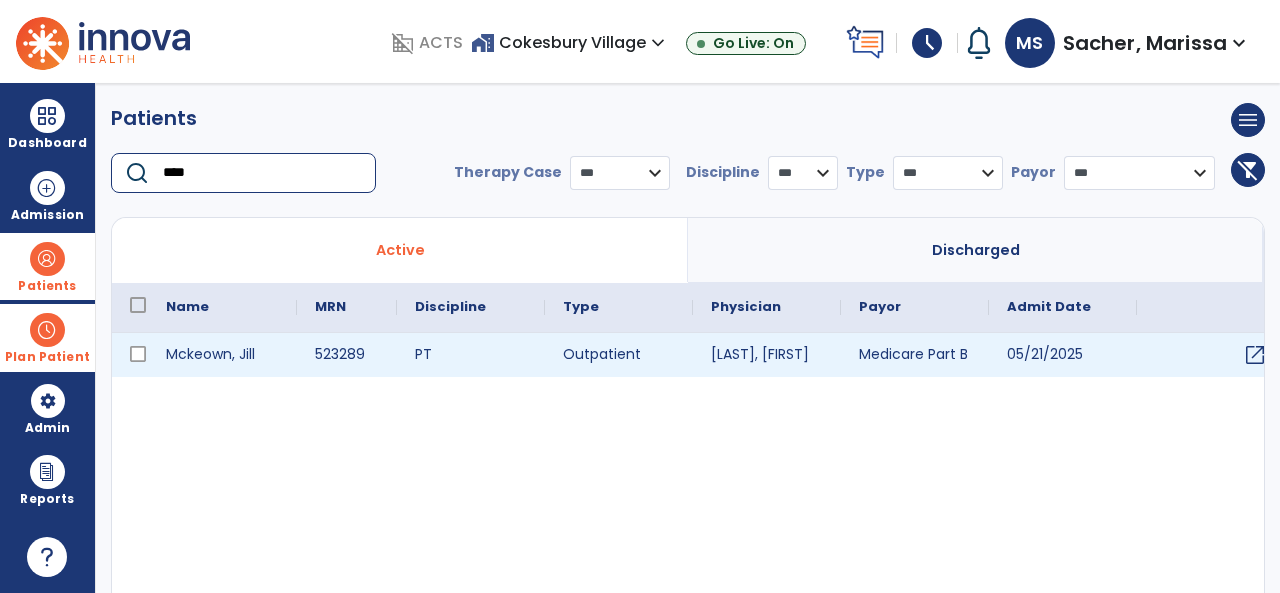 type on "****" 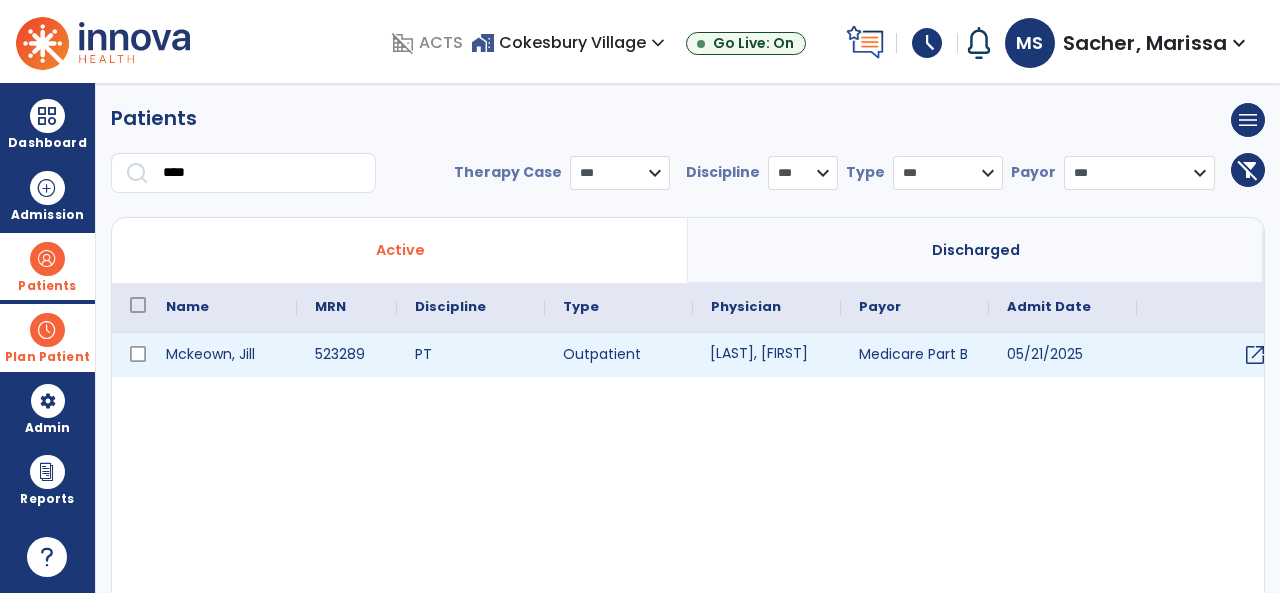 click on "[LAST], [FIRST]" at bounding box center (767, 355) 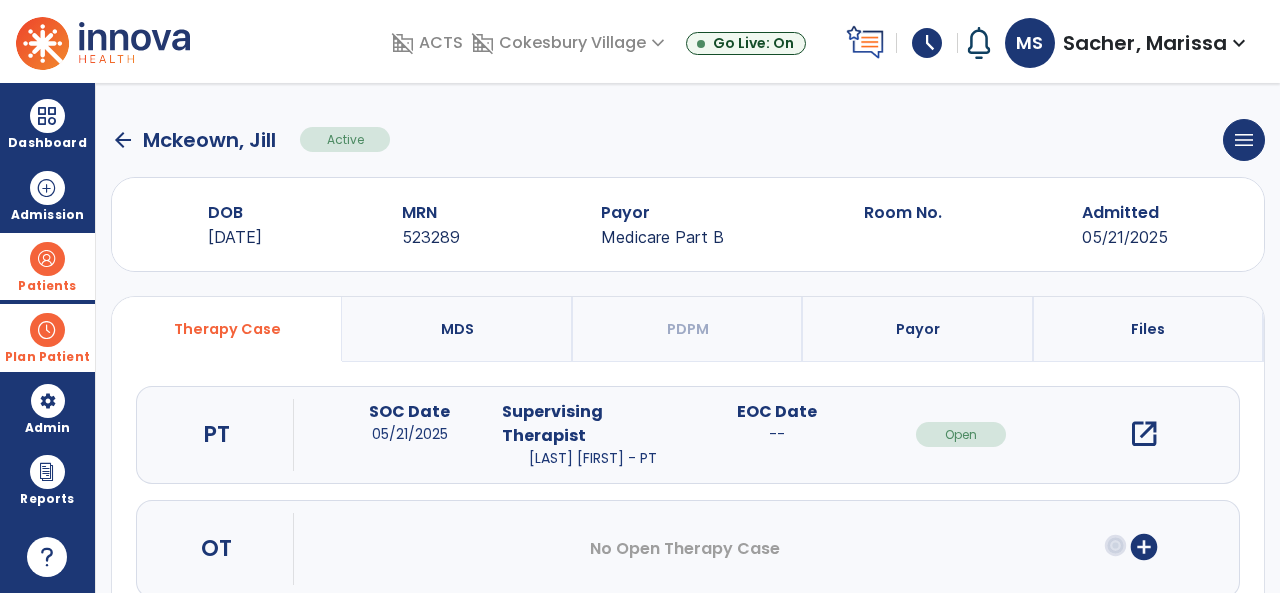 click on "open_in_new" at bounding box center (1144, 434) 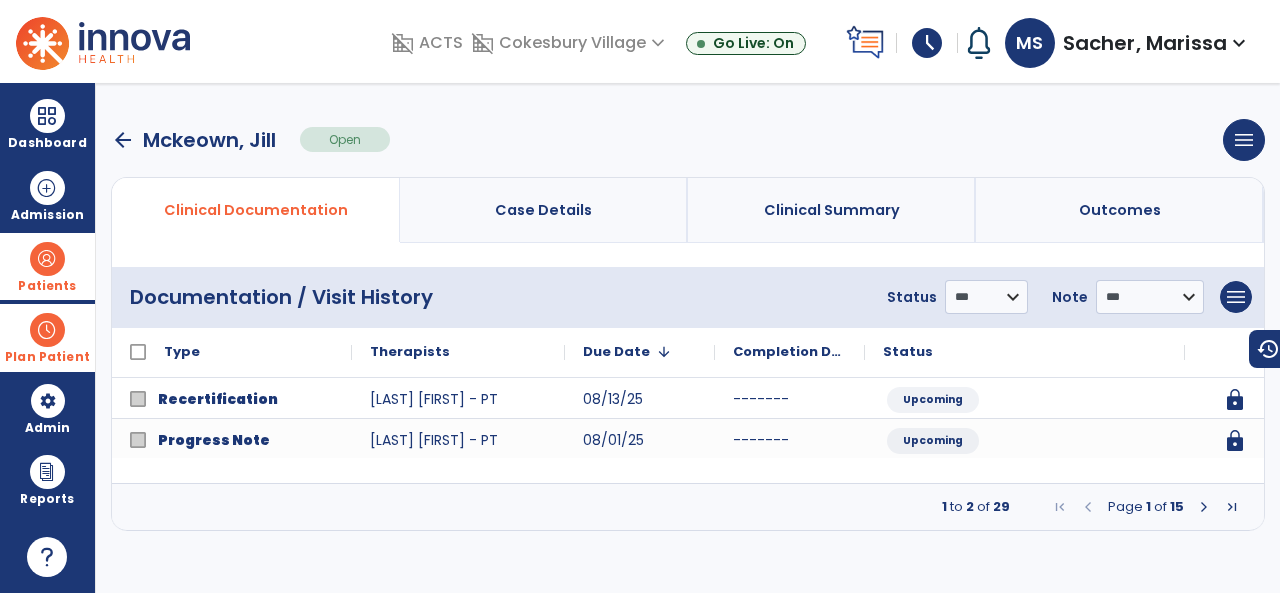 click at bounding box center [1204, 507] 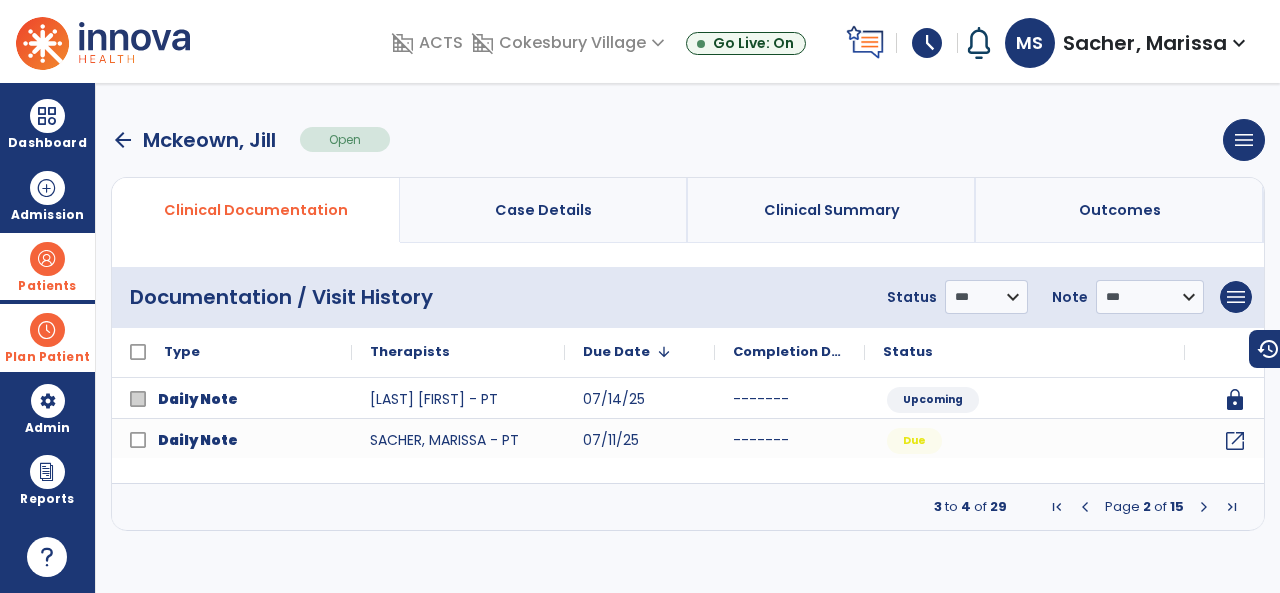 click at bounding box center [1204, 507] 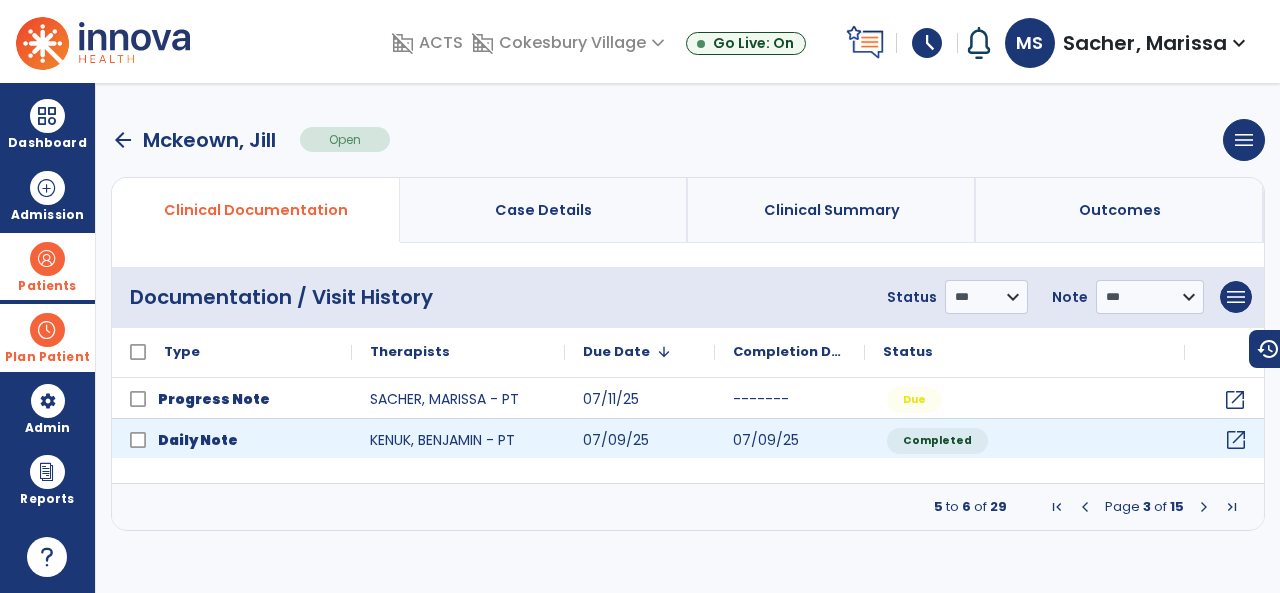 click on "open_in_new" 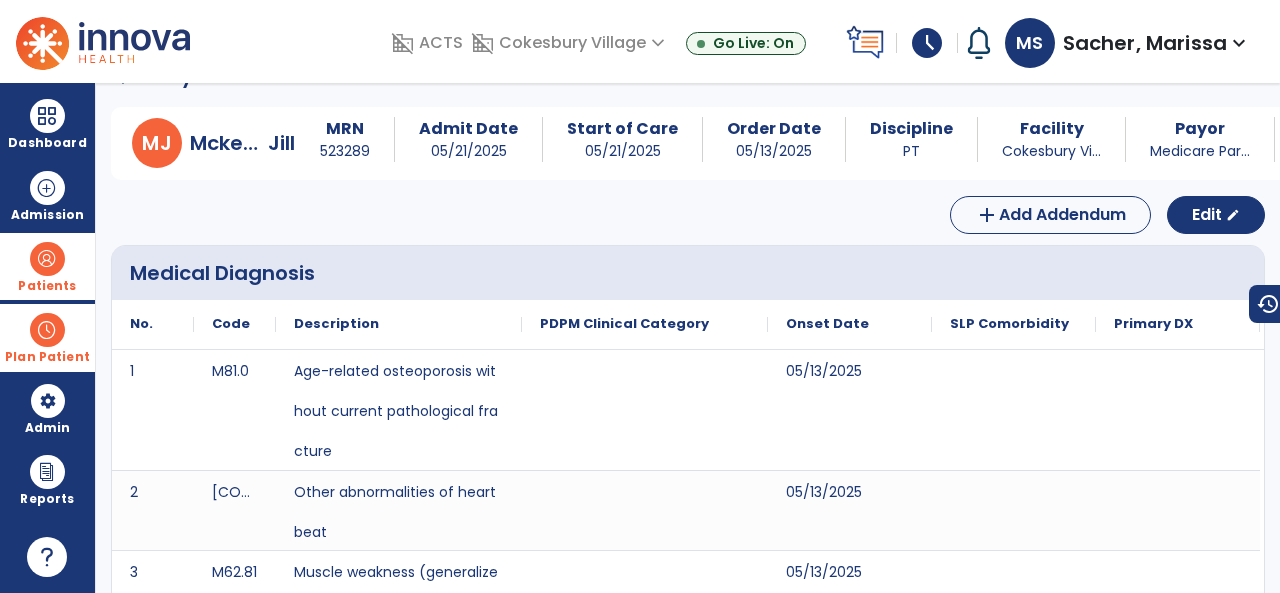 scroll, scrollTop: 0, scrollLeft: 0, axis: both 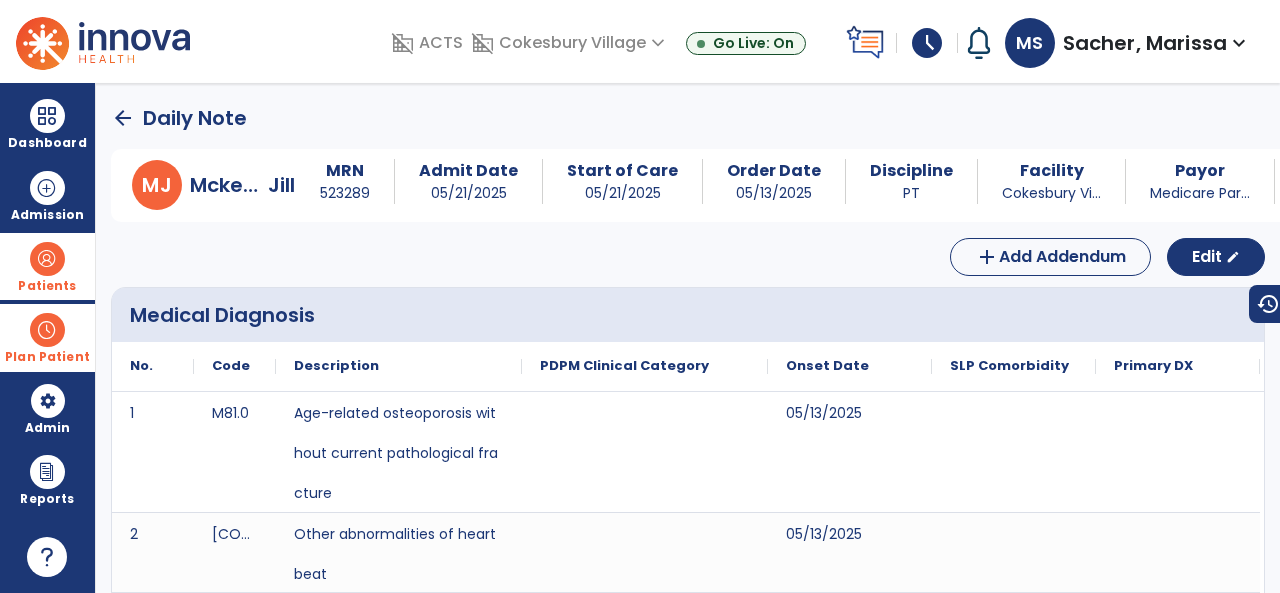 click on "arrow_back" 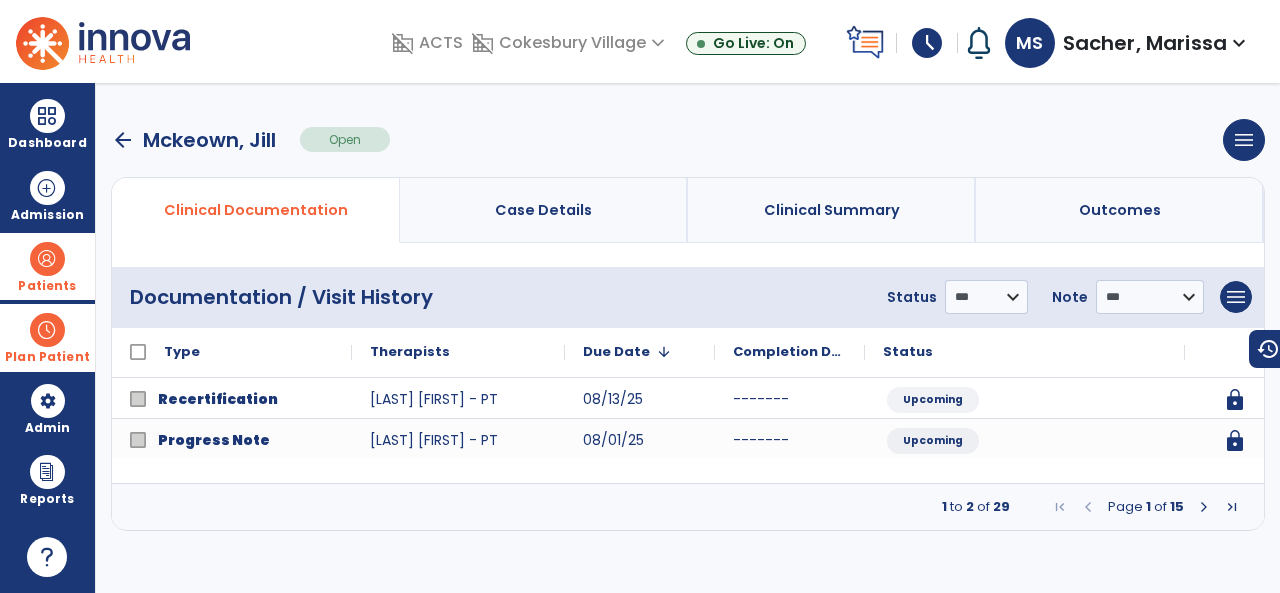 click at bounding box center [1204, 507] 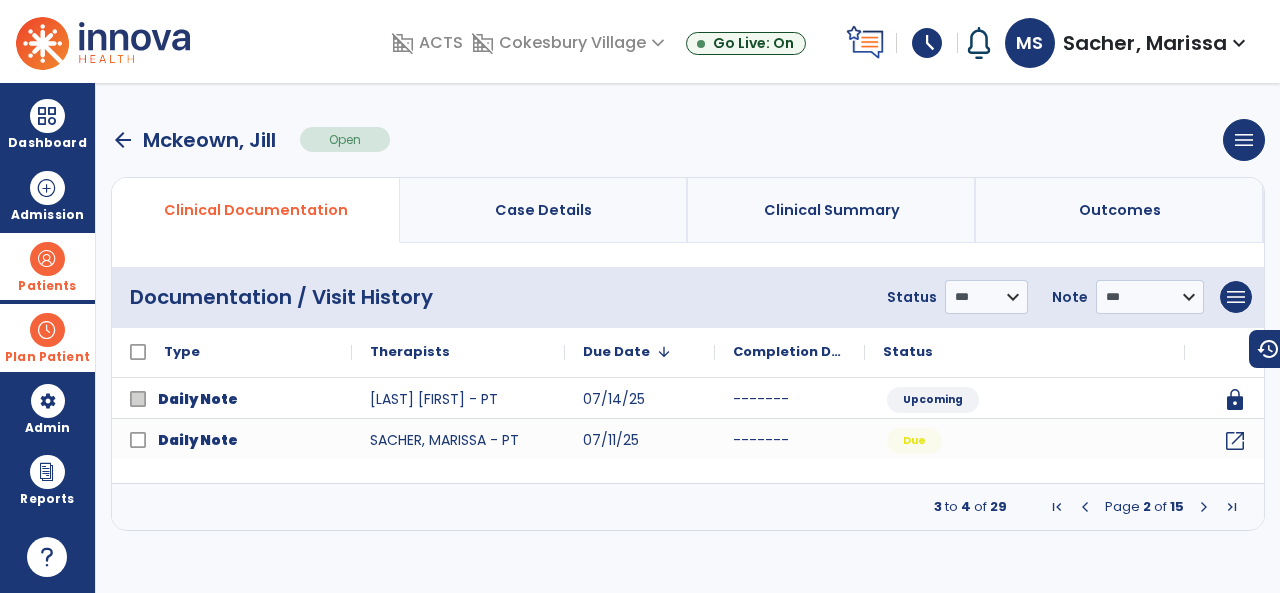click at bounding box center (1204, 507) 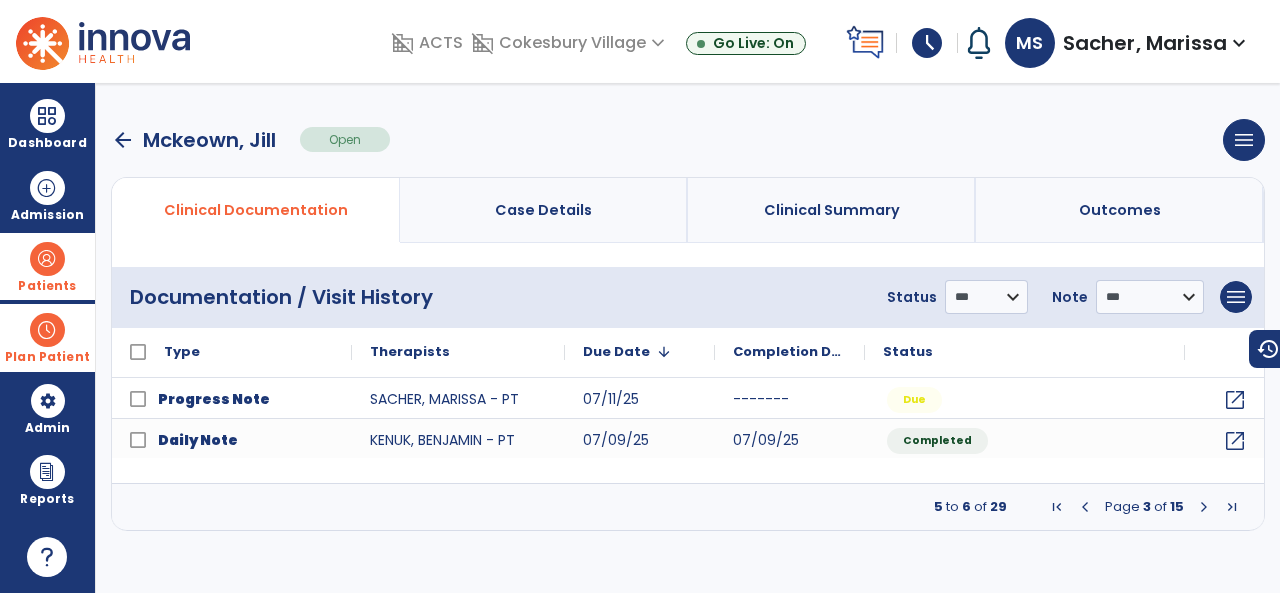 click at bounding box center (1204, 507) 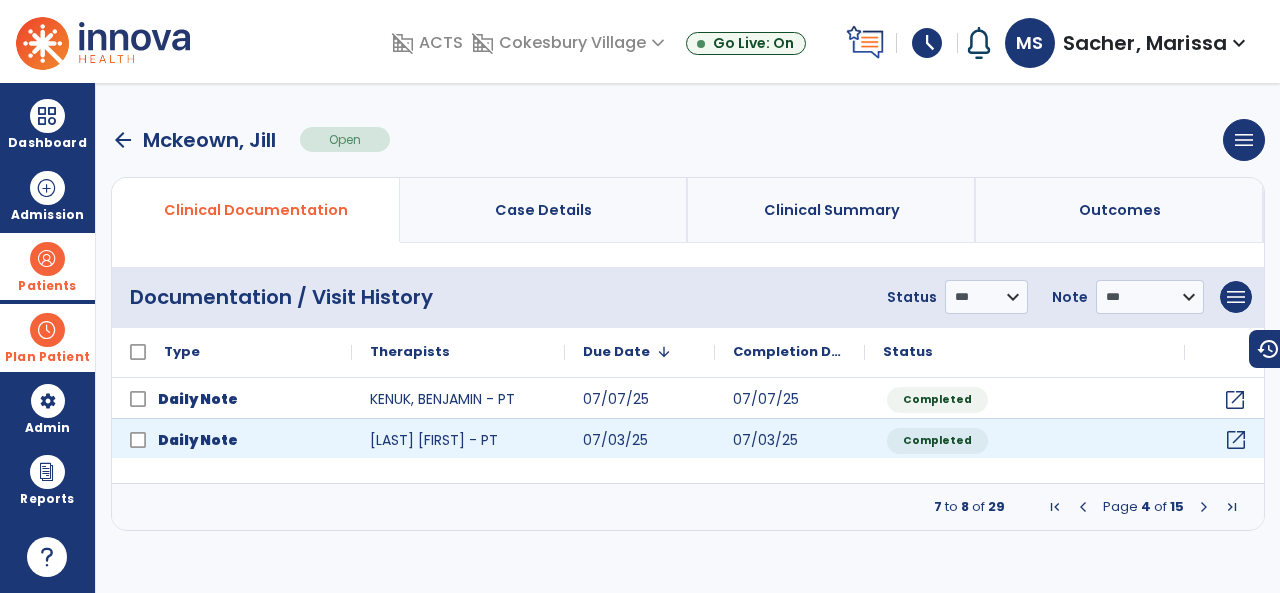 click on "open_in_new" 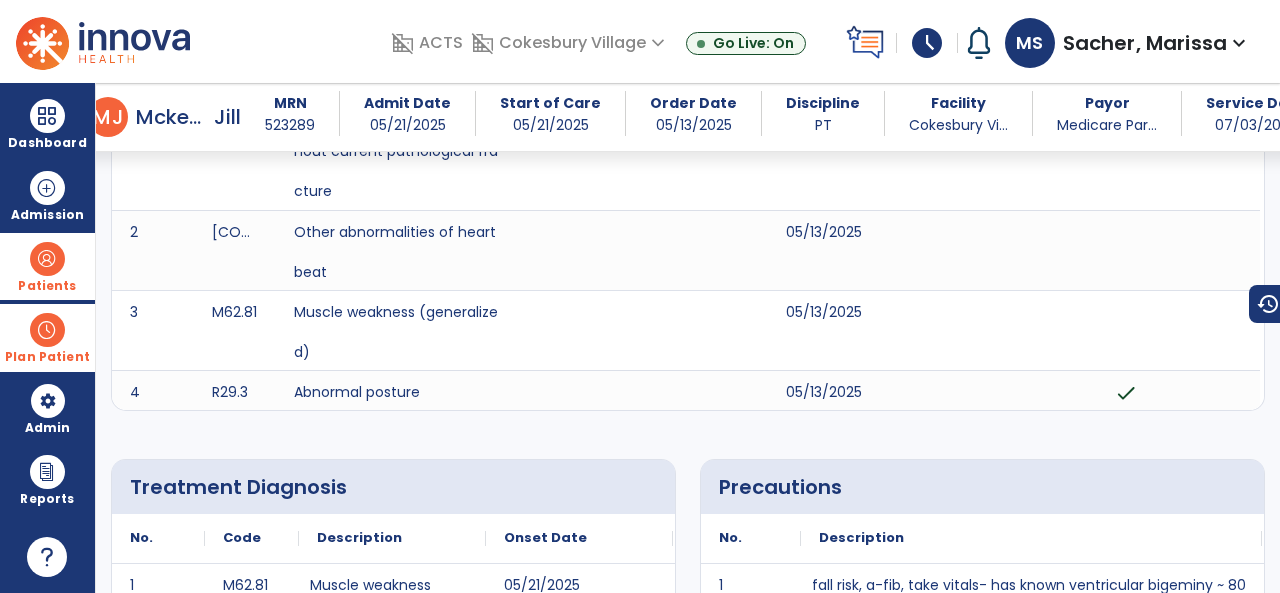 scroll, scrollTop: 0, scrollLeft: 0, axis: both 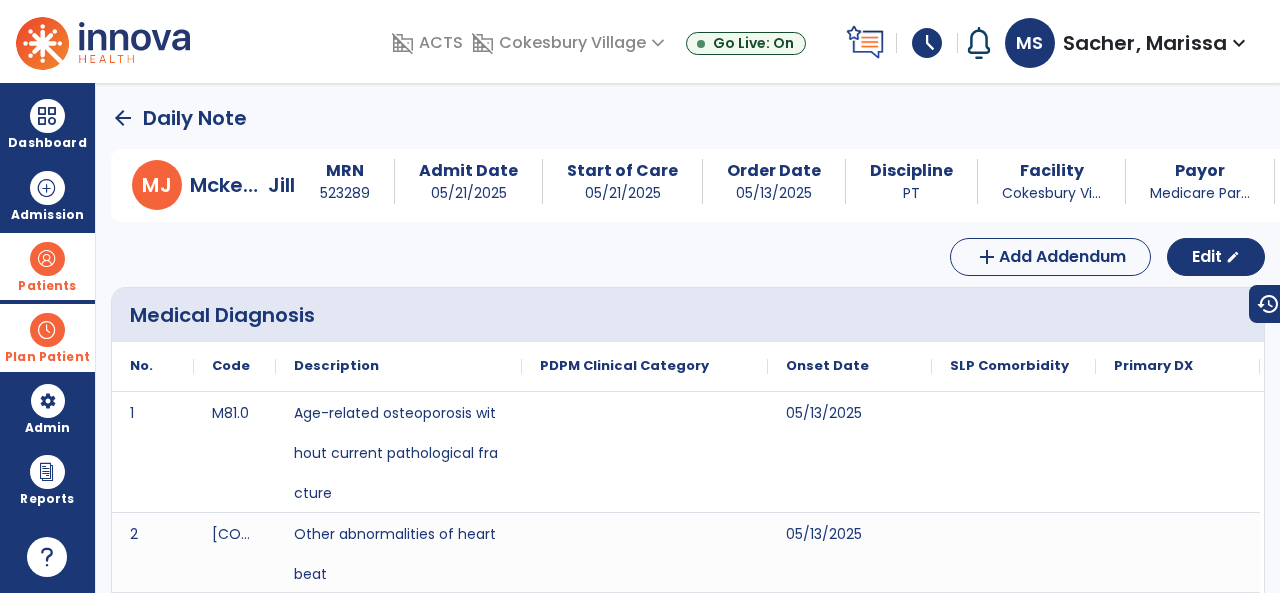 click on "arrow_back" 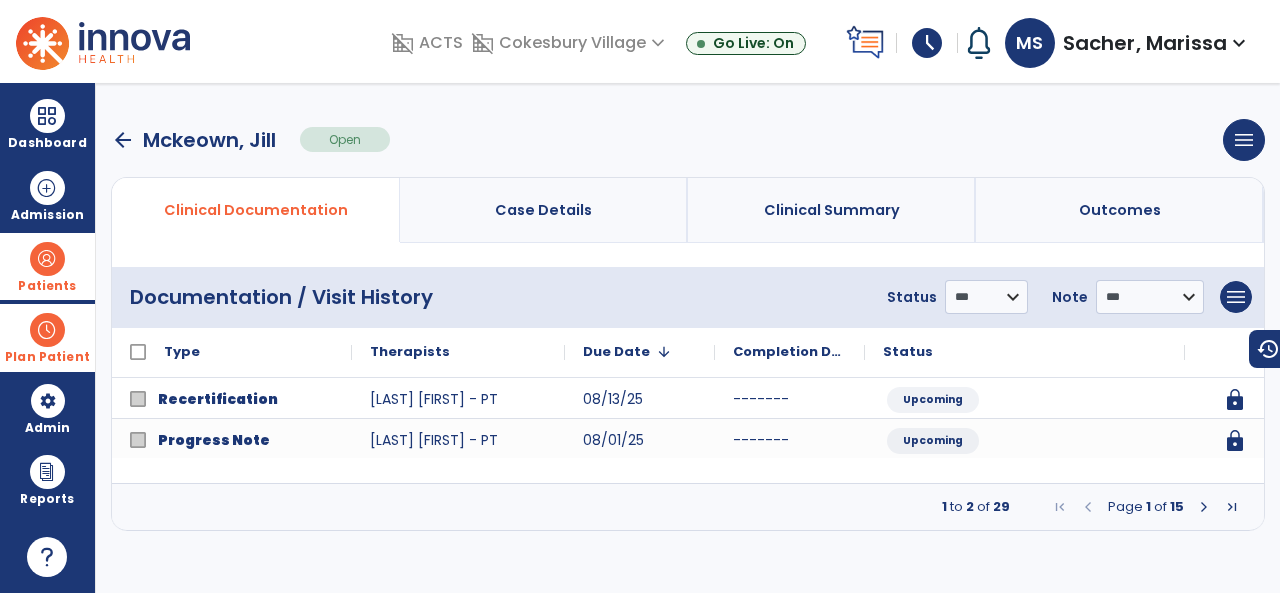 click at bounding box center [1204, 507] 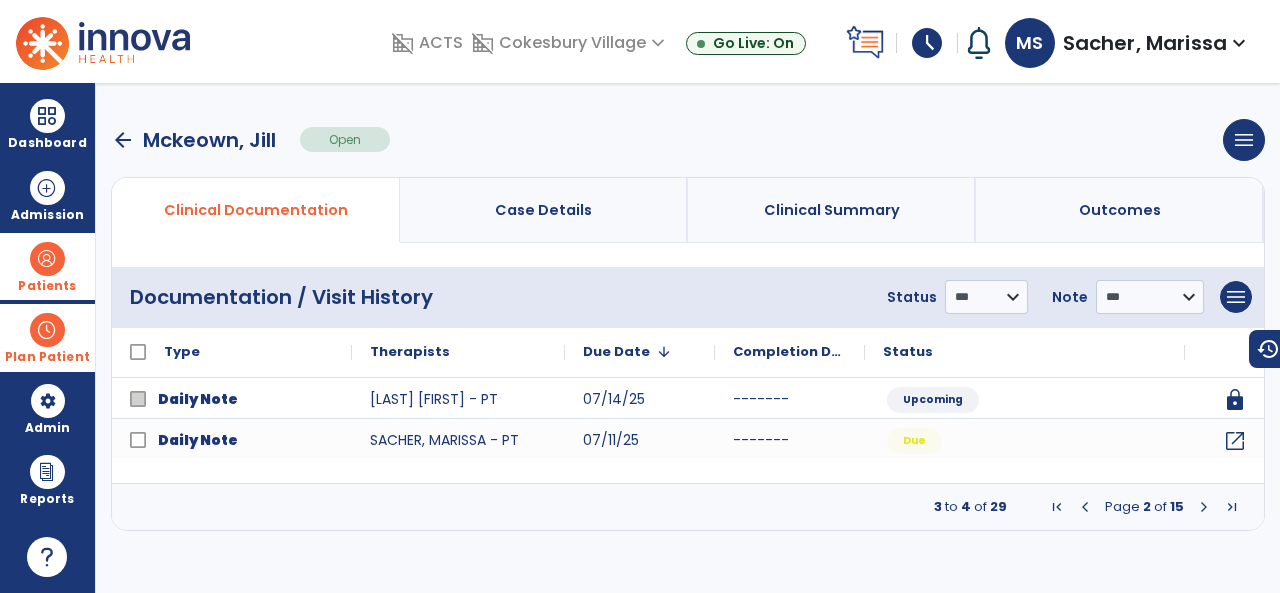 click at bounding box center (1204, 507) 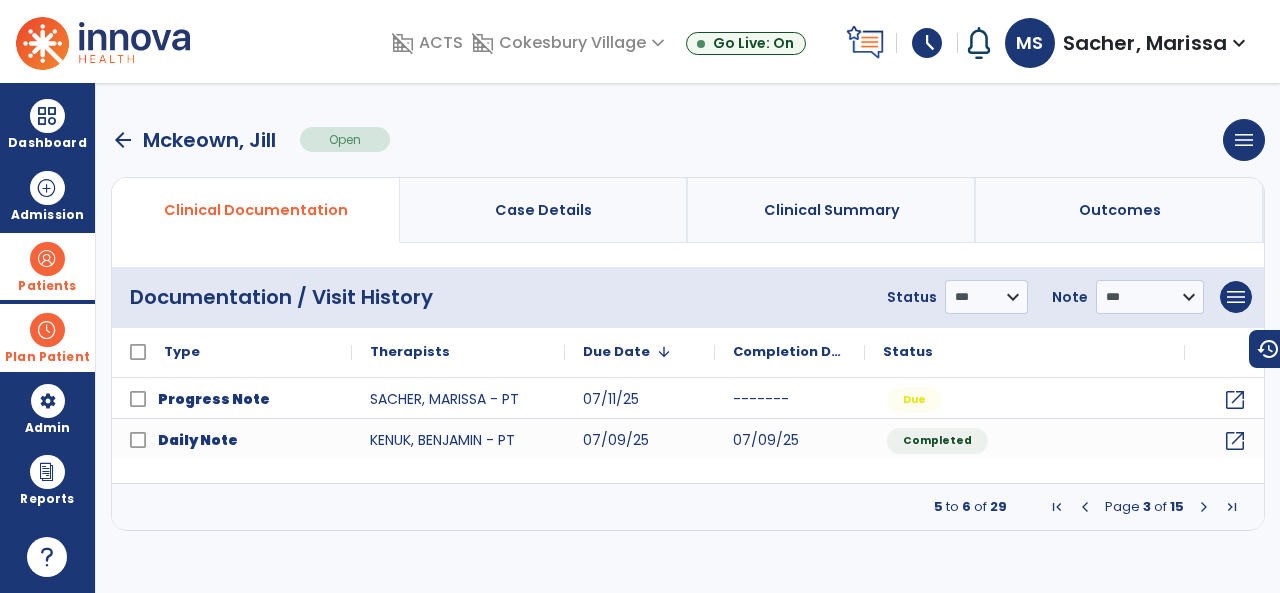 click at bounding box center [1204, 507] 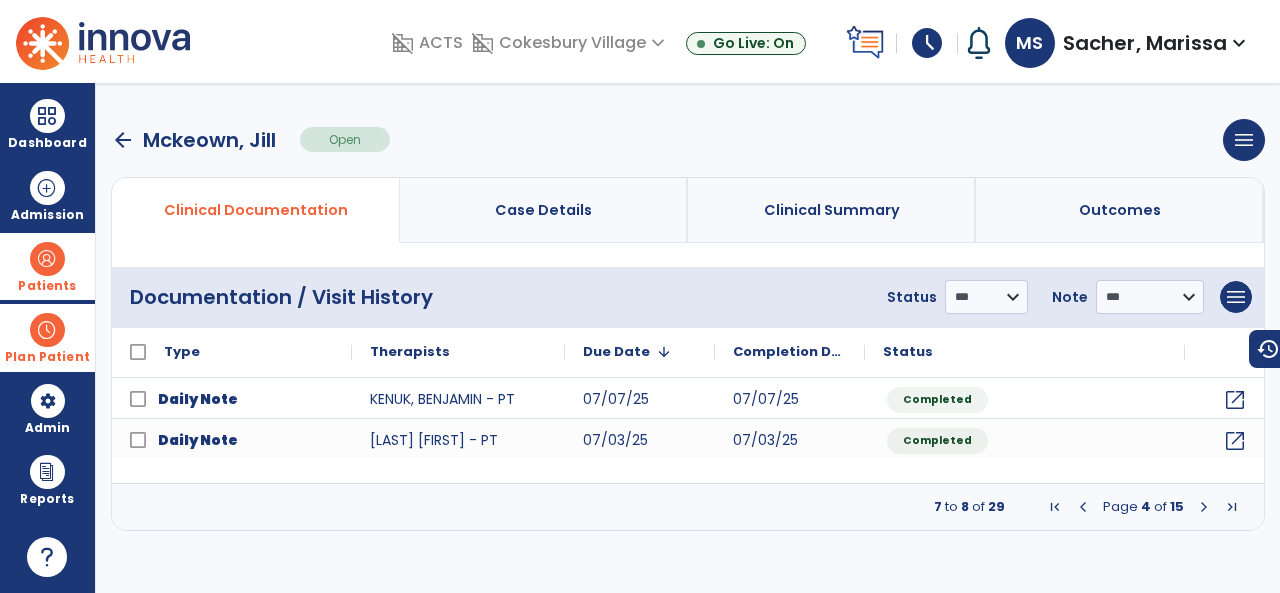 click at bounding box center [1204, 507] 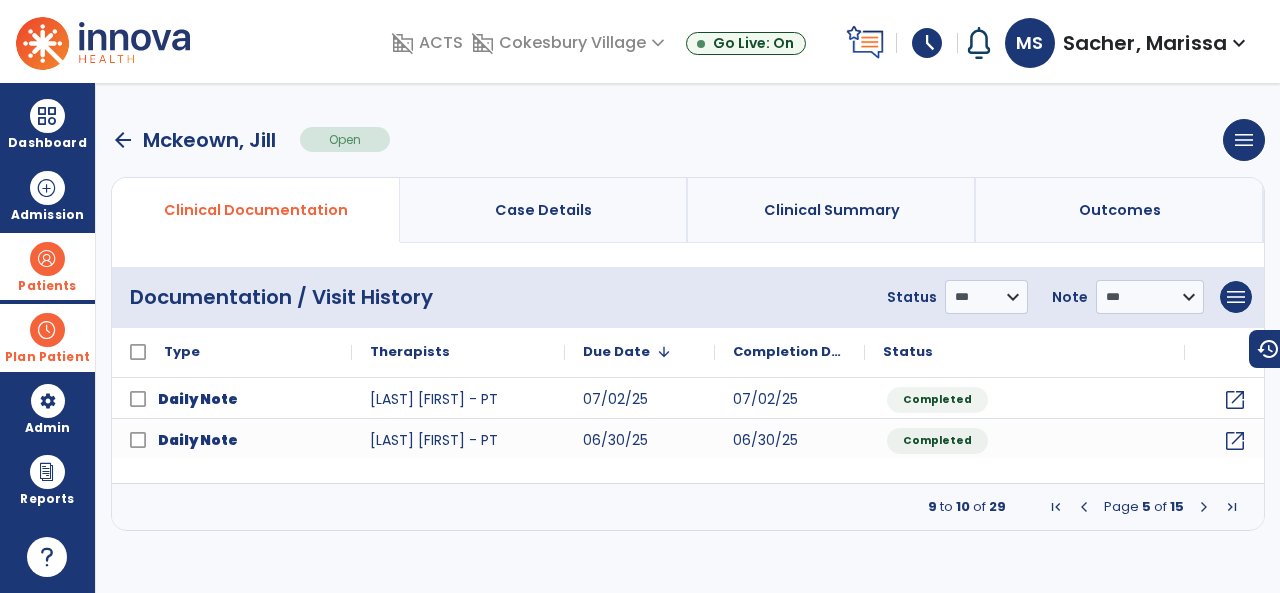 click at bounding box center [1204, 507] 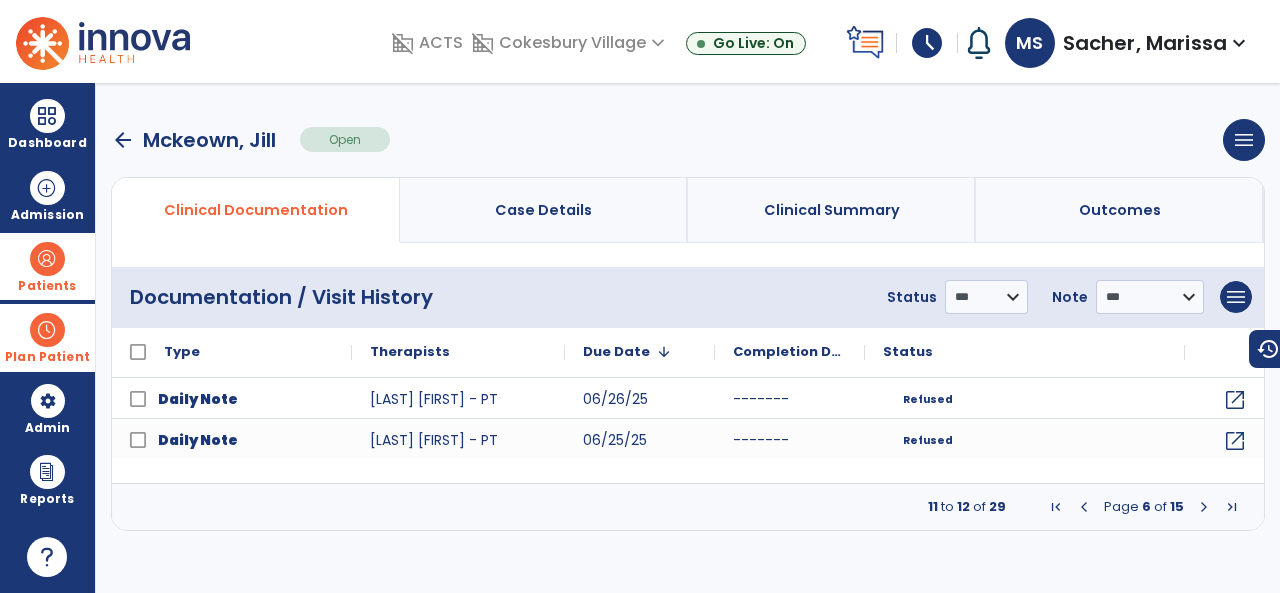 click at bounding box center (1204, 507) 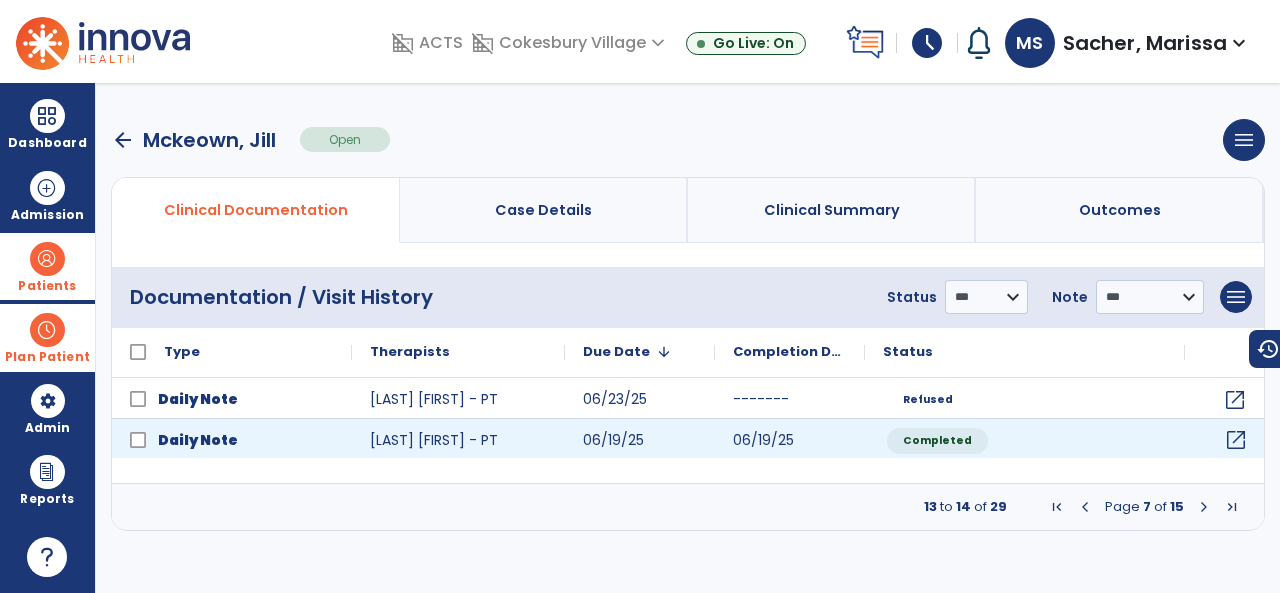 click on "open_in_new" 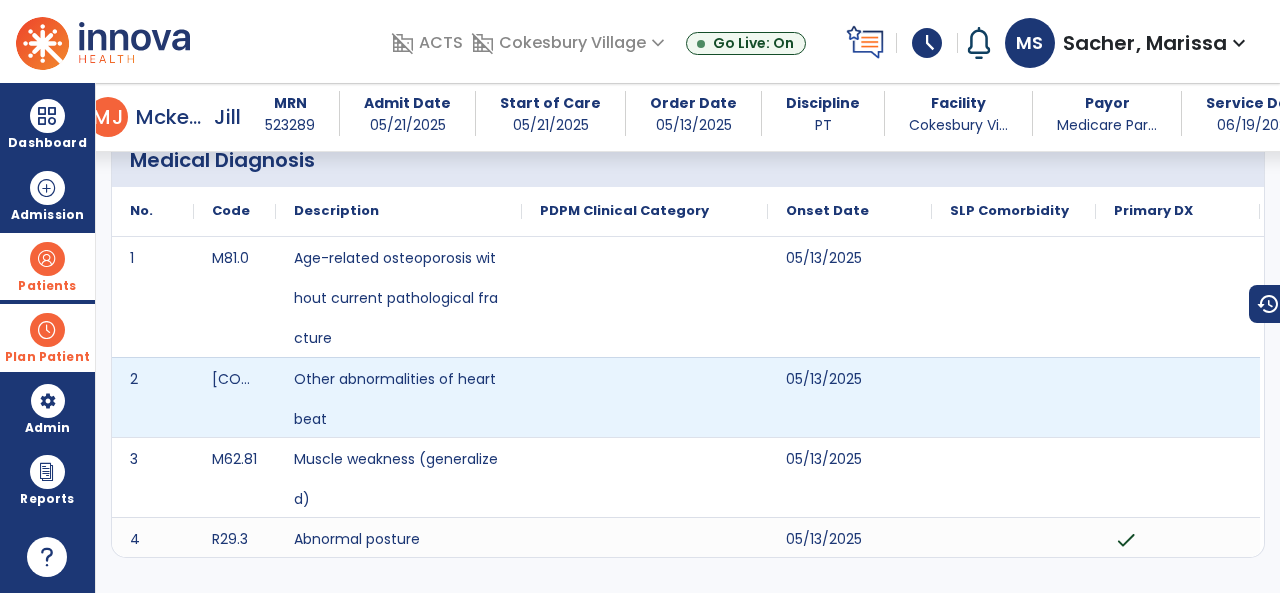 scroll, scrollTop: 0, scrollLeft: 0, axis: both 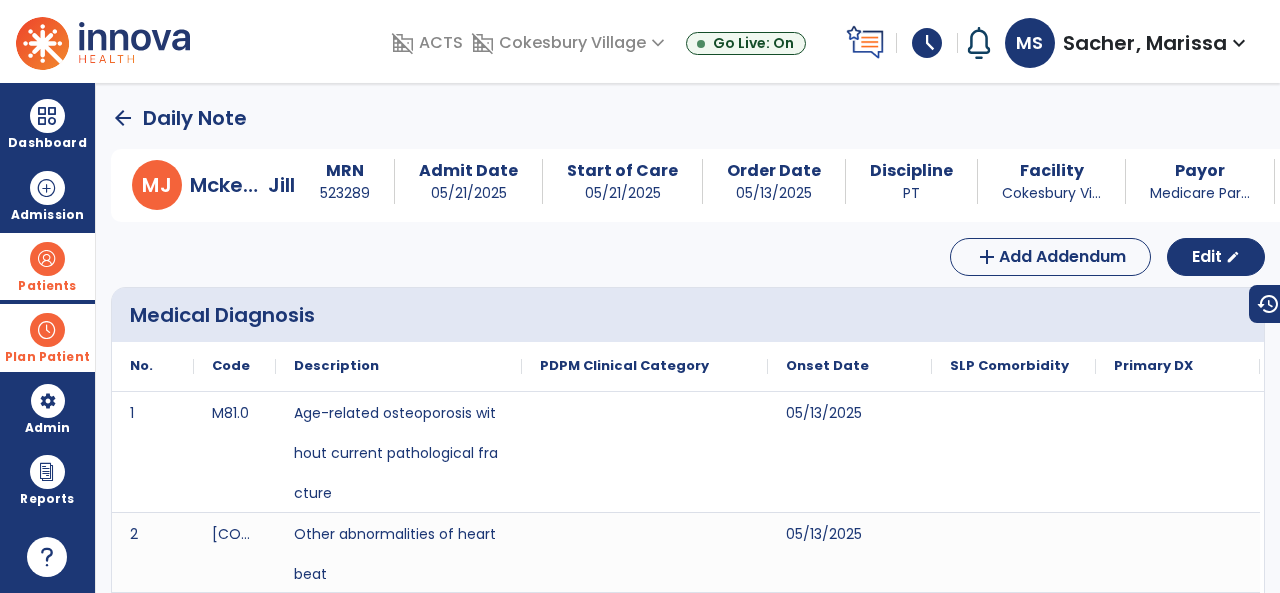 click on "arrow_back" 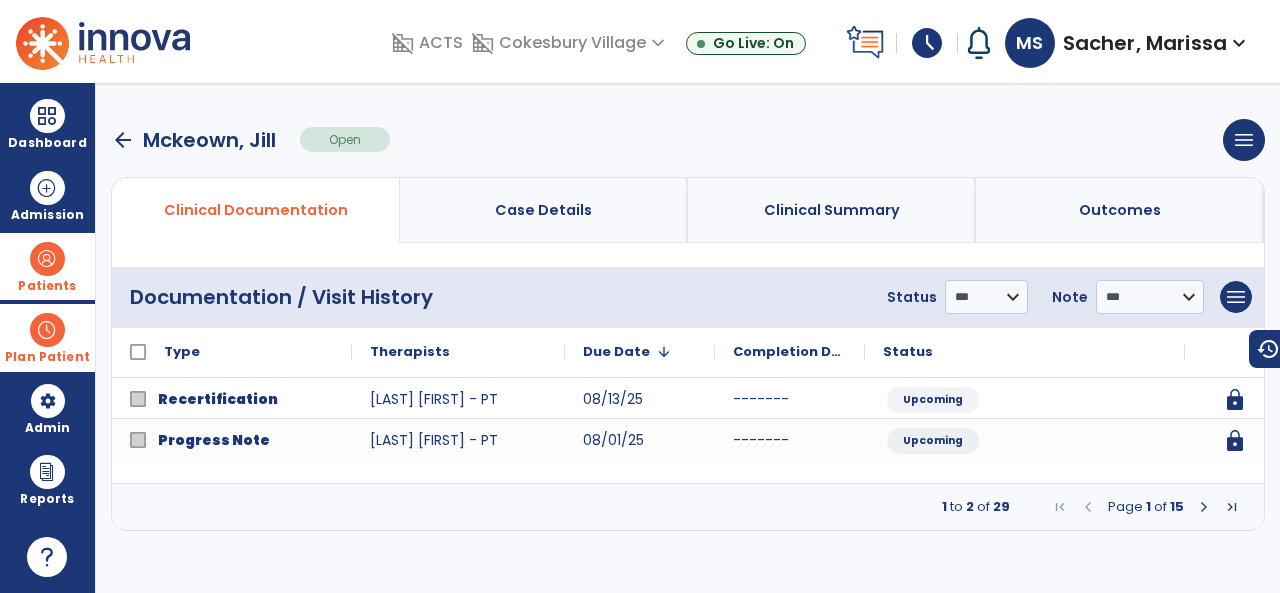click at bounding box center [1204, 507] 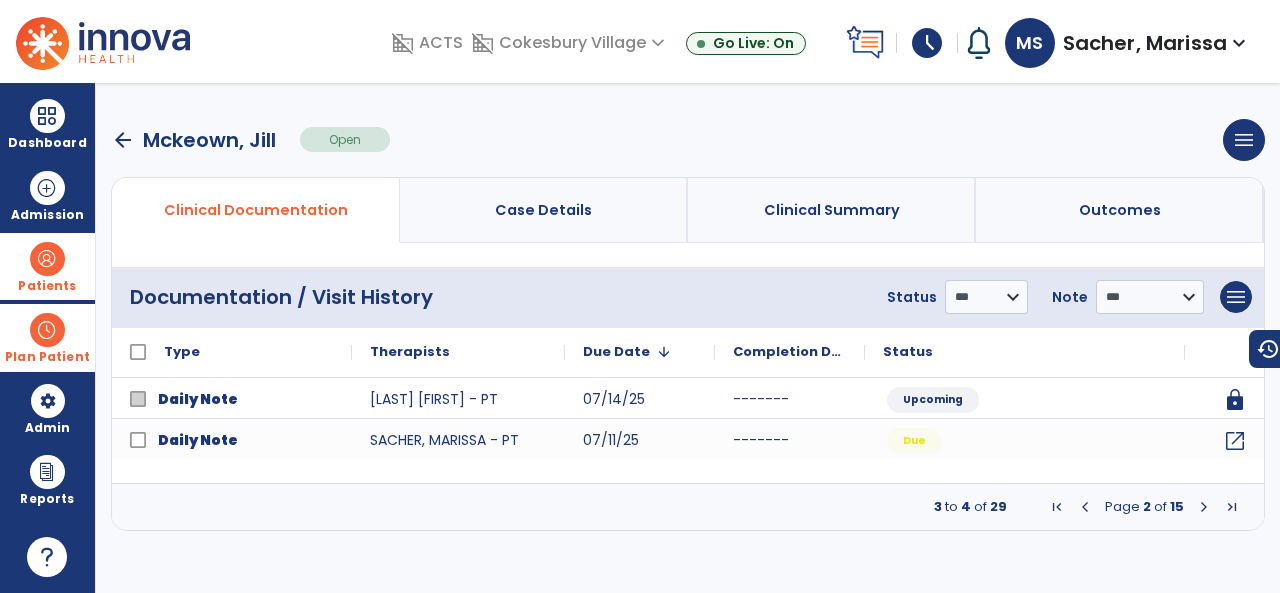 click at bounding box center (1204, 507) 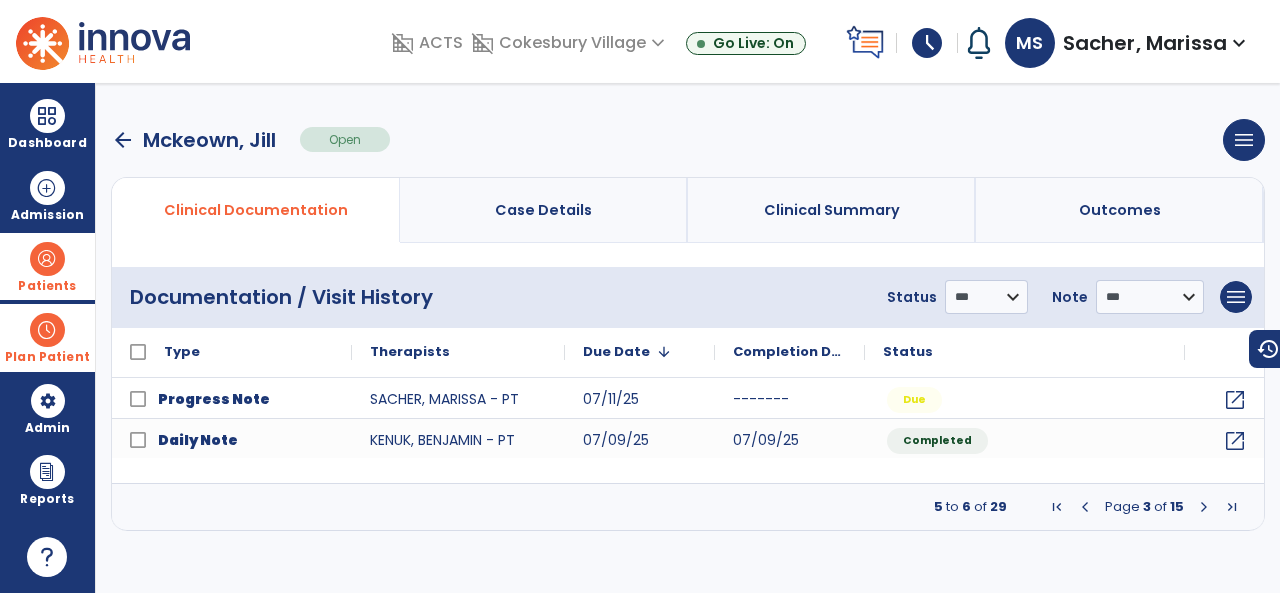click at bounding box center (1204, 507) 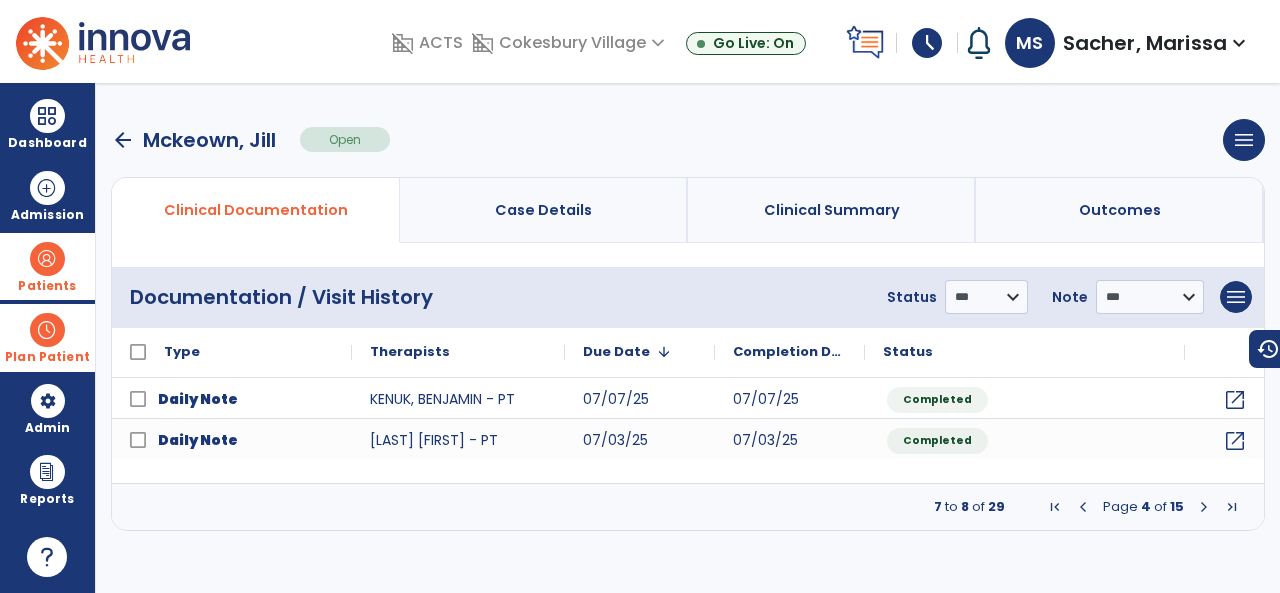 click at bounding box center [1204, 507] 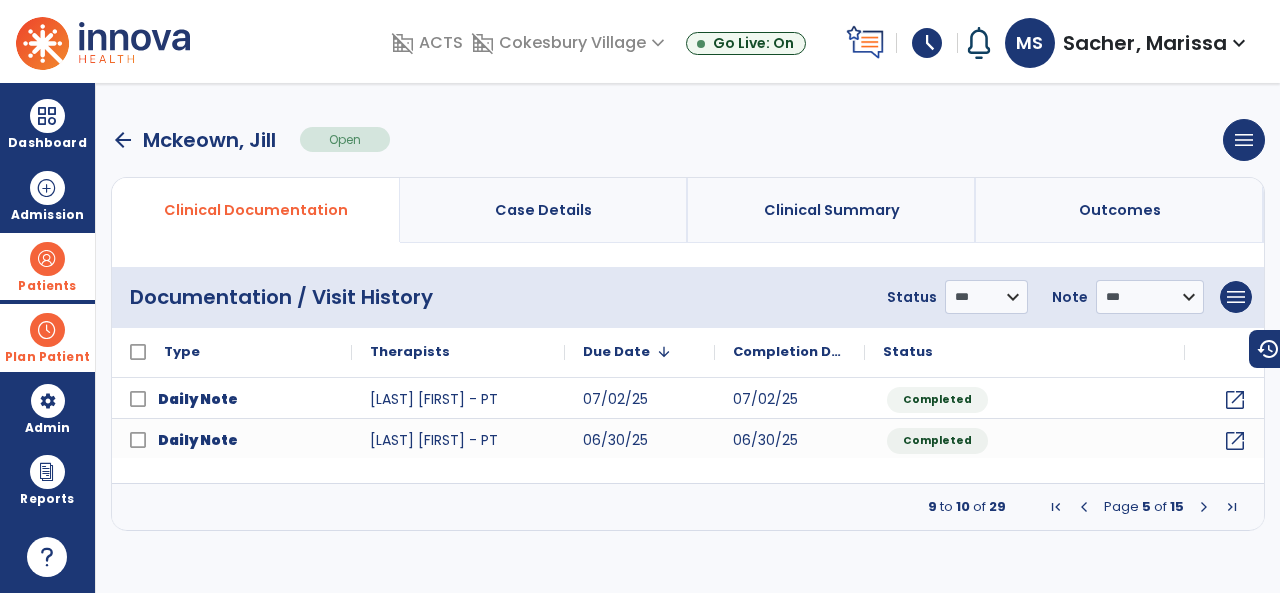 click at bounding box center (1204, 507) 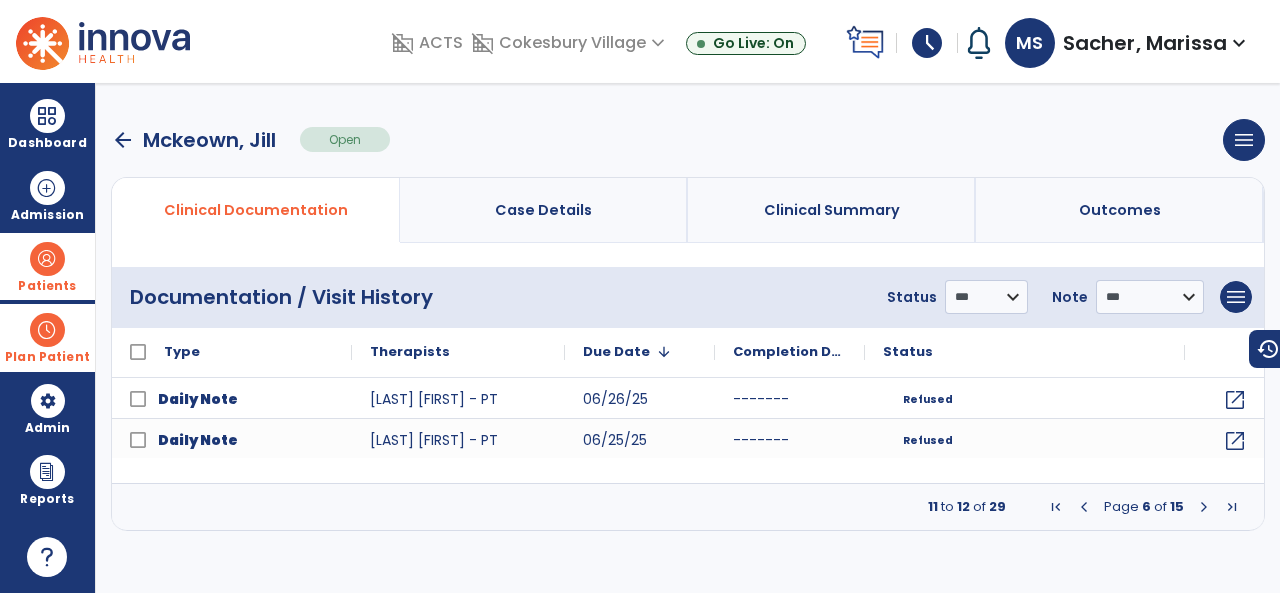 click at bounding box center [1204, 507] 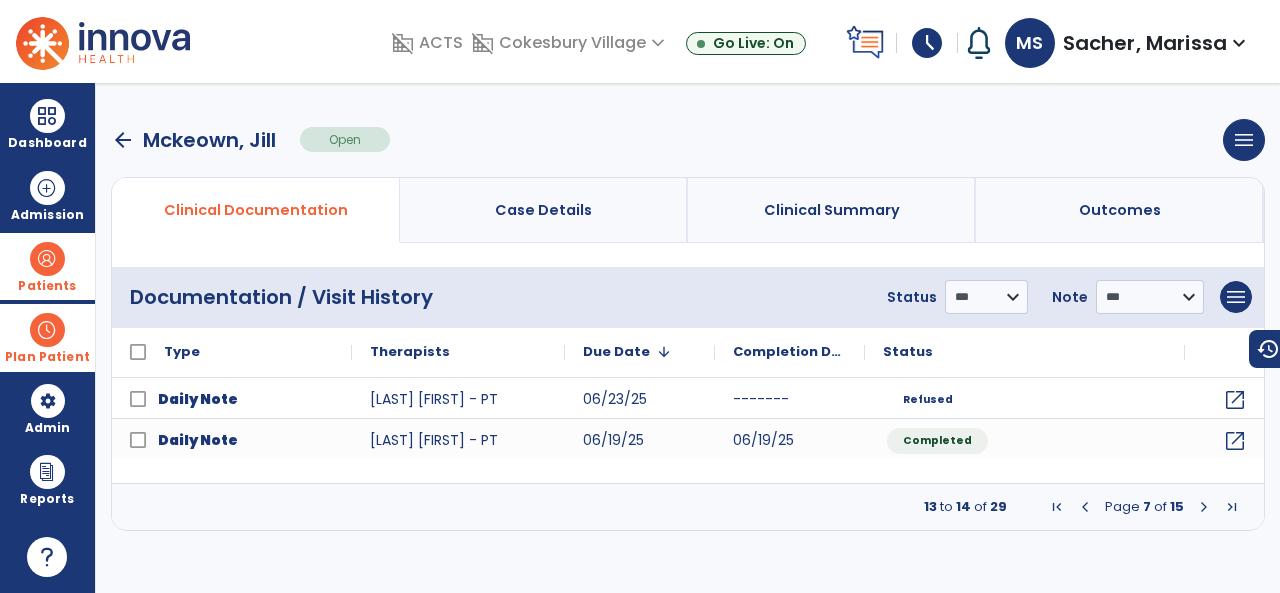 click at bounding box center [1204, 507] 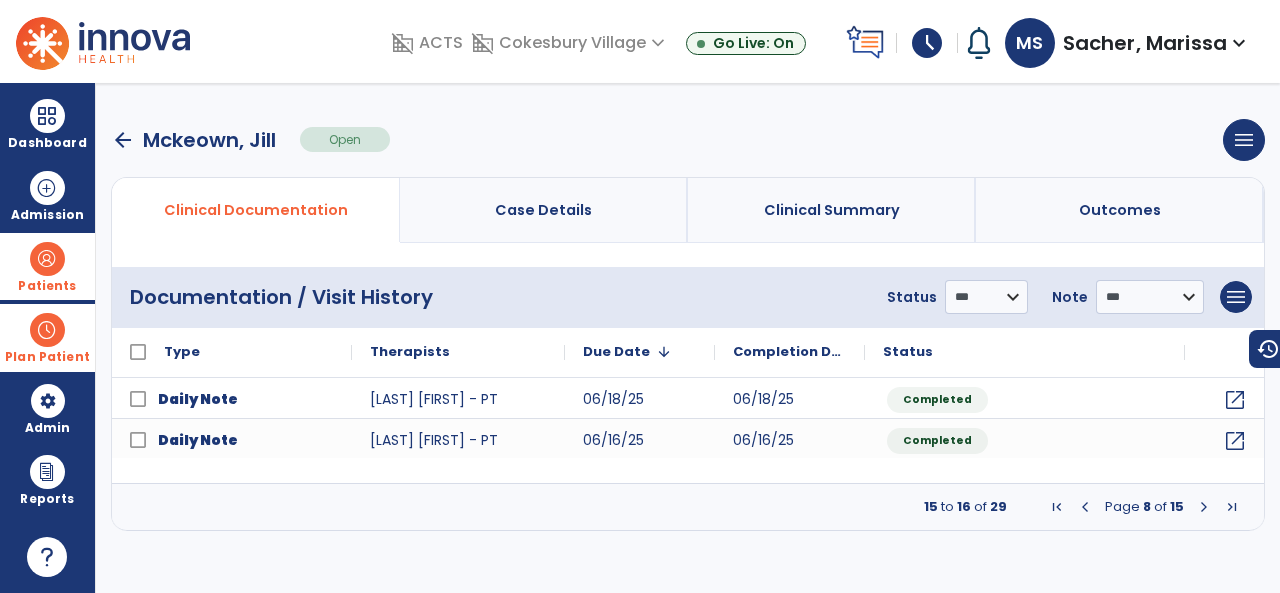 click at bounding box center (1204, 507) 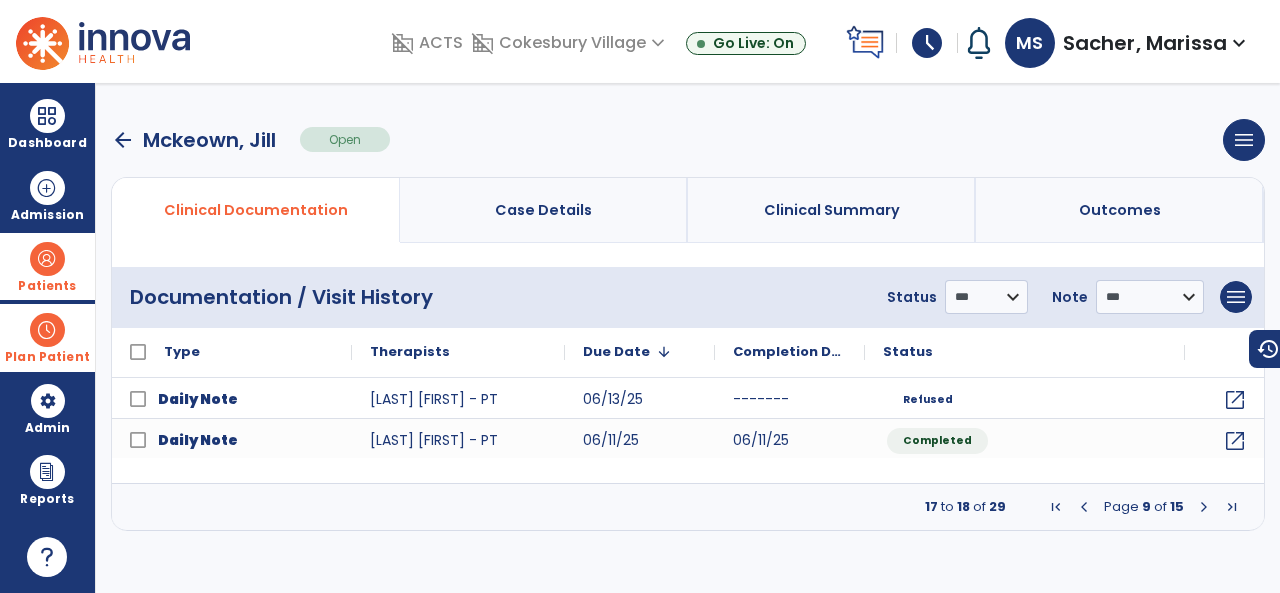 click at bounding box center (1204, 507) 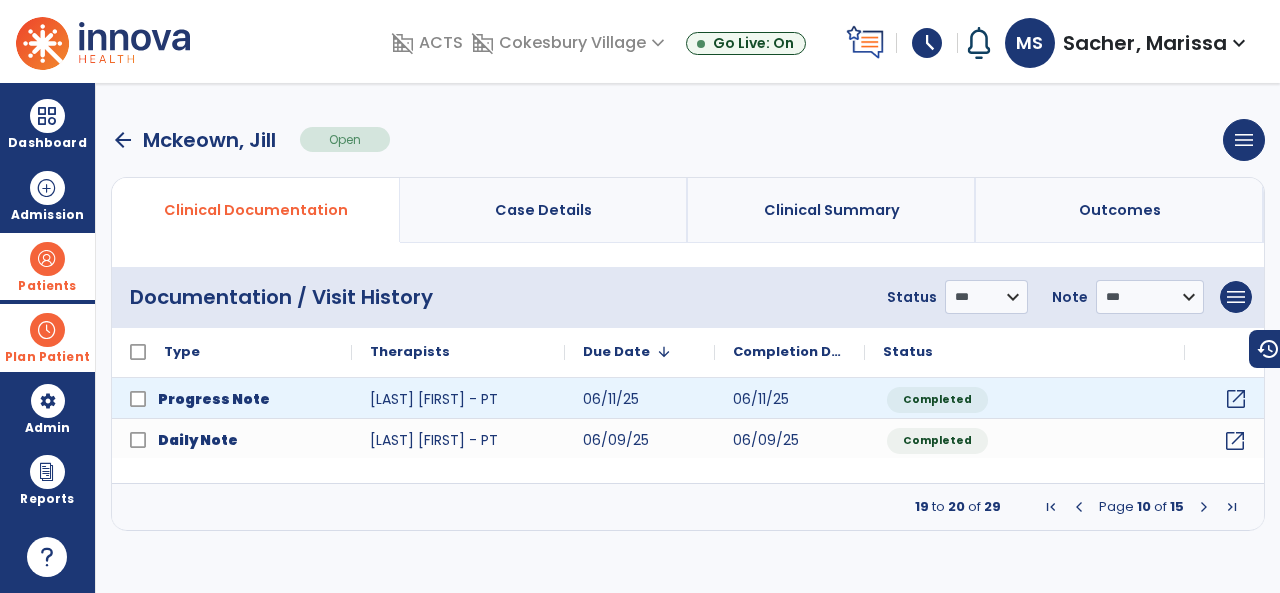 click on "open_in_new" 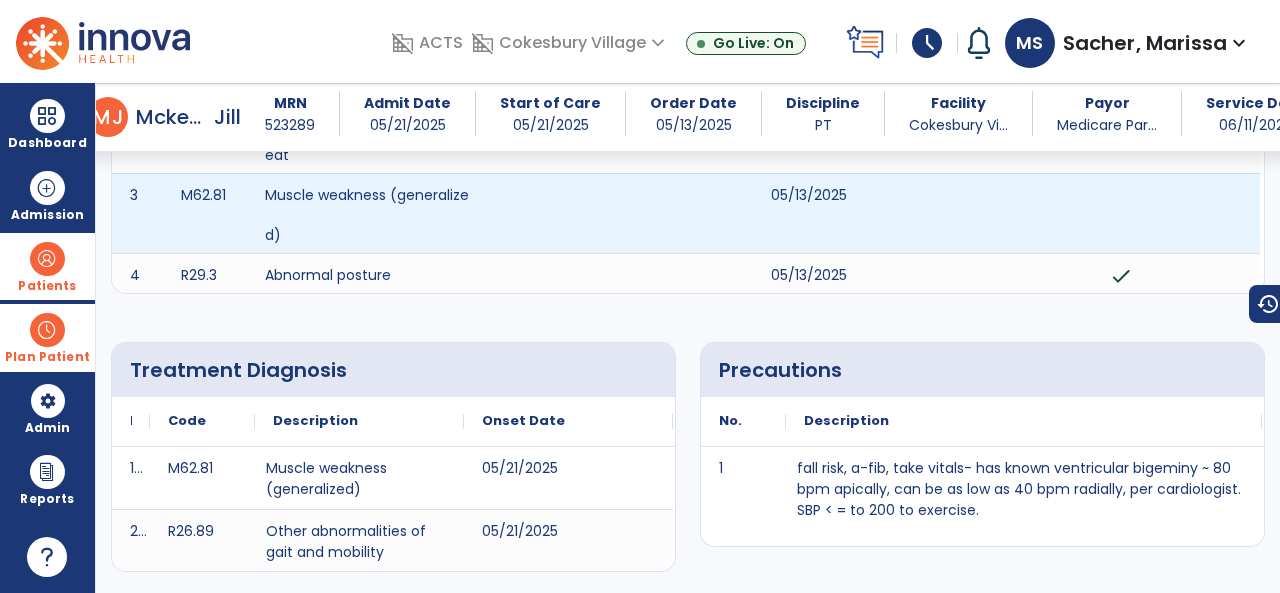 scroll, scrollTop: 0, scrollLeft: 0, axis: both 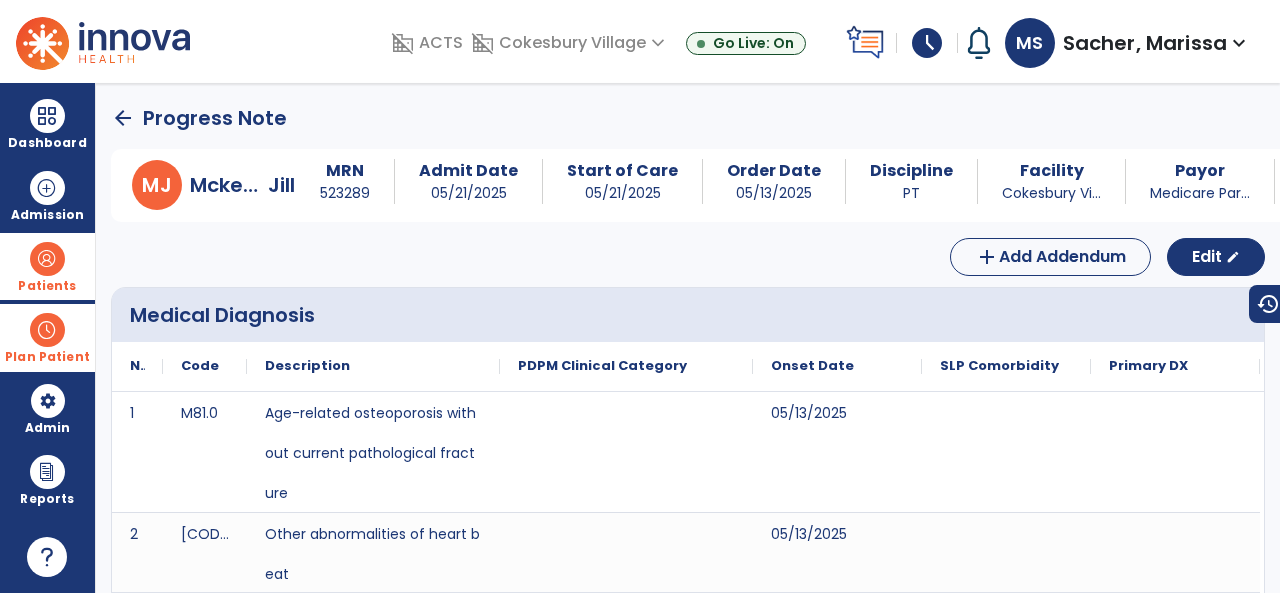 click on "arrow_back" 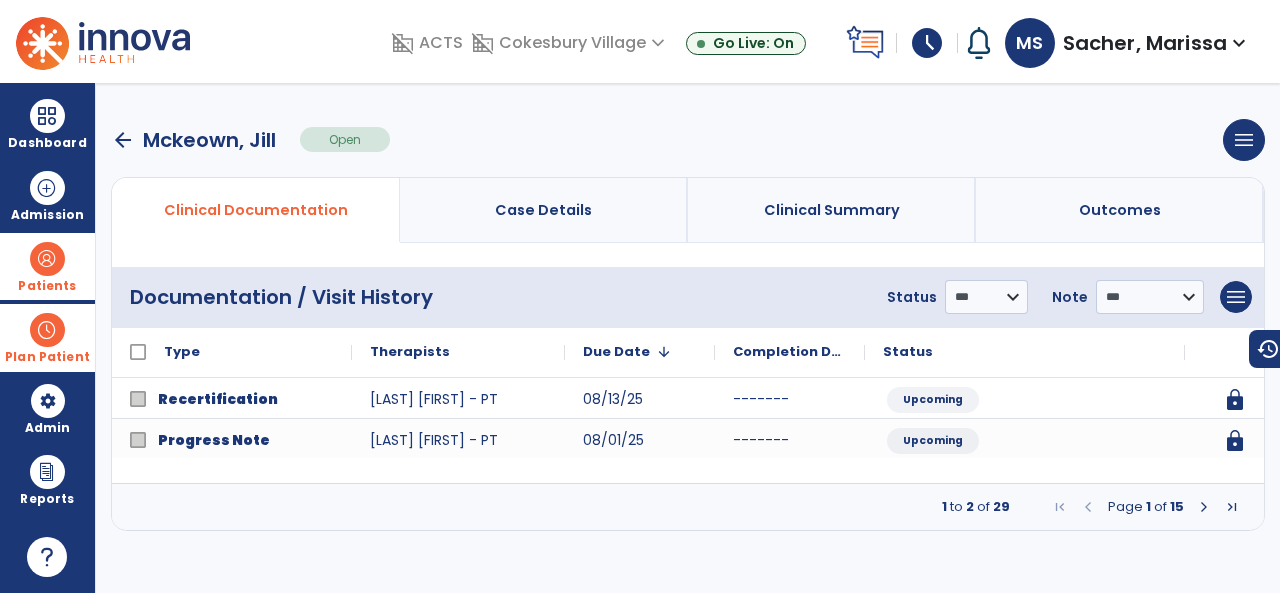 click at bounding box center [1204, 507] 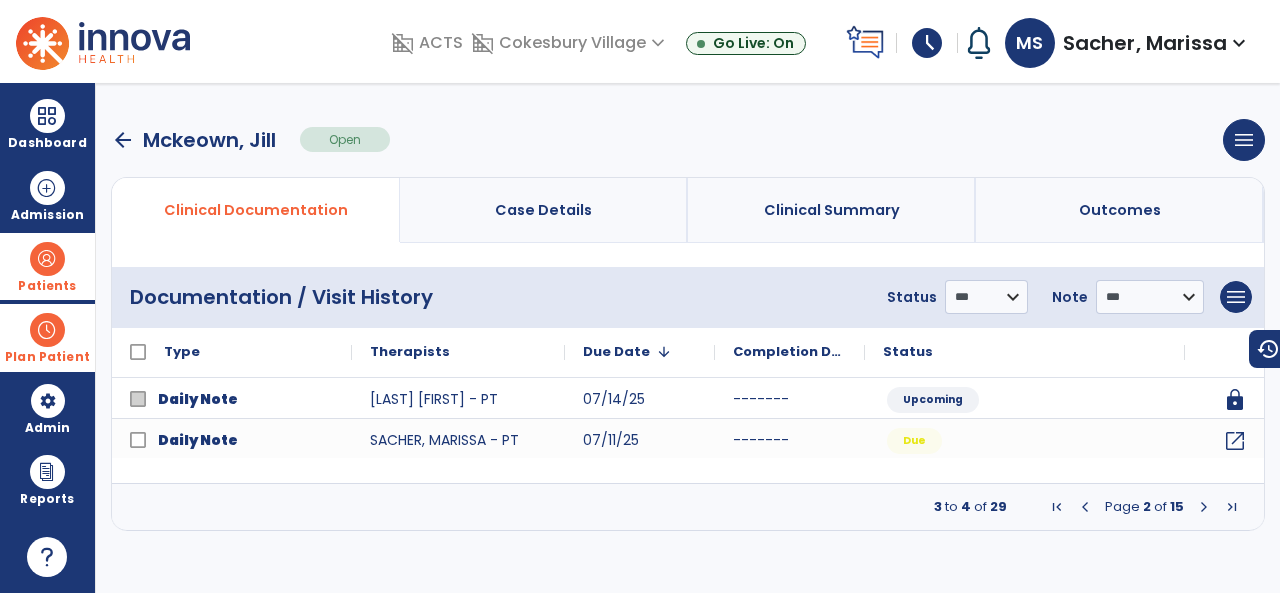 click on "Page
[NUMBER]
of
[NUMBER]" at bounding box center (1144, 507) 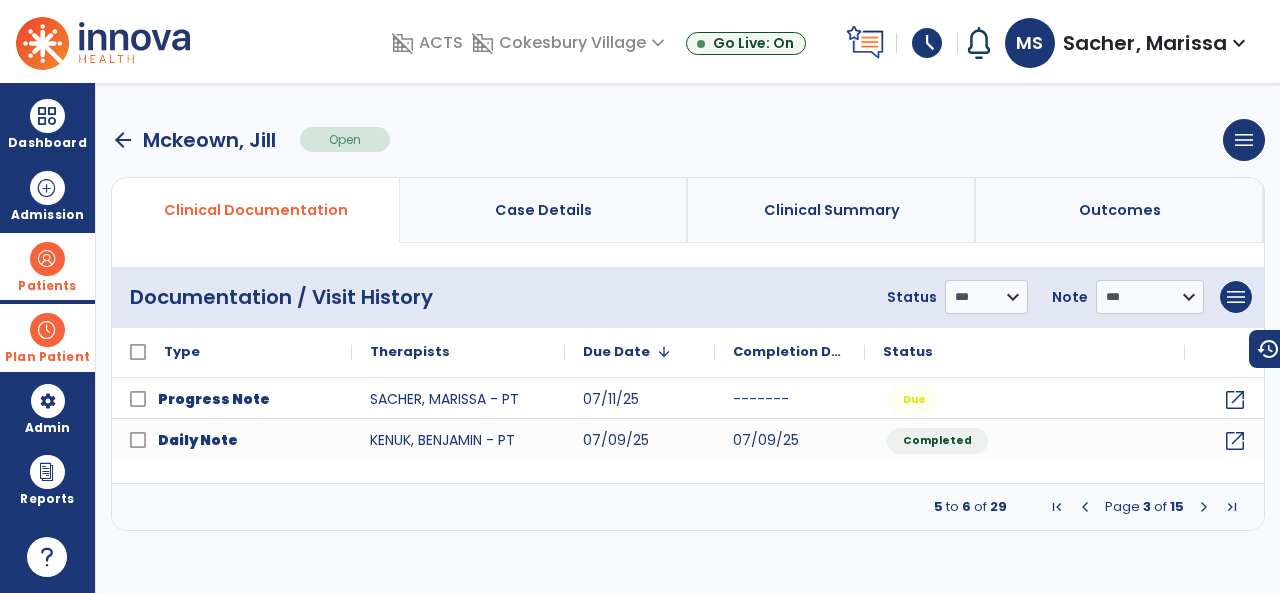 click at bounding box center [1204, 507] 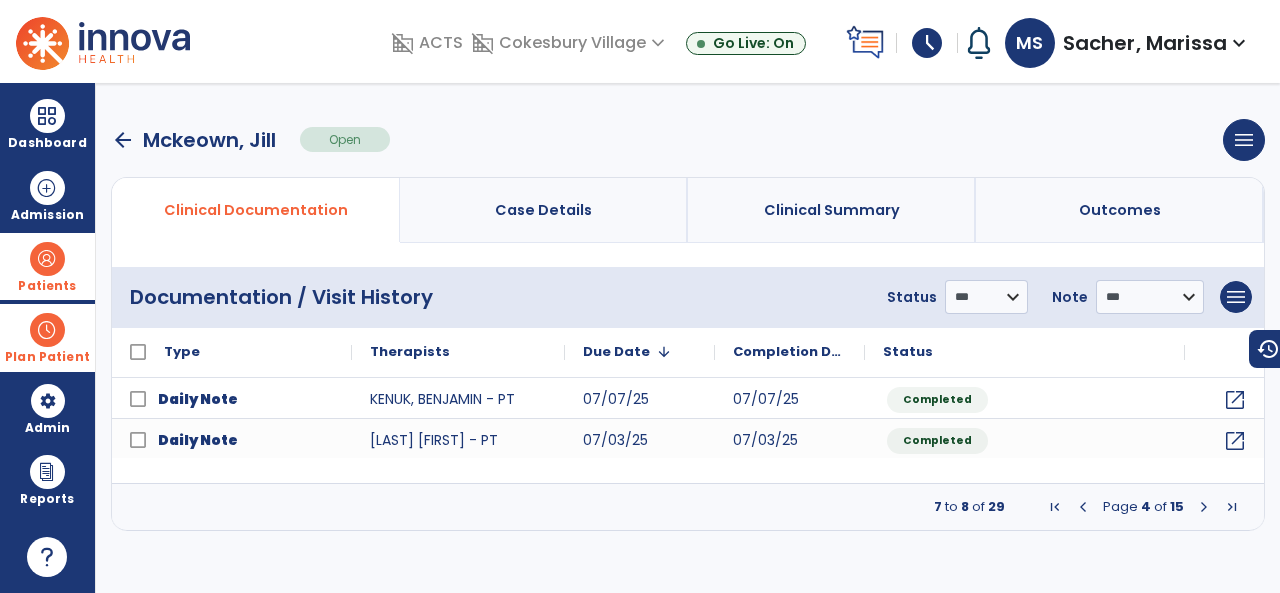 click at bounding box center (1083, 507) 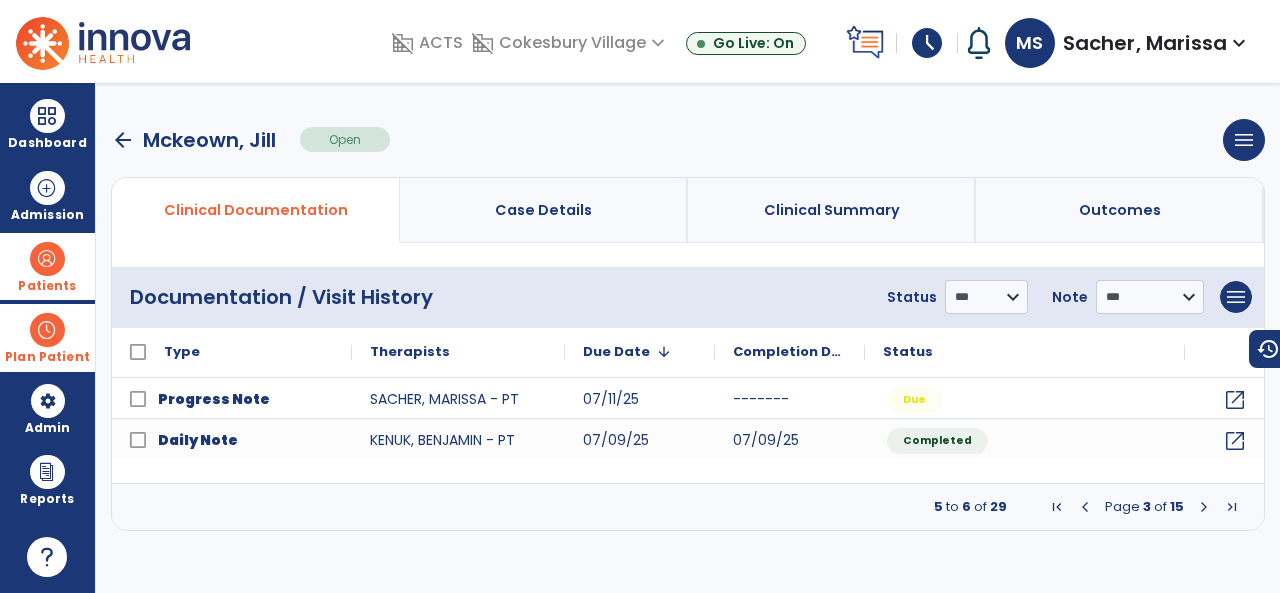 click at bounding box center [1204, 507] 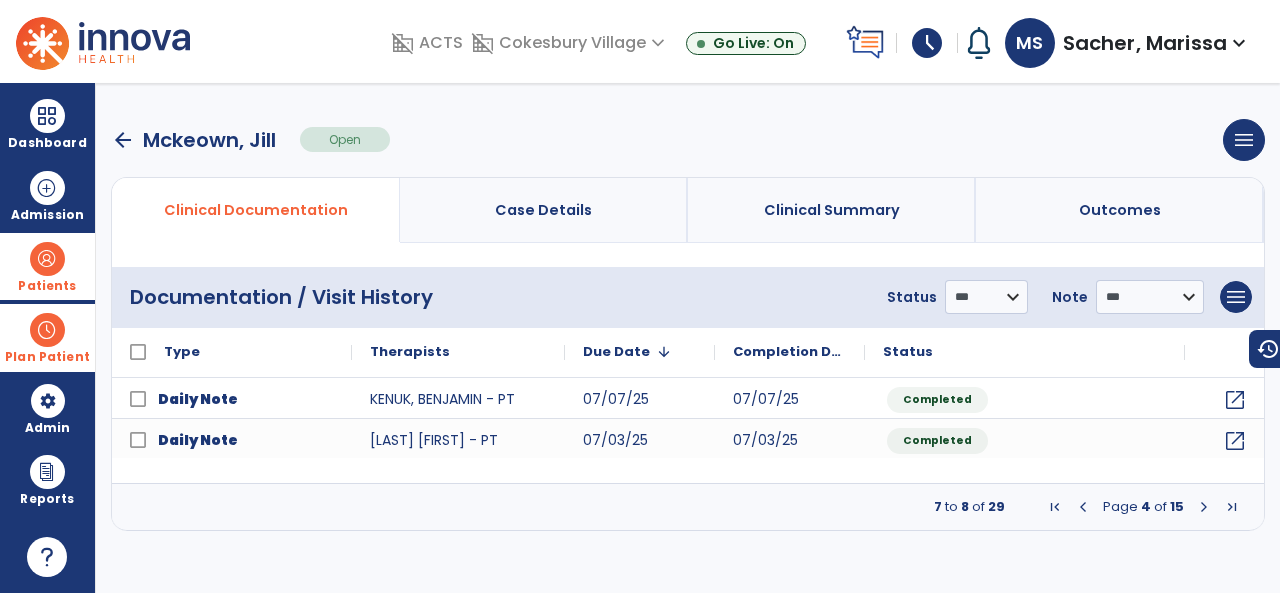 click at bounding box center [1204, 507] 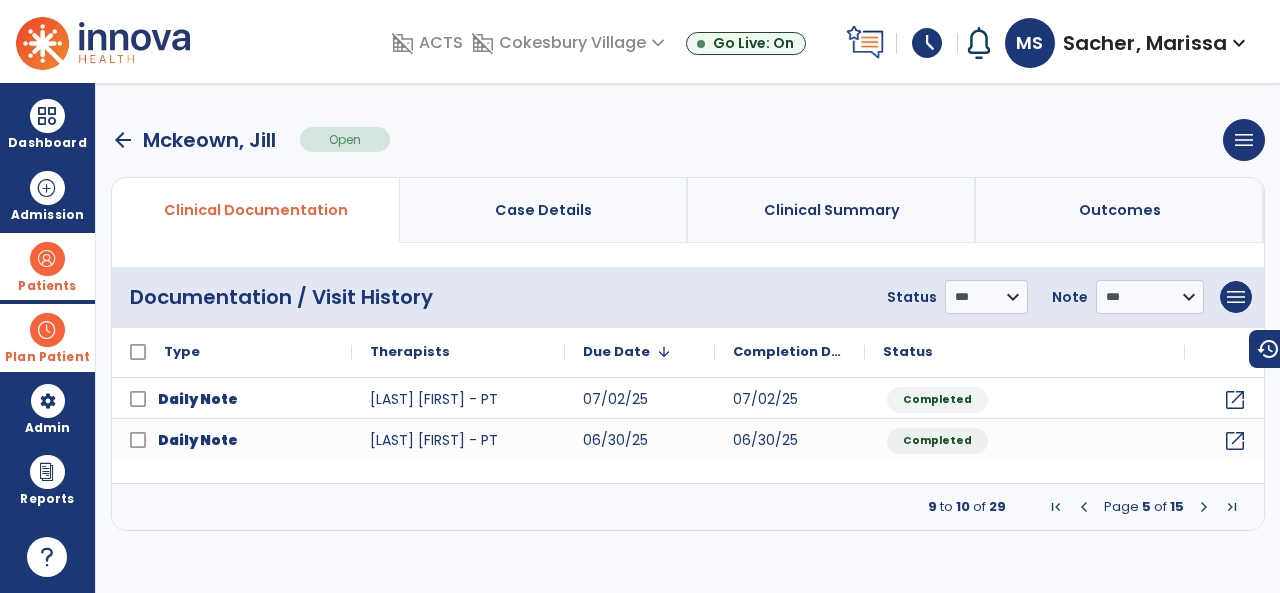 click at bounding box center (1204, 507) 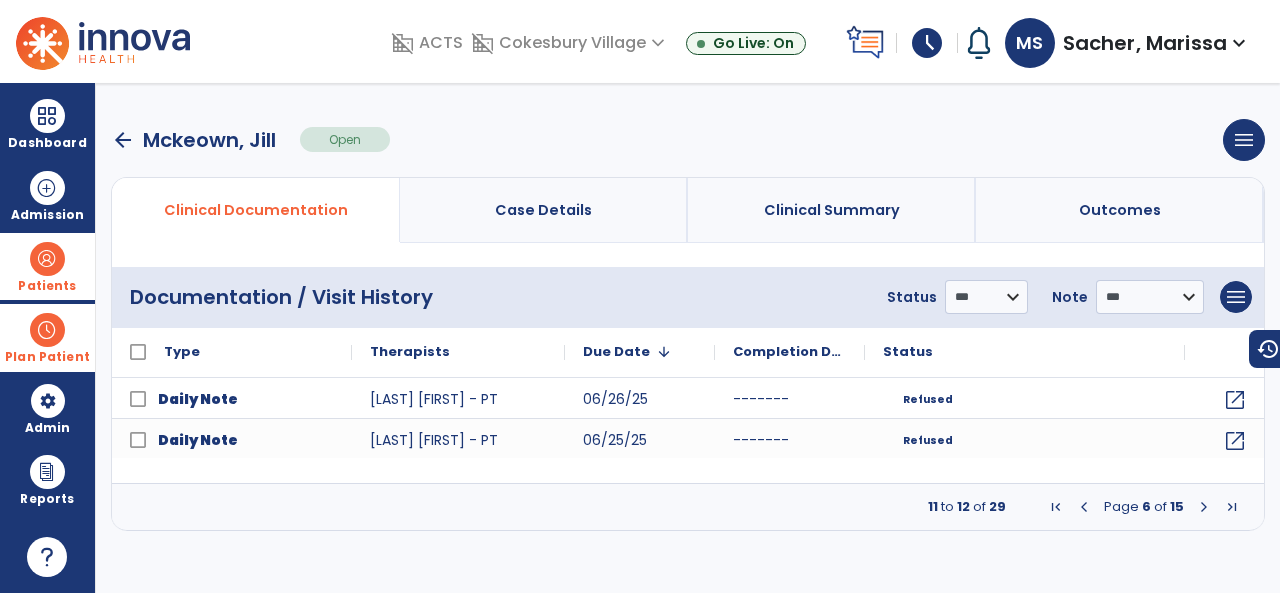 click at bounding box center (1204, 507) 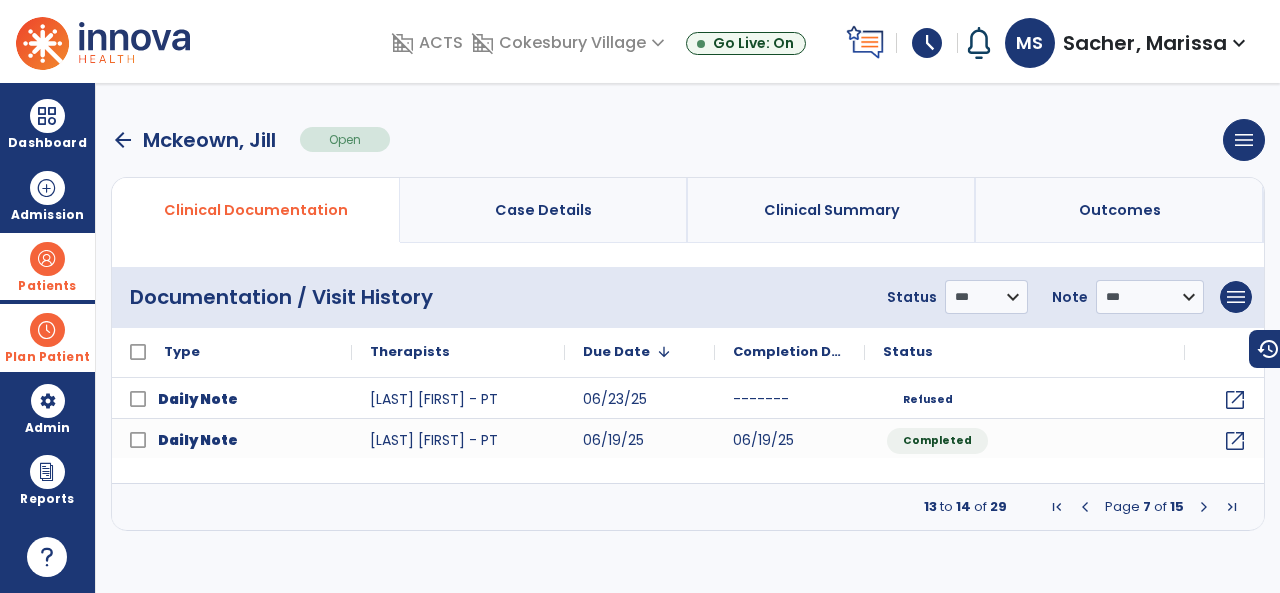 click at bounding box center [1204, 507] 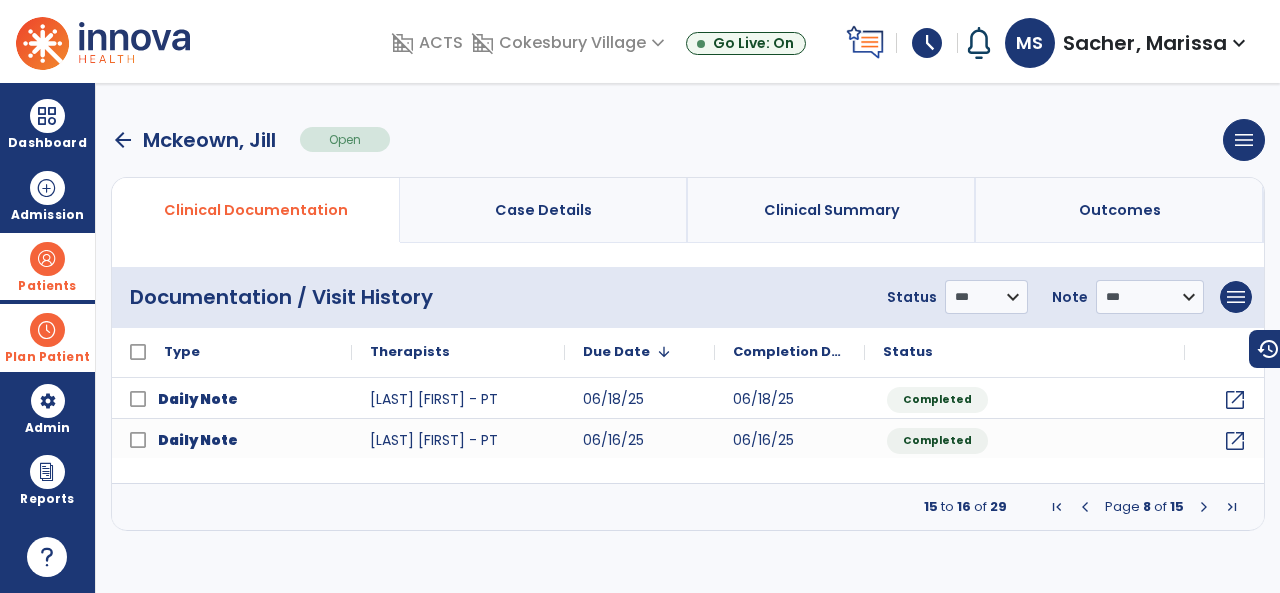 click at bounding box center (1204, 507) 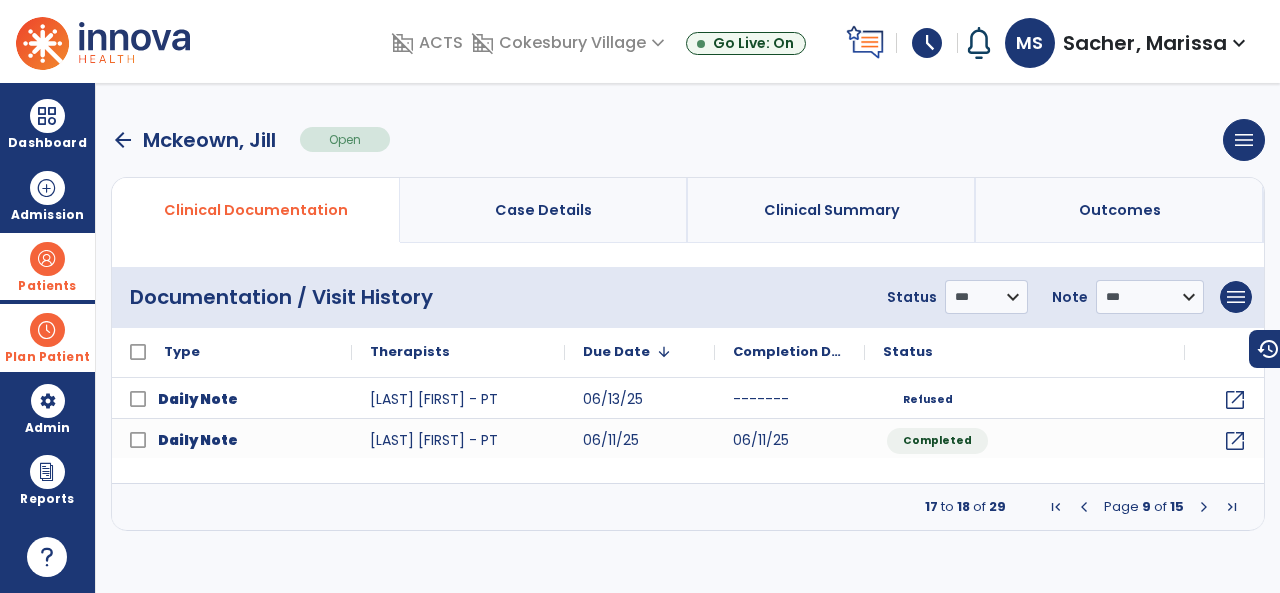 click at bounding box center (1204, 507) 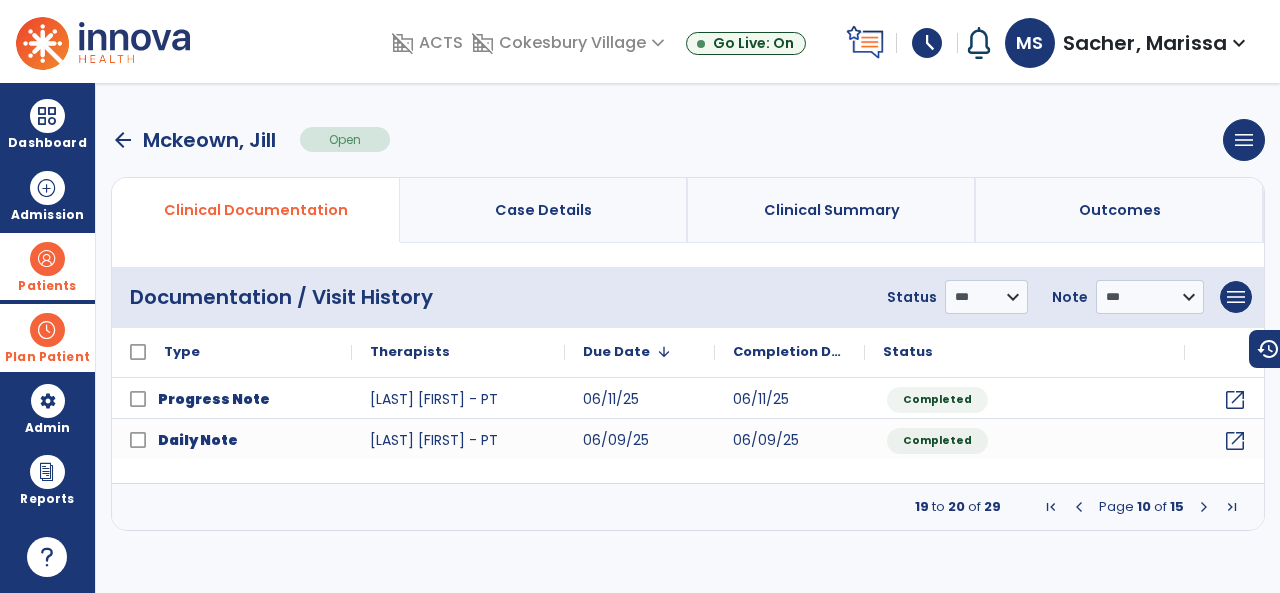 click at bounding box center (1079, 507) 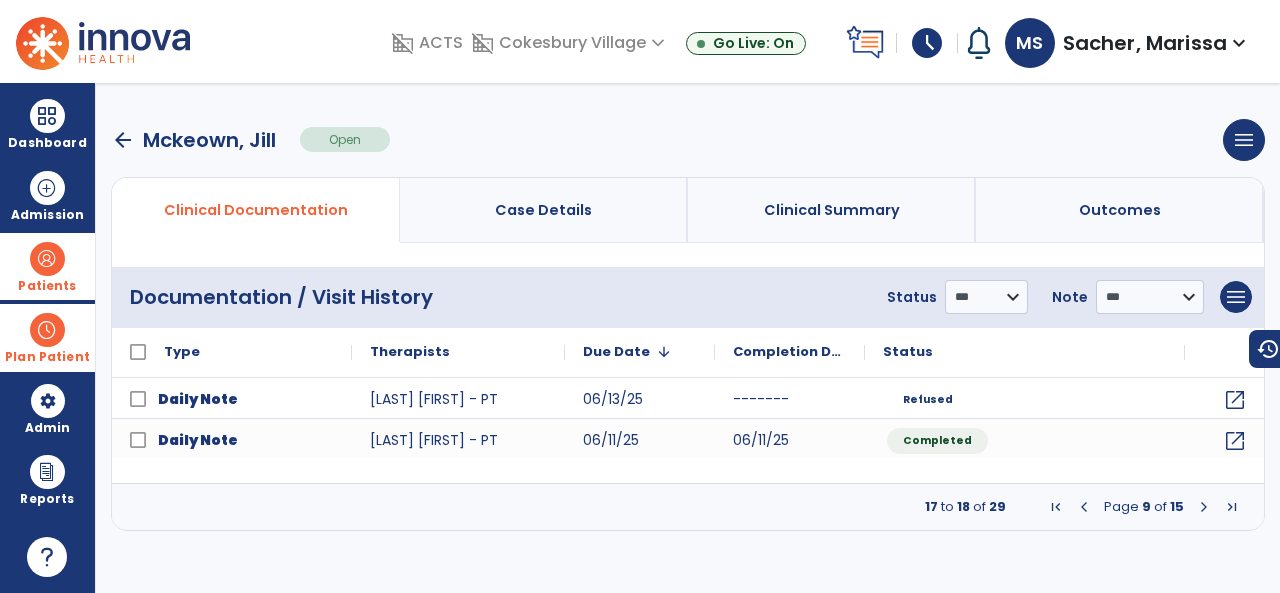 click at bounding box center (1084, 507) 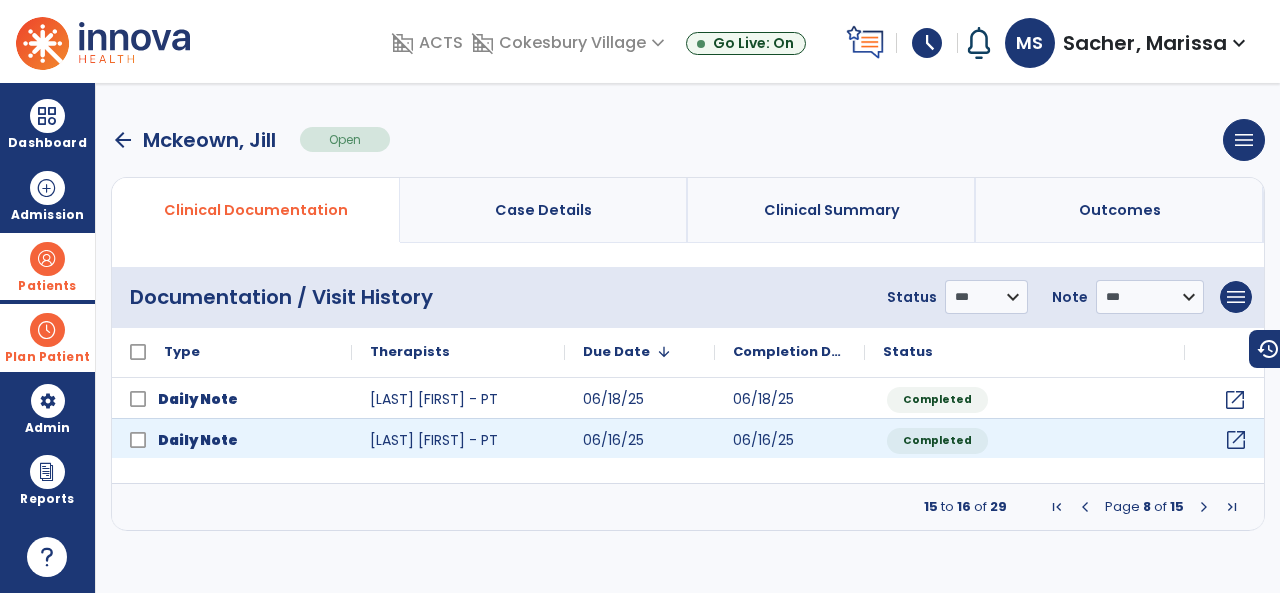 click on "open_in_new" 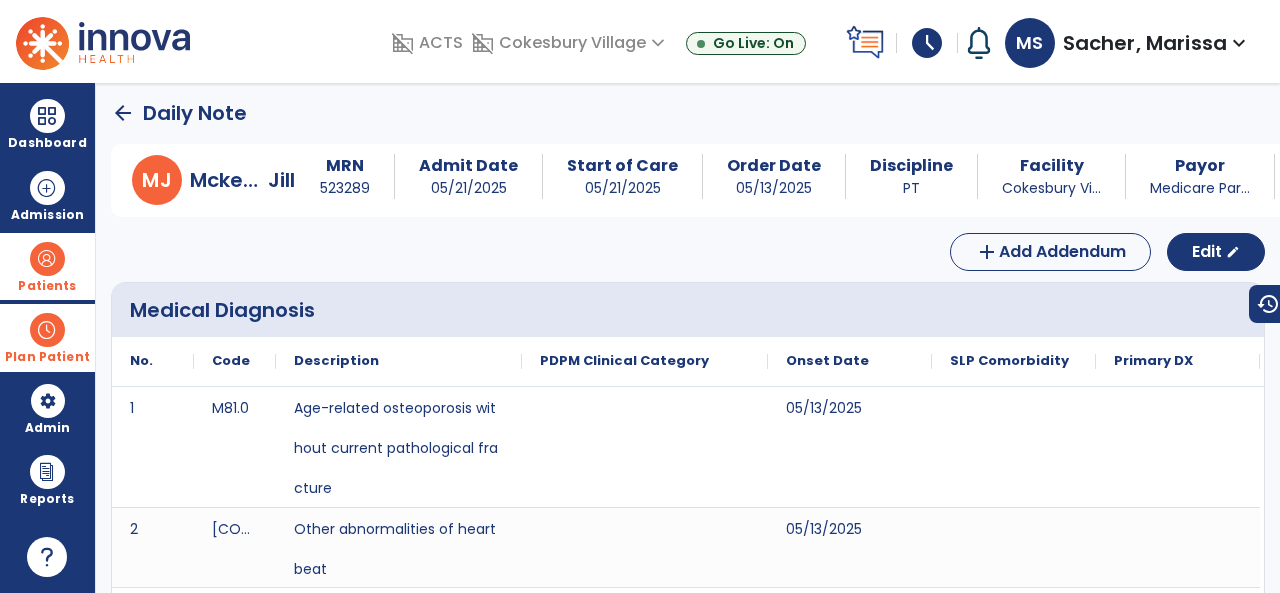 scroll, scrollTop: 0, scrollLeft: 0, axis: both 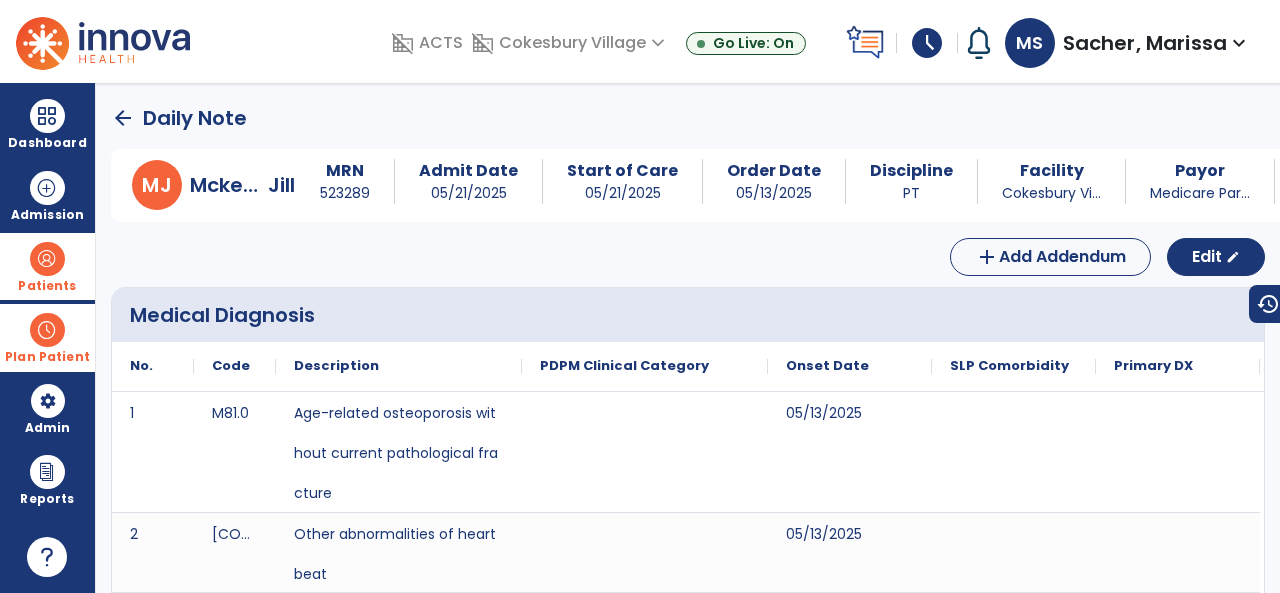 click on "arrow_back" 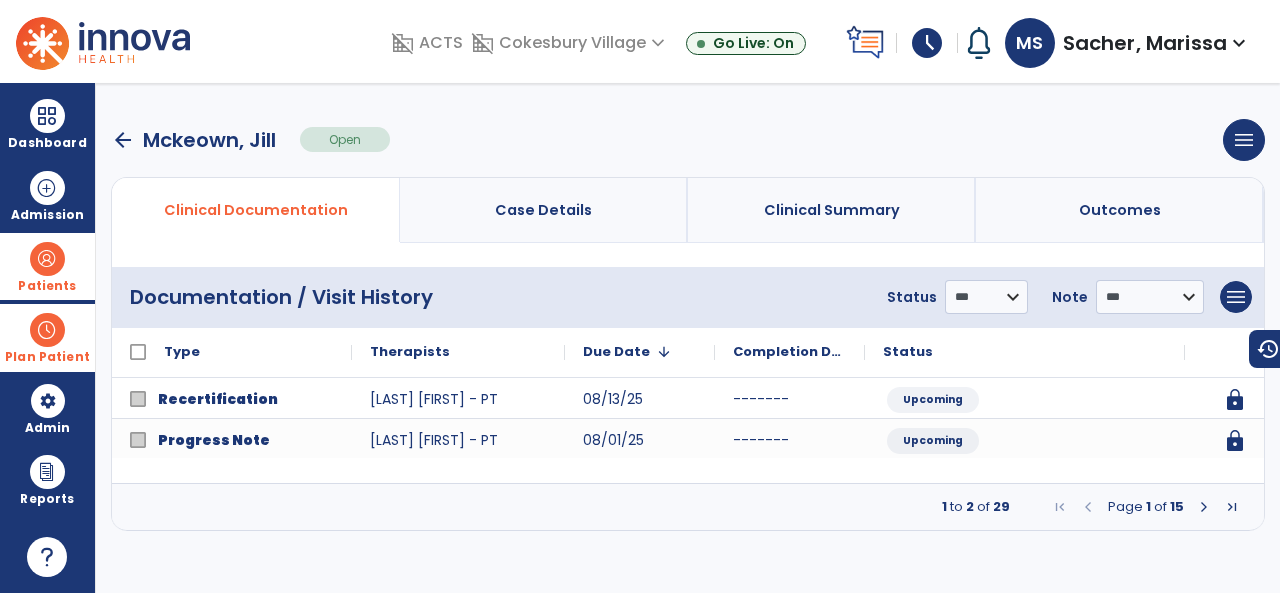 click at bounding box center [1204, 507] 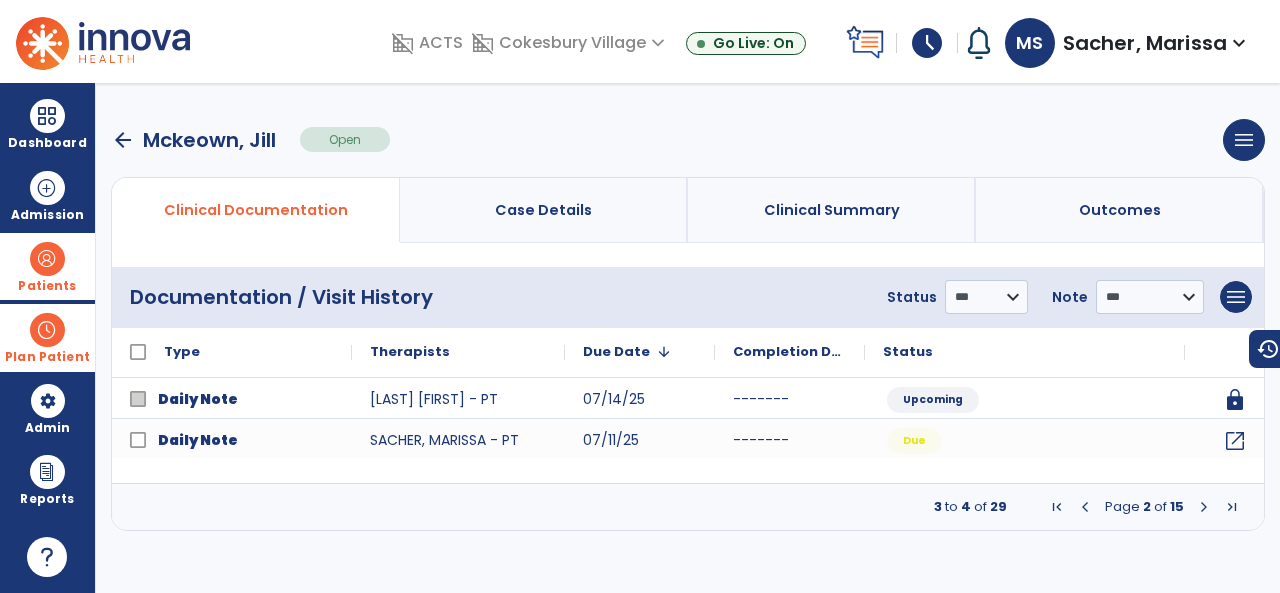 click at bounding box center (1204, 507) 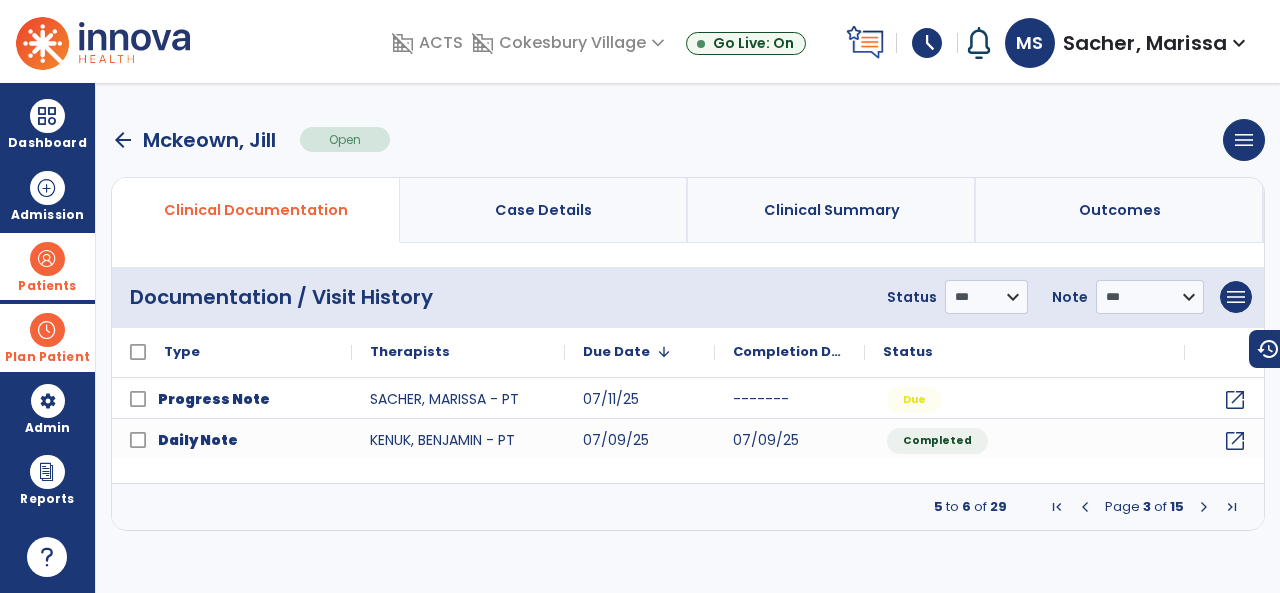 click at bounding box center (1204, 507) 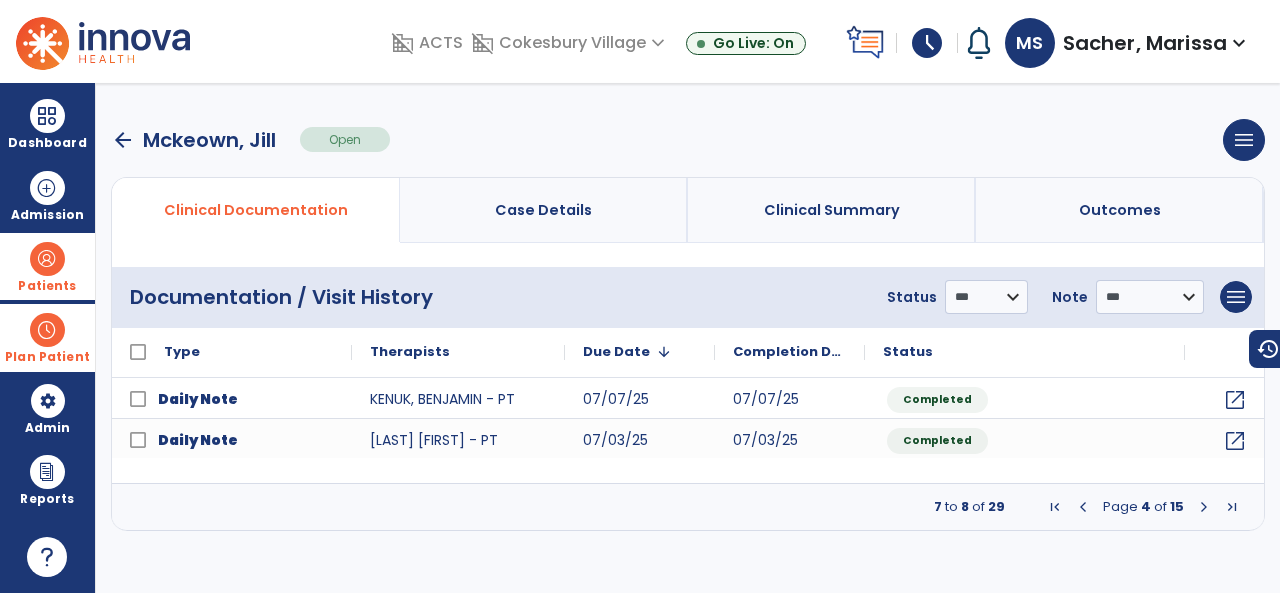 click at bounding box center [1204, 507] 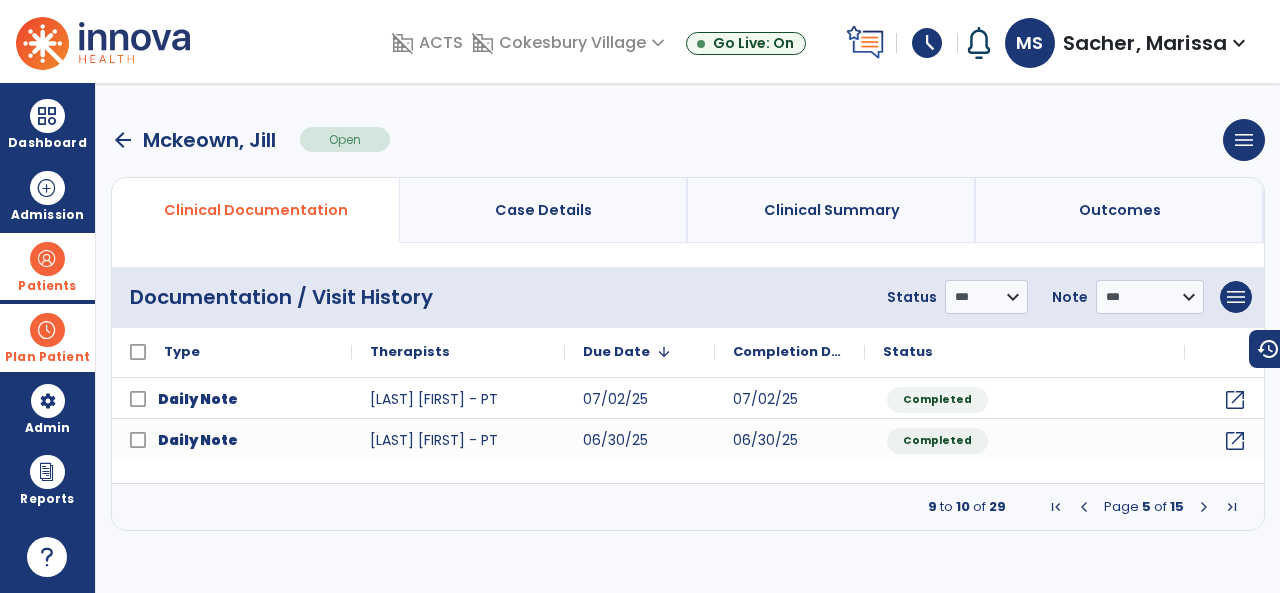 click at bounding box center [1204, 507] 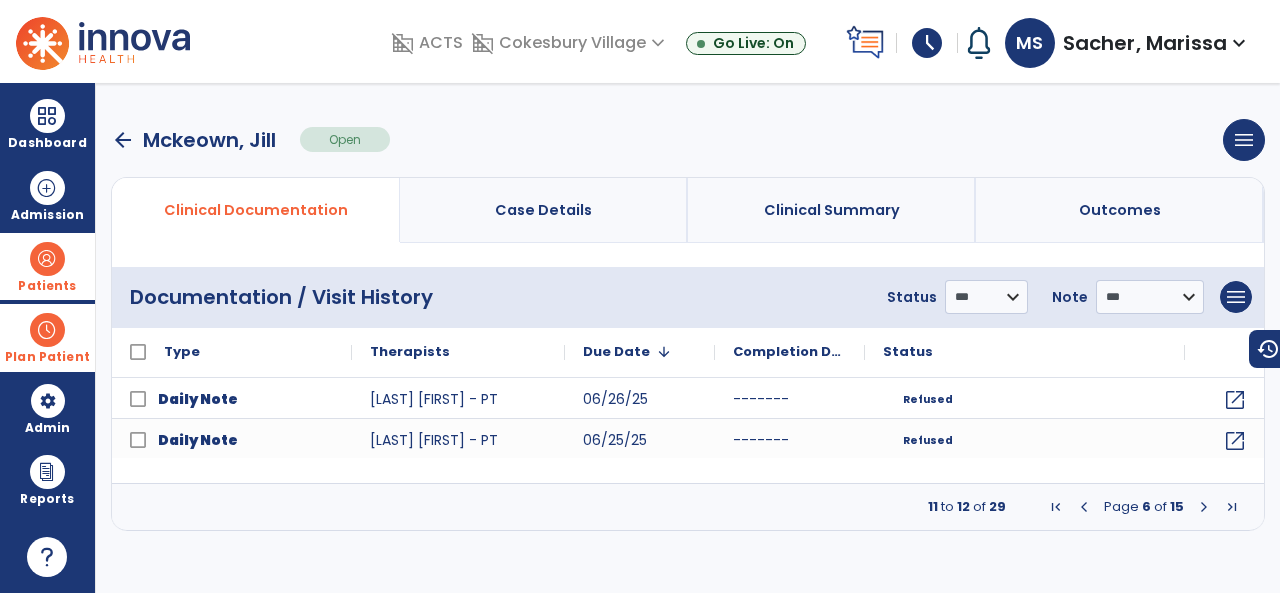 click at bounding box center [1204, 507] 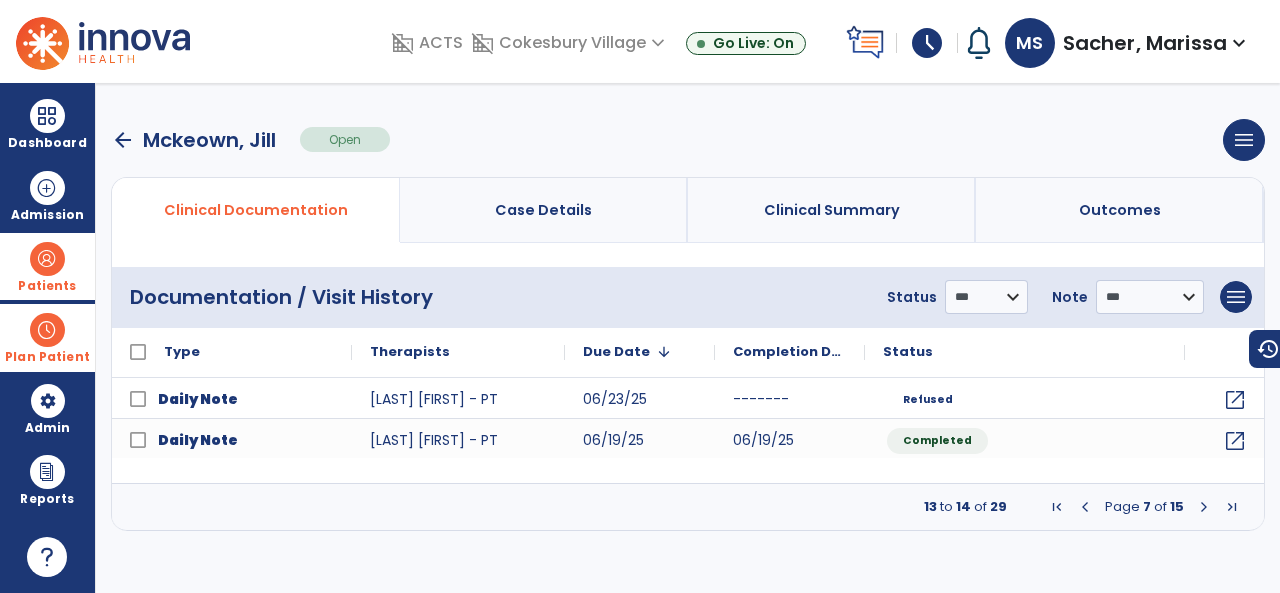 click at bounding box center [1204, 507] 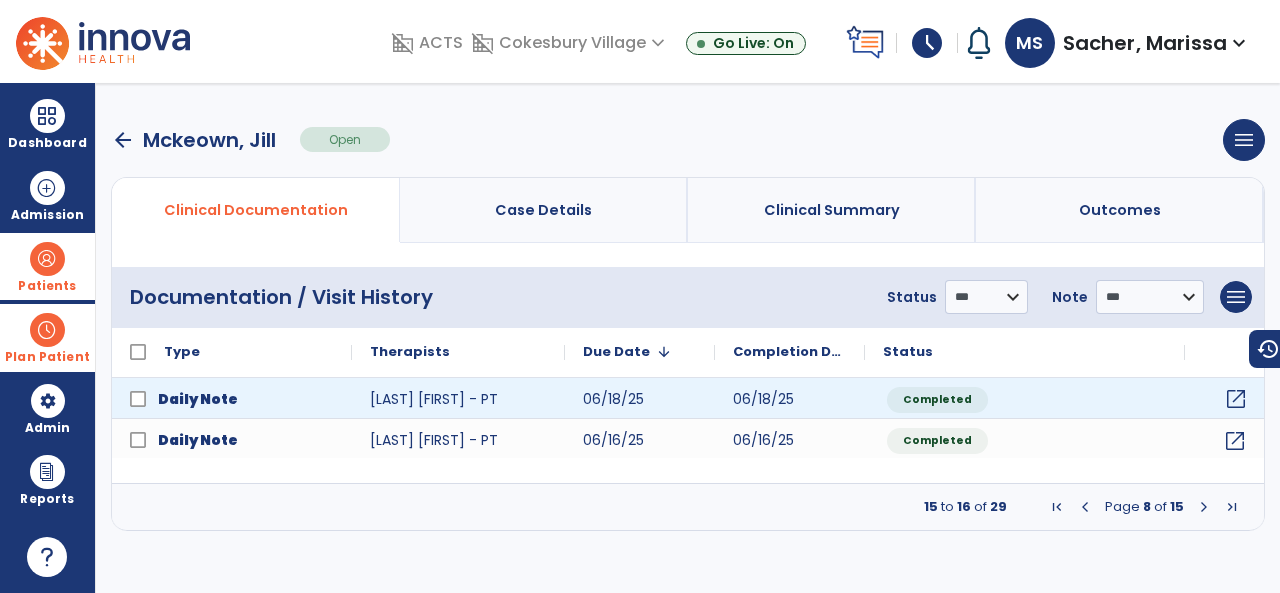click on "open_in_new" 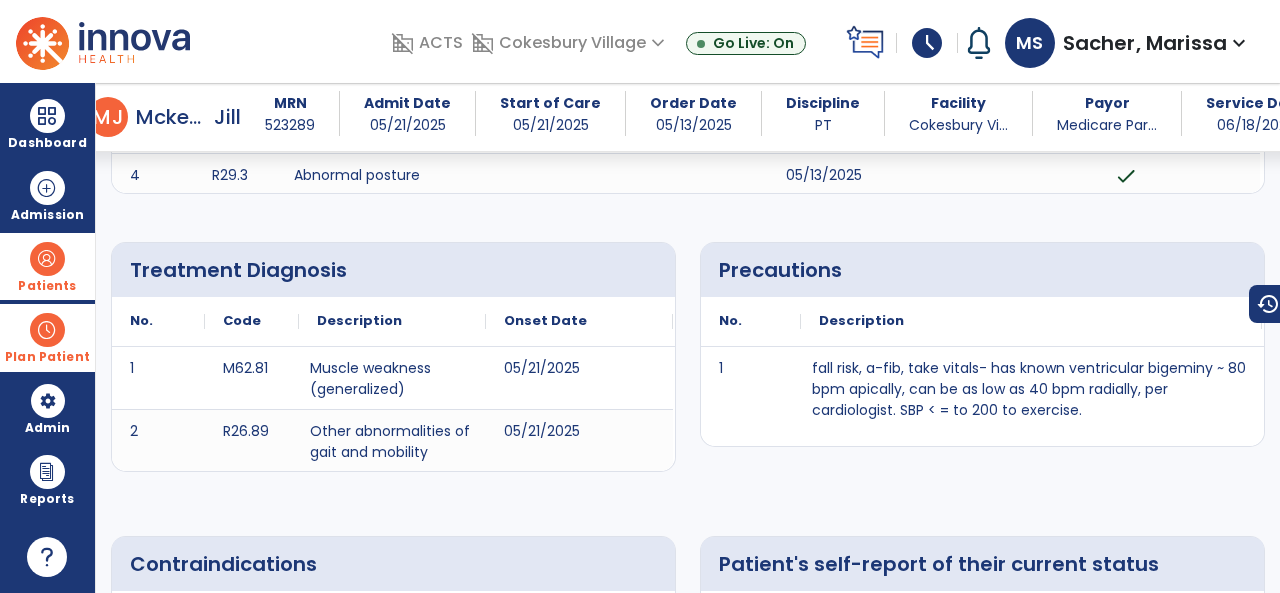 scroll, scrollTop: 0, scrollLeft: 0, axis: both 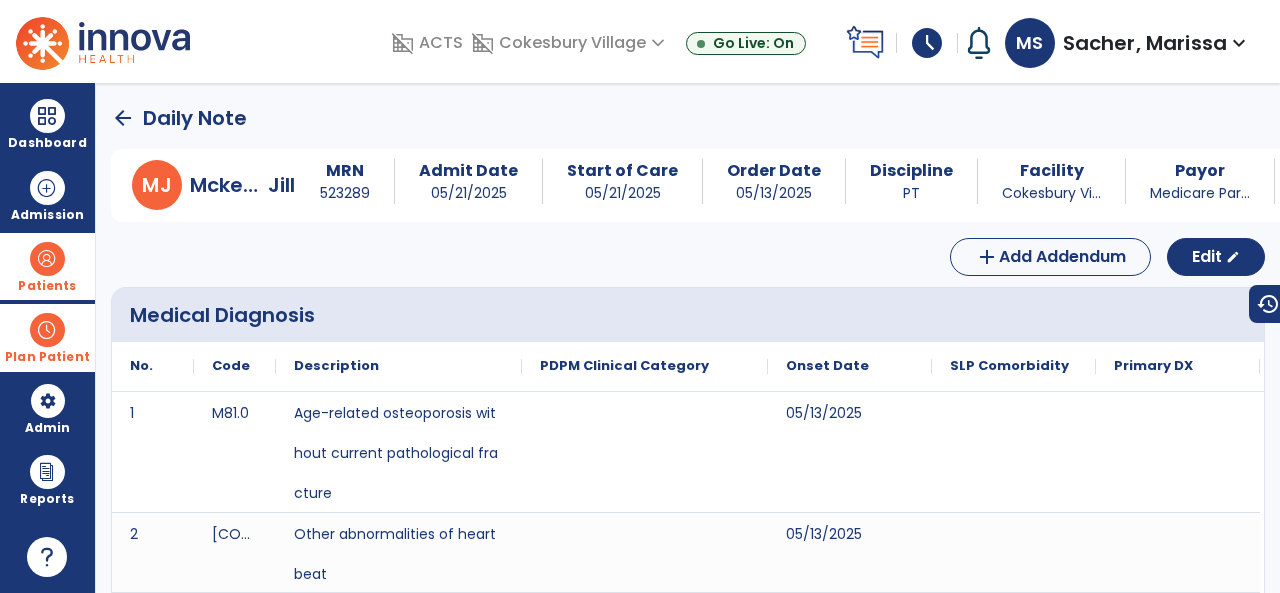 click on "arrow_back" 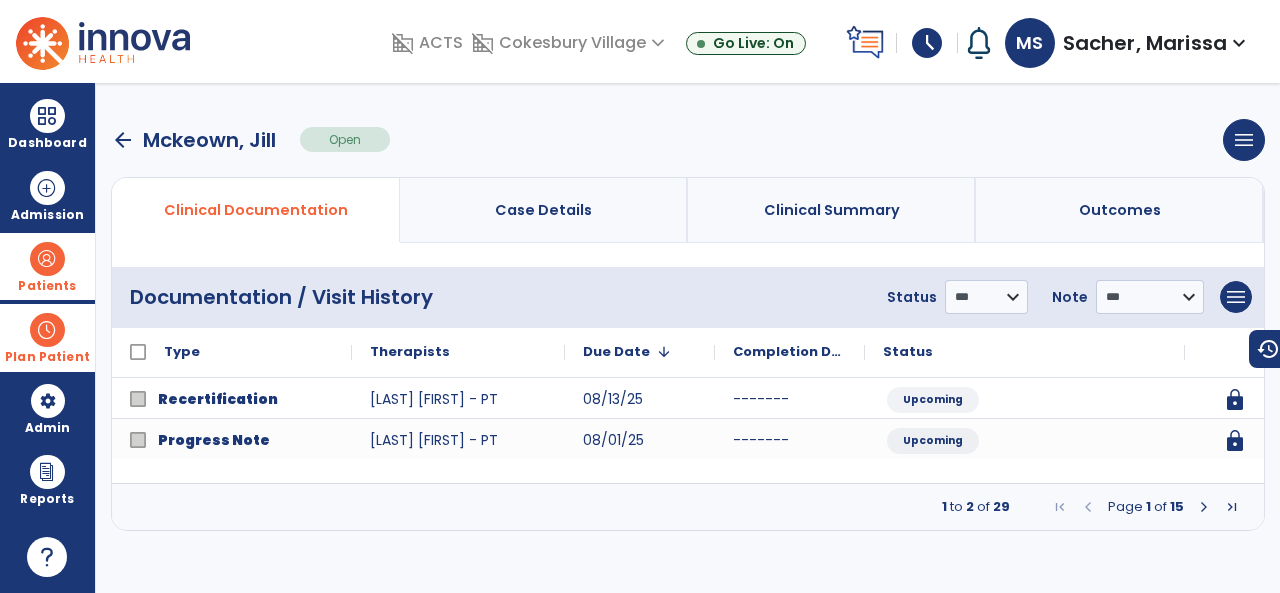 click at bounding box center (1204, 507) 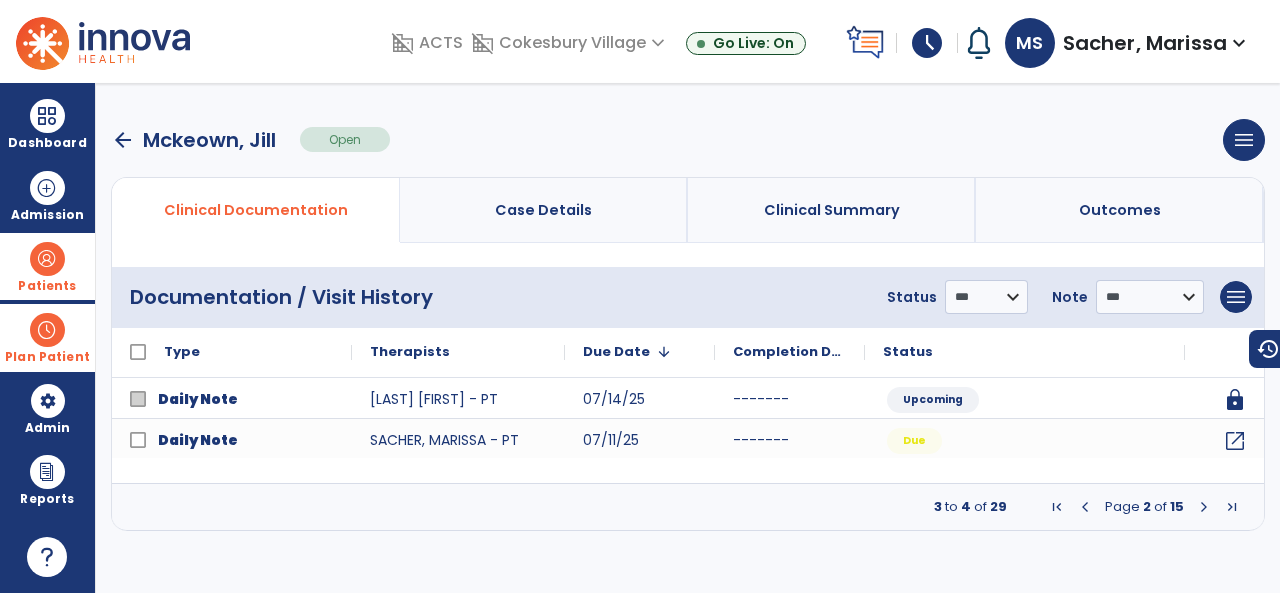 click at bounding box center (1204, 507) 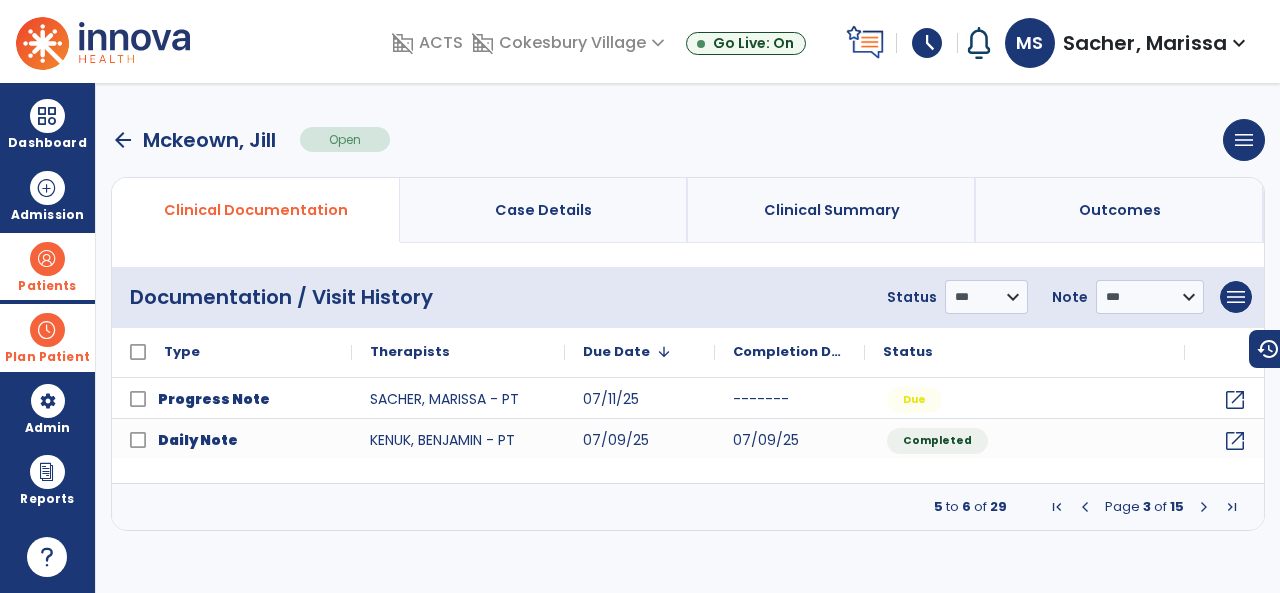 click at bounding box center (1204, 507) 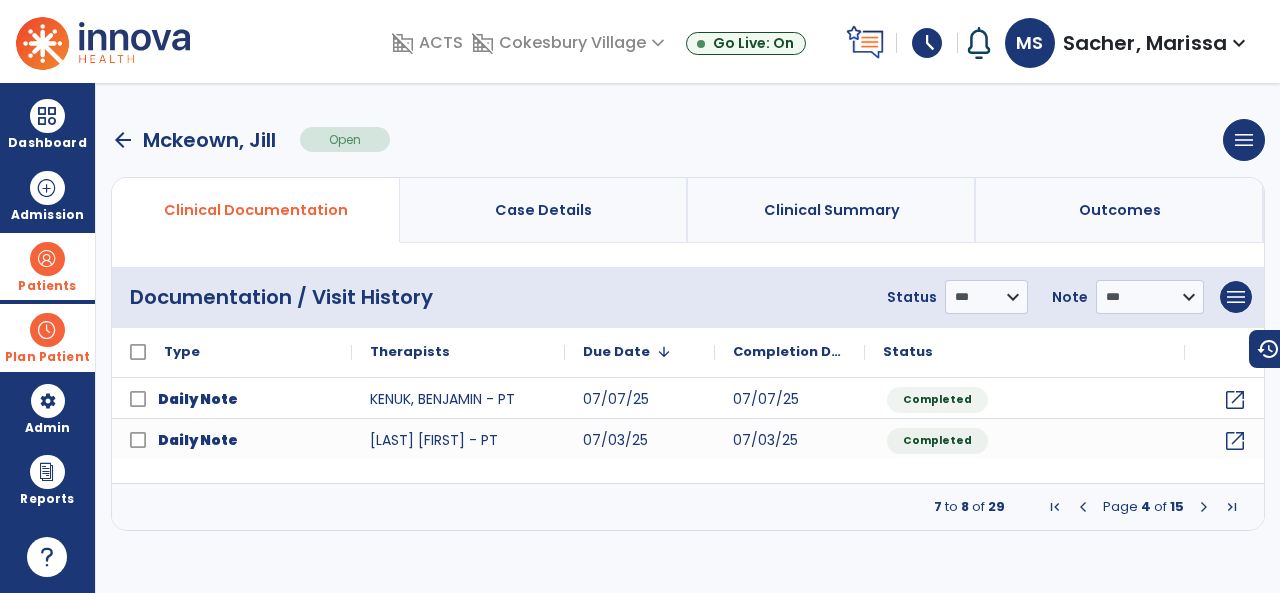 click at bounding box center [1204, 507] 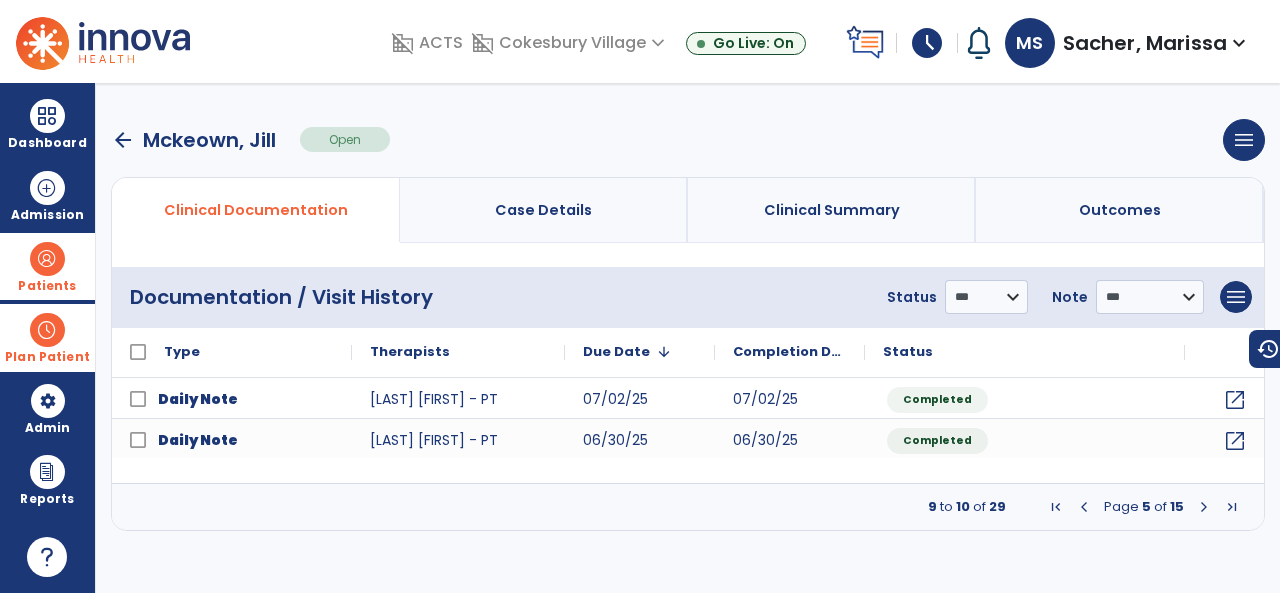 click at bounding box center (1204, 507) 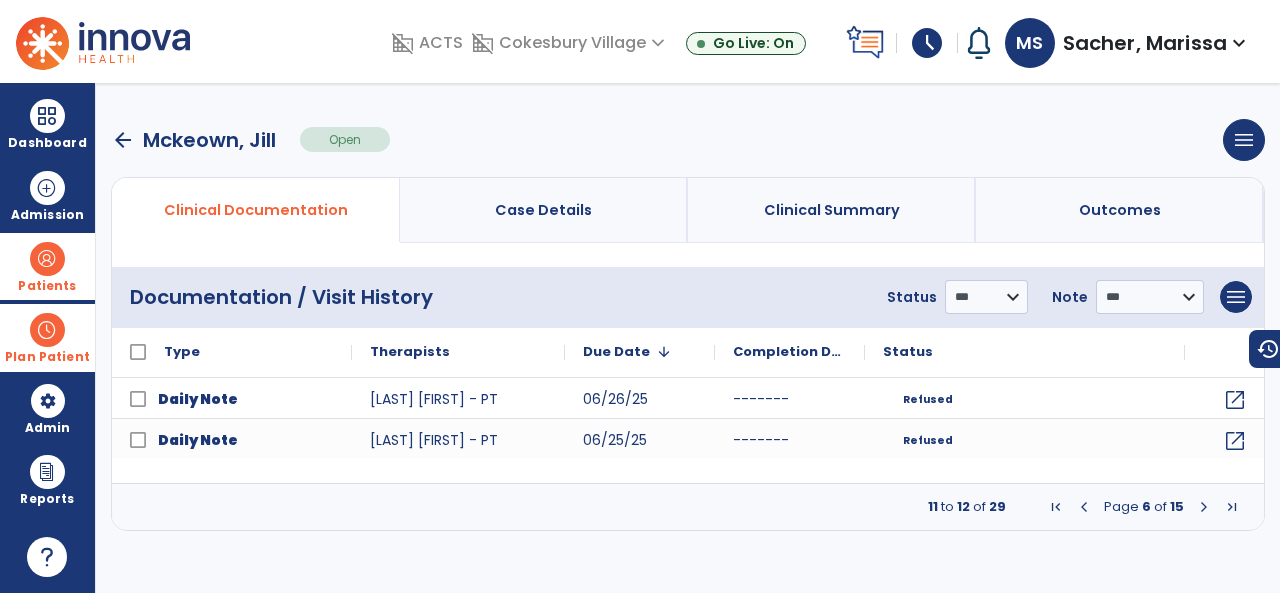 click at bounding box center (1204, 507) 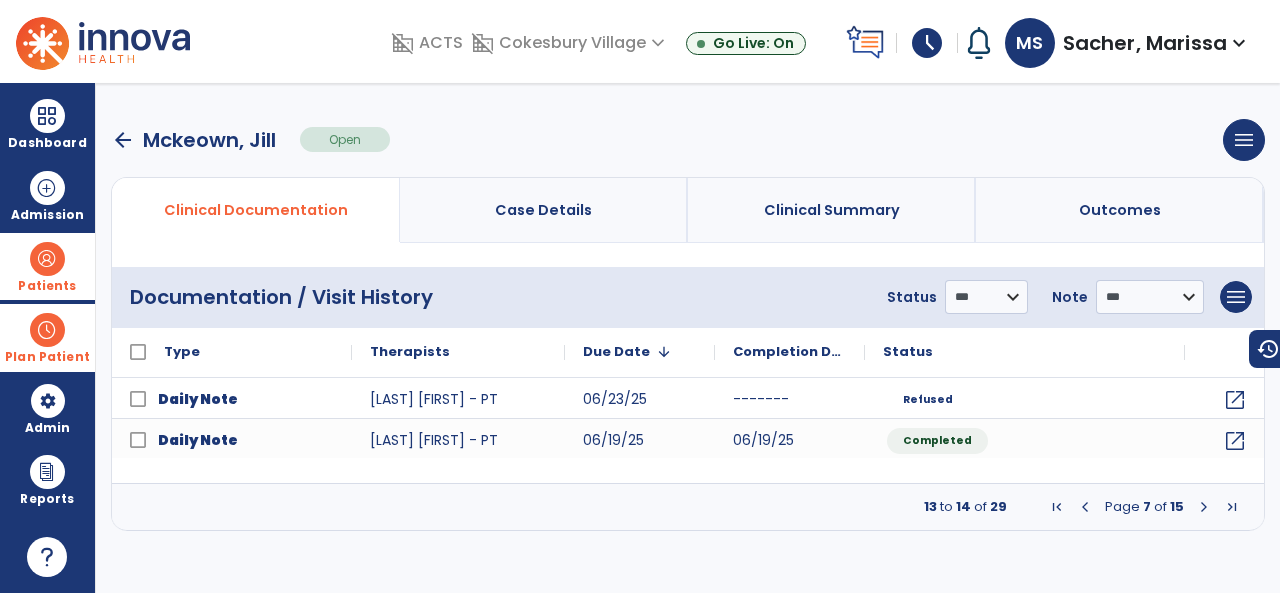click at bounding box center [1204, 507] 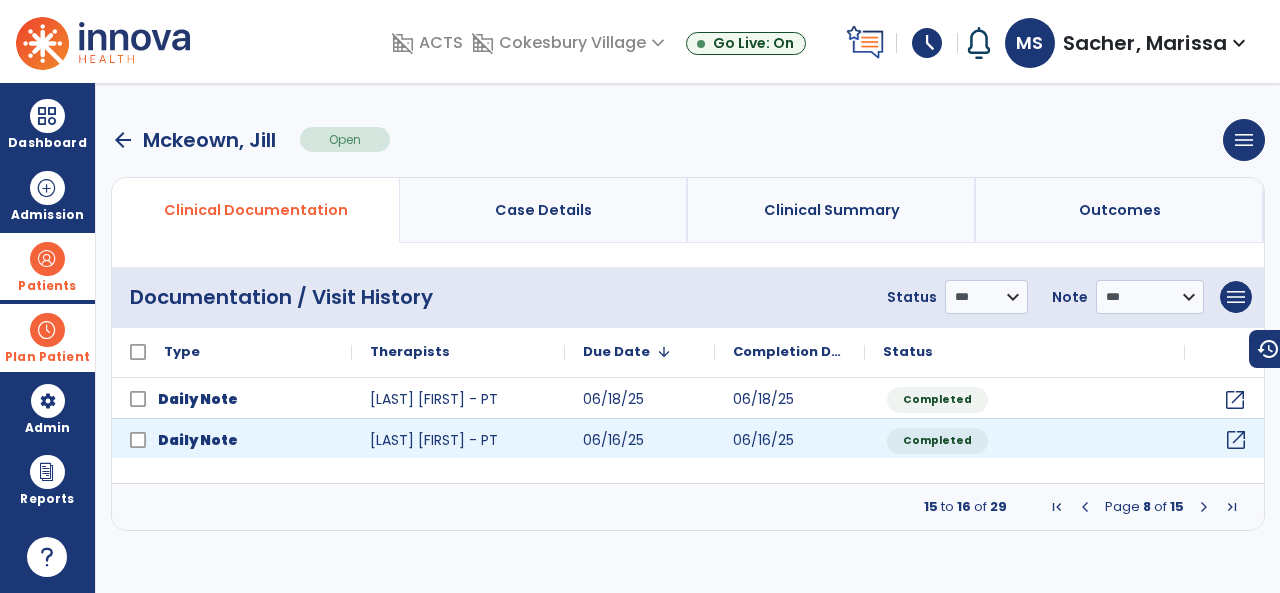 click on "open_in_new" 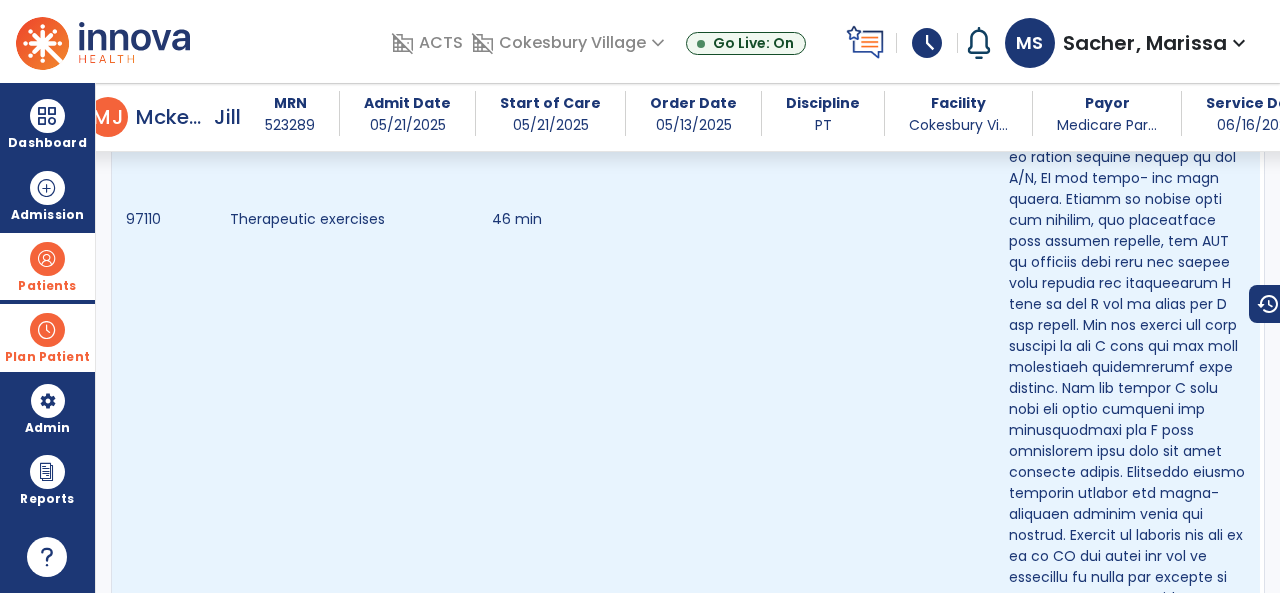 scroll, scrollTop: 1900, scrollLeft: 0, axis: vertical 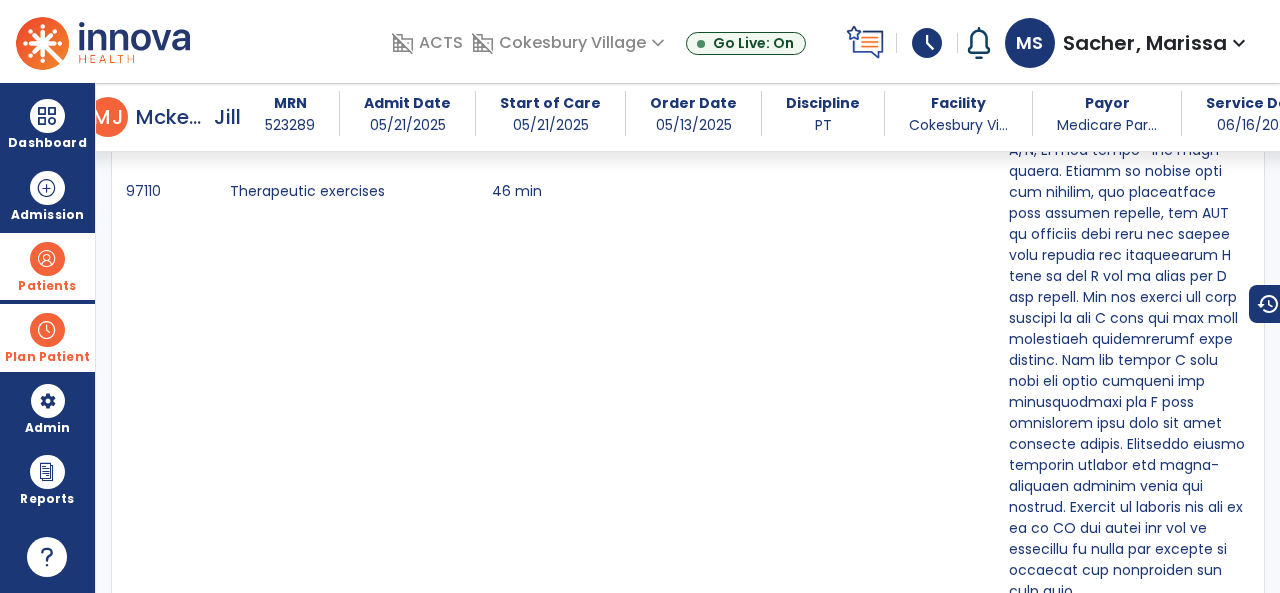 click on "domain_disabled   ACTS   domain_disabled   Cokesbury Village   expand_more   Cokesbury Village   Sandbox  Go Live: On schedule My Time:   Friday, Jul [AGE]    ***** stop  Stop   Open your timecard  arrow_right Notifications  No Notifications yet   MS   [LAST], [FIRST]   expand_more   home   Home   person   Profile   manage_accounts   Admin   help   Help   logout   Log out" at bounding box center [779, 41] 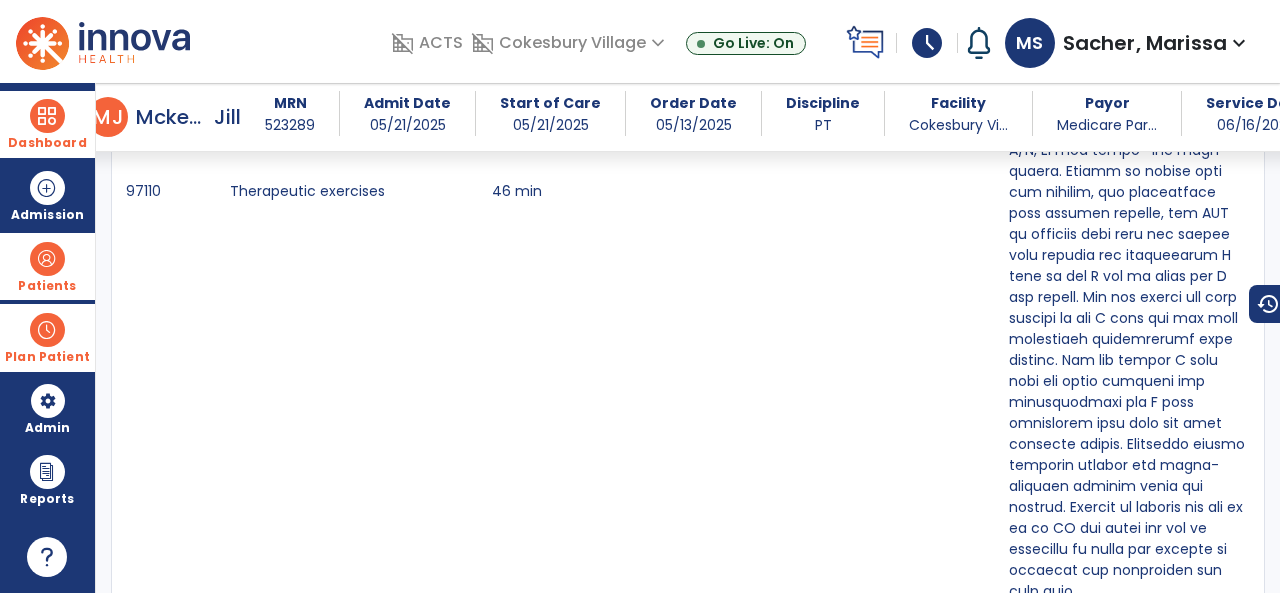 click at bounding box center [47, 116] 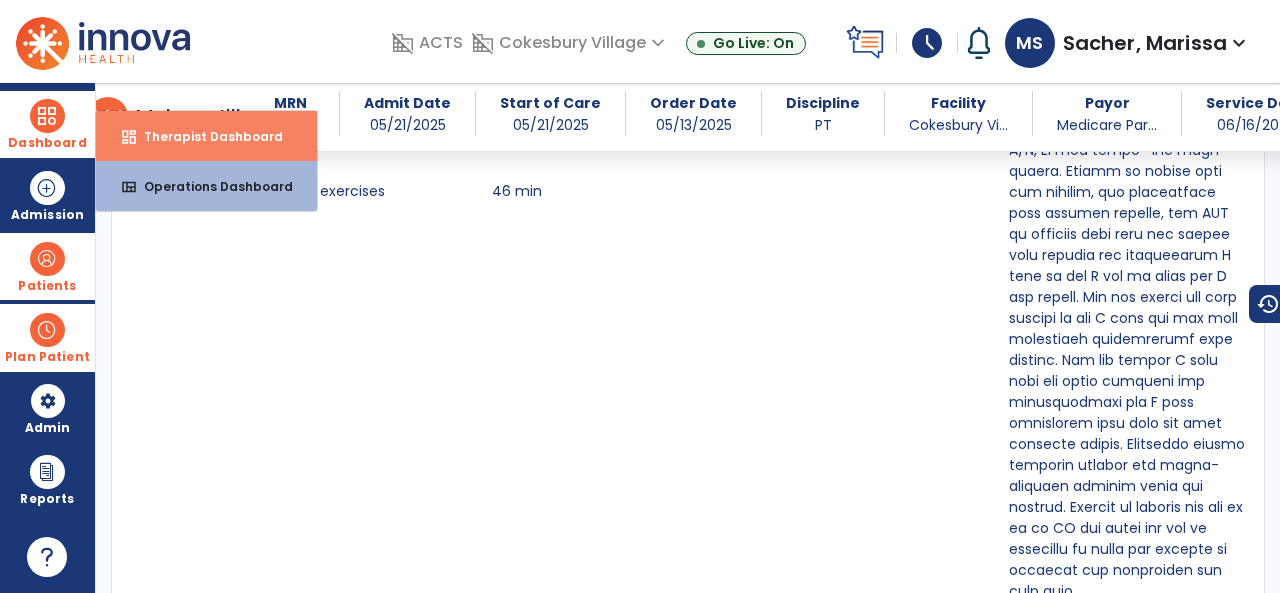 click on "Therapist Dashboard" at bounding box center (205, 136) 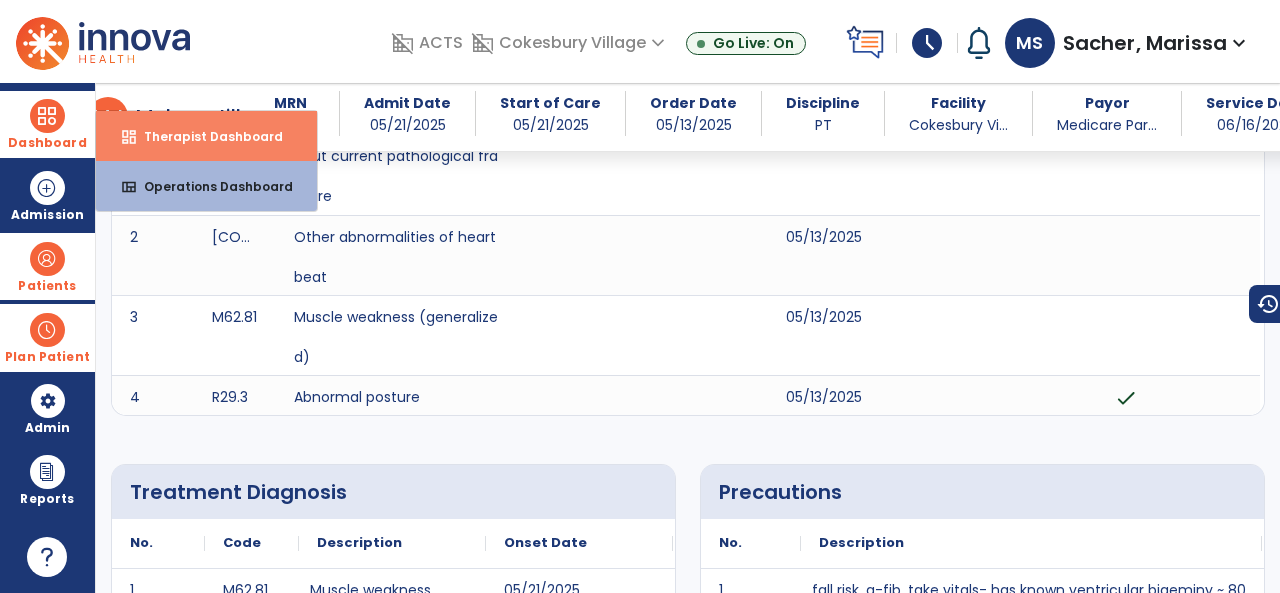 select on "****" 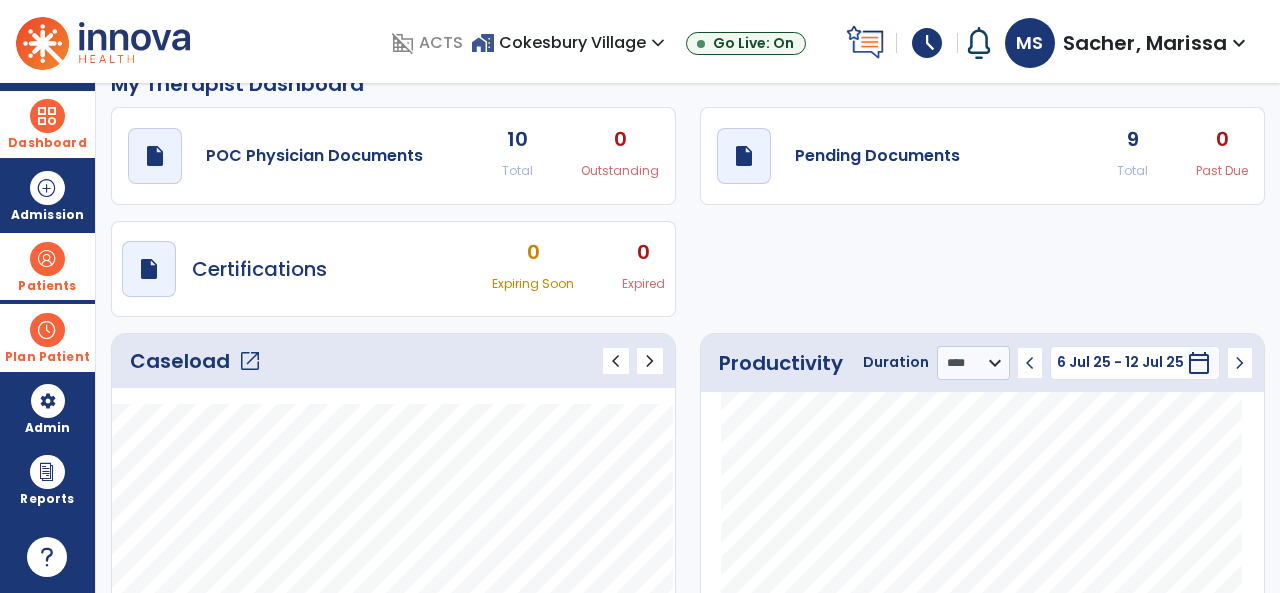 scroll, scrollTop: 0, scrollLeft: 0, axis: both 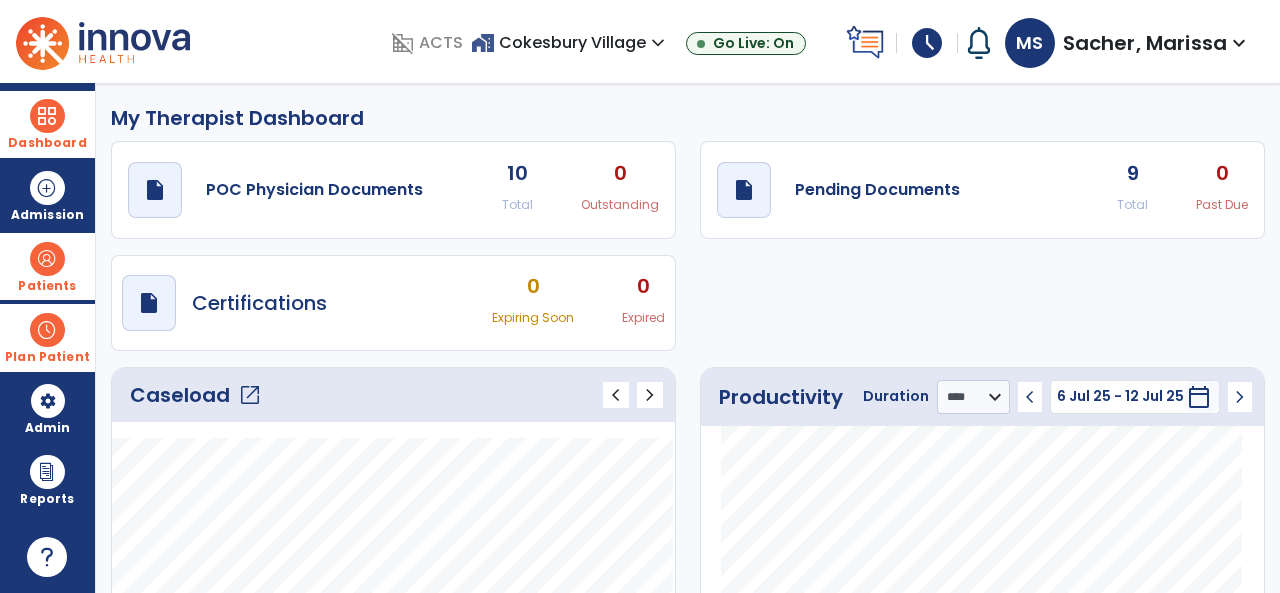 click at bounding box center [47, 116] 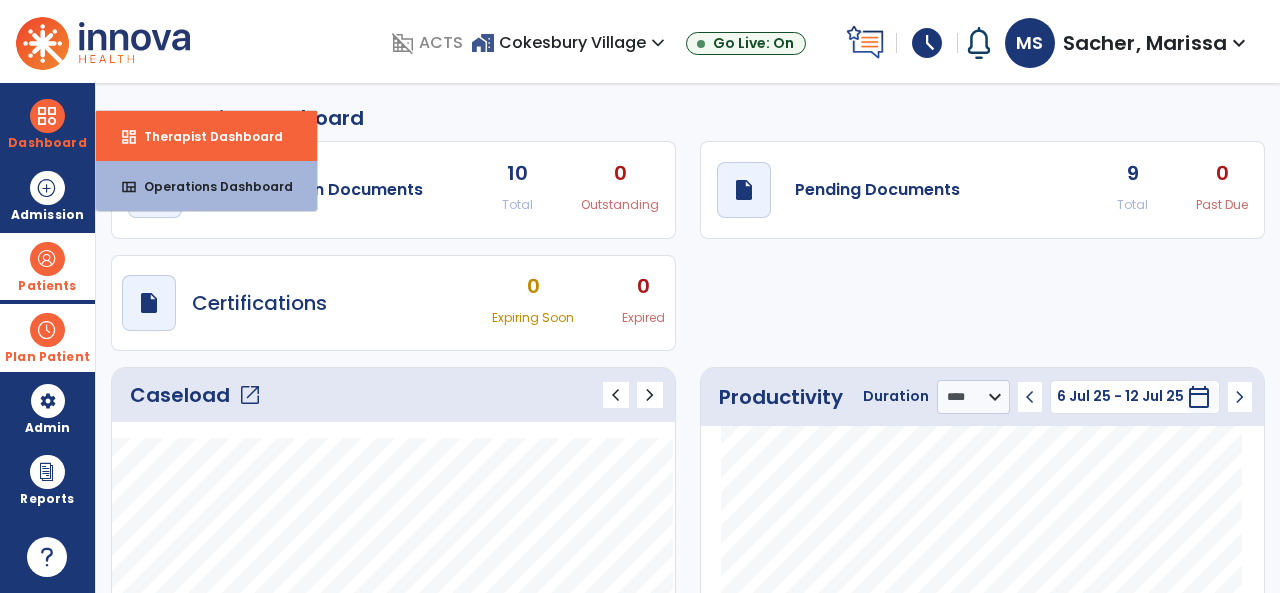 click on "Patients" at bounding box center (47, 266) 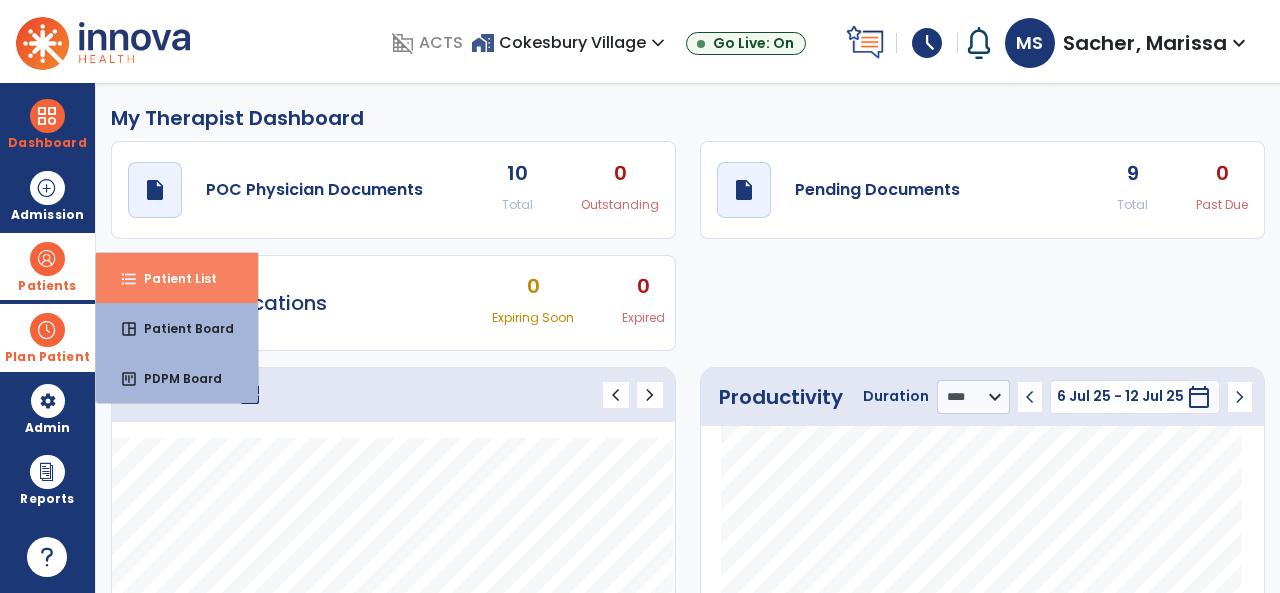click on "format_list_bulleted  Patient List" at bounding box center [177, 278] 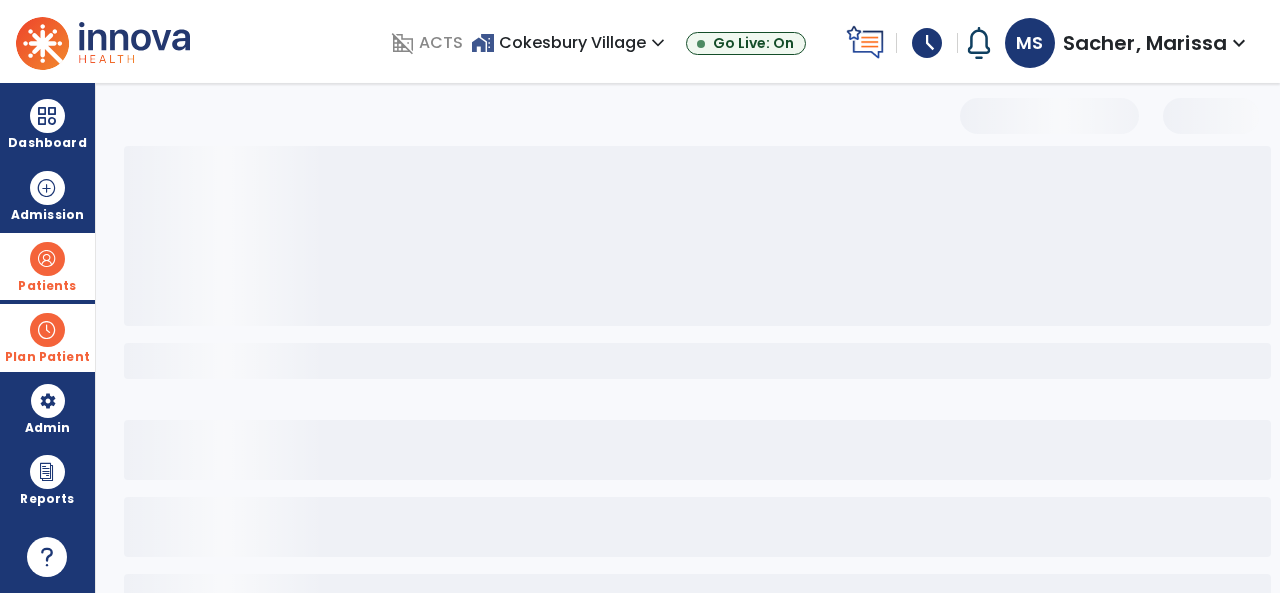 select on "***" 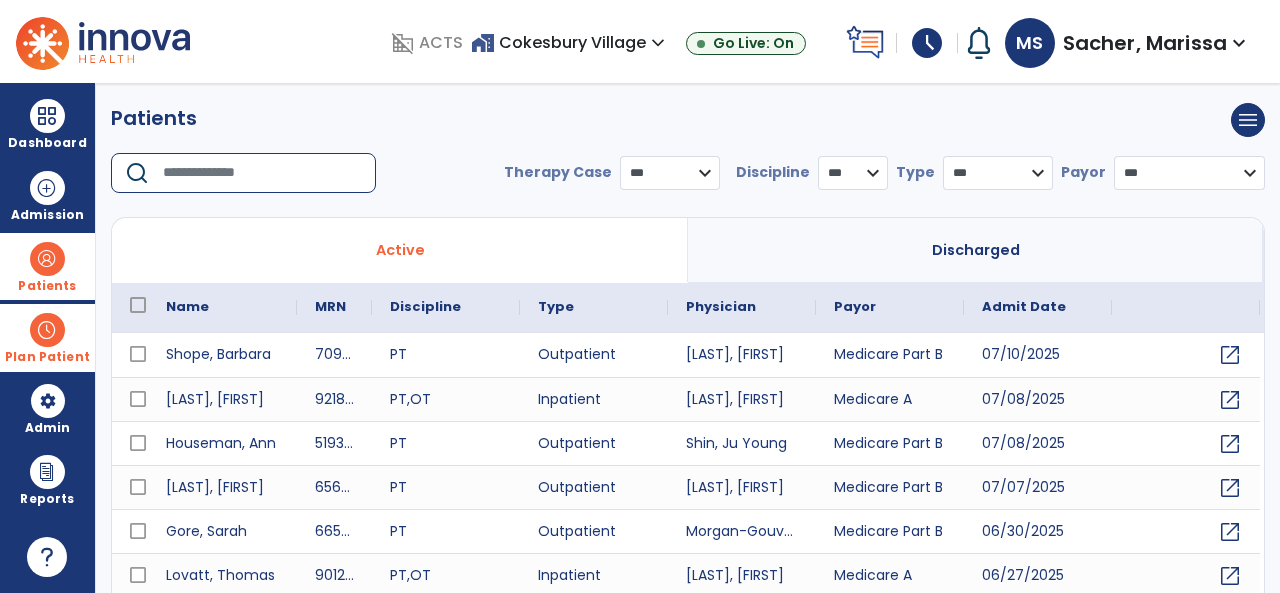 drag, startPoint x: 163, startPoint y: 164, endPoint x: 168, endPoint y: 173, distance: 10.29563 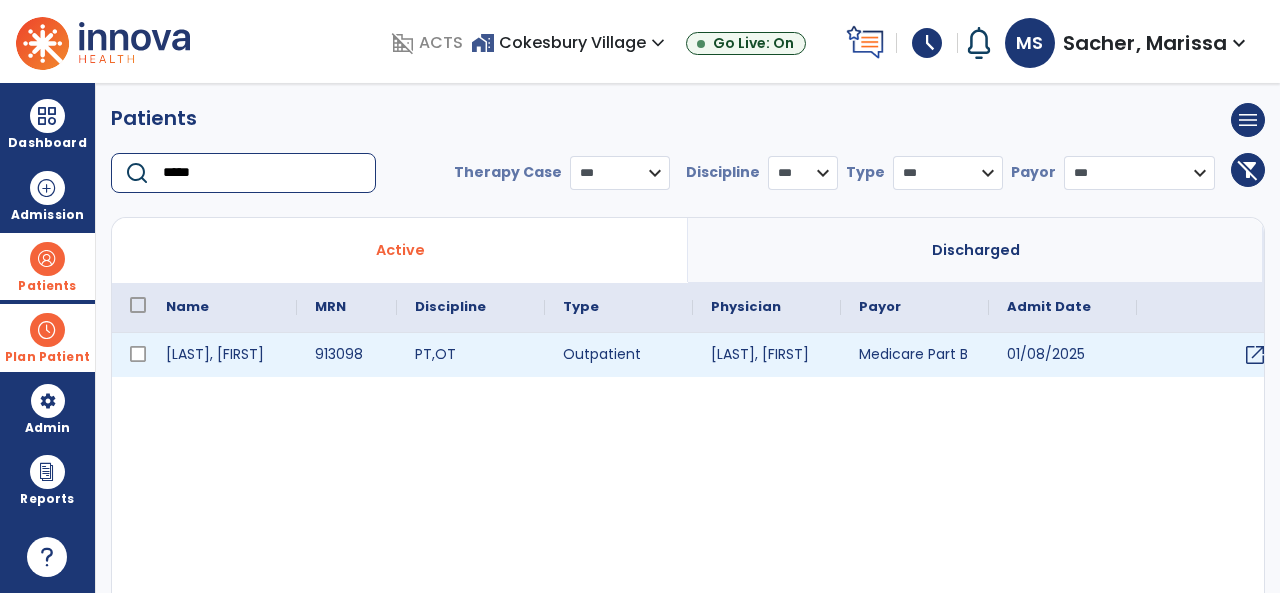 type on "*****" 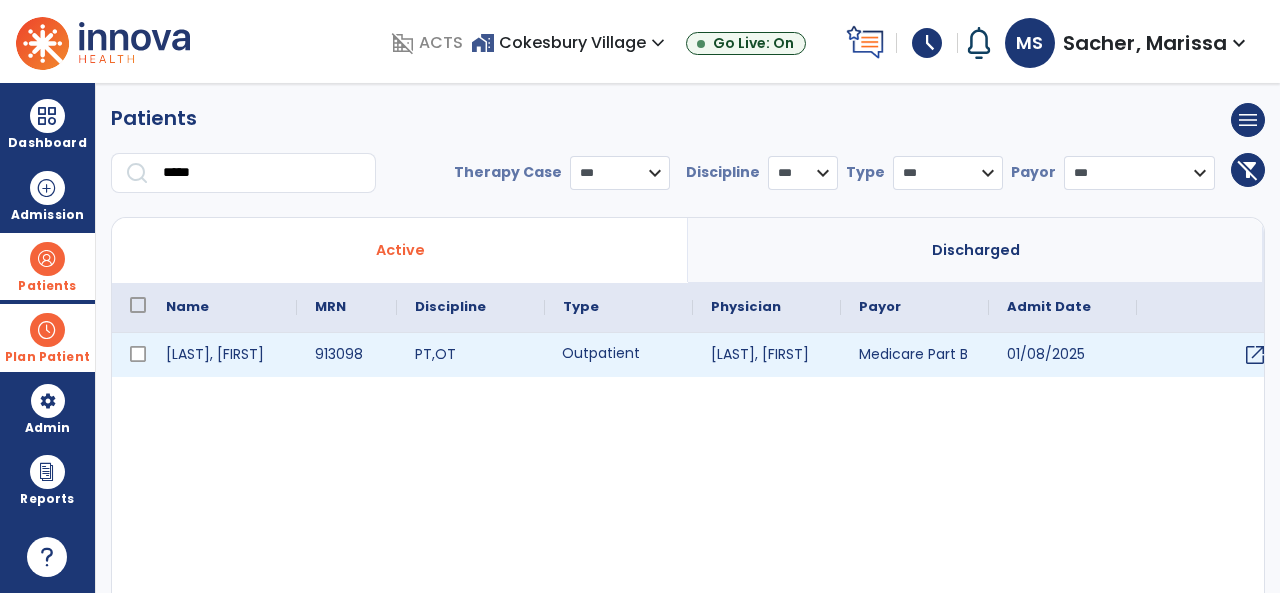 click on "Outpatient" at bounding box center (619, 355) 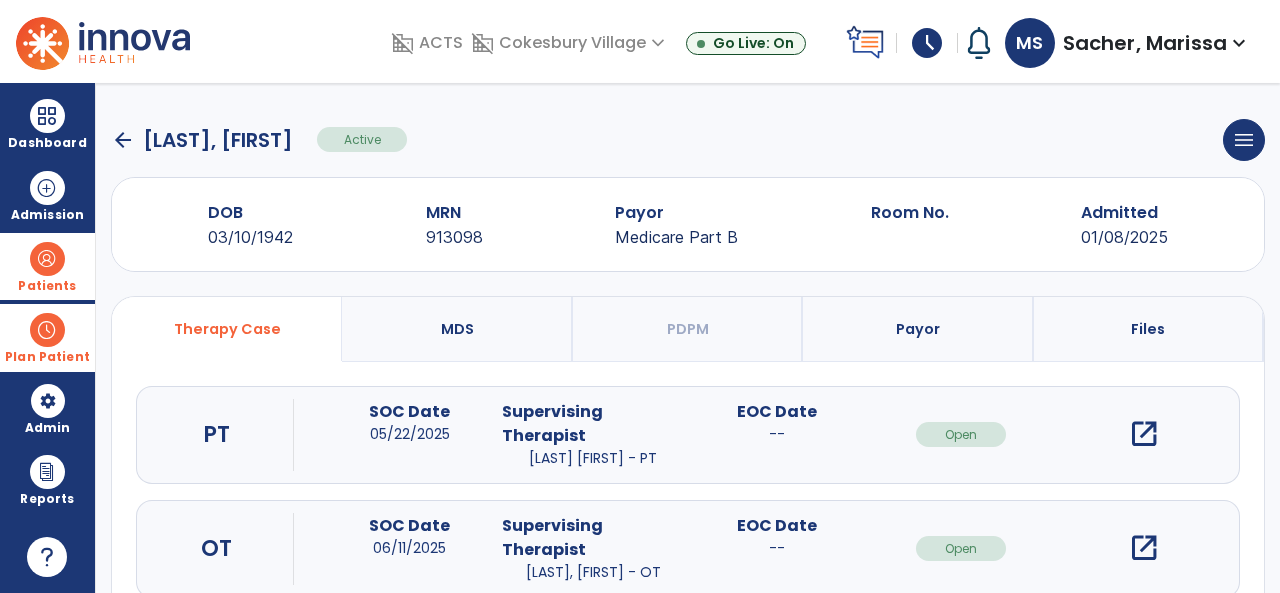 click on "open_in_new" at bounding box center [1144, 434] 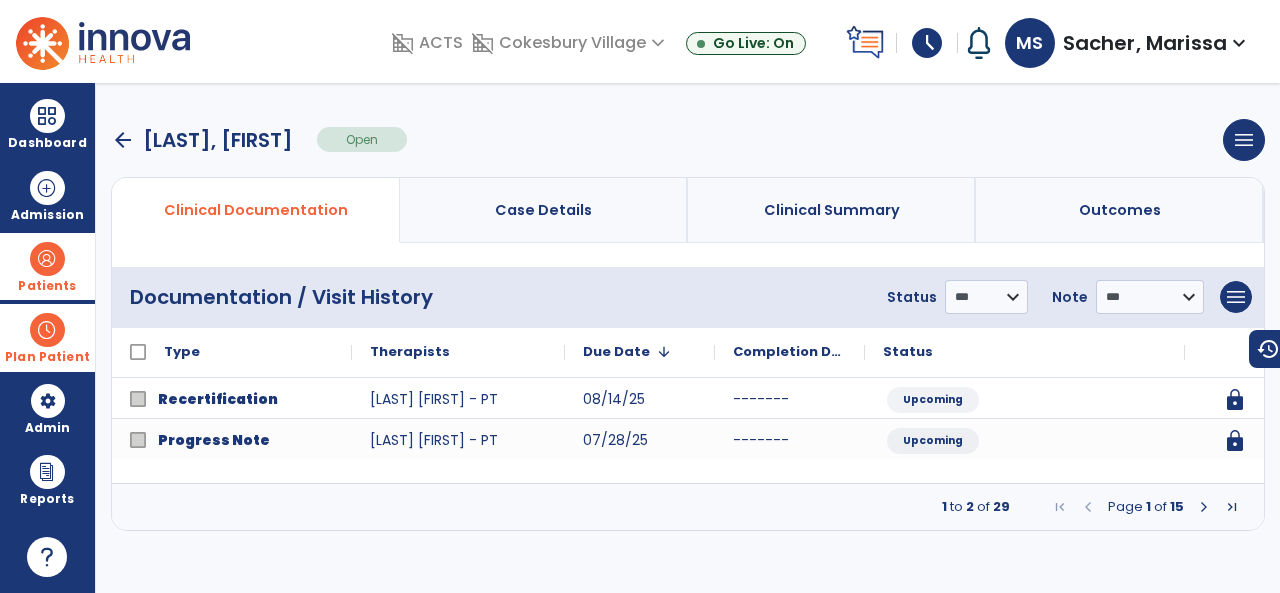 click at bounding box center [1204, 507] 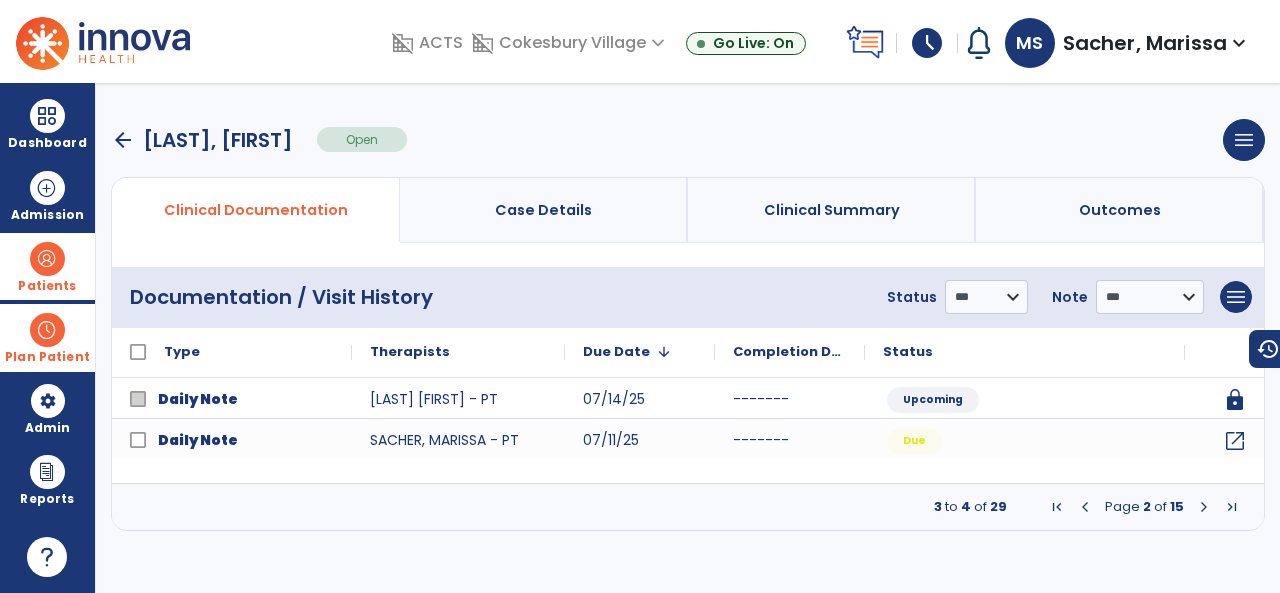 click at bounding box center (1204, 507) 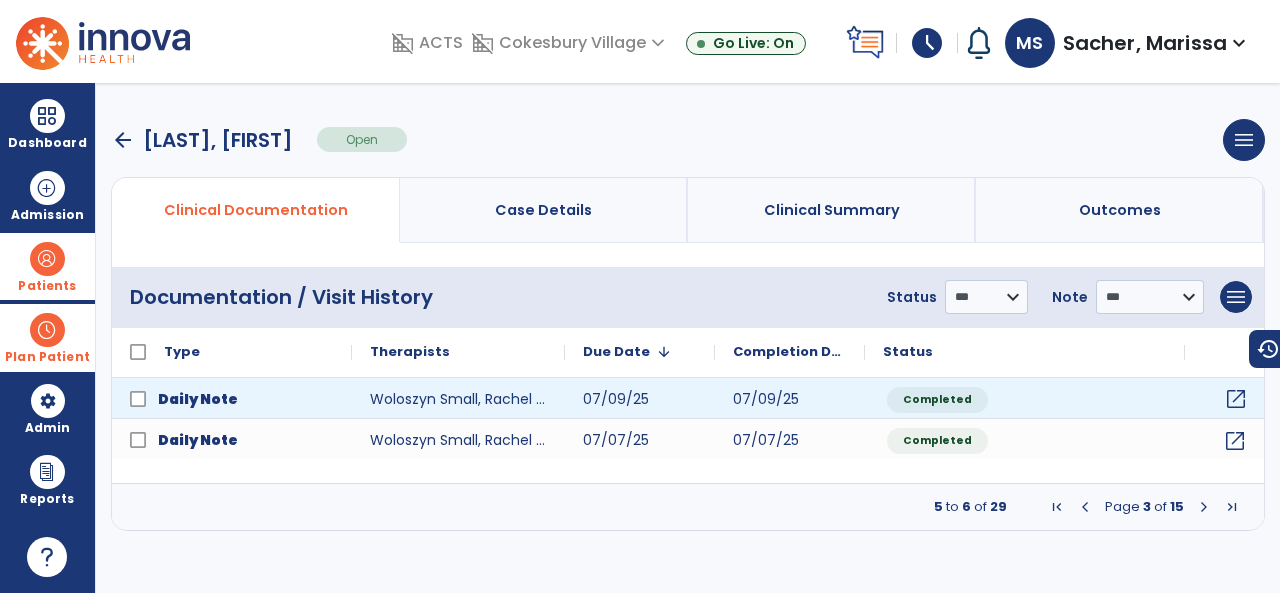 click on "open_in_new" 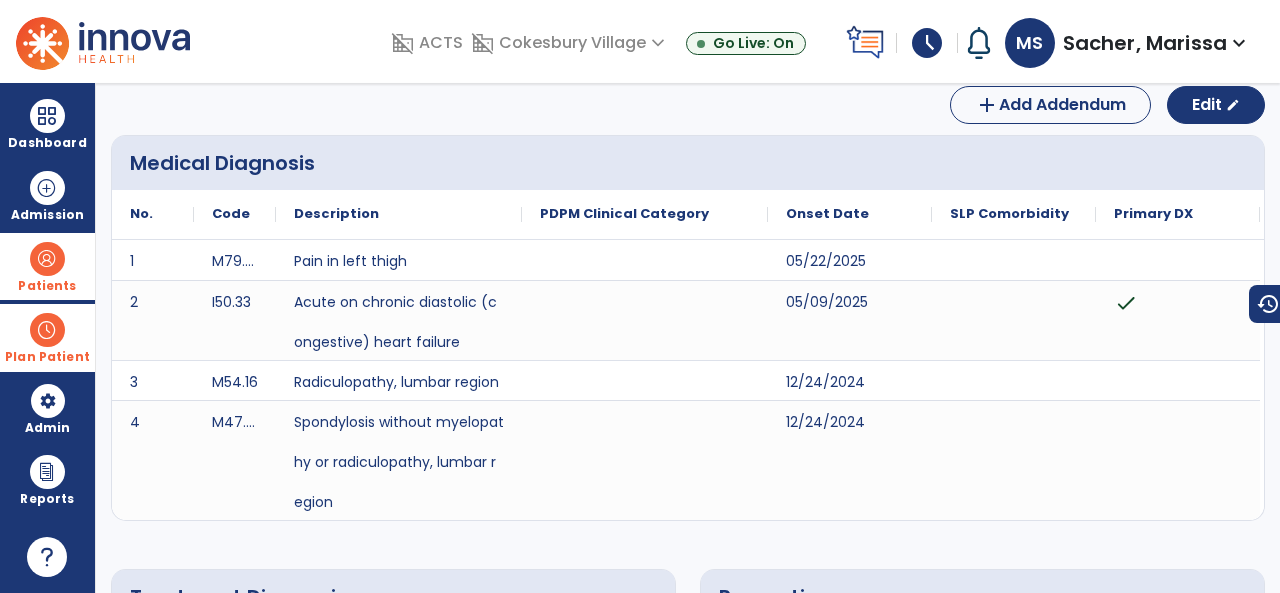scroll, scrollTop: 0, scrollLeft: 0, axis: both 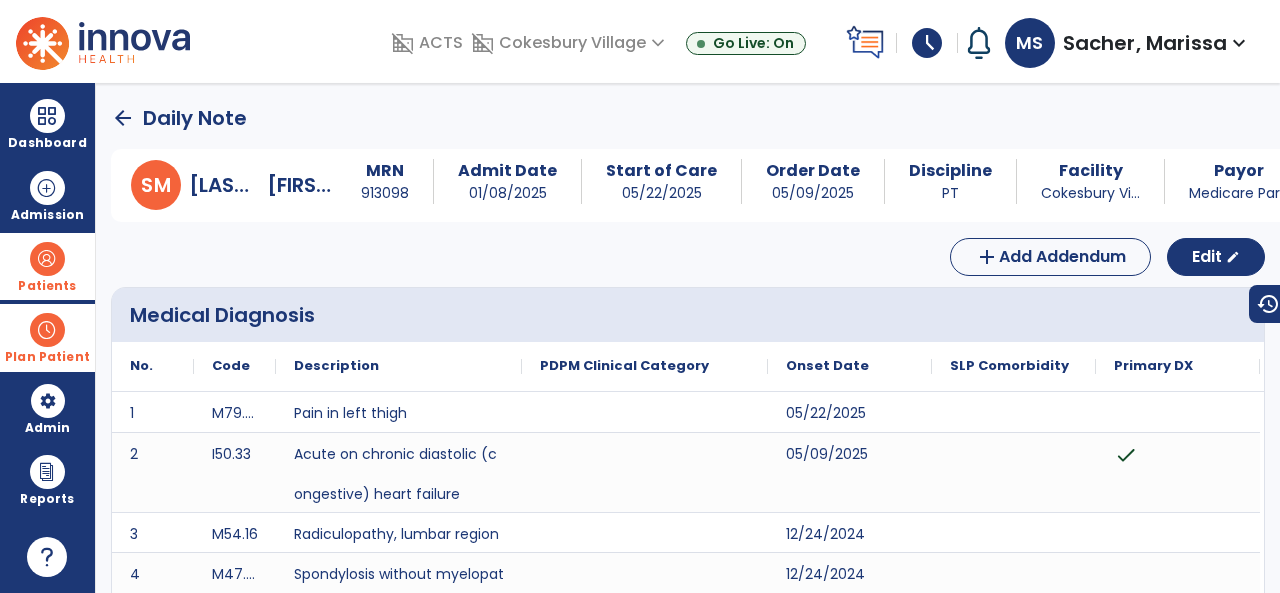 click on "arrow_back" 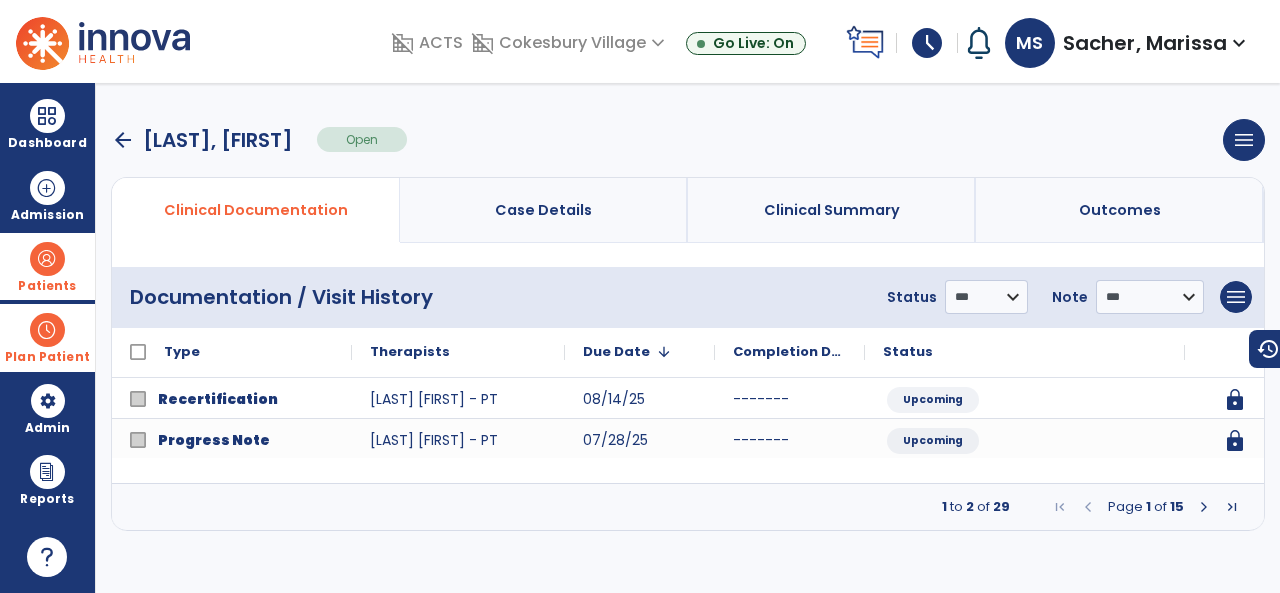 click at bounding box center [1204, 507] 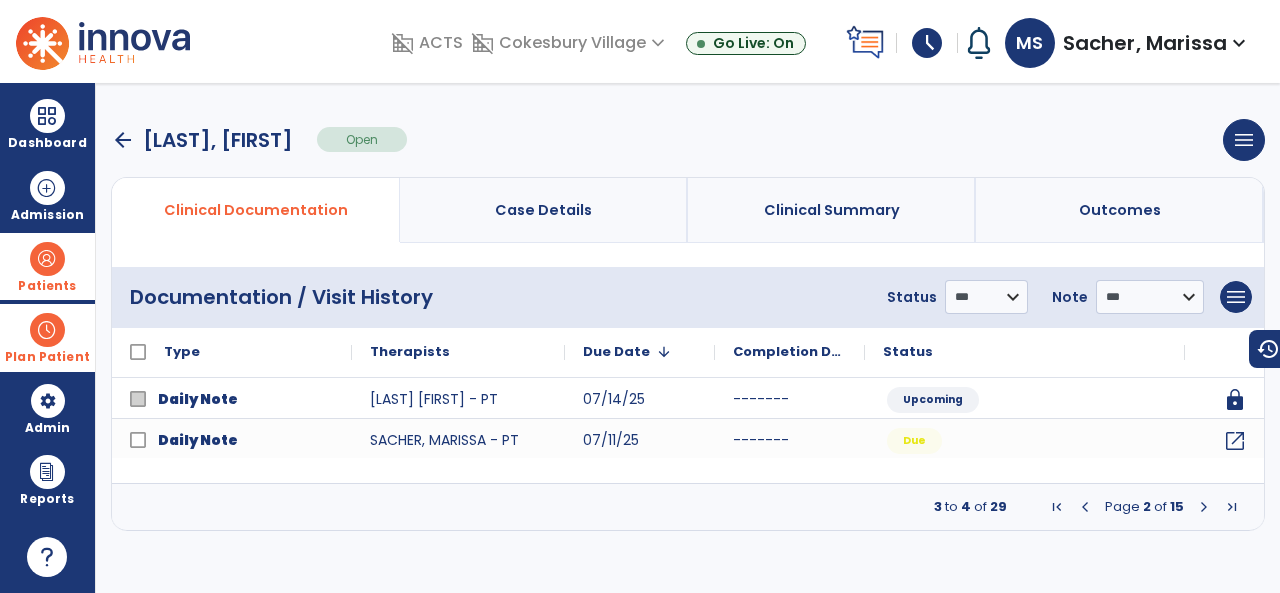 click at bounding box center [1204, 507] 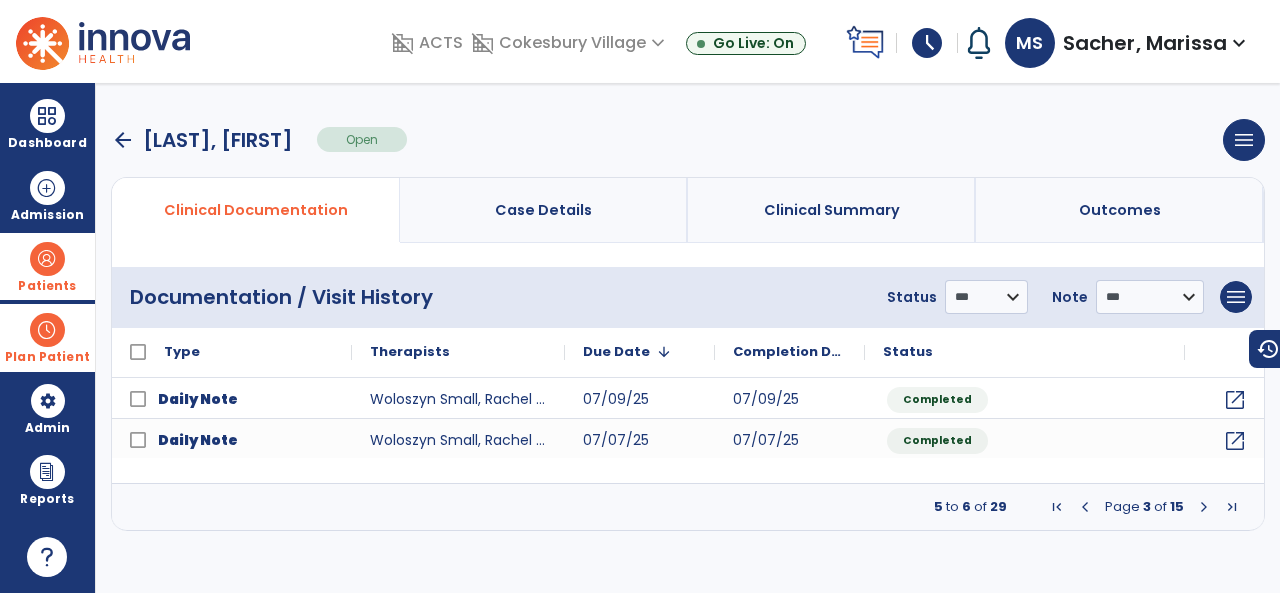 click at bounding box center (1204, 507) 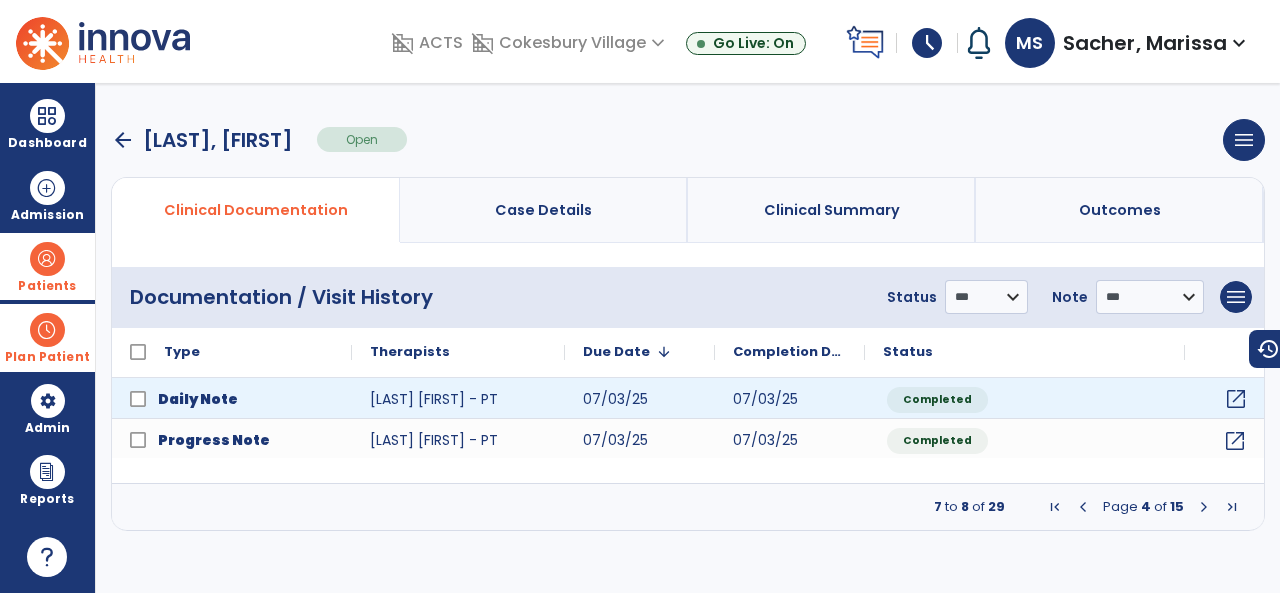 click on "open_in_new" 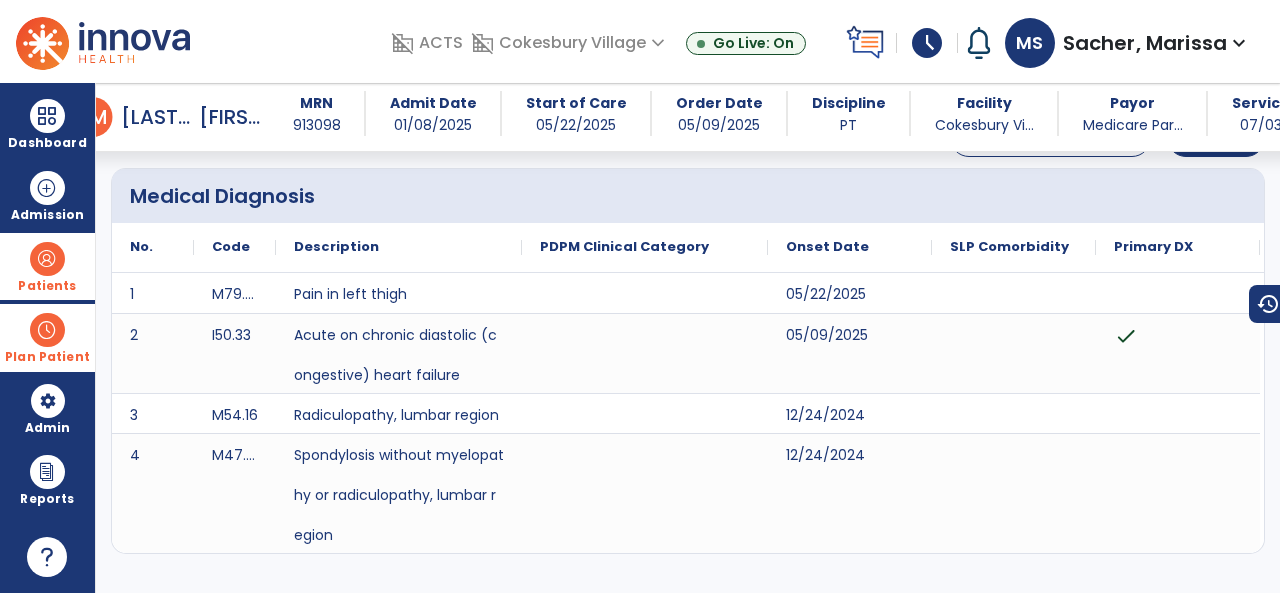 scroll, scrollTop: 0, scrollLeft: 0, axis: both 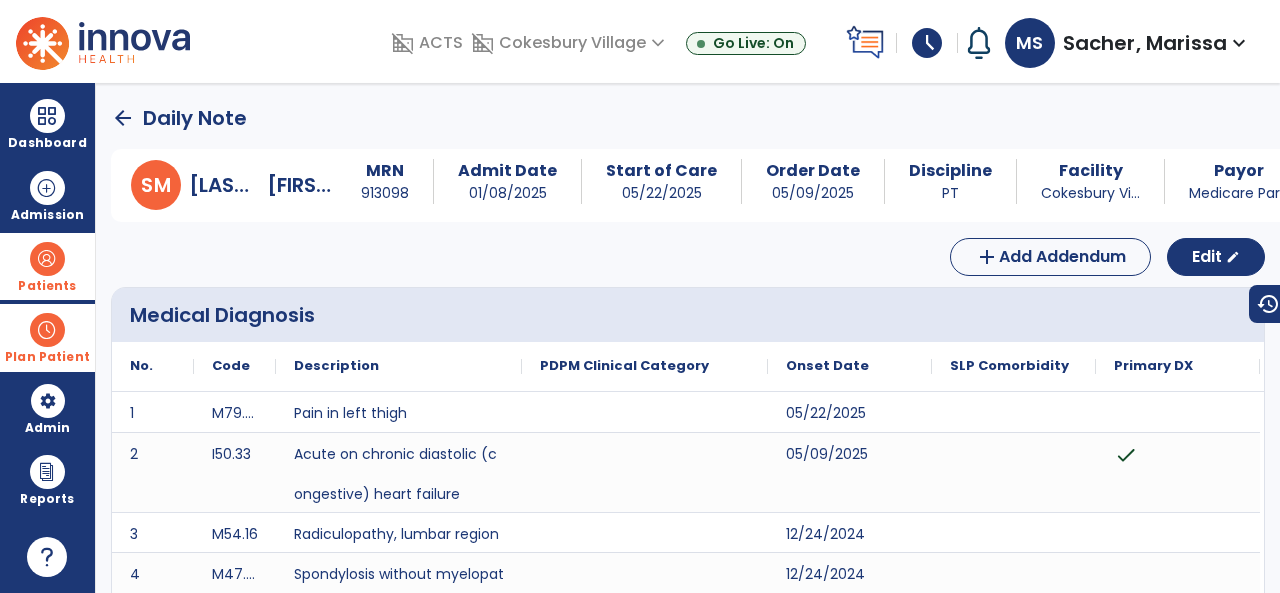 click on "arrow_back" 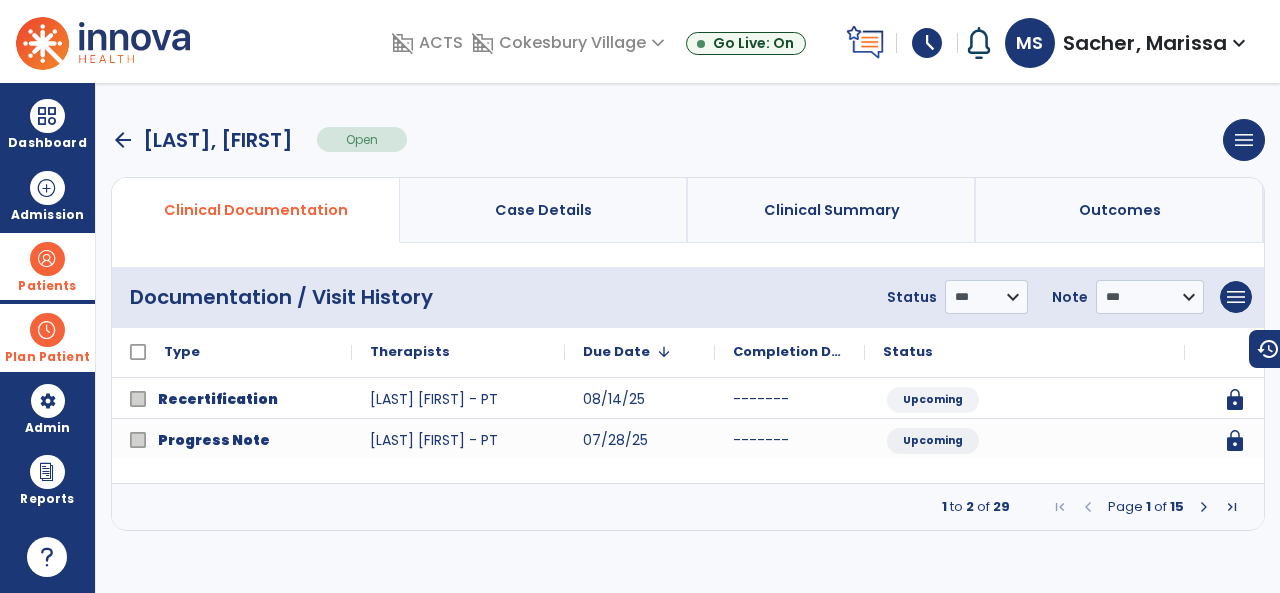 click on "arrow_back" at bounding box center (123, 140) 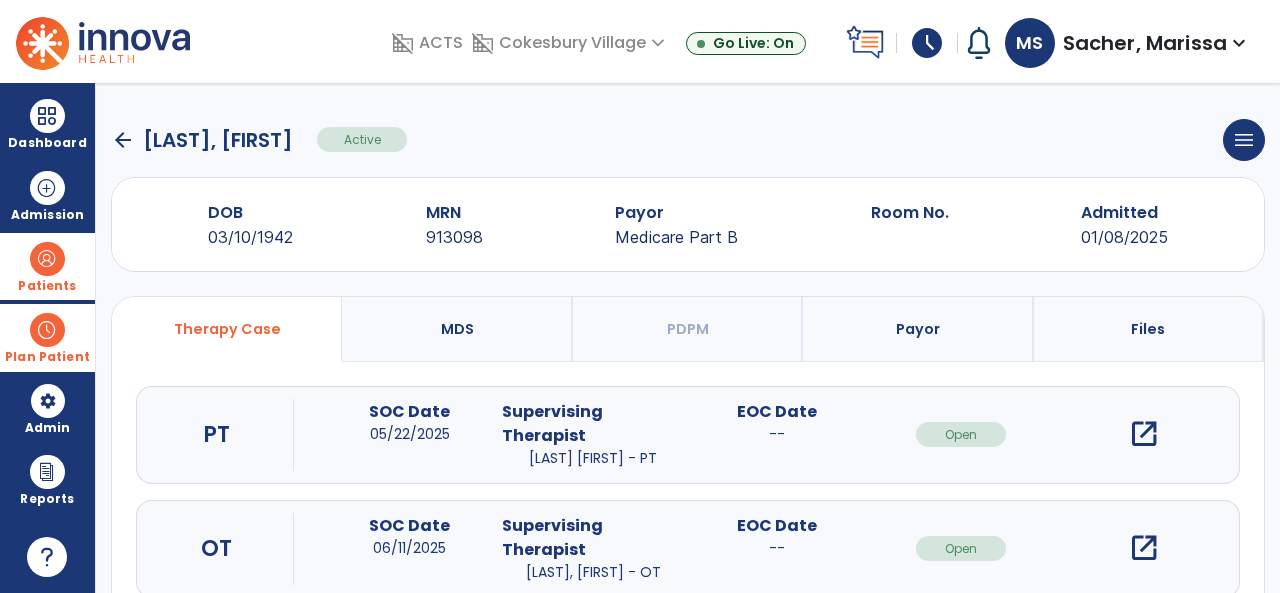 click at bounding box center (47, 259) 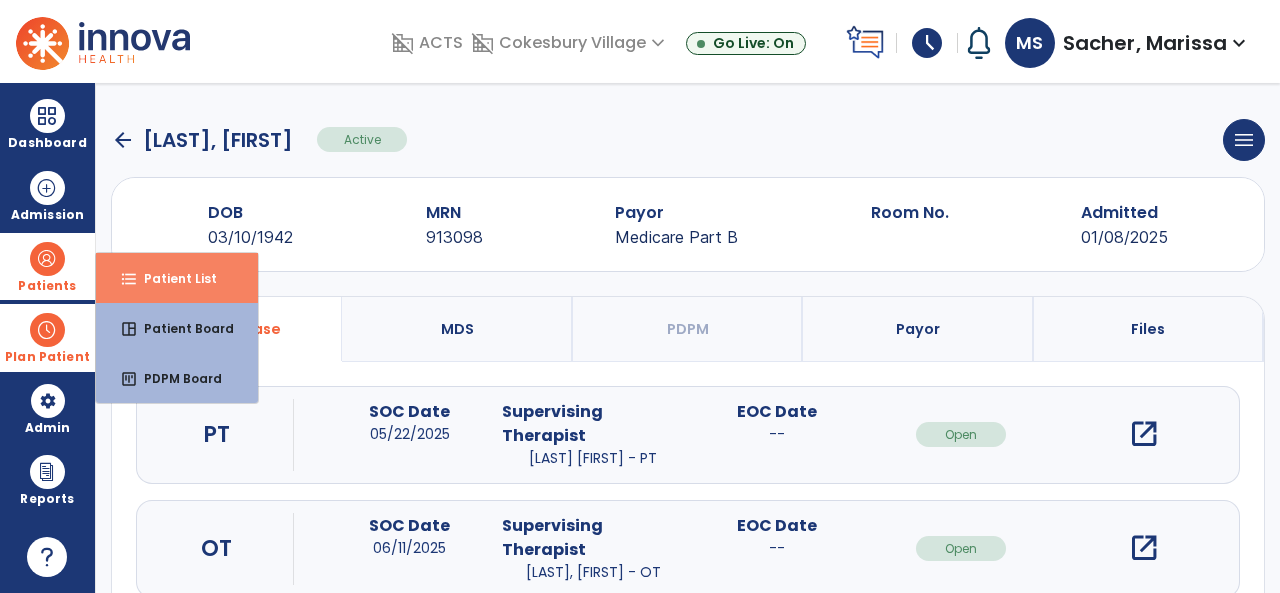 click on "format_list_bulleted  Patient List" at bounding box center (177, 278) 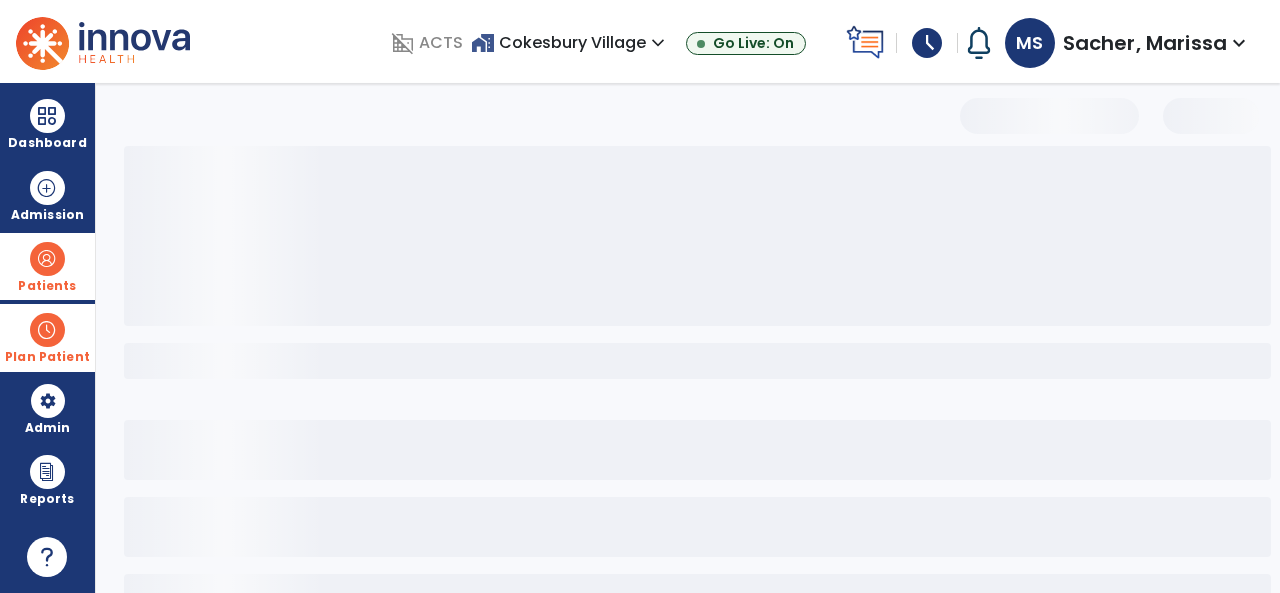 select on "***" 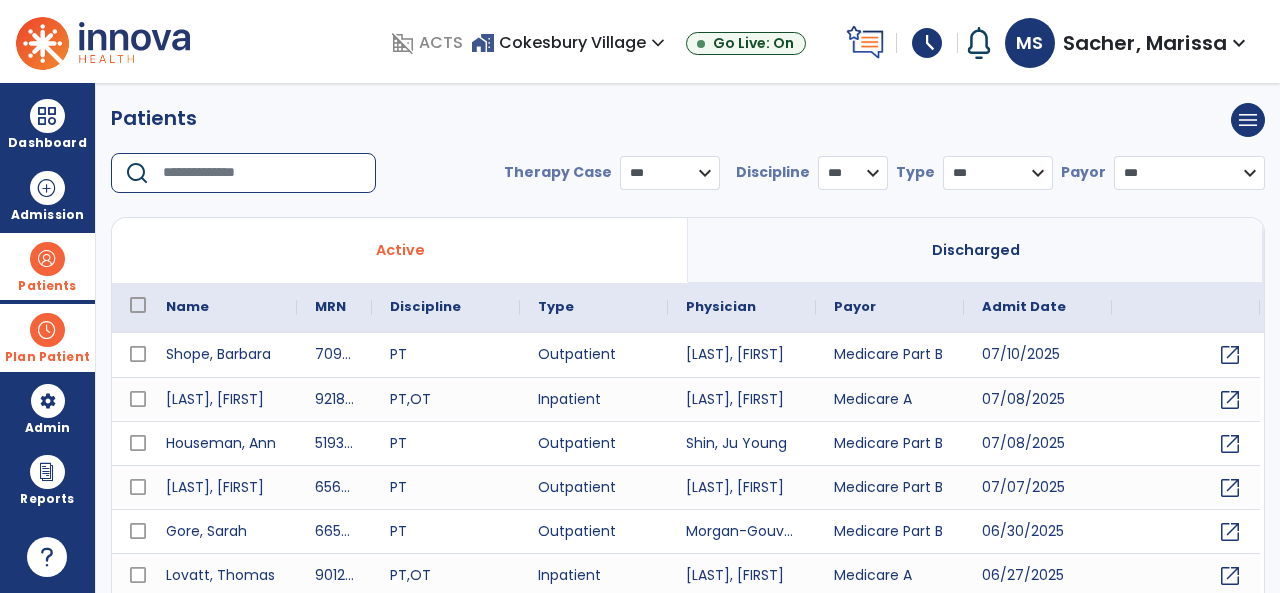 click at bounding box center [262, 173] 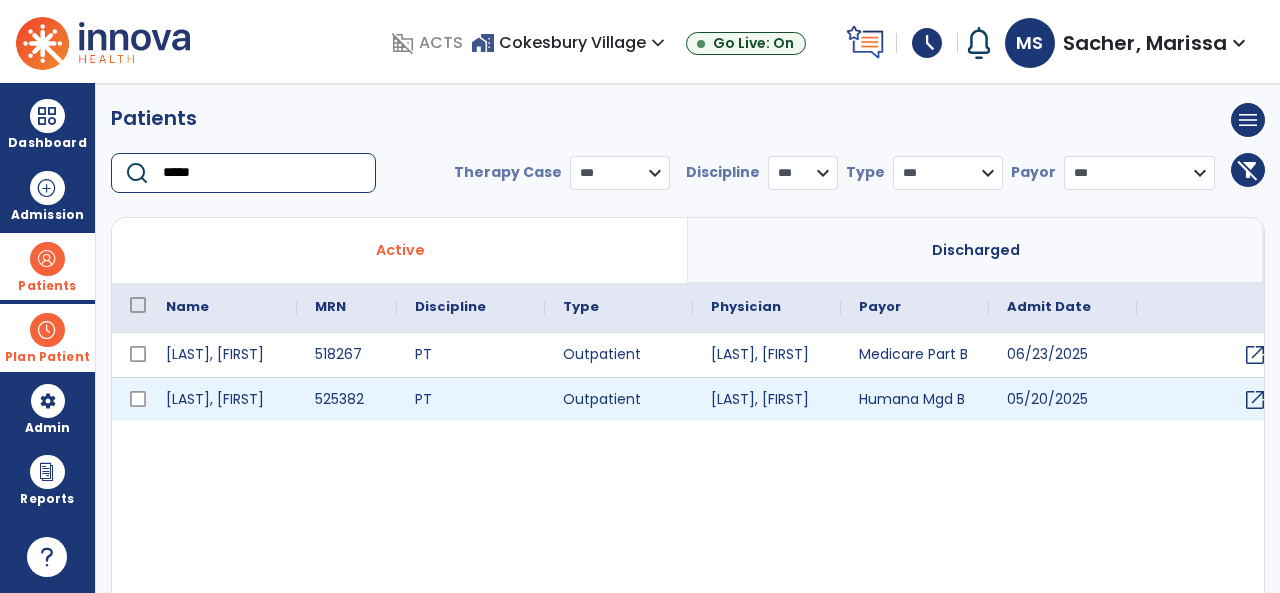 type on "*****" 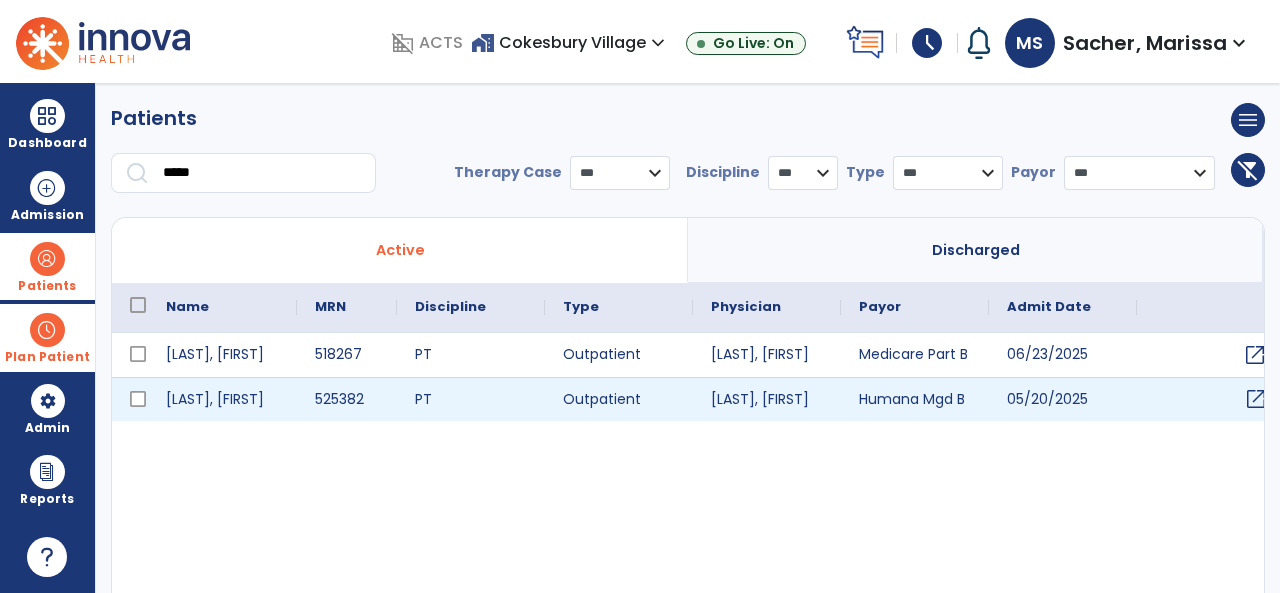 click on "open_in_new" at bounding box center (1211, 399) 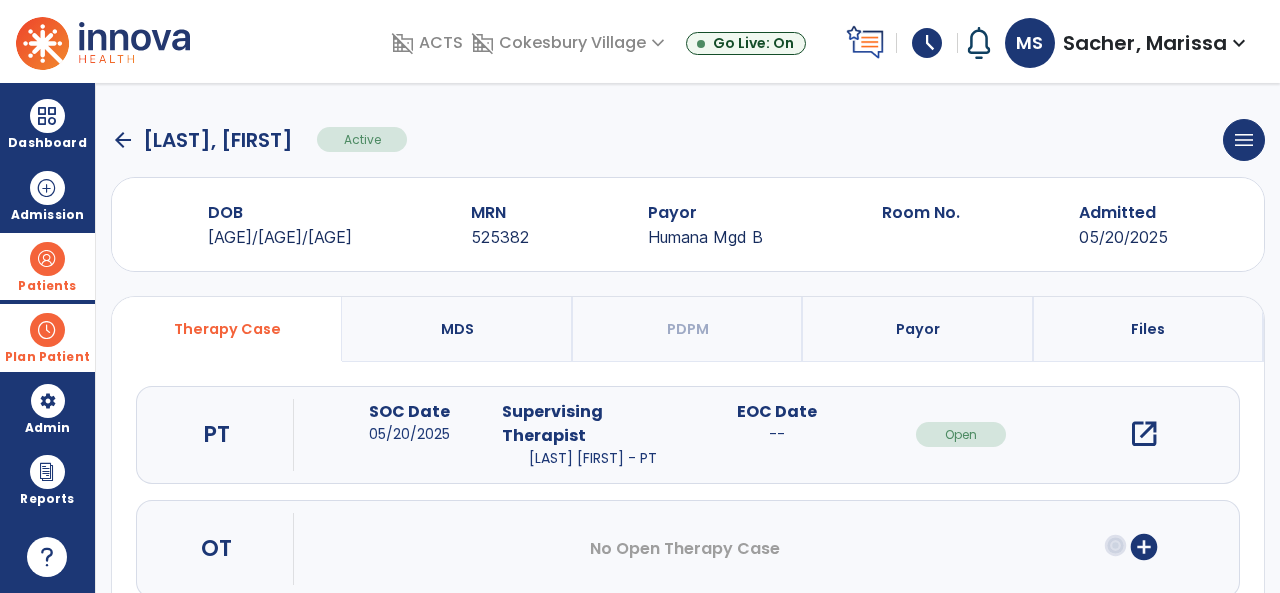 click on "open_in_new" at bounding box center (1144, 434) 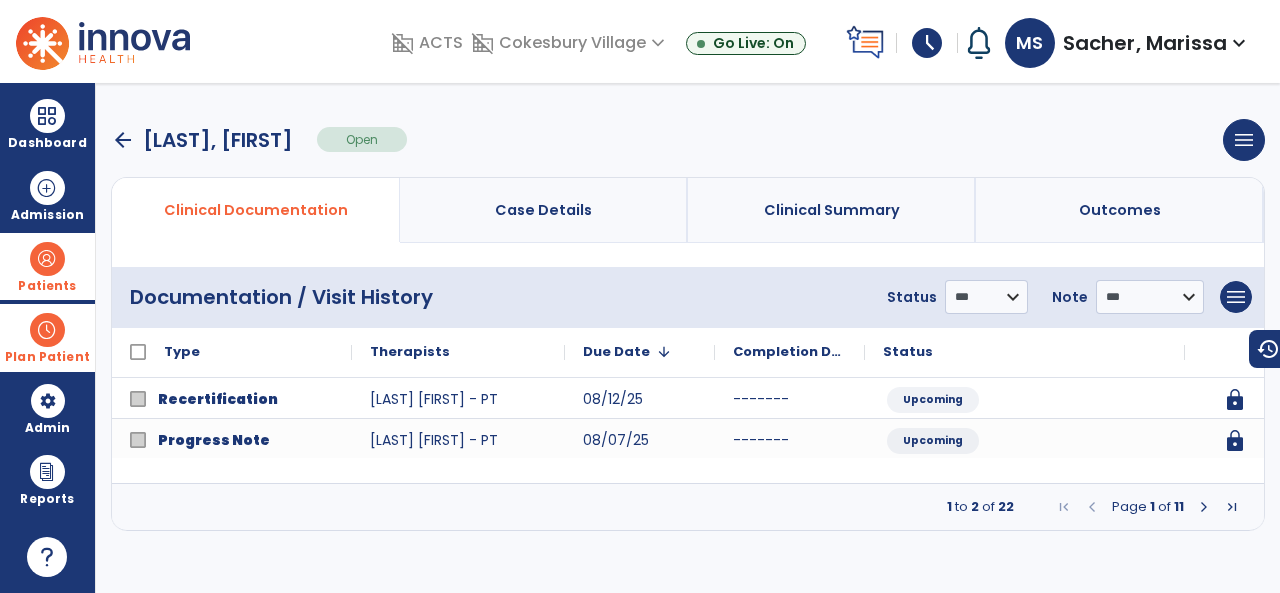 click at bounding box center [1204, 507] 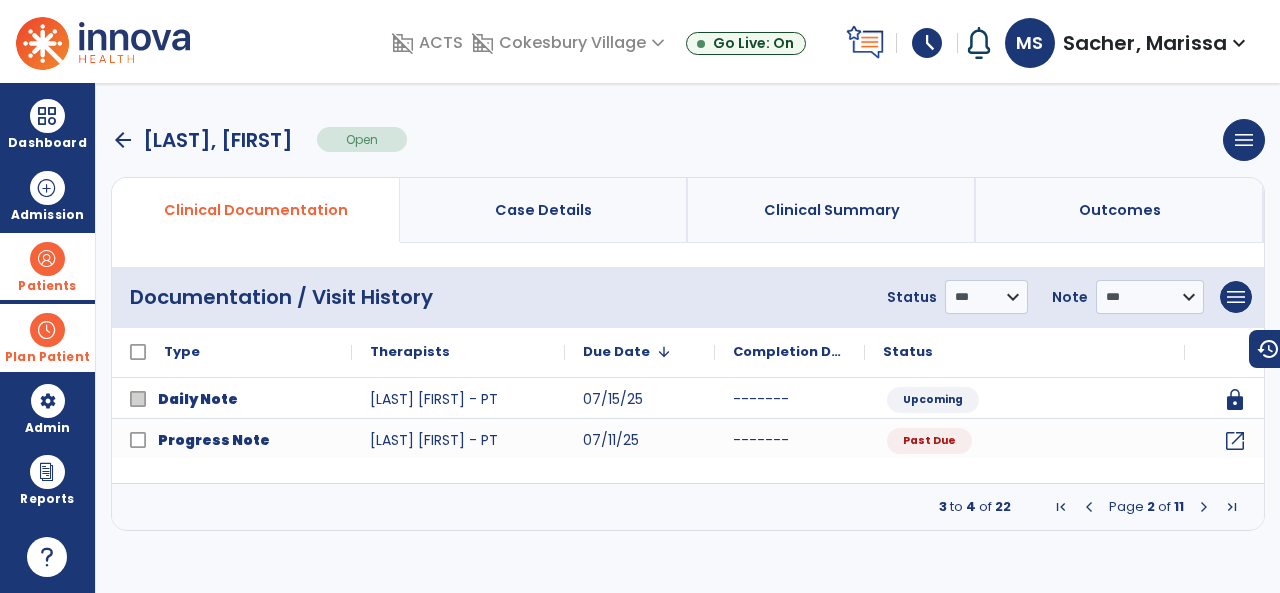 click at bounding box center (1204, 507) 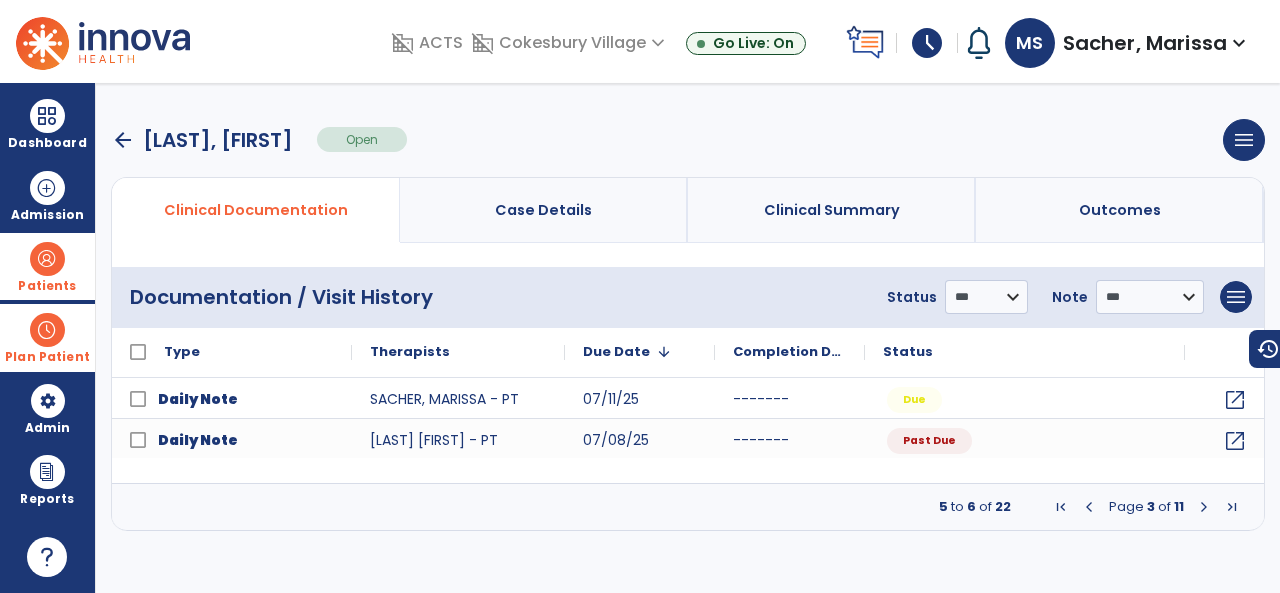 click at bounding box center [1204, 507] 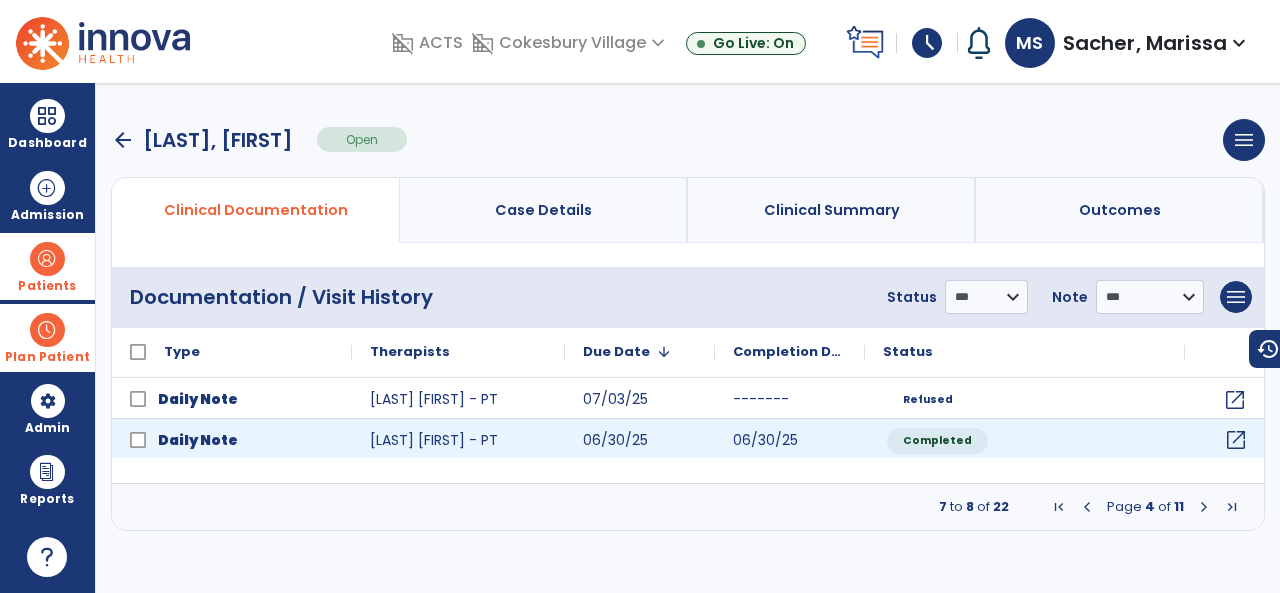 click on "open_in_new" 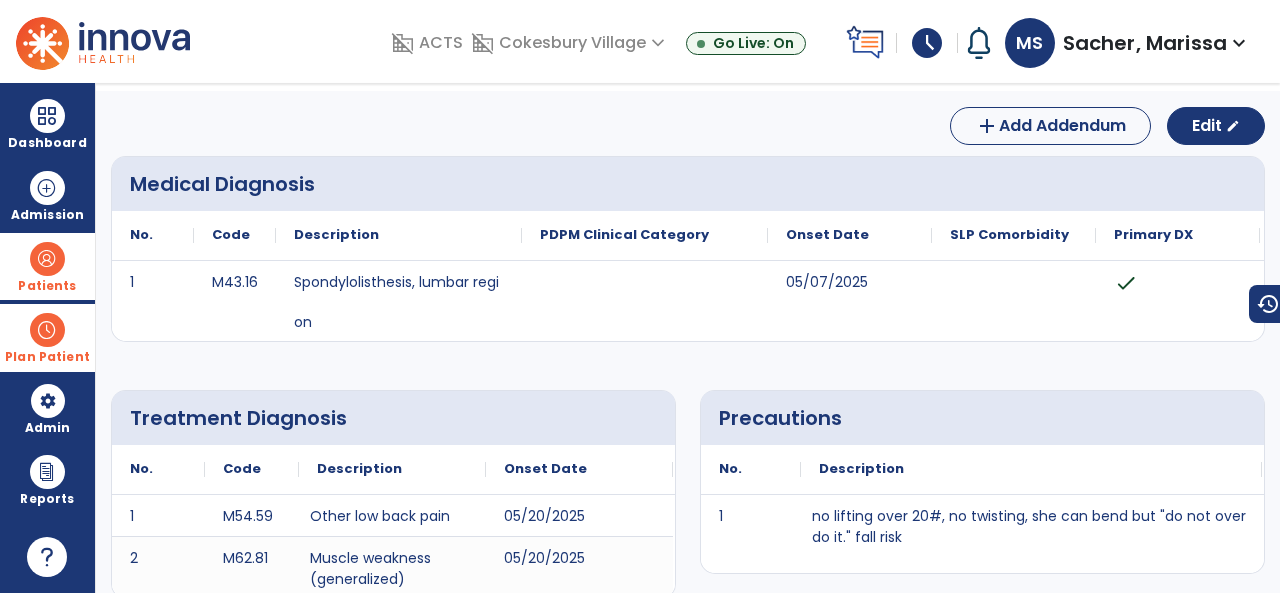 scroll, scrollTop: 0, scrollLeft: 0, axis: both 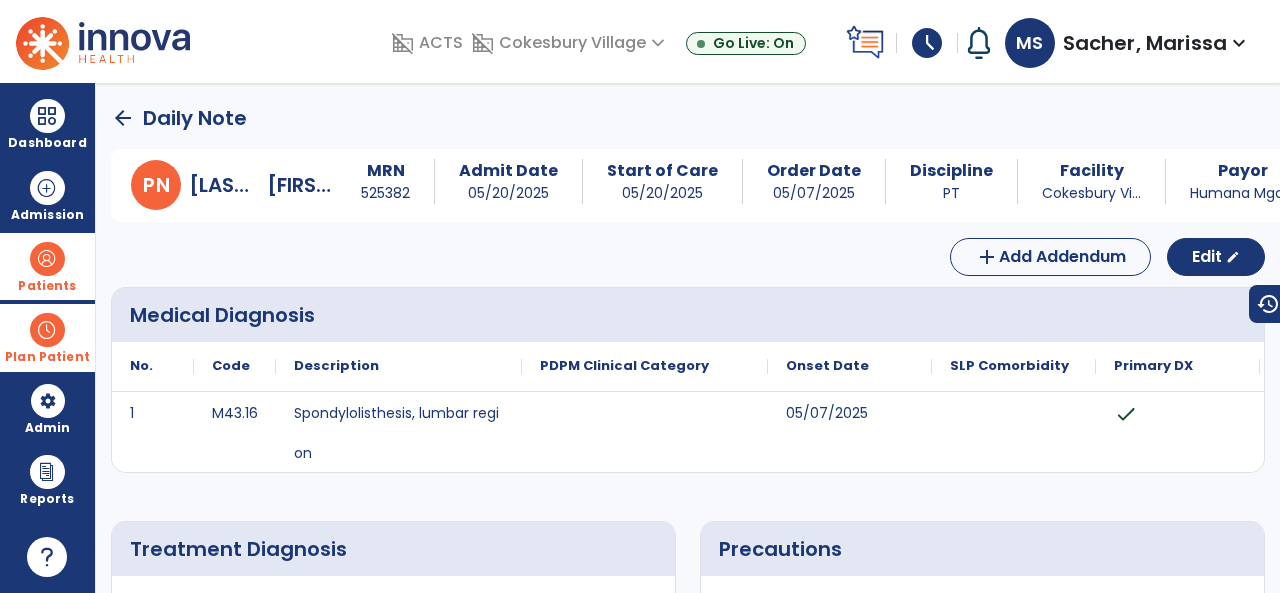 click at bounding box center (47, 259) 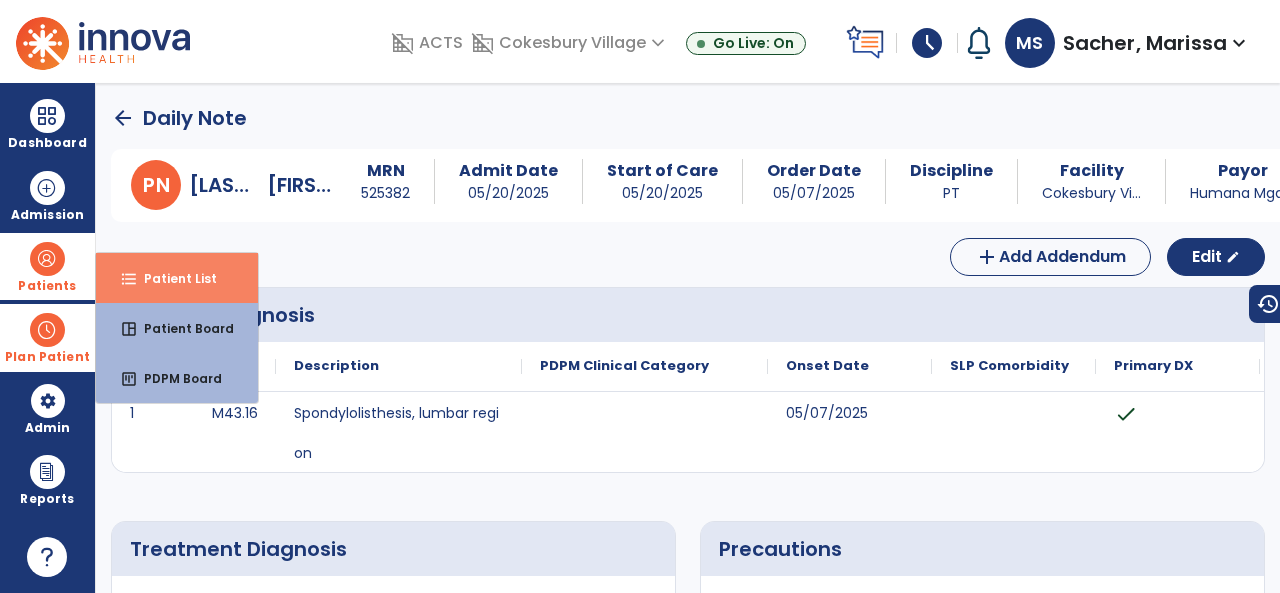 click on "Patient List" at bounding box center (172, 278) 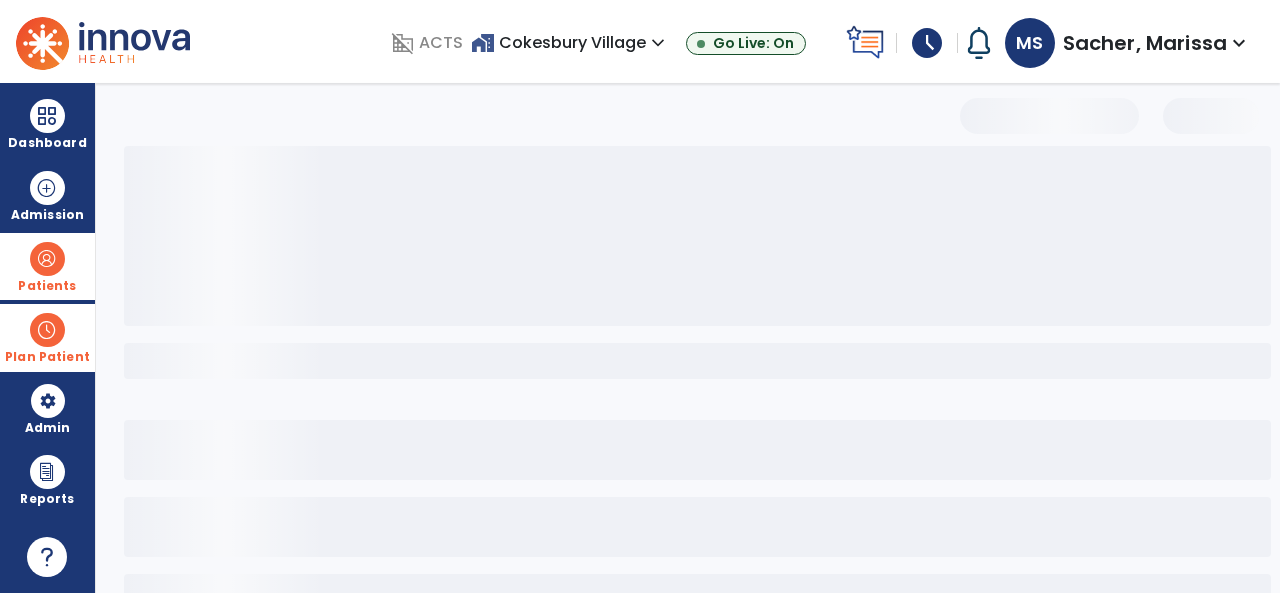 select on "***" 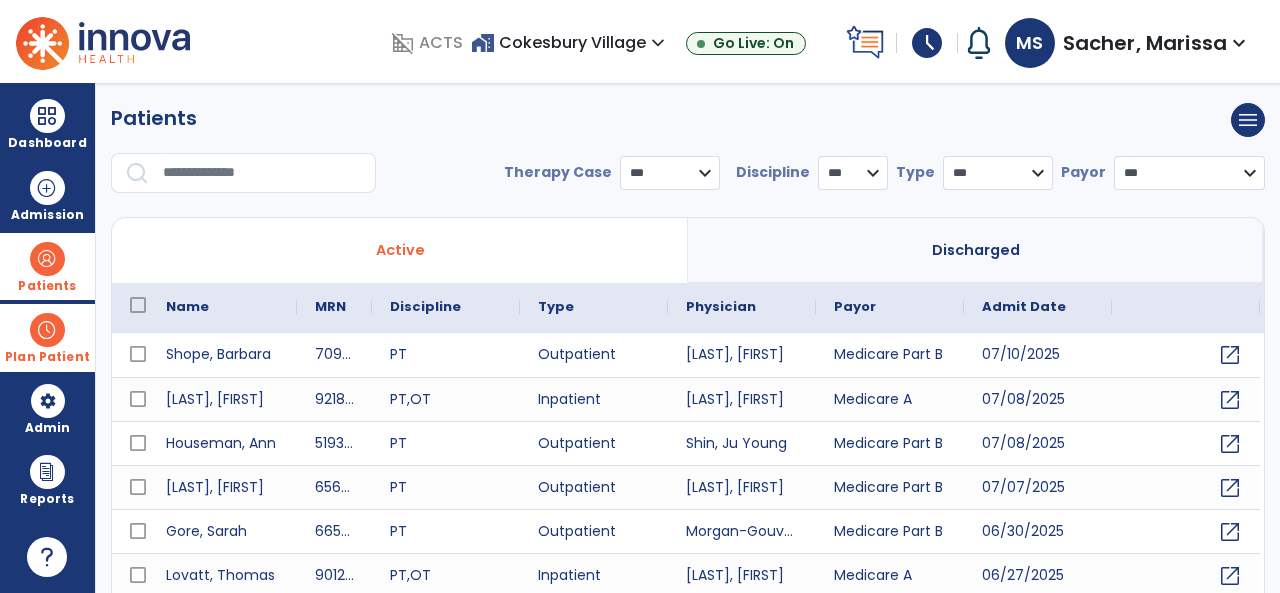 click at bounding box center (262, 173) 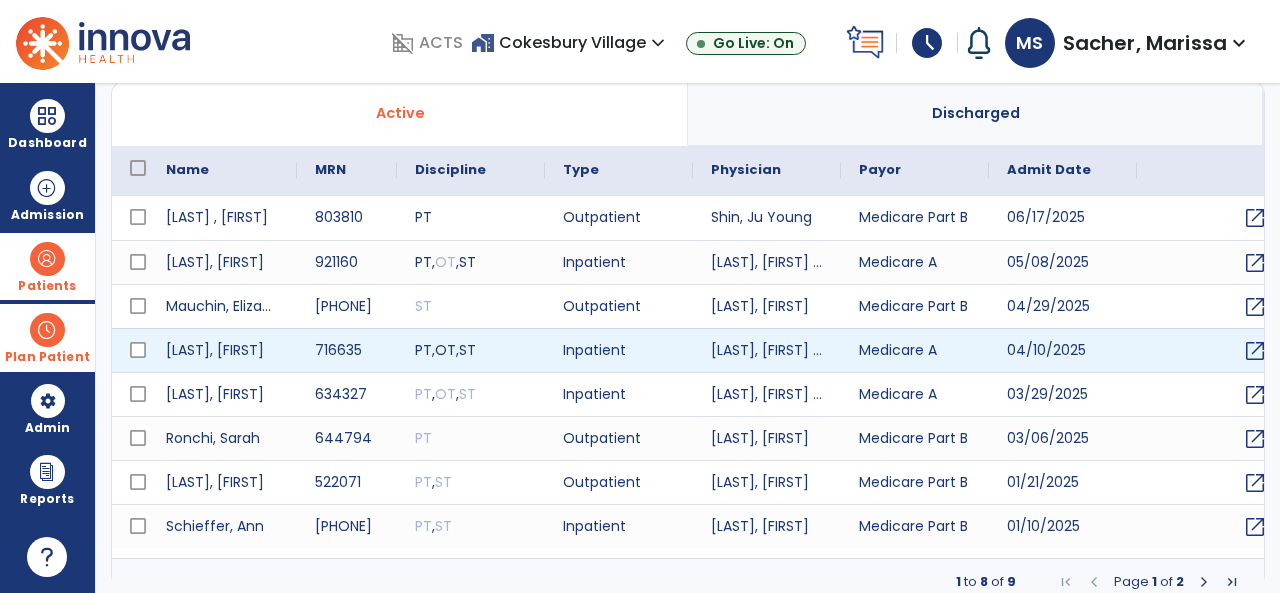 scroll, scrollTop: 148, scrollLeft: 0, axis: vertical 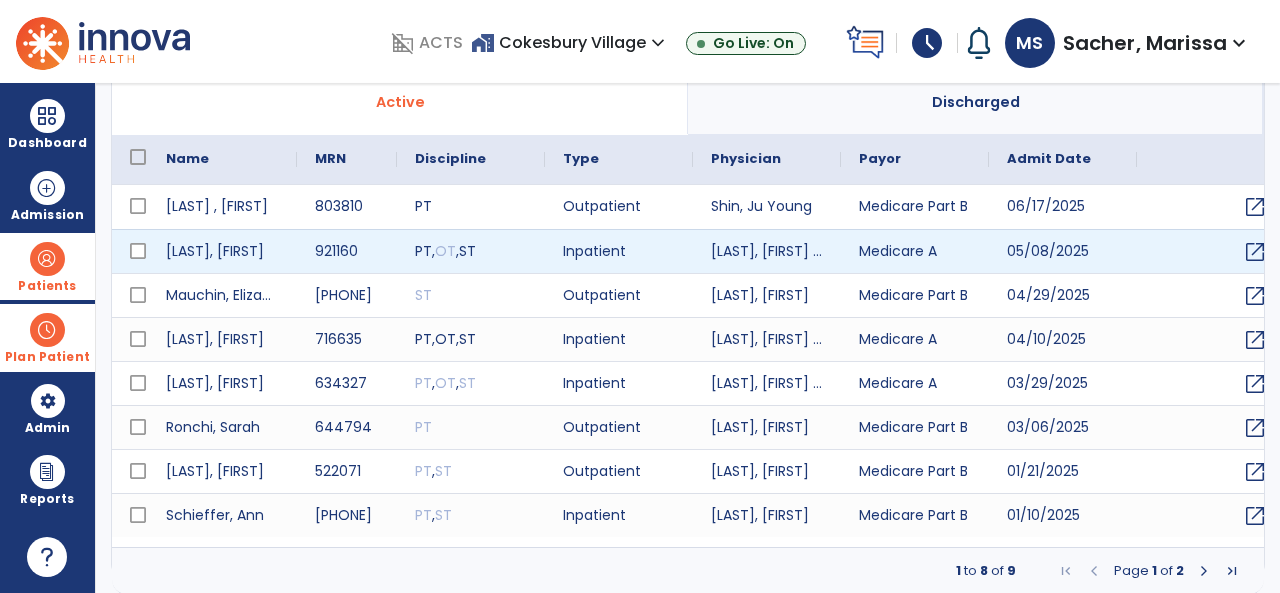 type on "**" 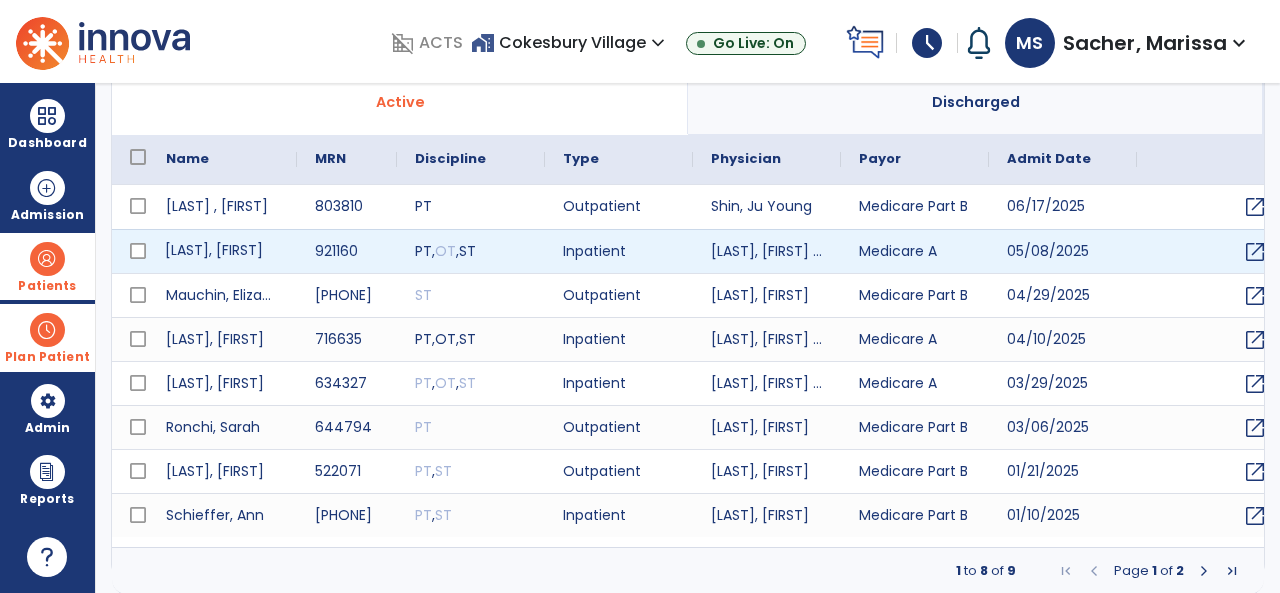 click on "[LAST], [FIRST]" at bounding box center [222, 251] 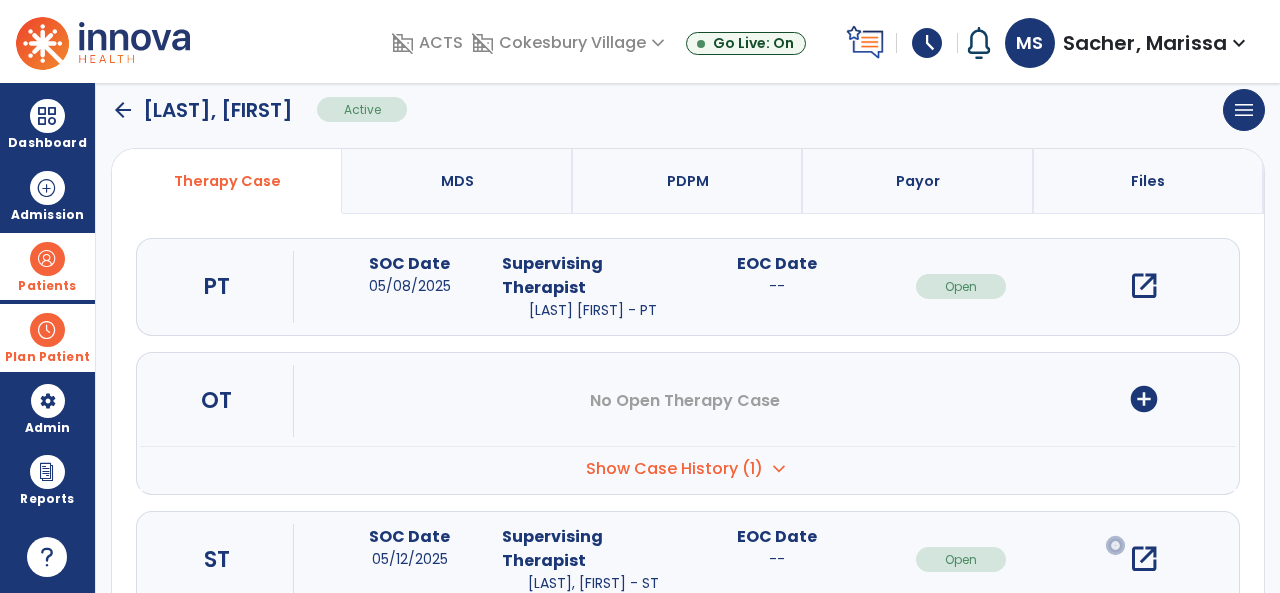 scroll, scrollTop: 0, scrollLeft: 0, axis: both 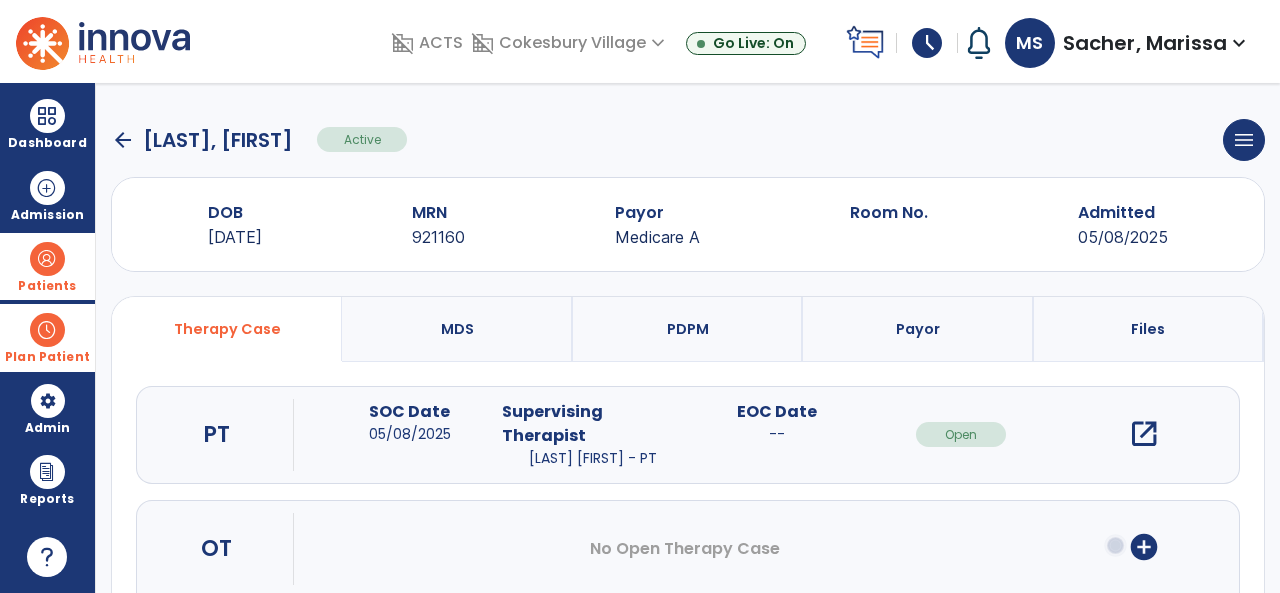 click on "open_in_new" at bounding box center (1144, 434) 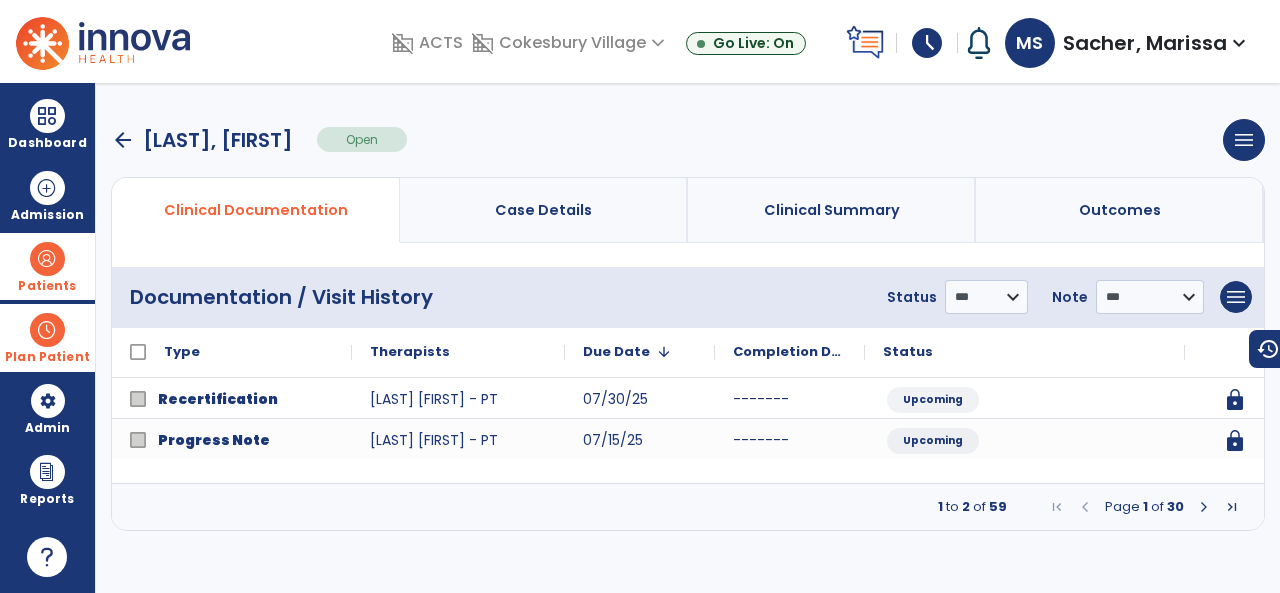 click at bounding box center (1204, 507) 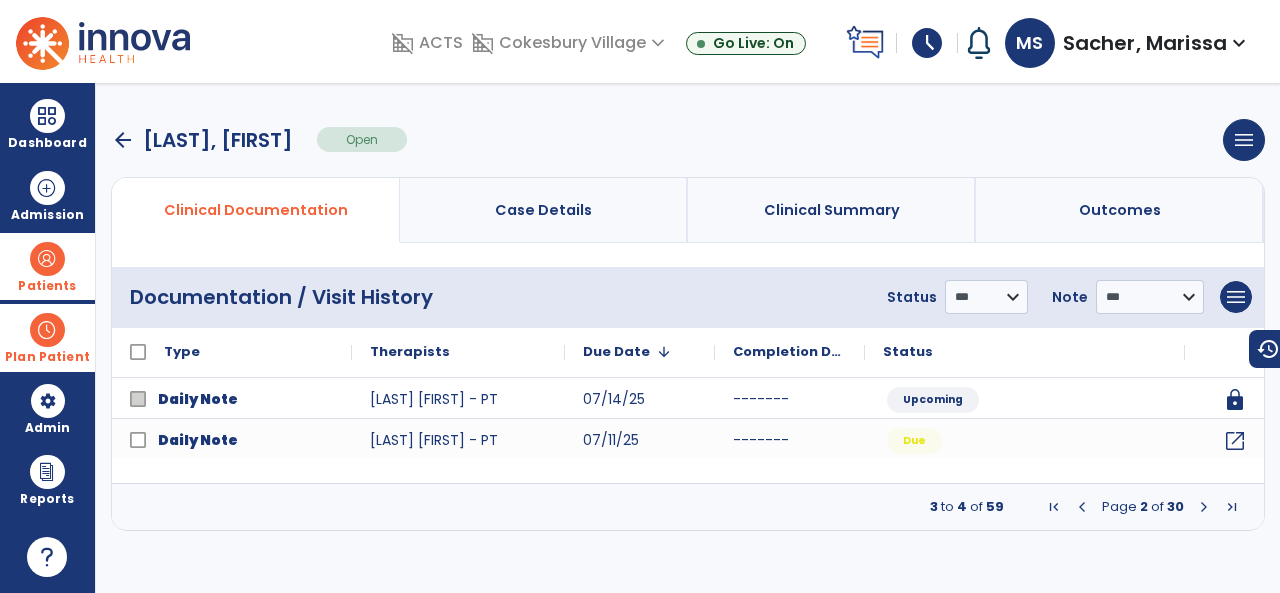 click at bounding box center (1204, 507) 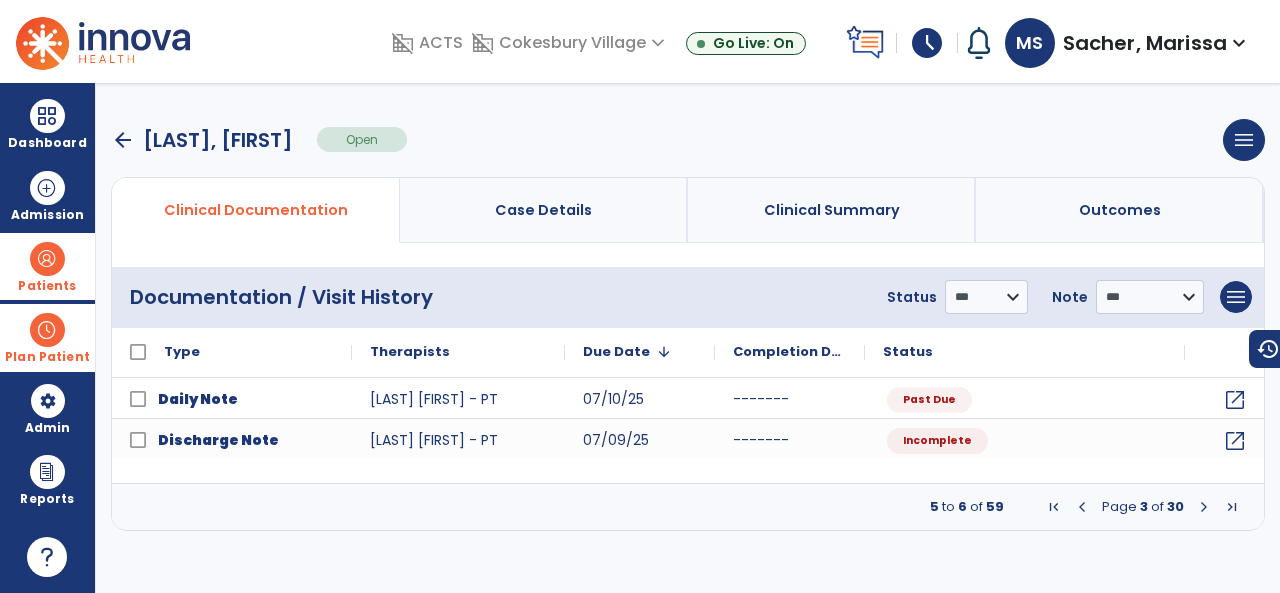 click at bounding box center (1204, 507) 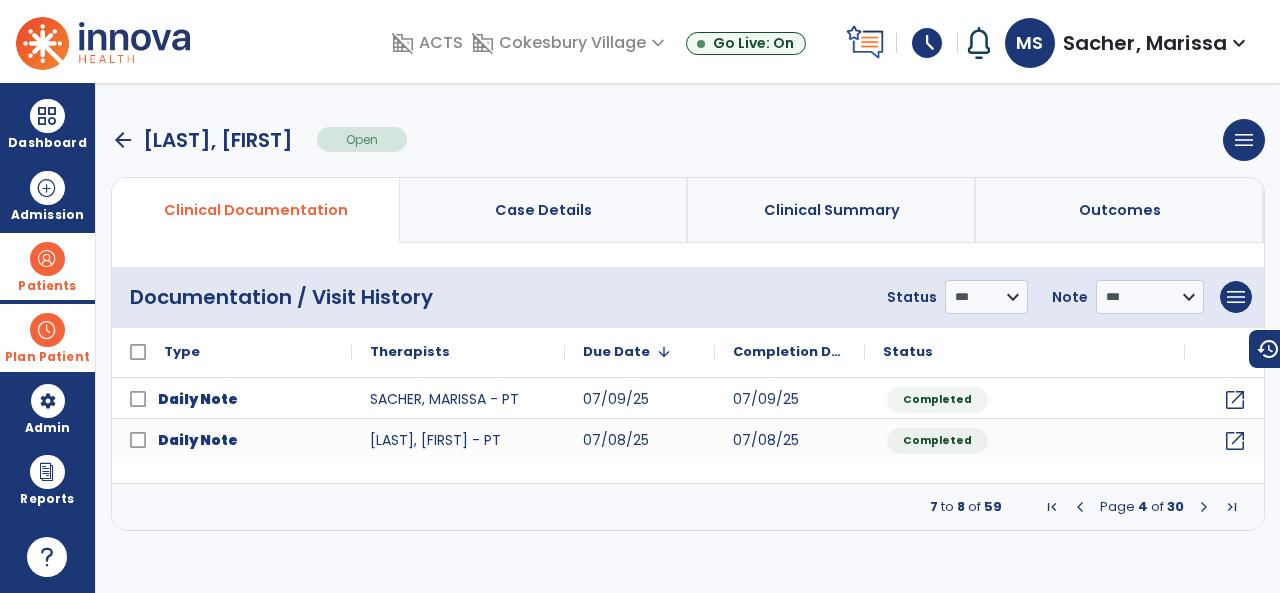 click at bounding box center [1204, 507] 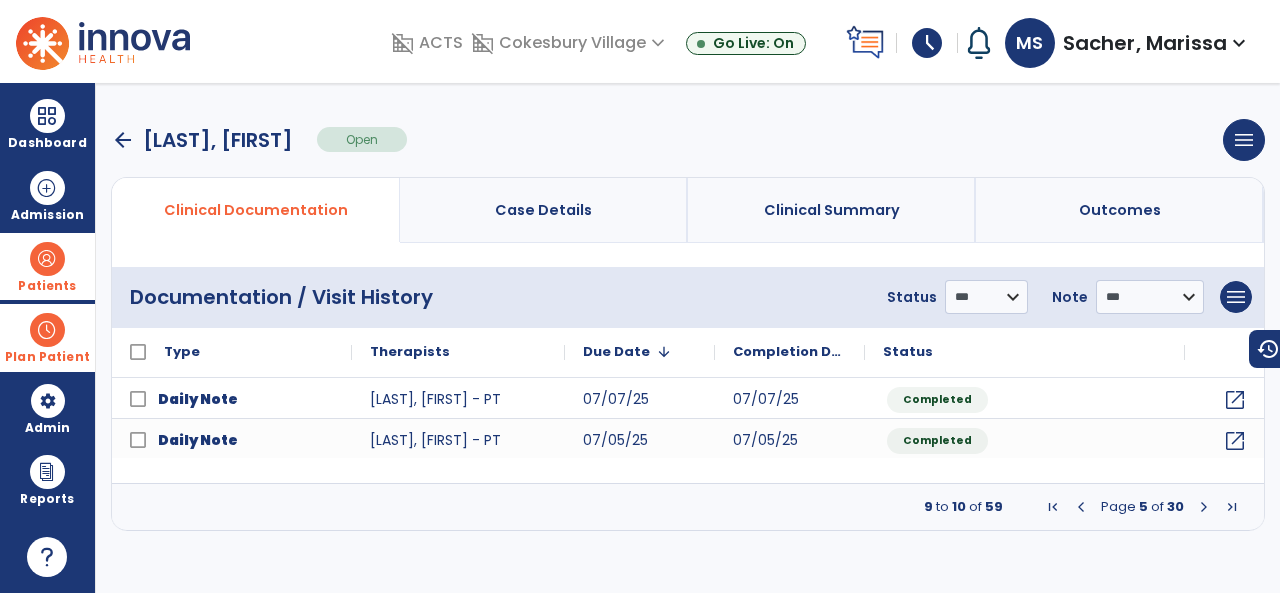 click at bounding box center (1204, 507) 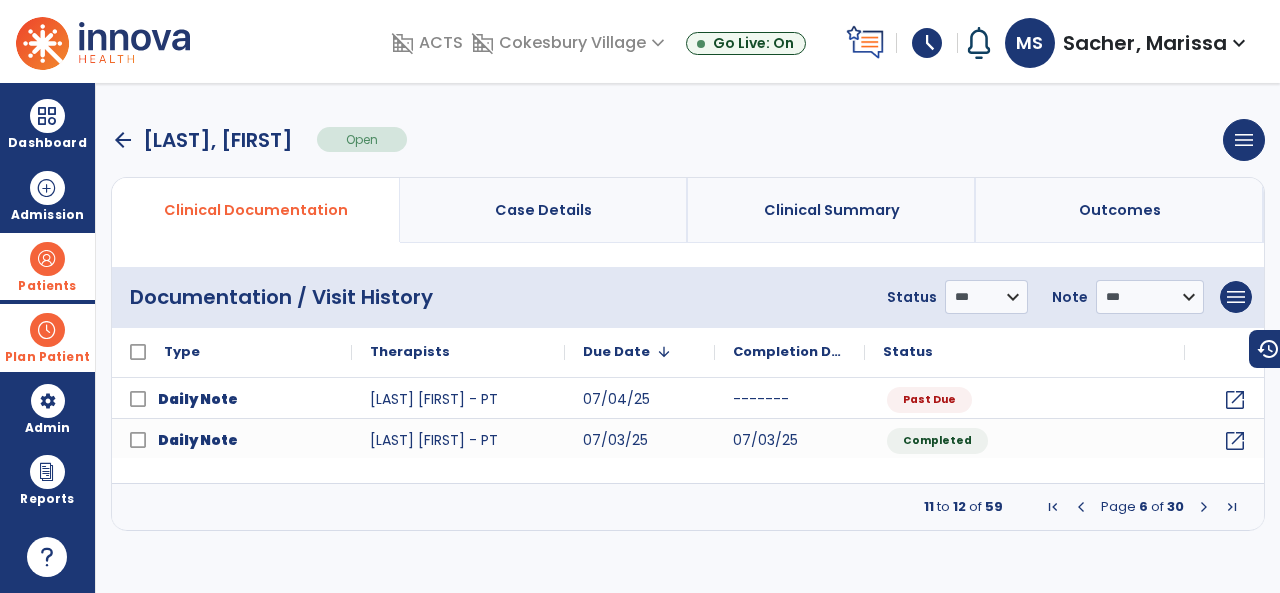 click at bounding box center (1204, 507) 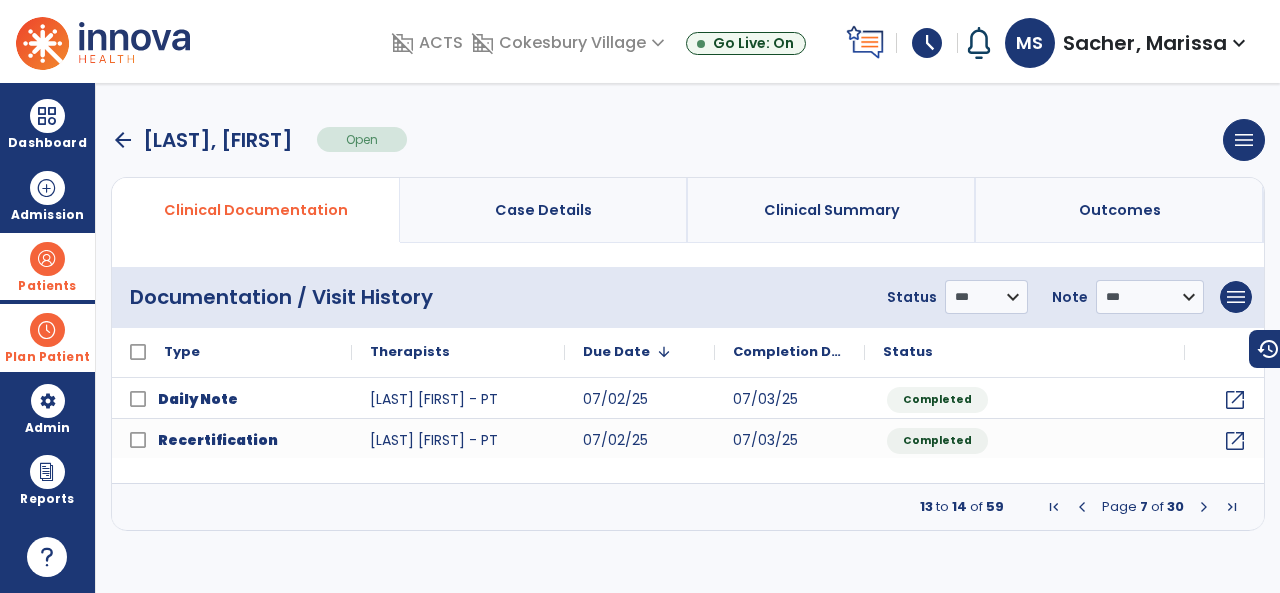 click at bounding box center (1204, 507) 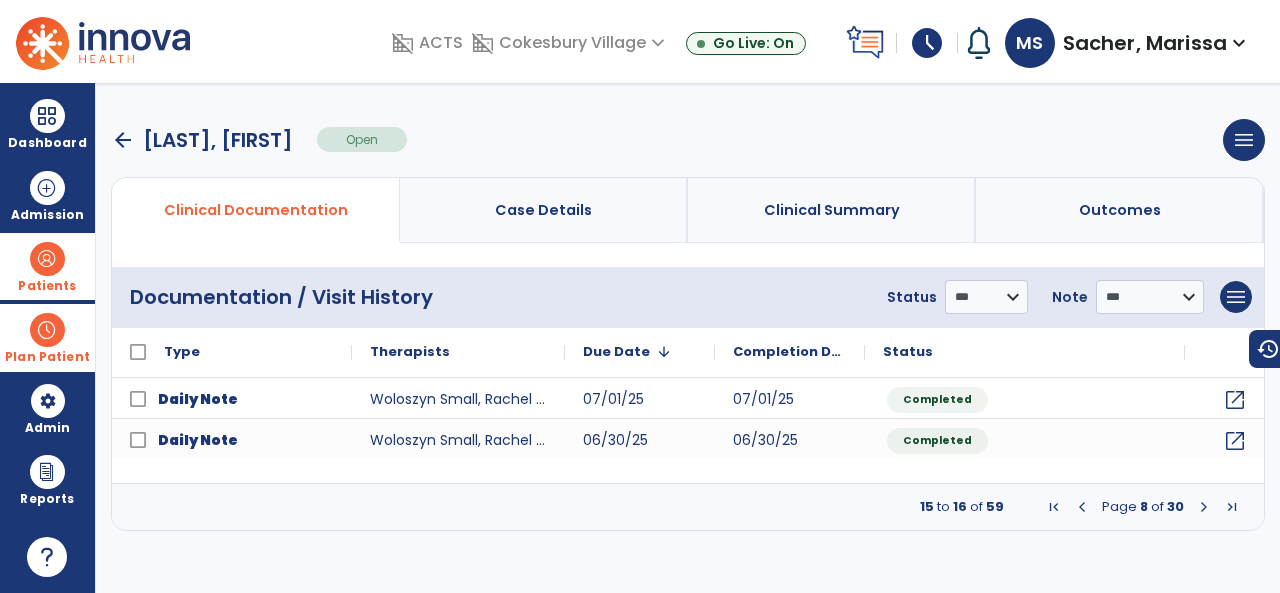 click at bounding box center [1204, 507] 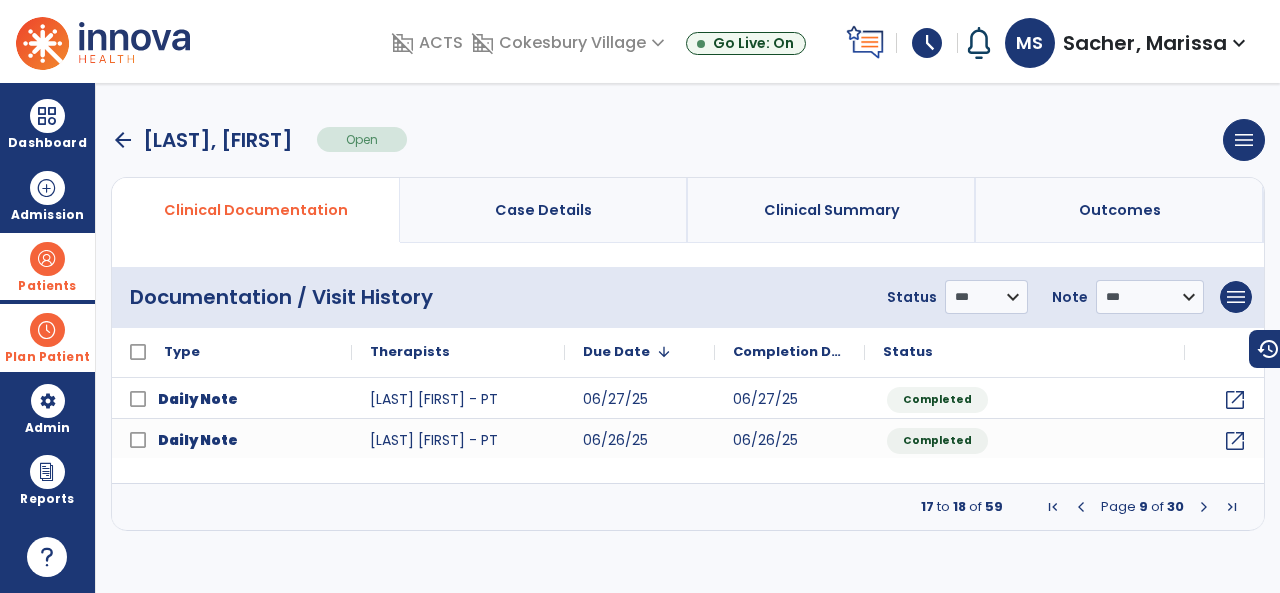 click at bounding box center (1204, 507) 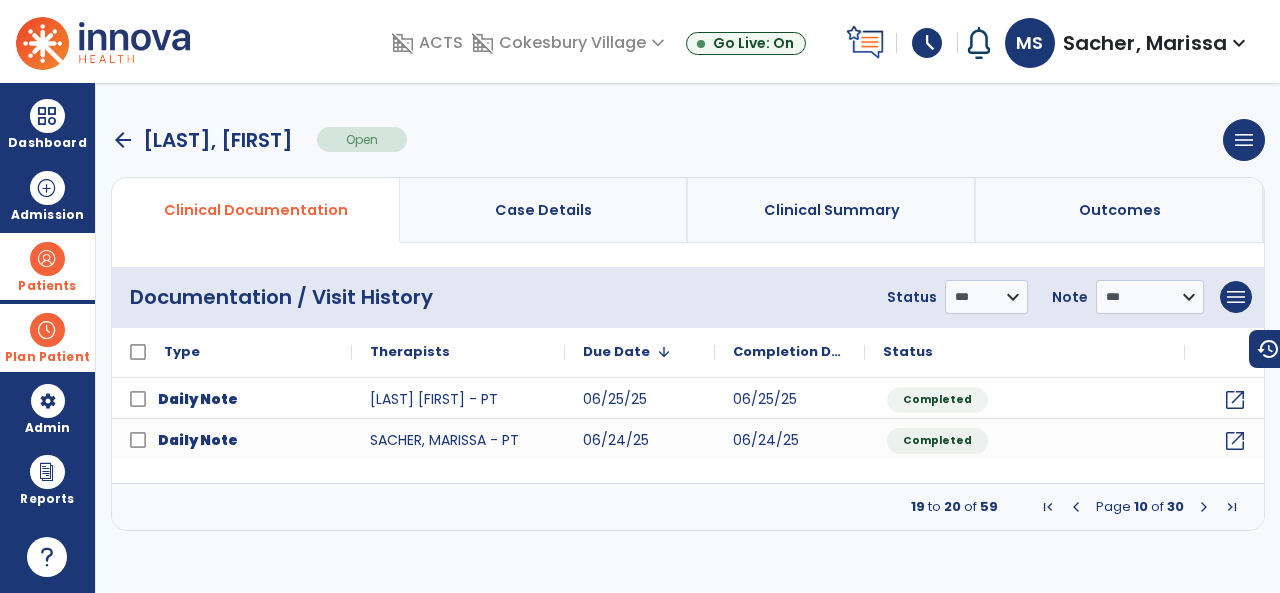 click at bounding box center [1204, 507] 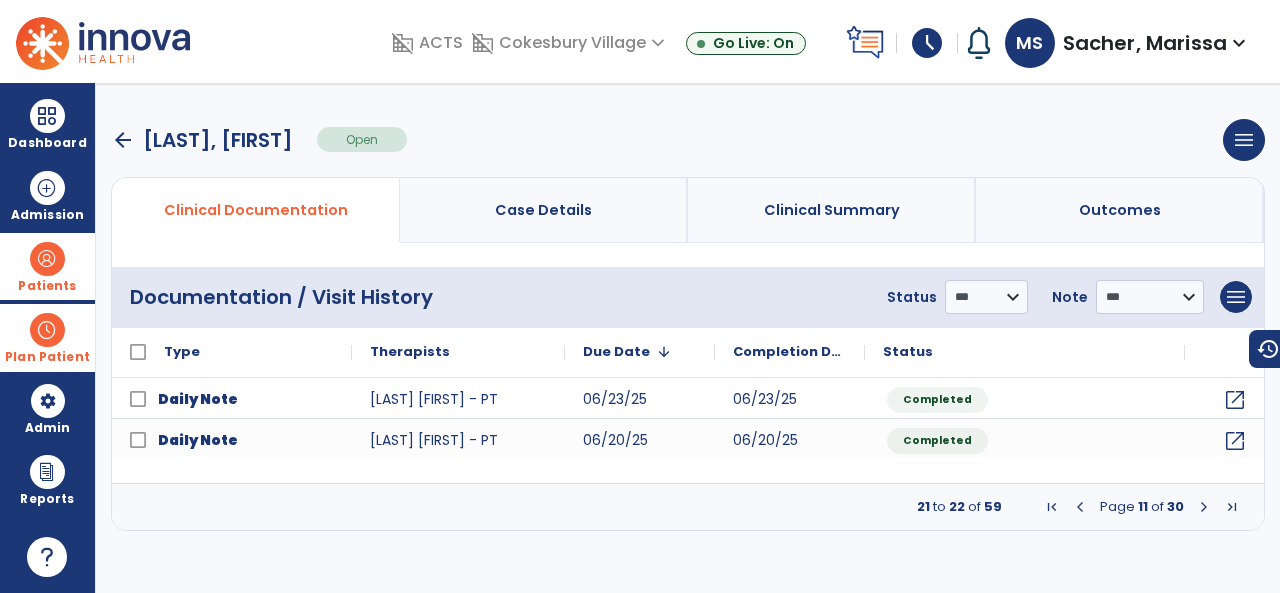 click on "Page
11
of
30" at bounding box center [1142, 507] 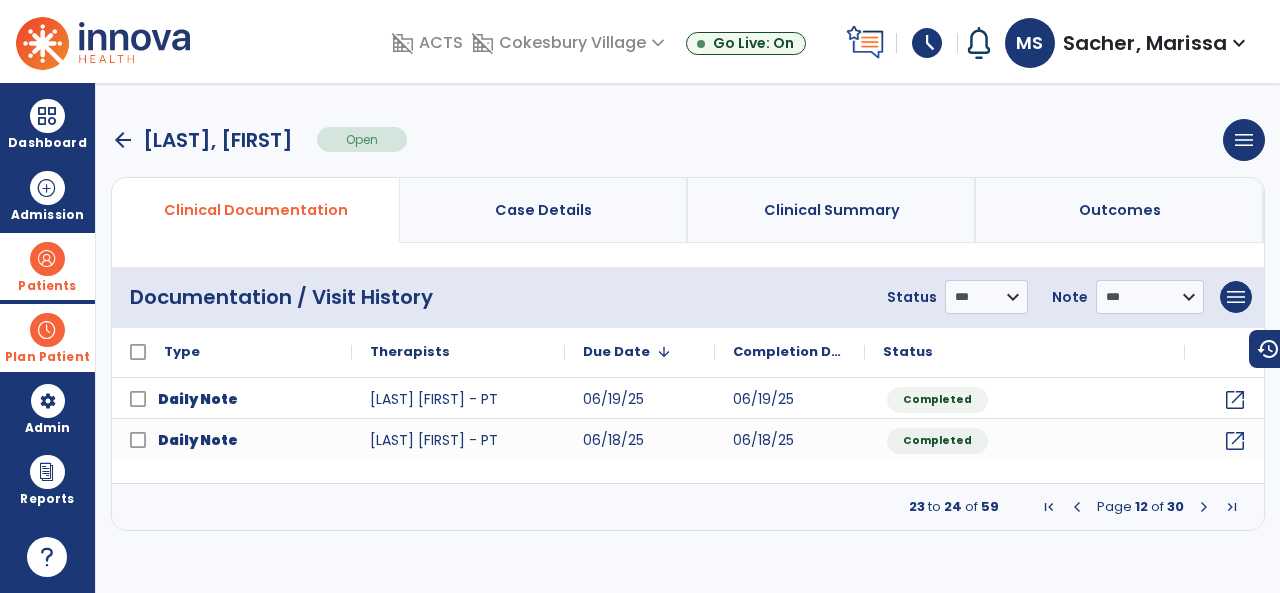 click at bounding box center (1204, 507) 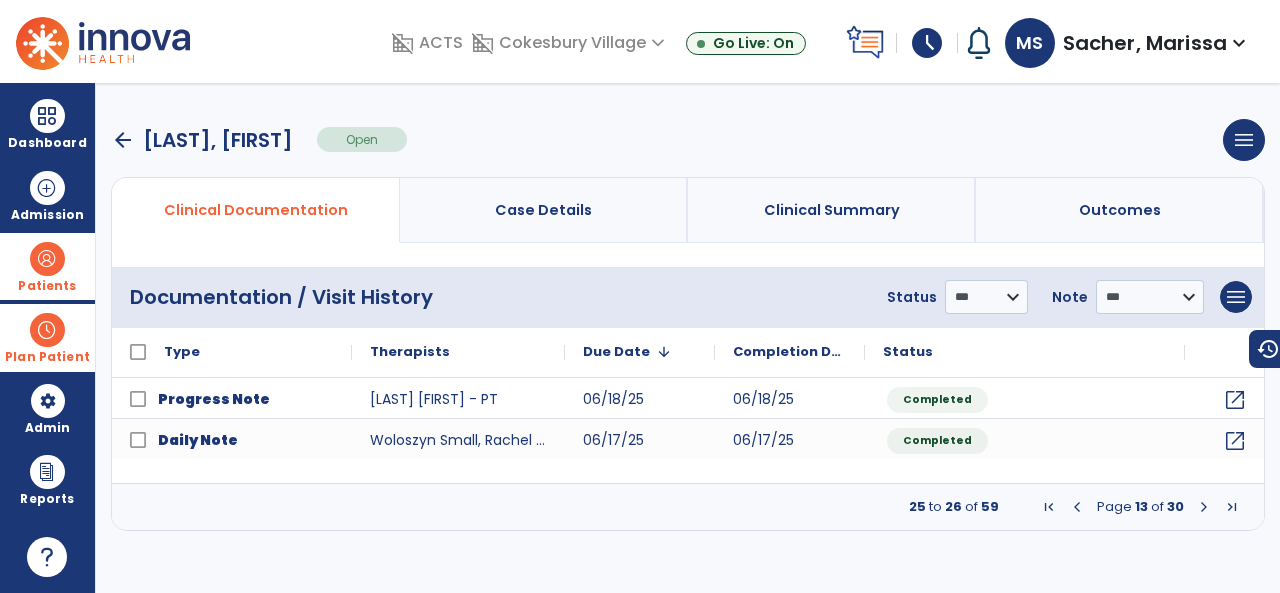 click at bounding box center (1204, 507) 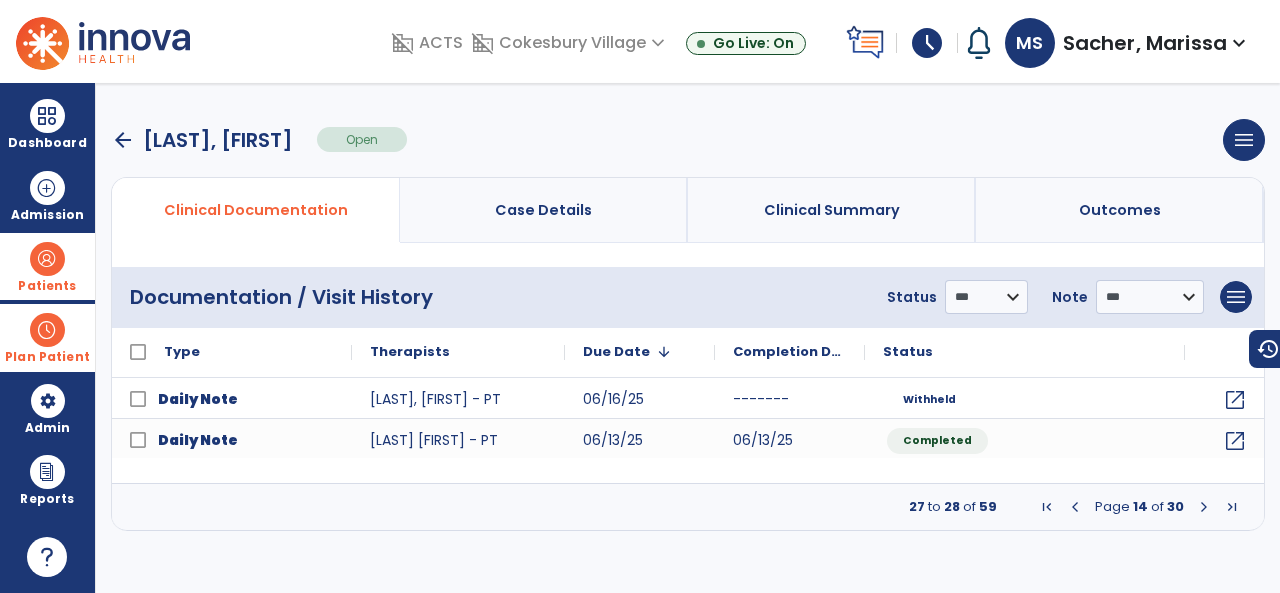 click at bounding box center [1204, 507] 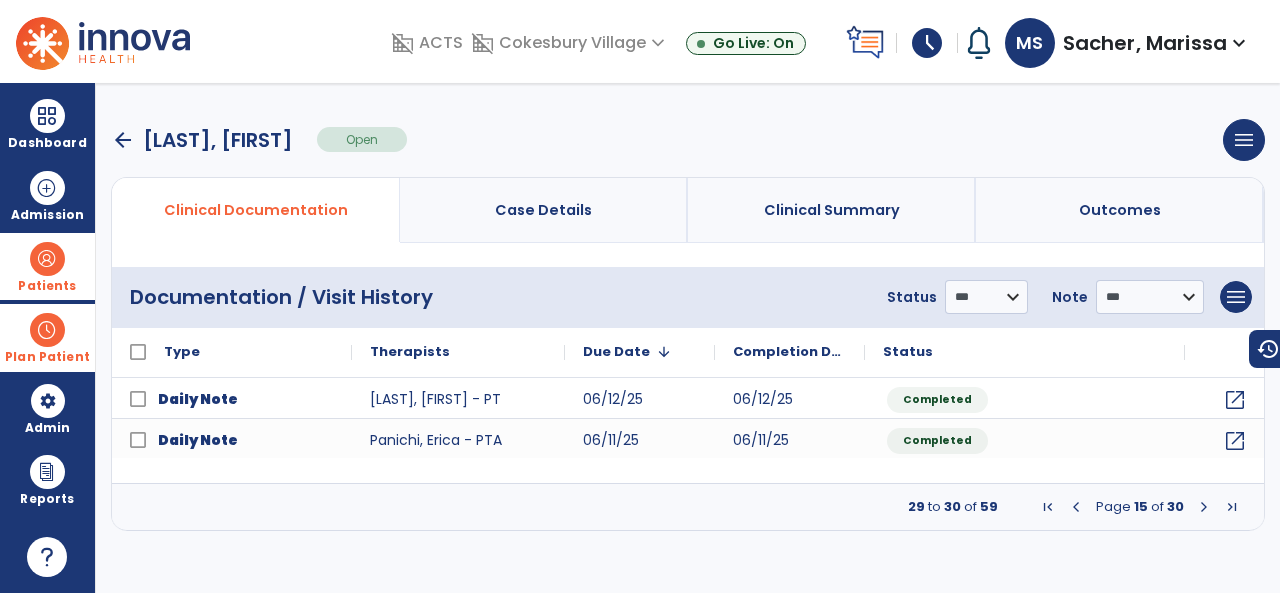 click at bounding box center (1204, 507) 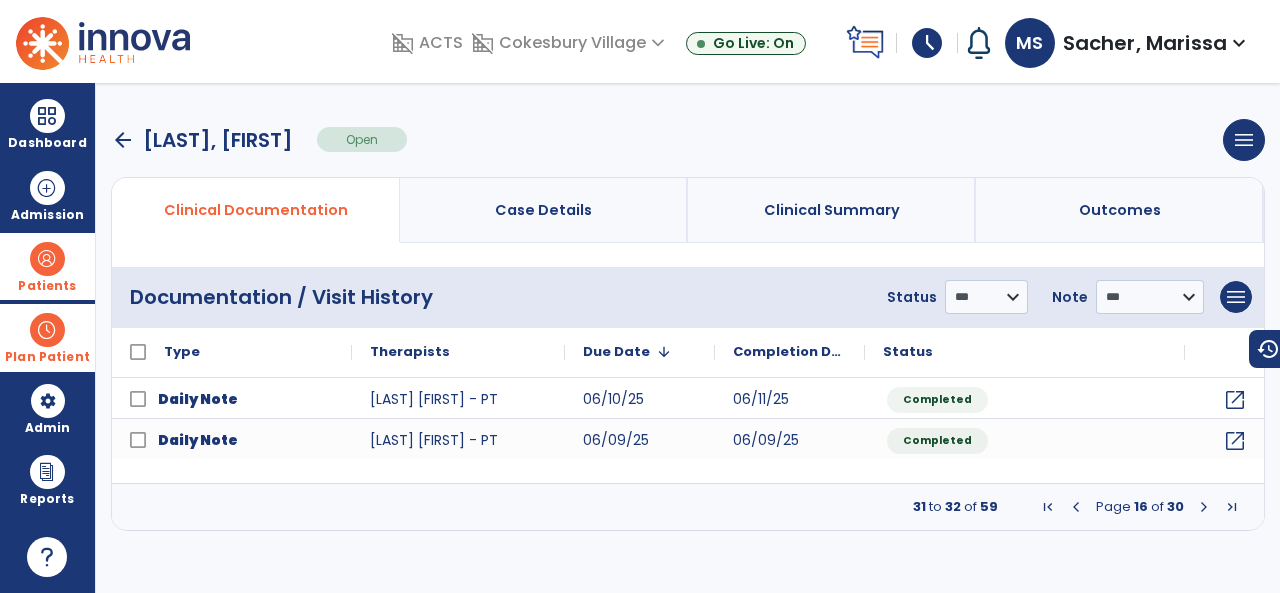 click at bounding box center (1204, 507) 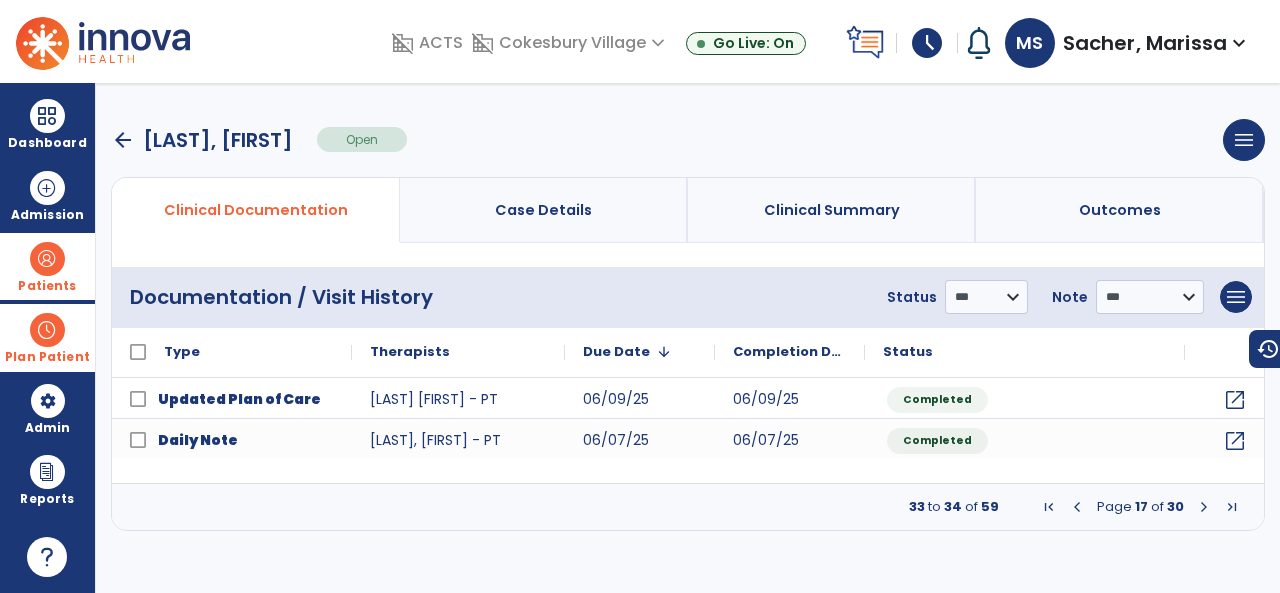 click at bounding box center [1204, 507] 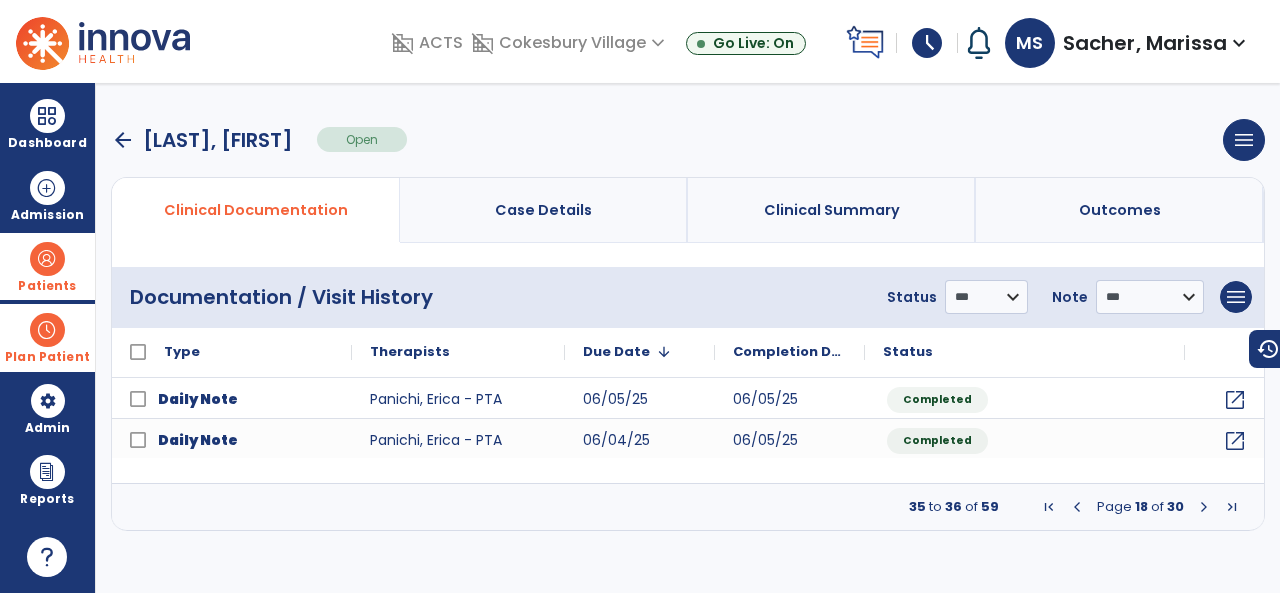 click at bounding box center (1204, 507) 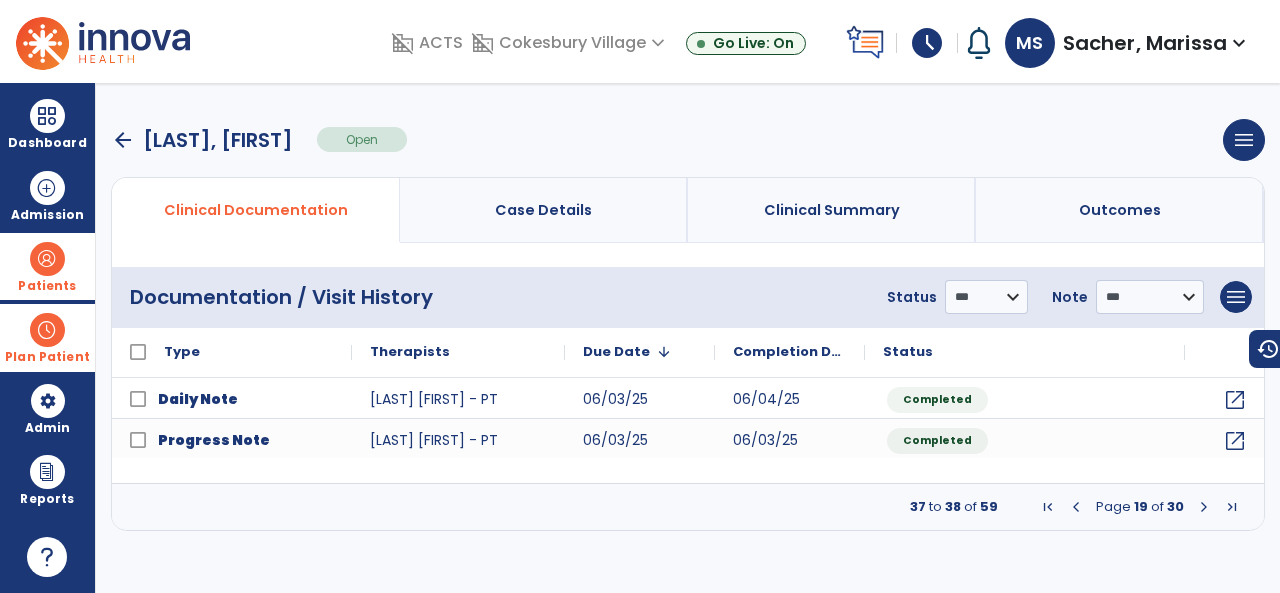 click at bounding box center (1204, 507) 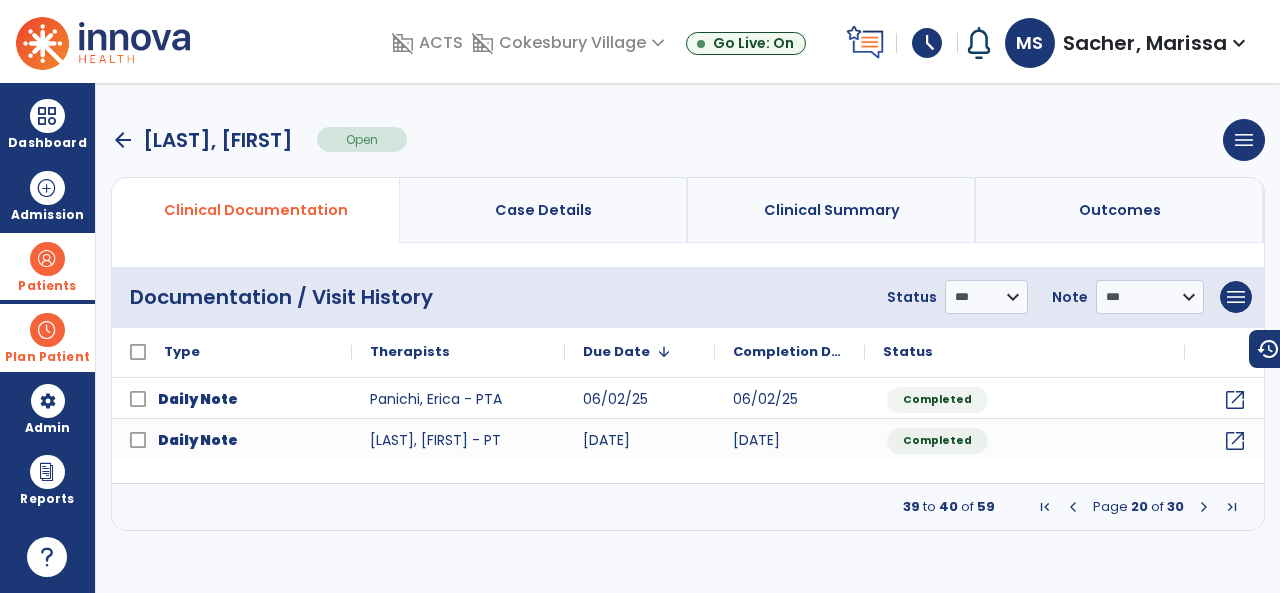 click at bounding box center [1204, 507] 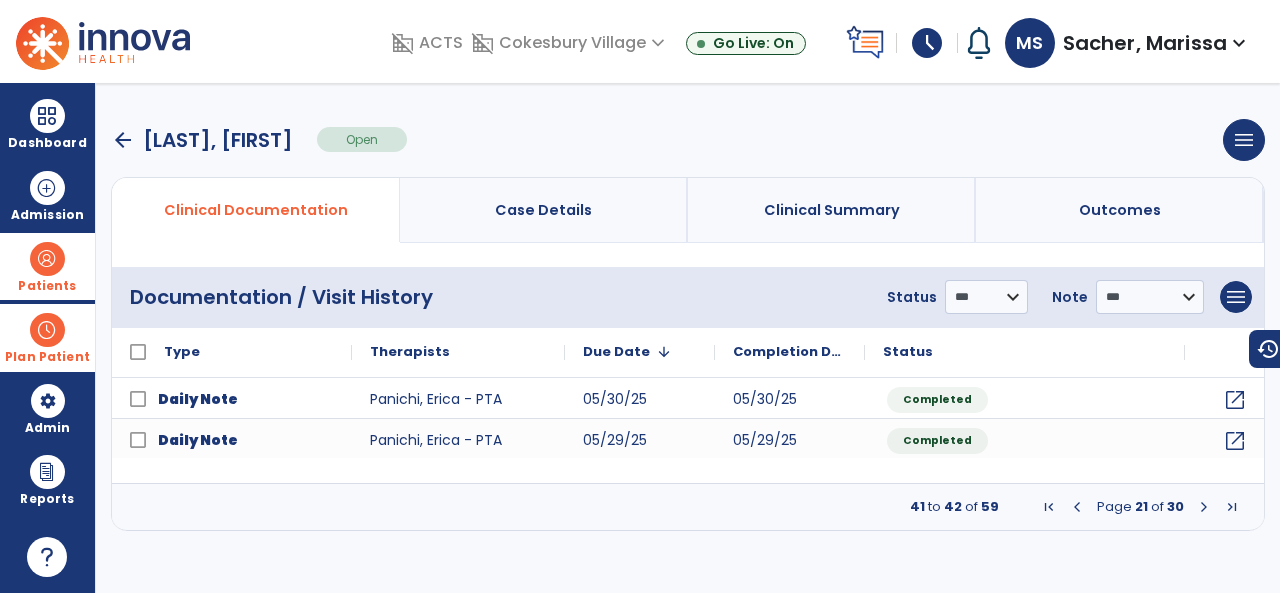 click at bounding box center (1204, 507) 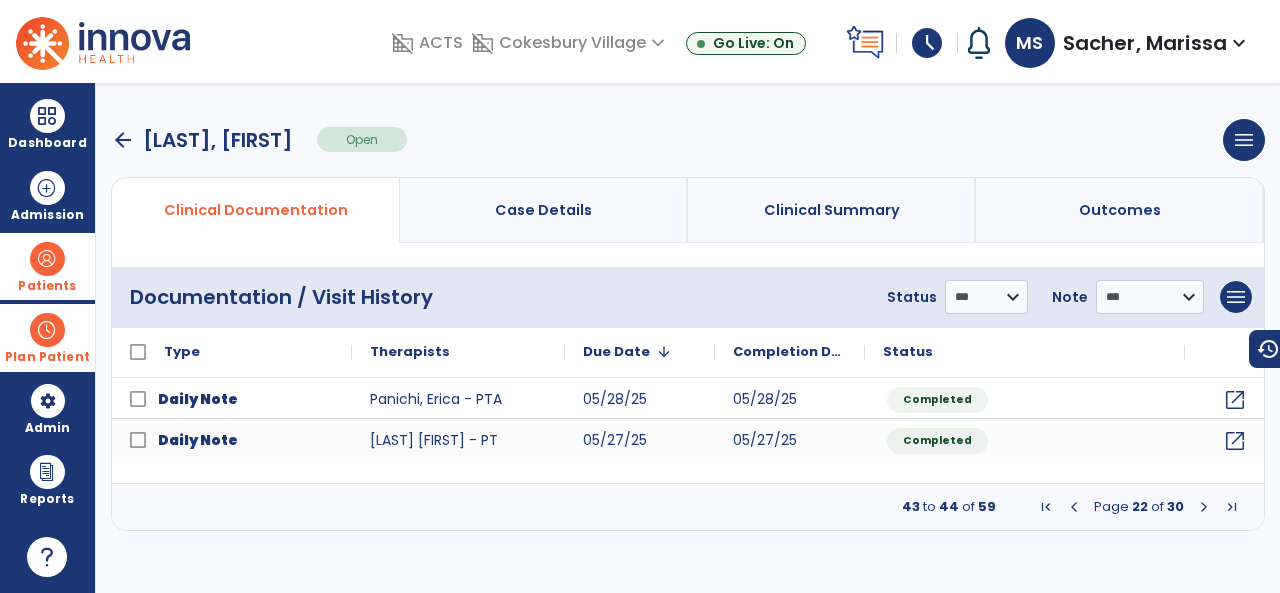 click at bounding box center (1204, 507) 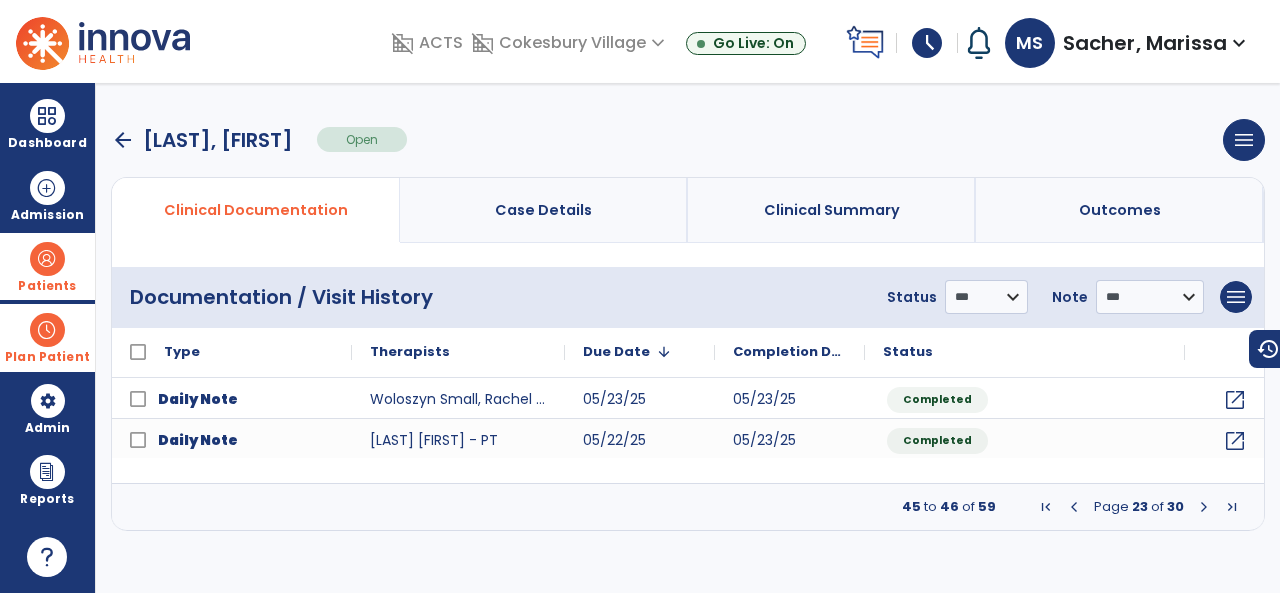 click at bounding box center [1204, 507] 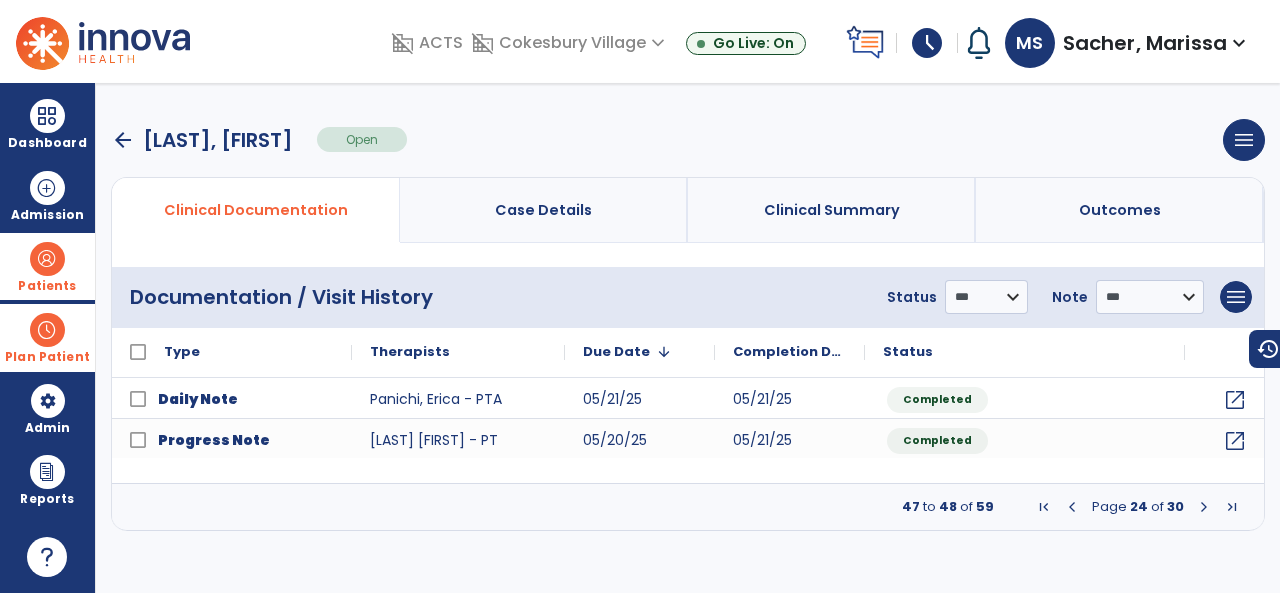 click at bounding box center (1204, 507) 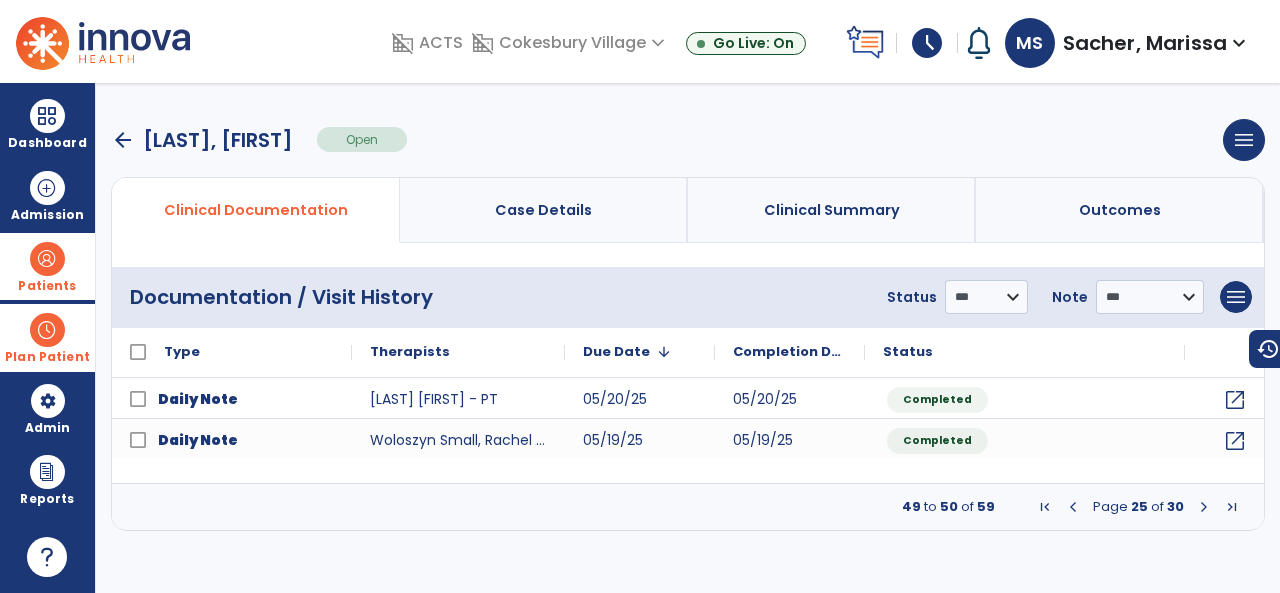click at bounding box center [1204, 507] 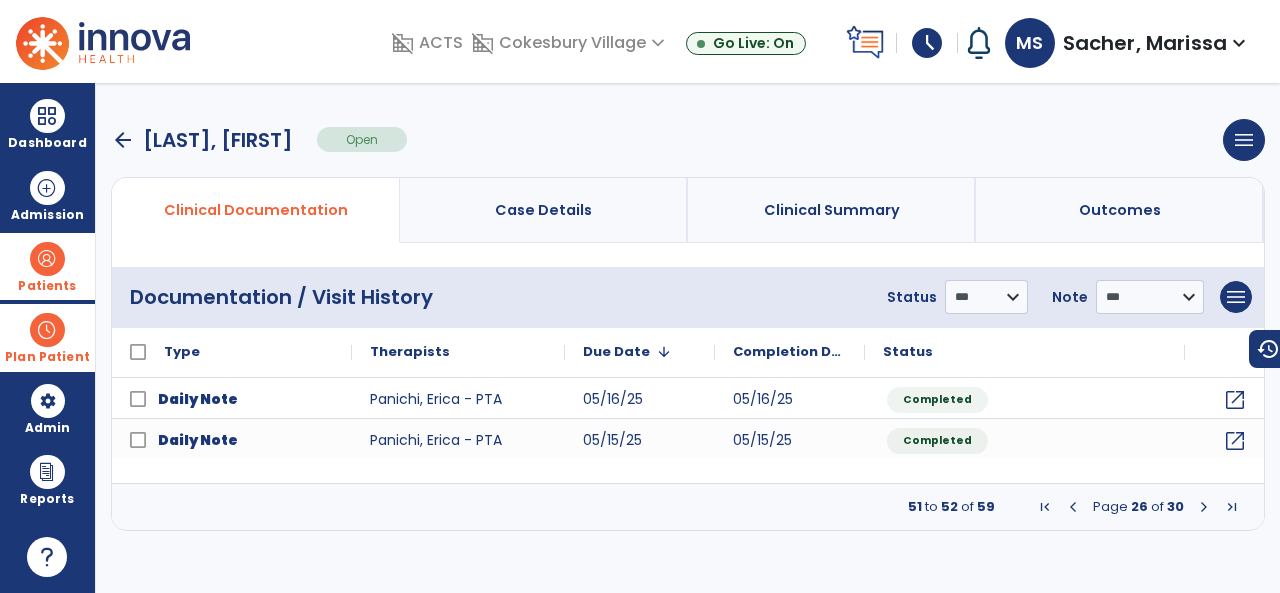click at bounding box center (1204, 507) 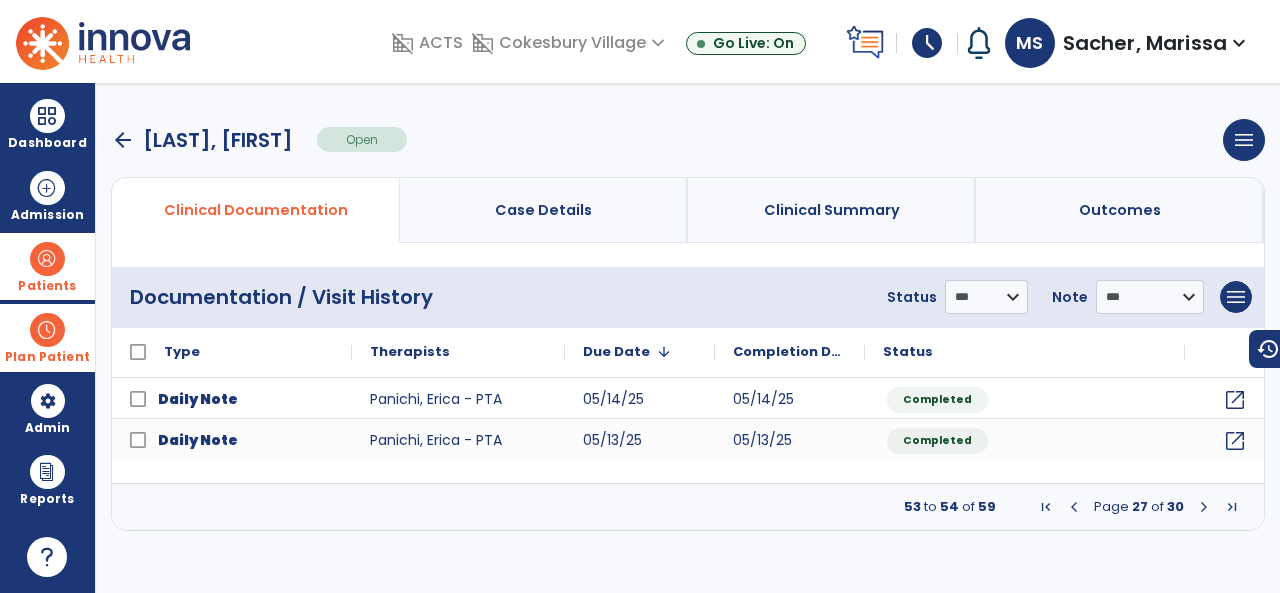 click at bounding box center (1204, 507) 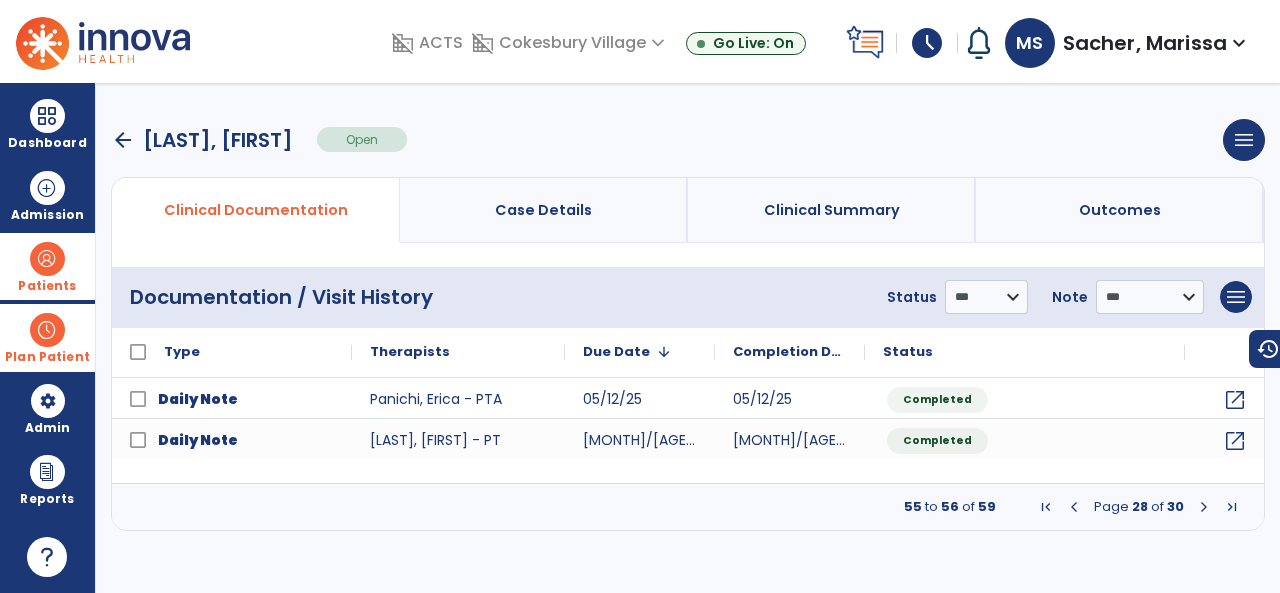 click at bounding box center [1204, 507] 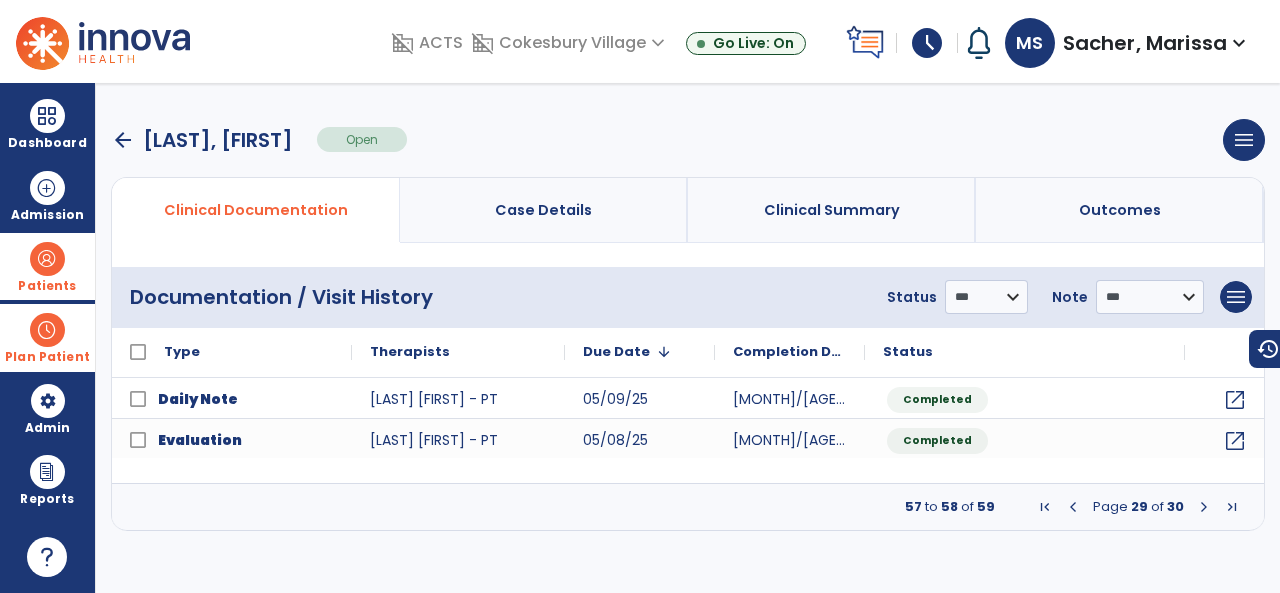 click at bounding box center (1204, 507) 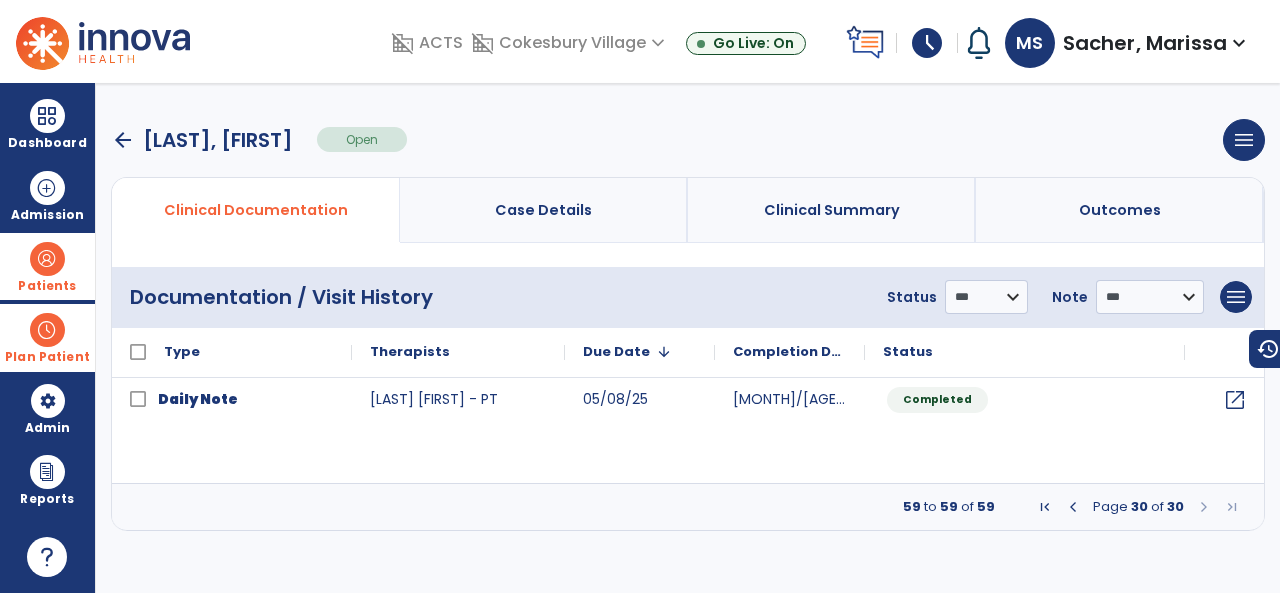click at bounding box center [1073, 507] 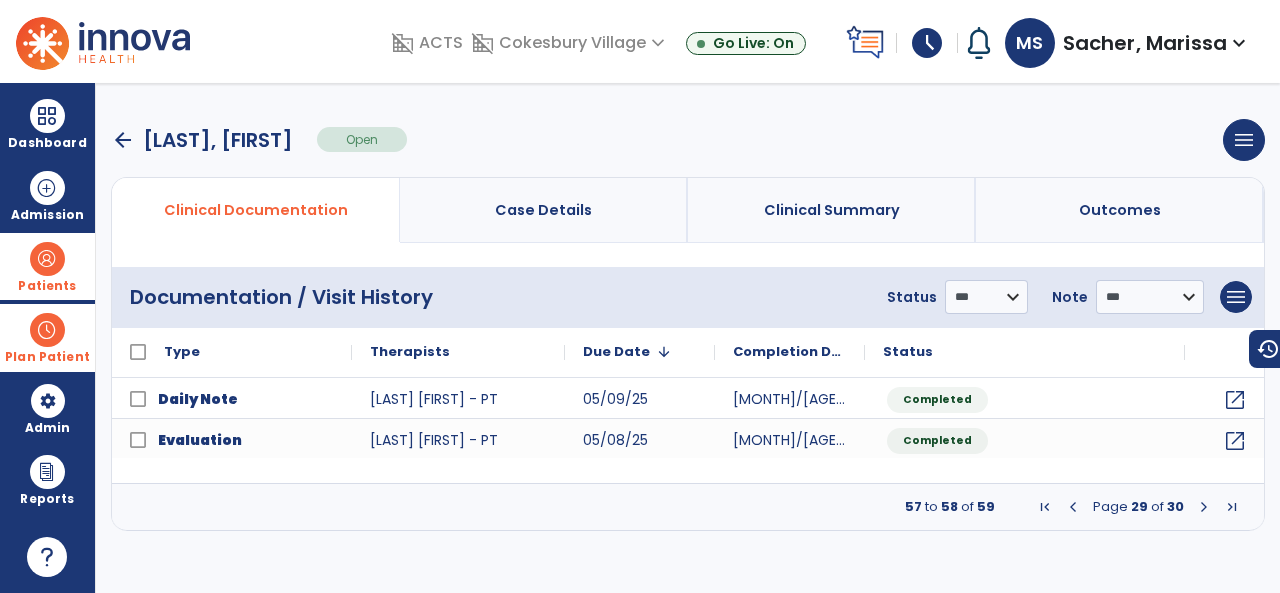click at bounding box center [1073, 507] 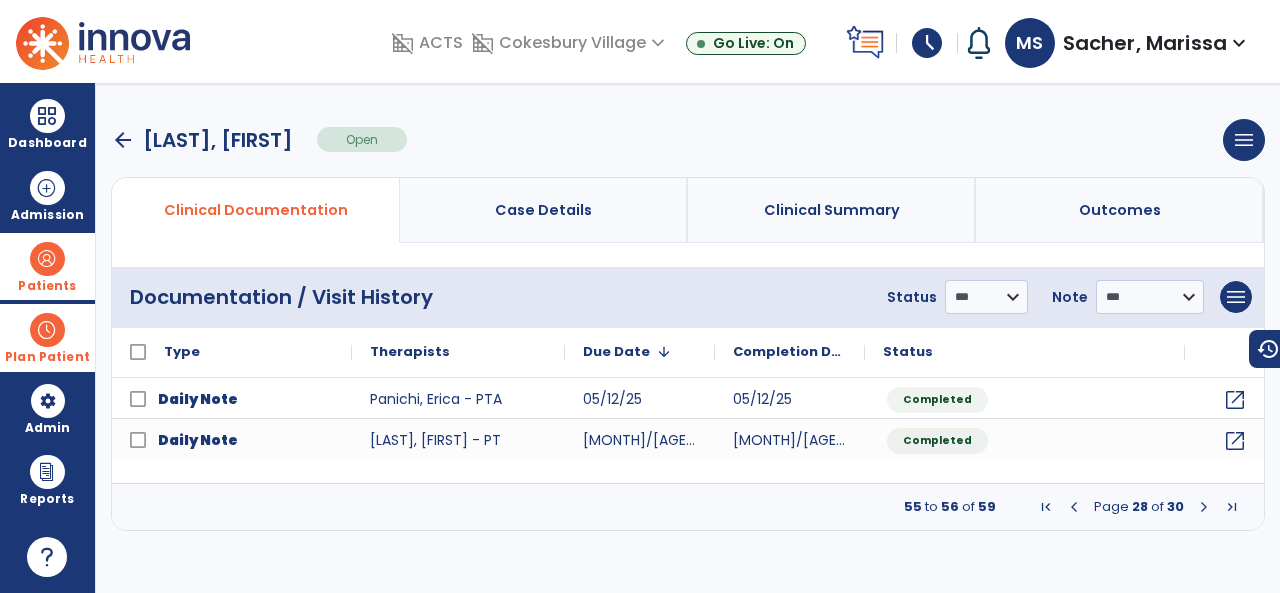 click at bounding box center [1074, 507] 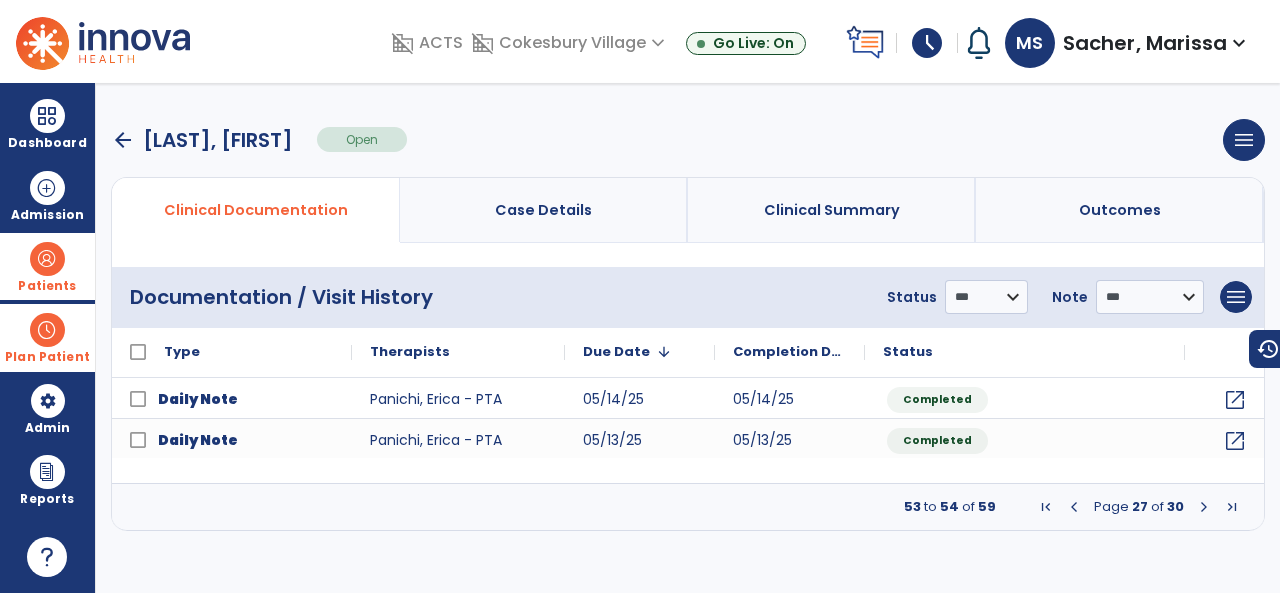 click at bounding box center [1074, 507] 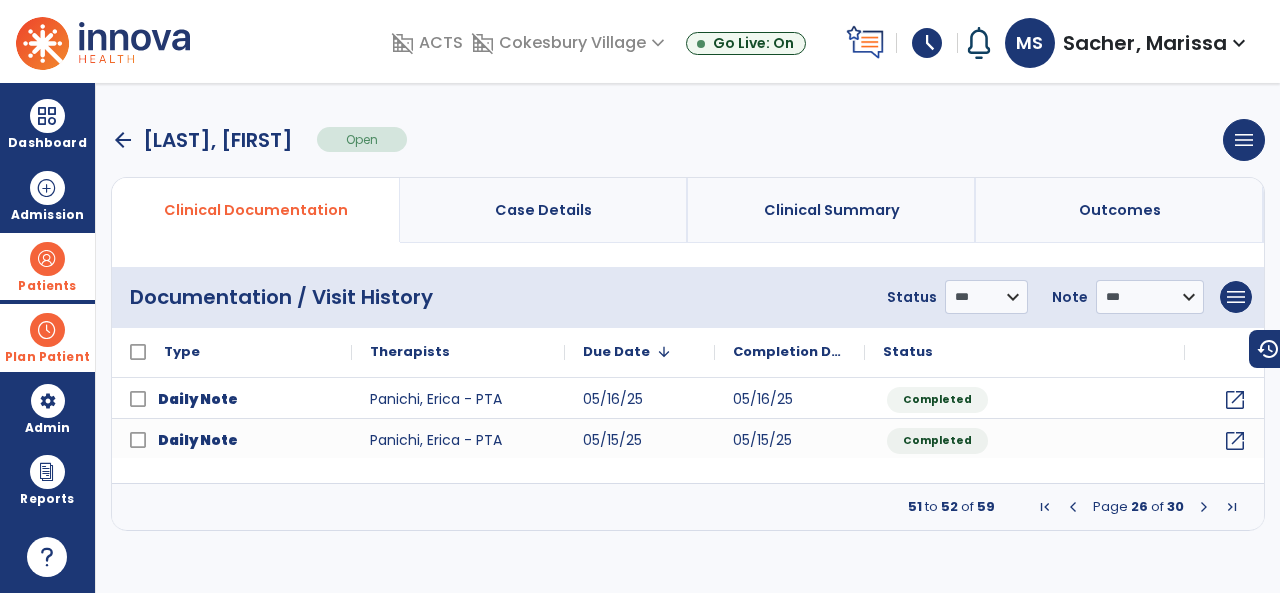 click at bounding box center (1073, 507) 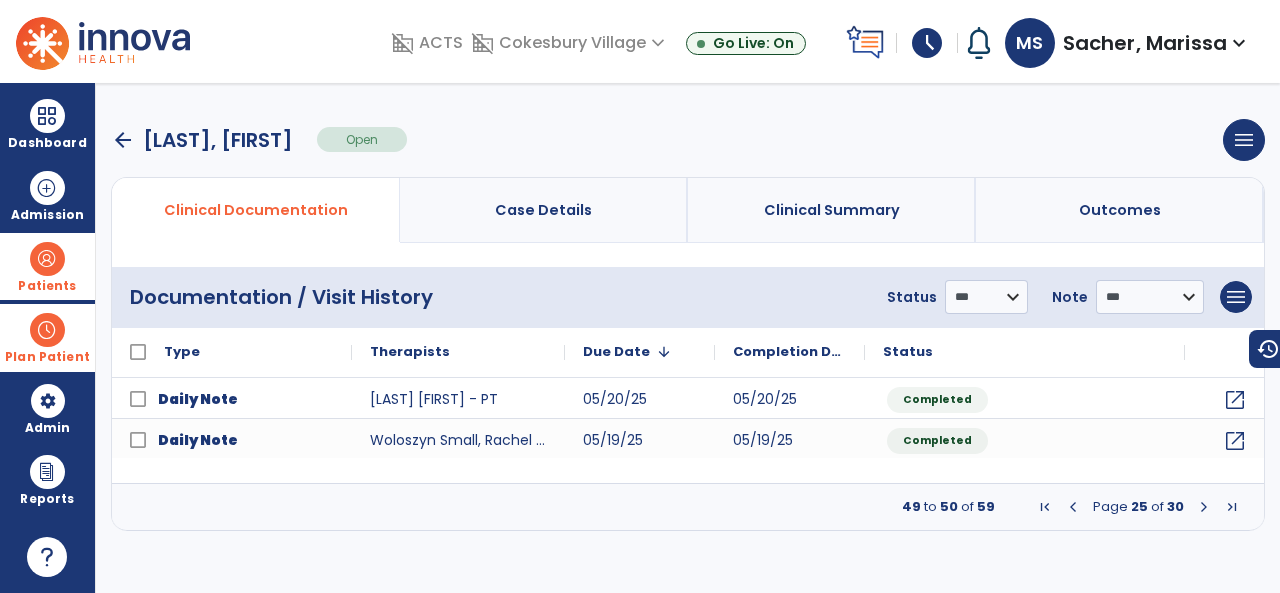 click at bounding box center [1073, 507] 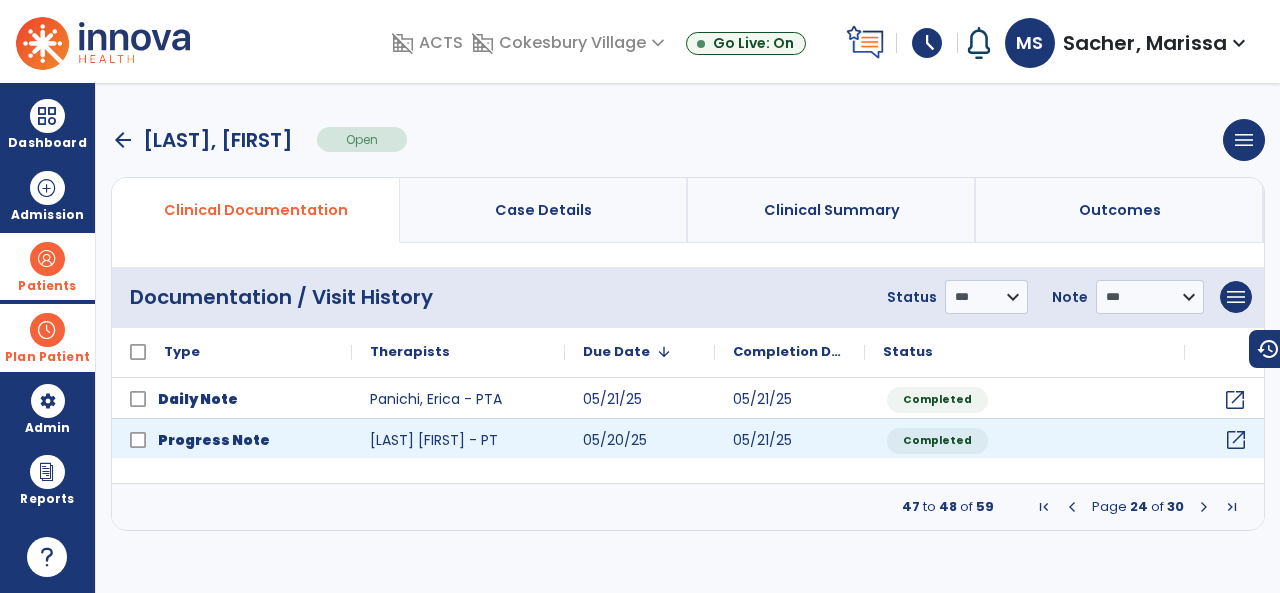 click on "open_in_new" 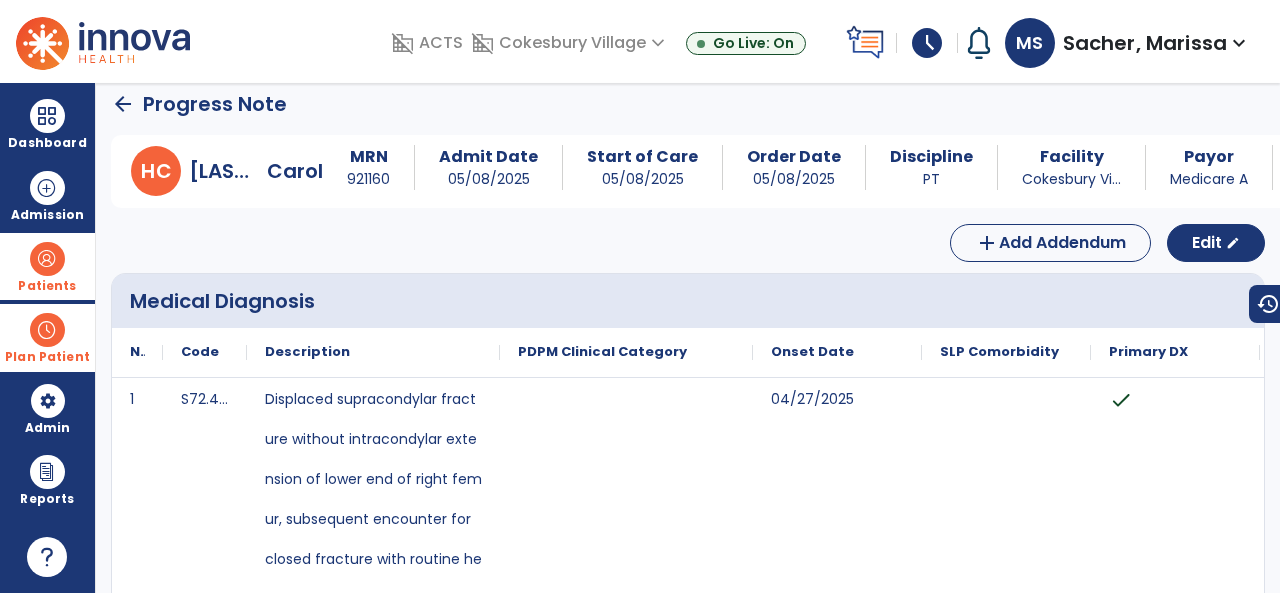 scroll, scrollTop: 0, scrollLeft: 0, axis: both 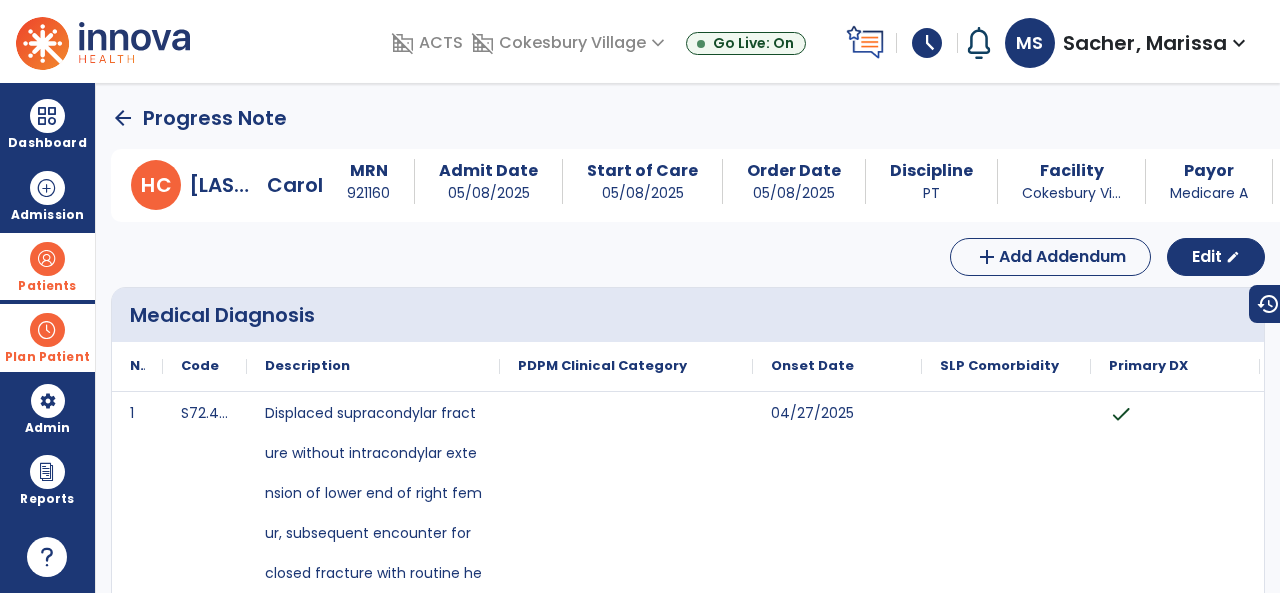 click on "arrow_back" 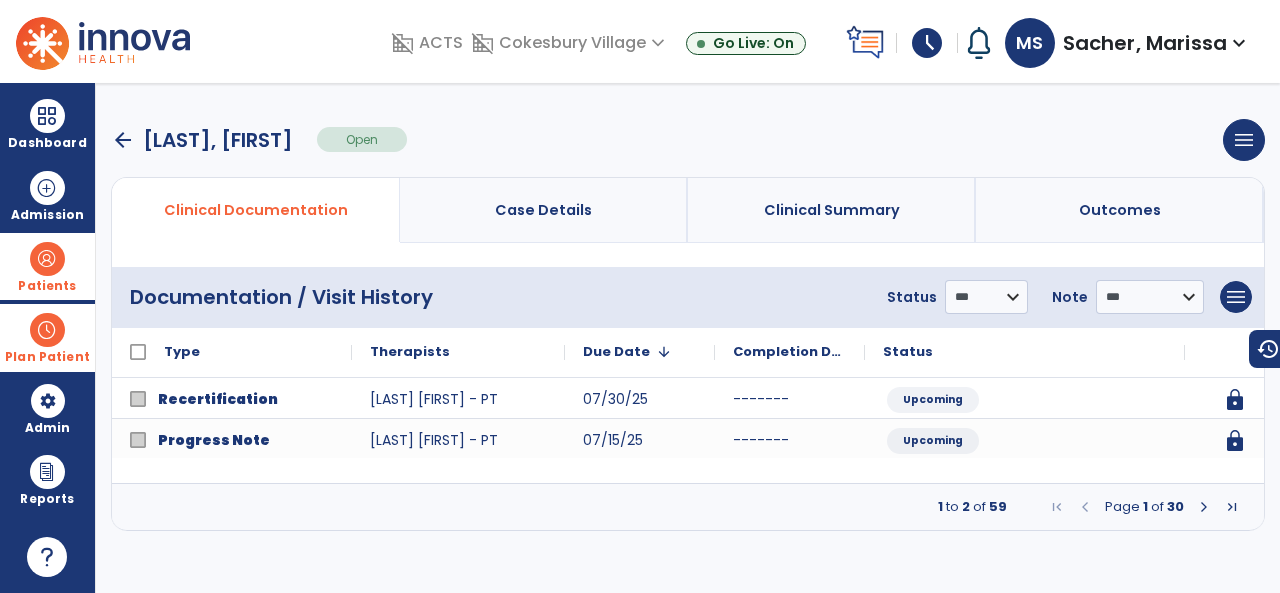 click on "arrow_back" at bounding box center (123, 140) 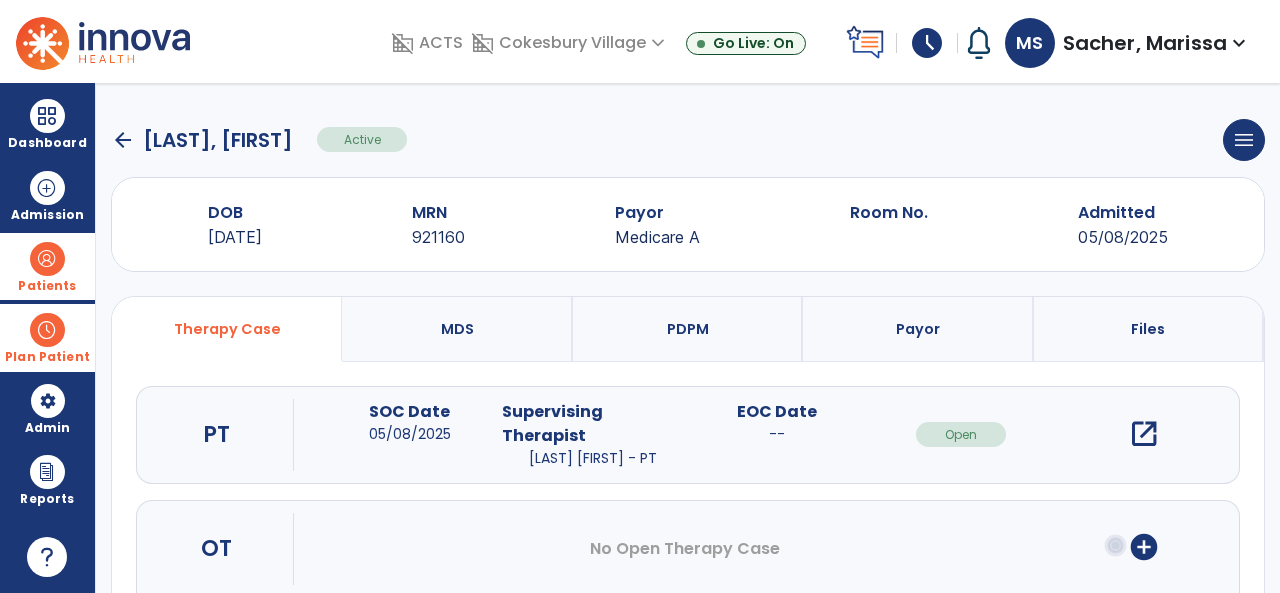 click on "open_in_new" at bounding box center [1144, 434] 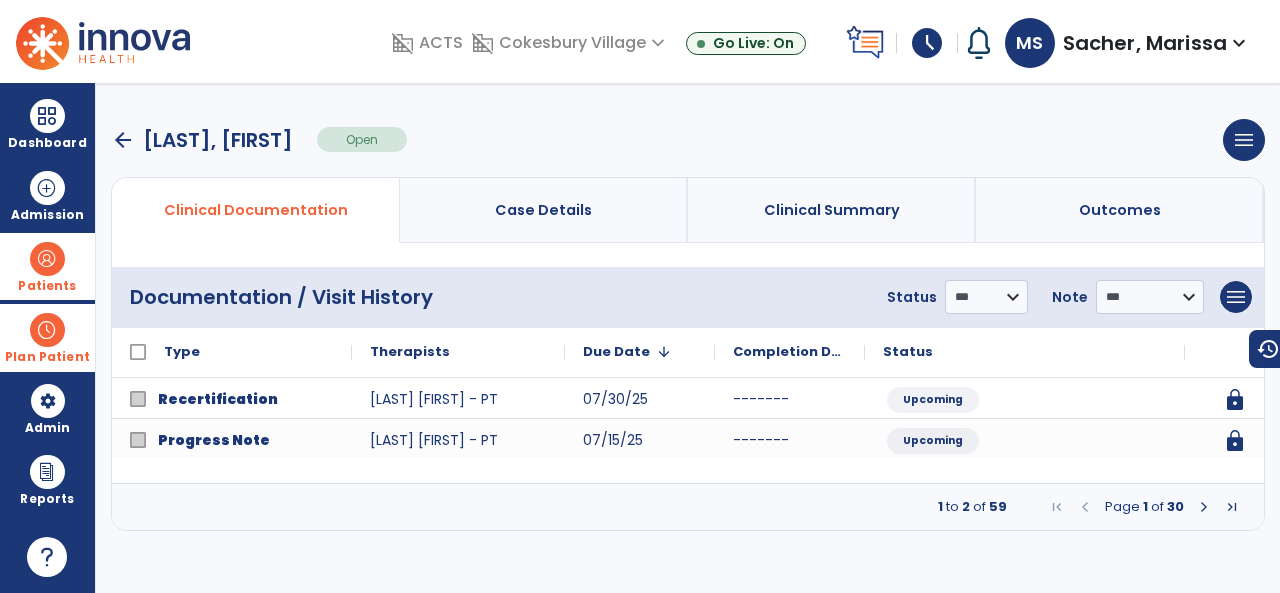 click at bounding box center [1204, 507] 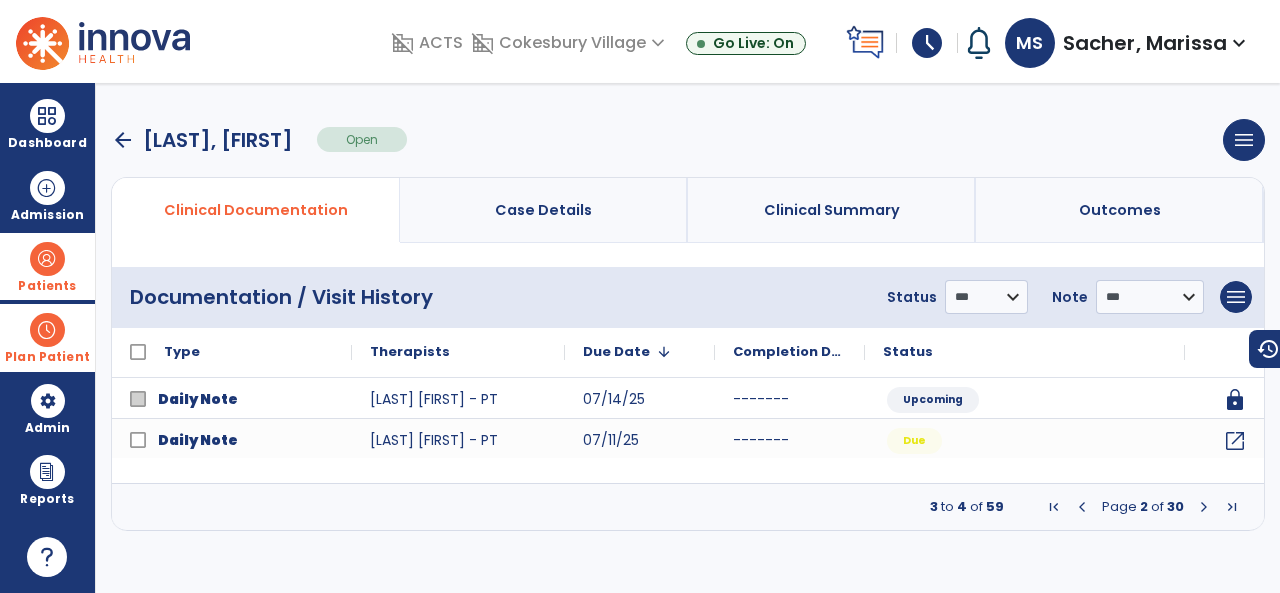 click at bounding box center [1204, 507] 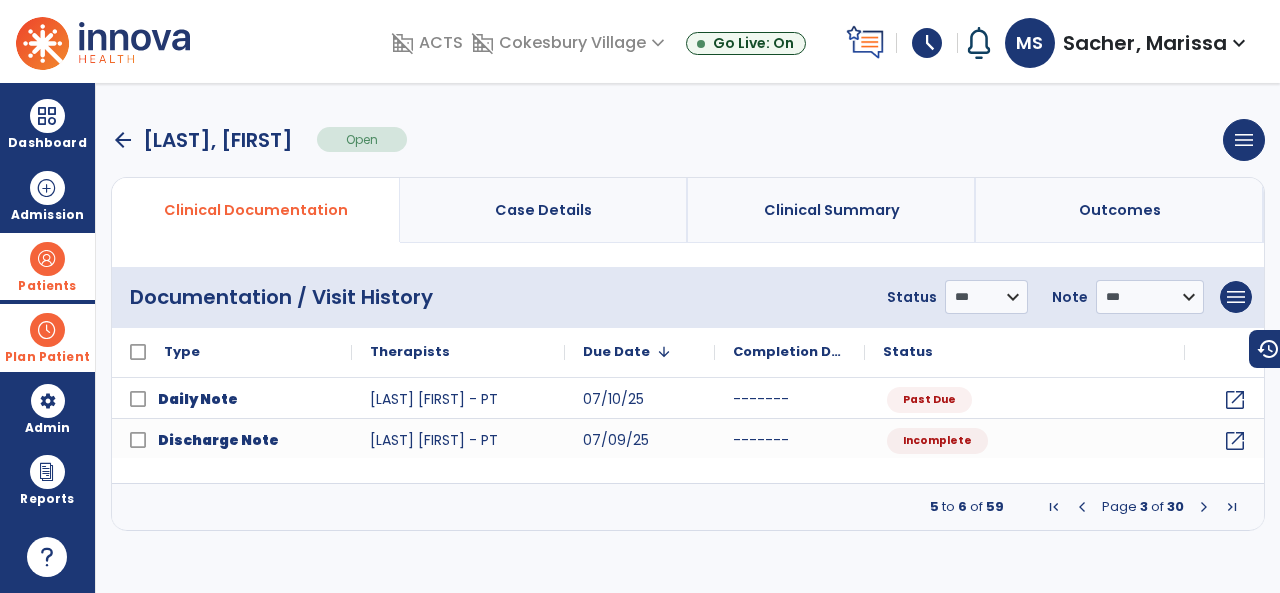 click at bounding box center (1204, 507) 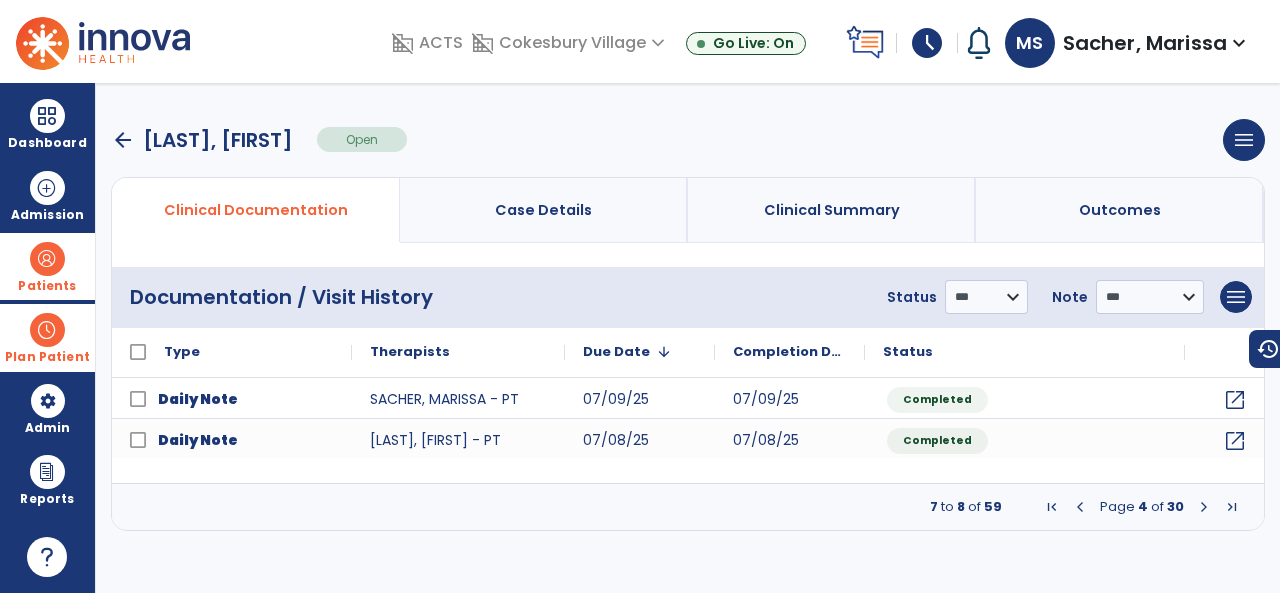 click on "Page
[AGE]
of
[AGE]" at bounding box center [1142, 507] 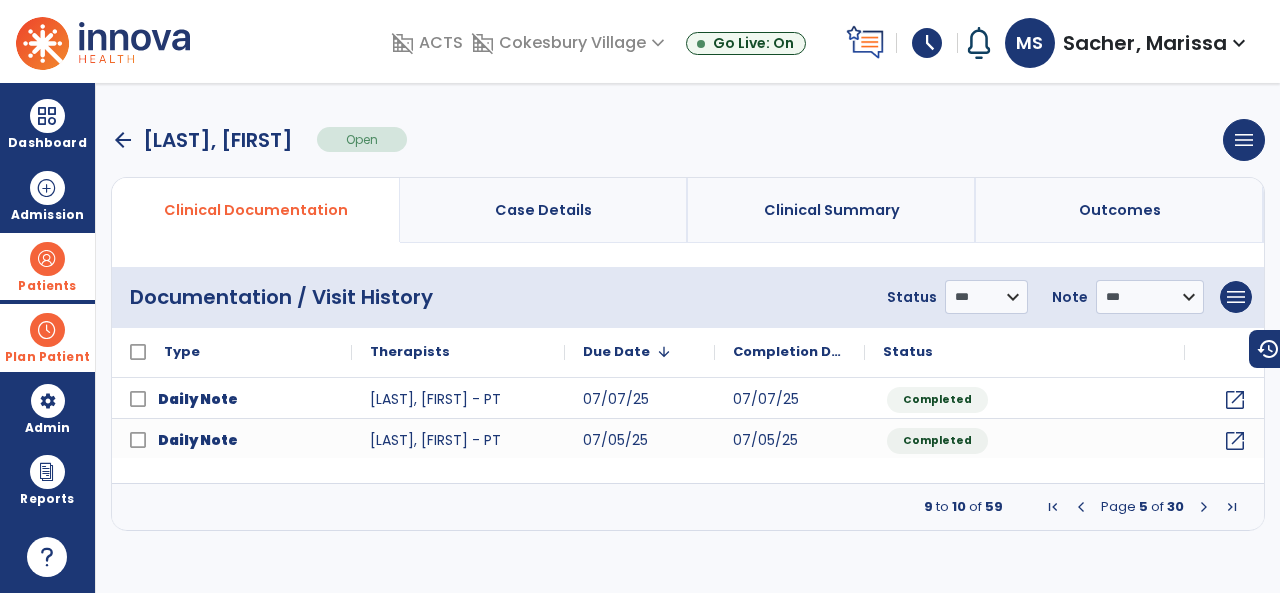 click at bounding box center (1204, 507) 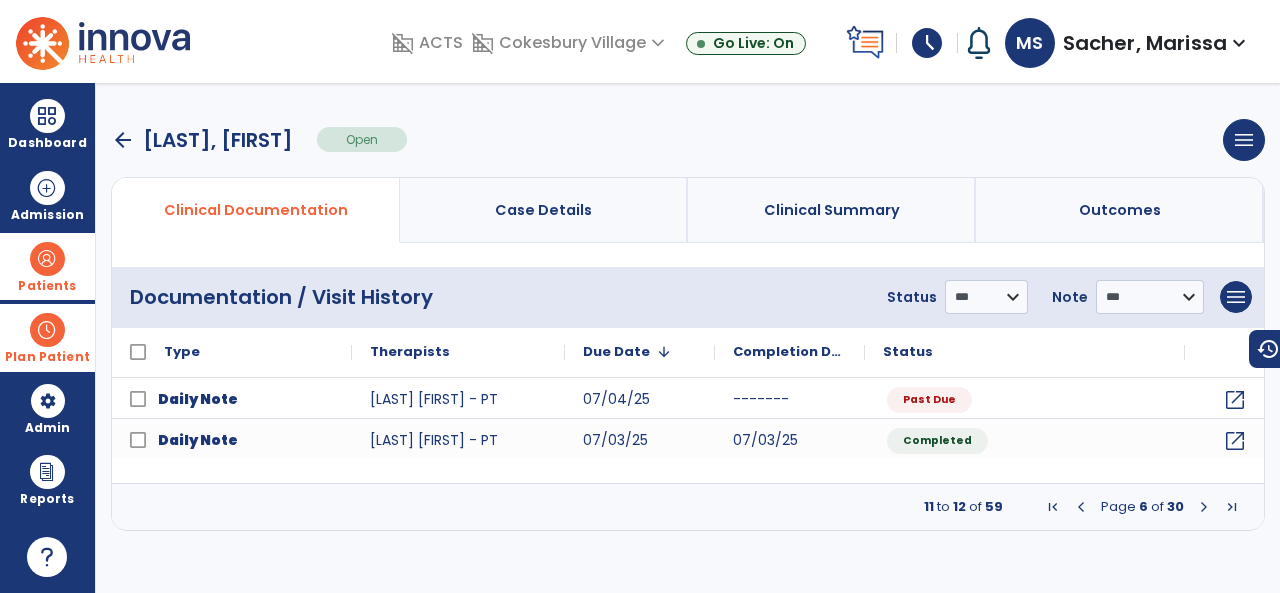 click at bounding box center [1204, 507] 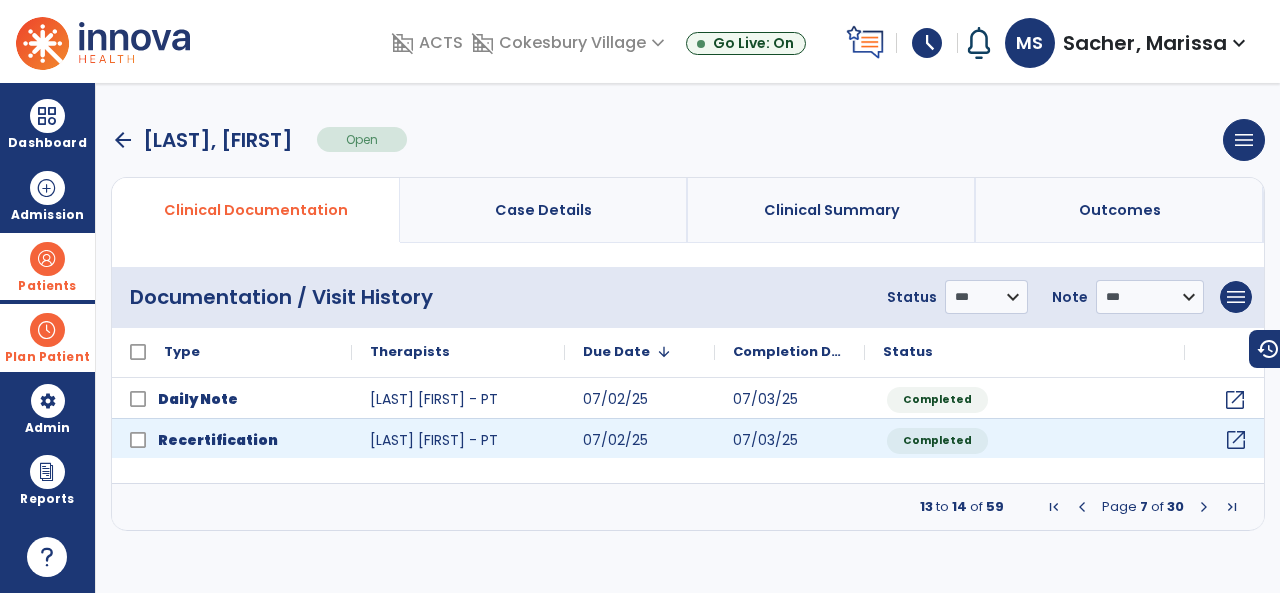 click on "open_in_new" 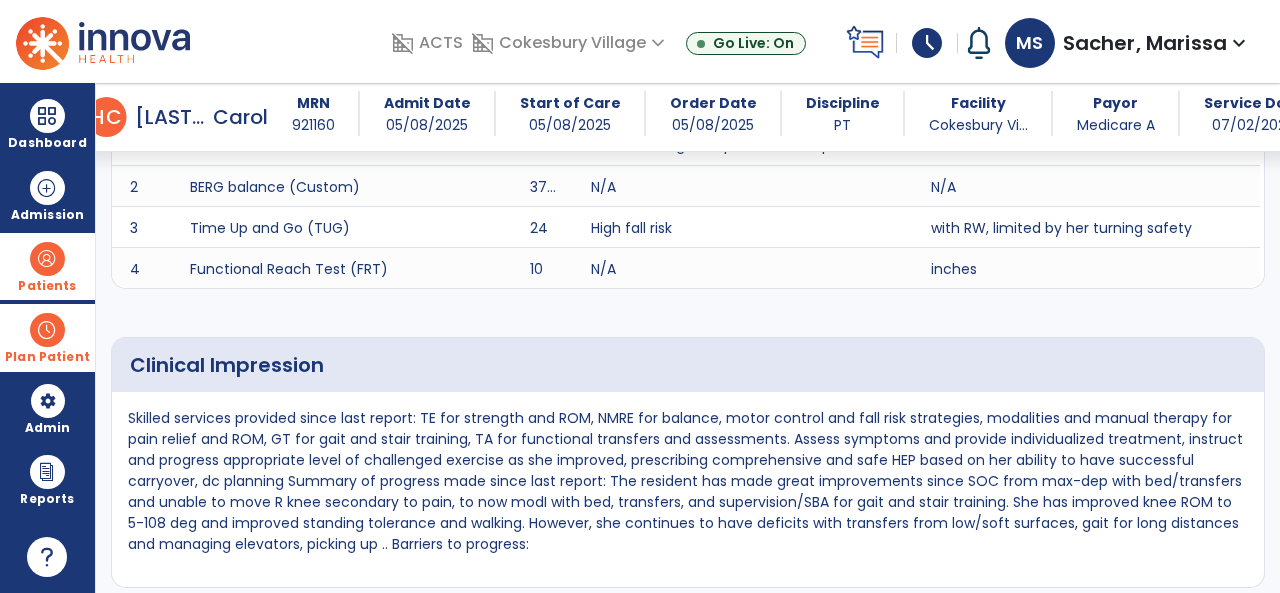 scroll, scrollTop: 2200, scrollLeft: 0, axis: vertical 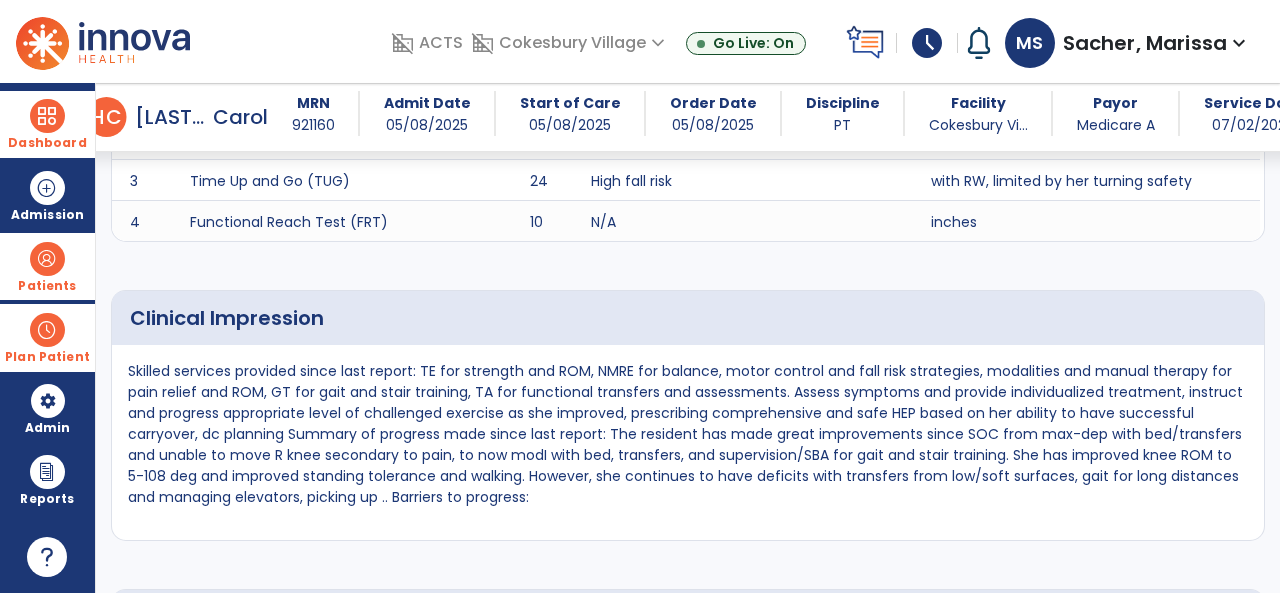 click at bounding box center (47, 116) 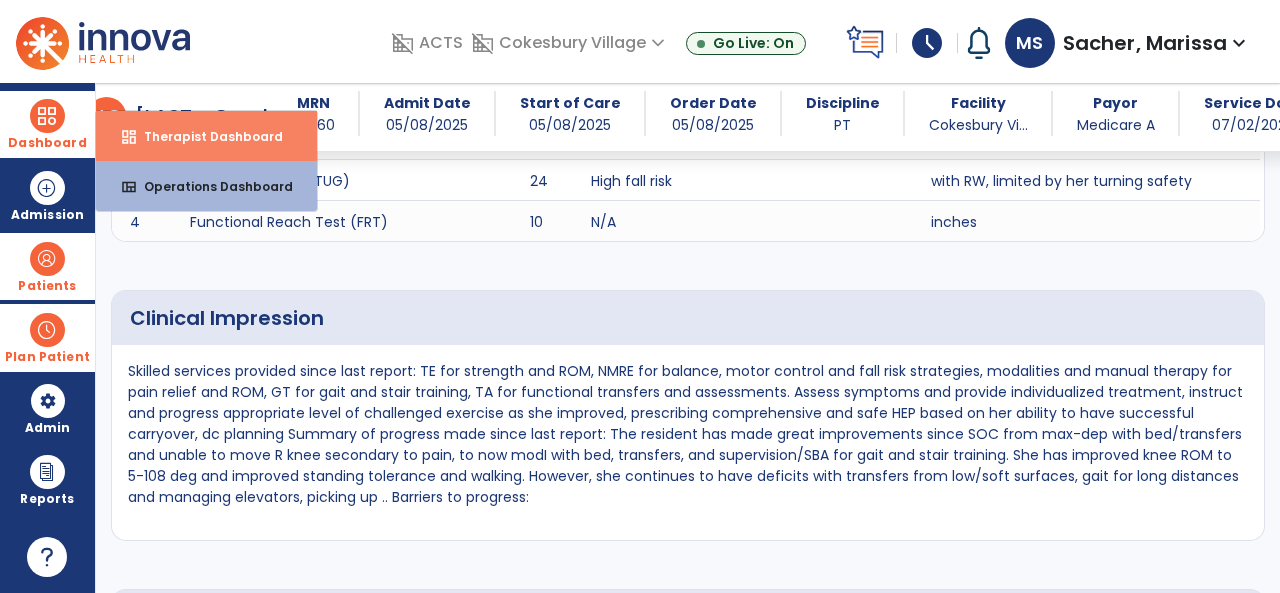 click on "Therapist Dashboard" at bounding box center (205, 136) 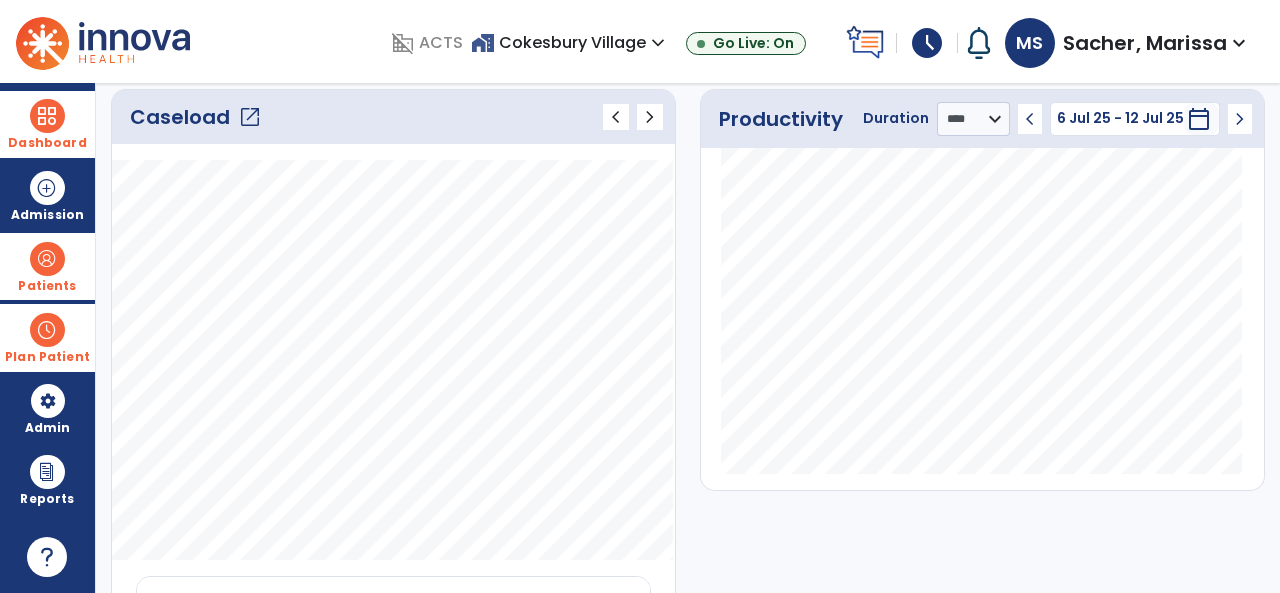 scroll, scrollTop: 0, scrollLeft: 0, axis: both 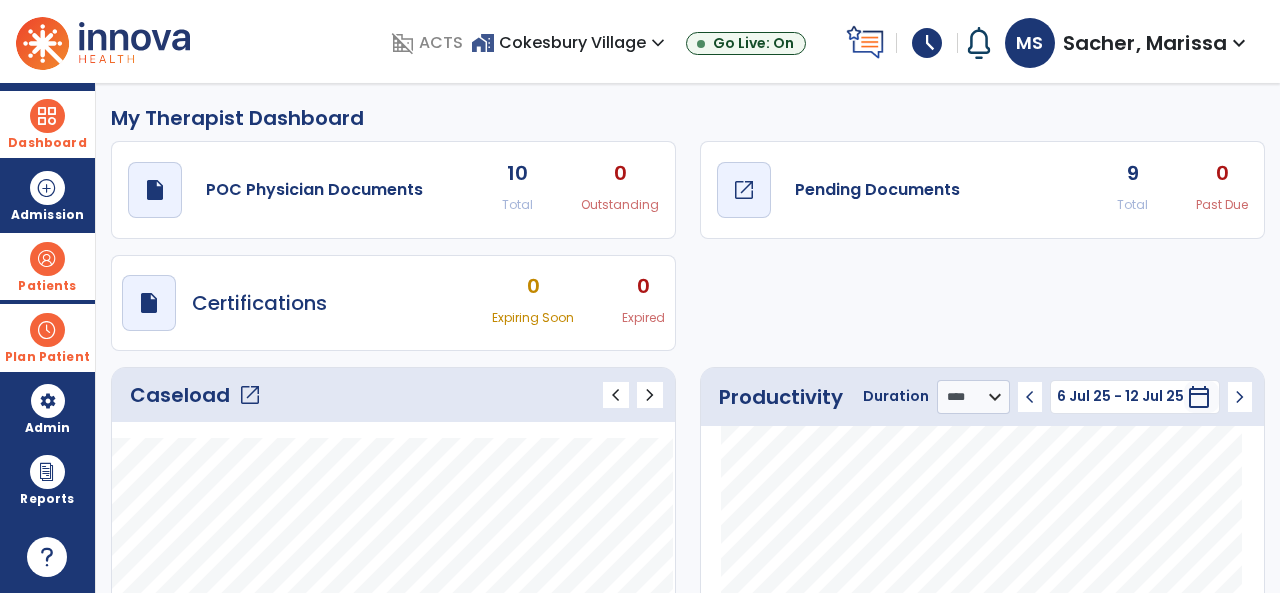 click on "Pending Documents" 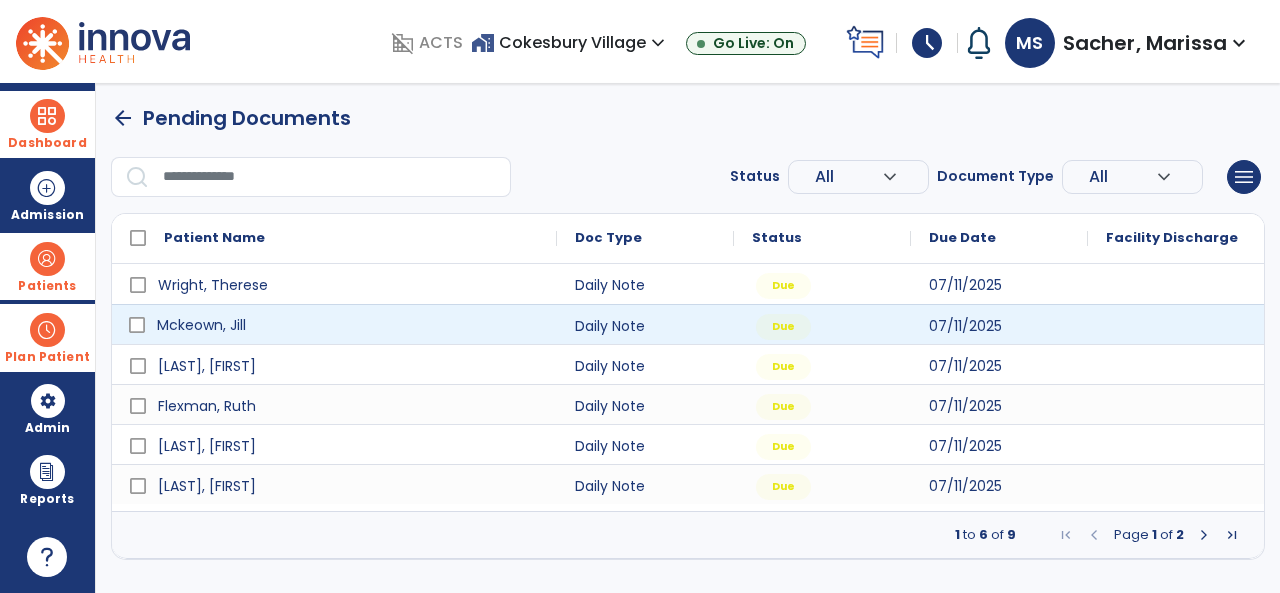 click on "Mckeown, Jill" at bounding box center [201, 325] 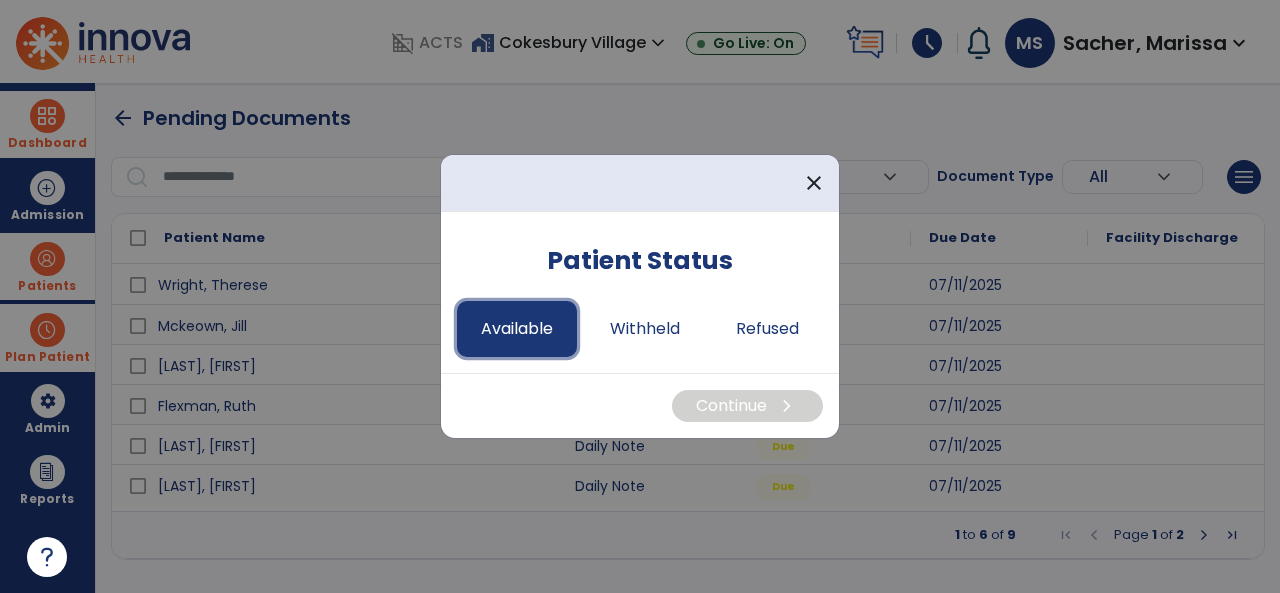 click on "Available" at bounding box center [517, 329] 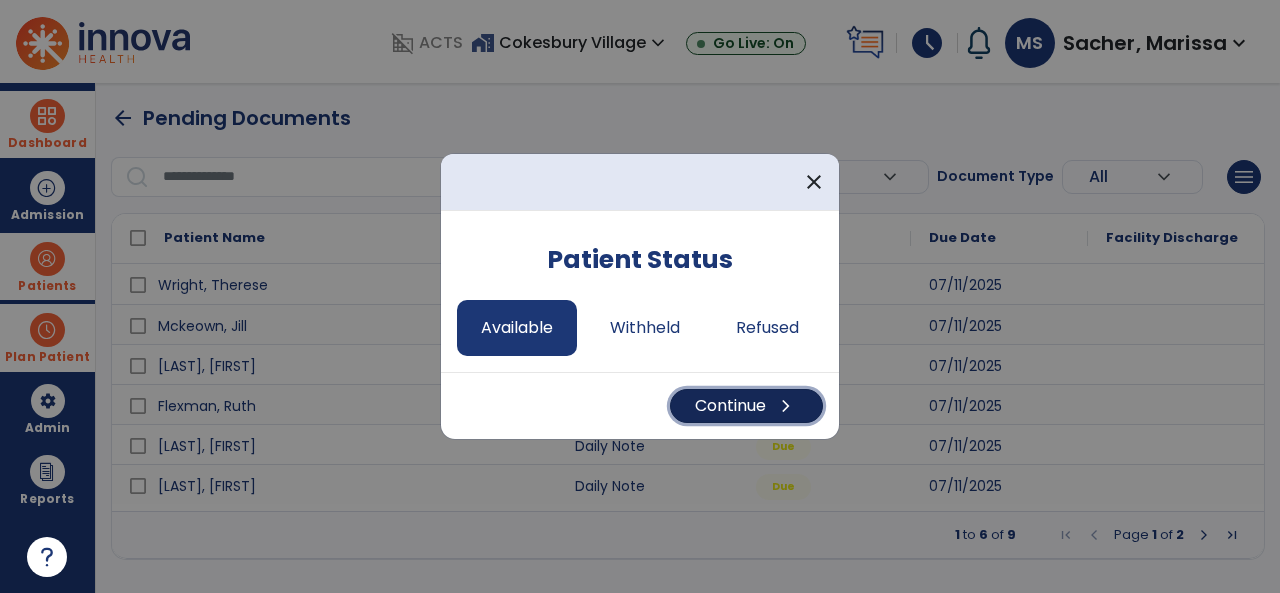 click on "Continue   chevron_right" at bounding box center (746, 406) 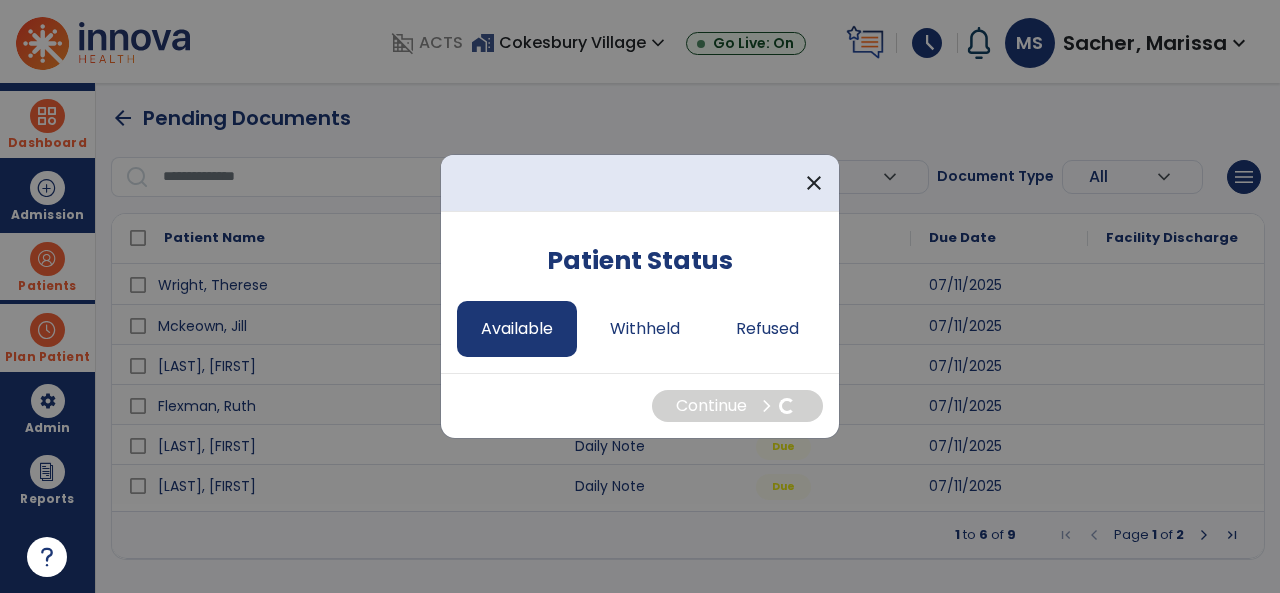 select on "*" 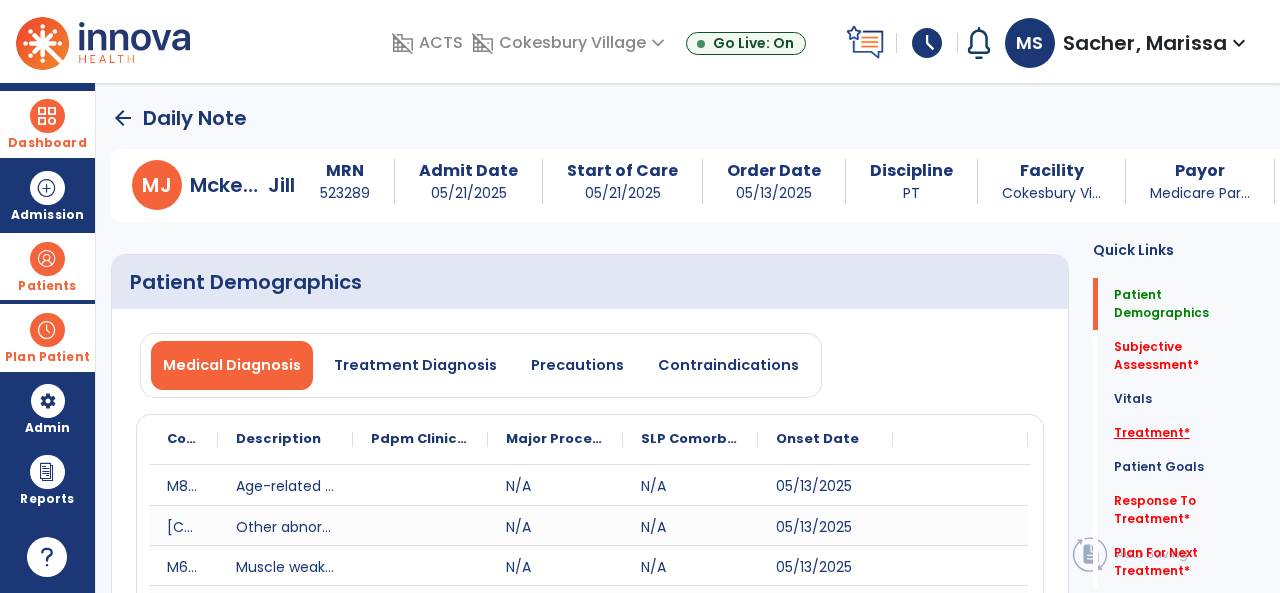 click on "Treatment   *" 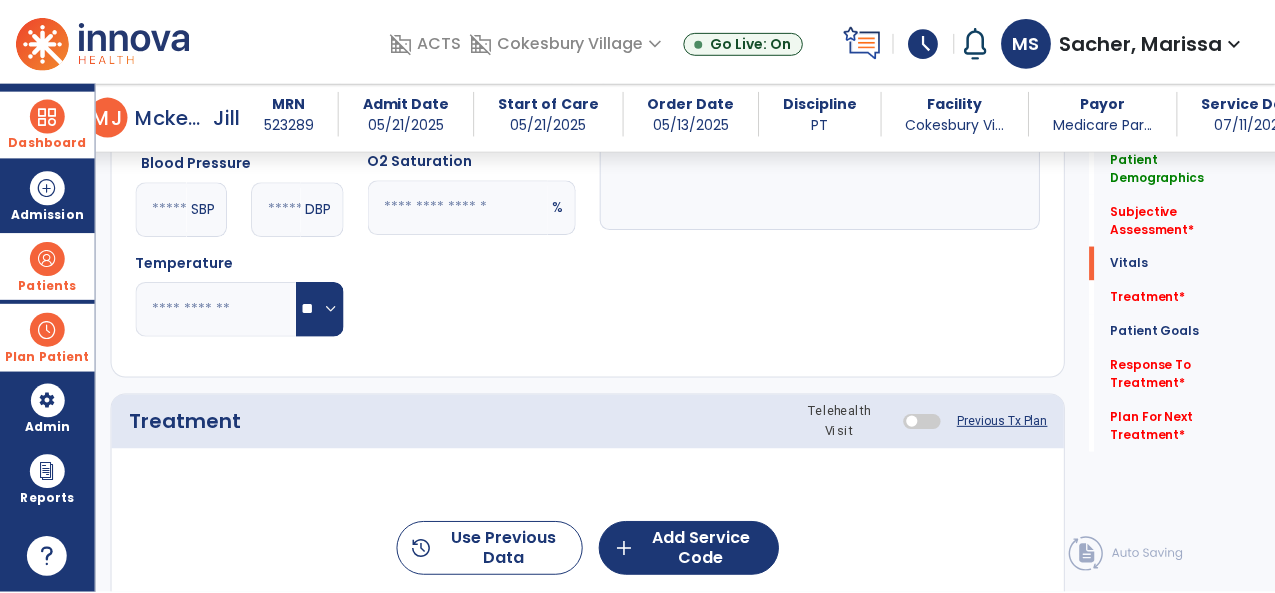 scroll, scrollTop: 1175, scrollLeft: 0, axis: vertical 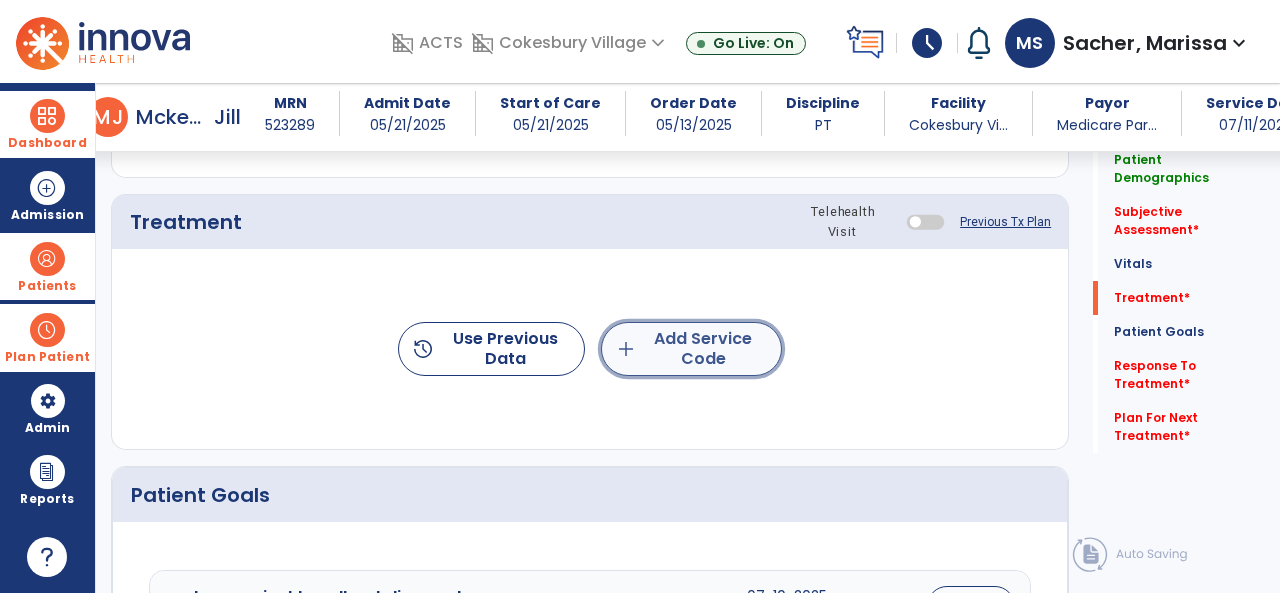 click on "add  Add Service Code" 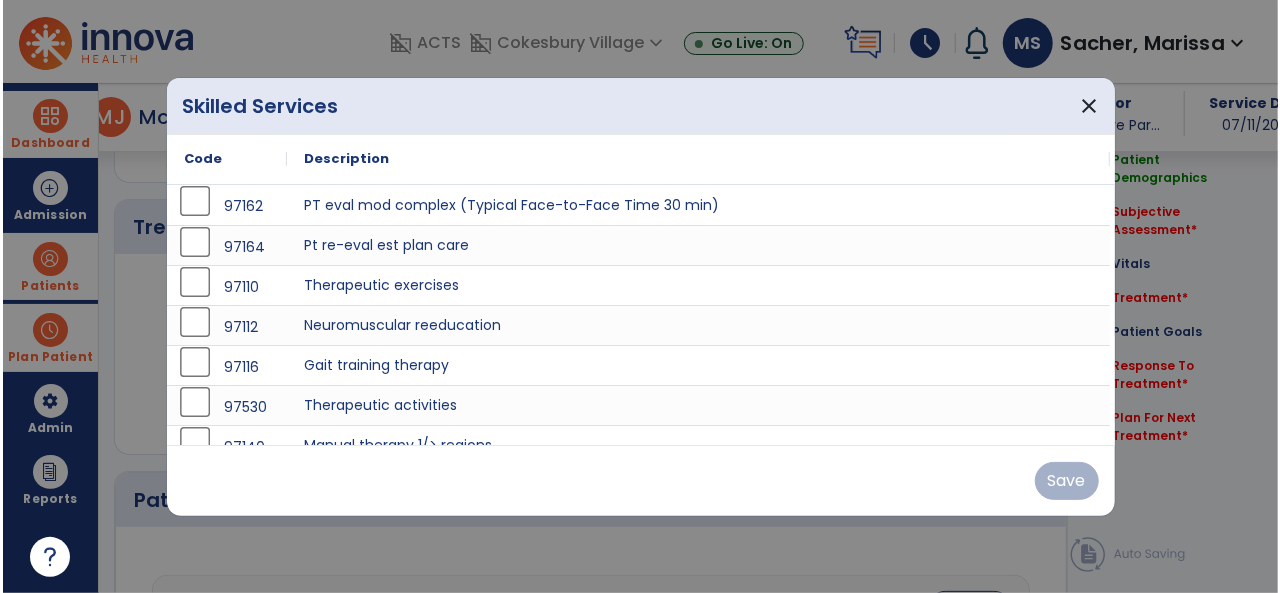scroll, scrollTop: 1175, scrollLeft: 0, axis: vertical 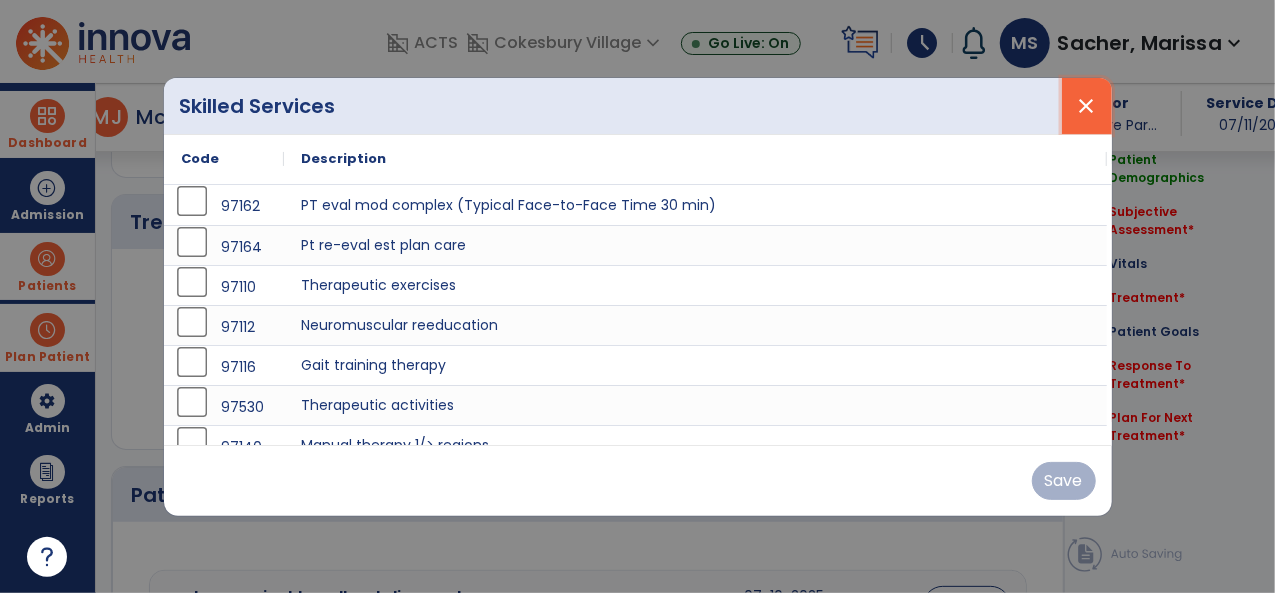 click on "close" at bounding box center [1087, 106] 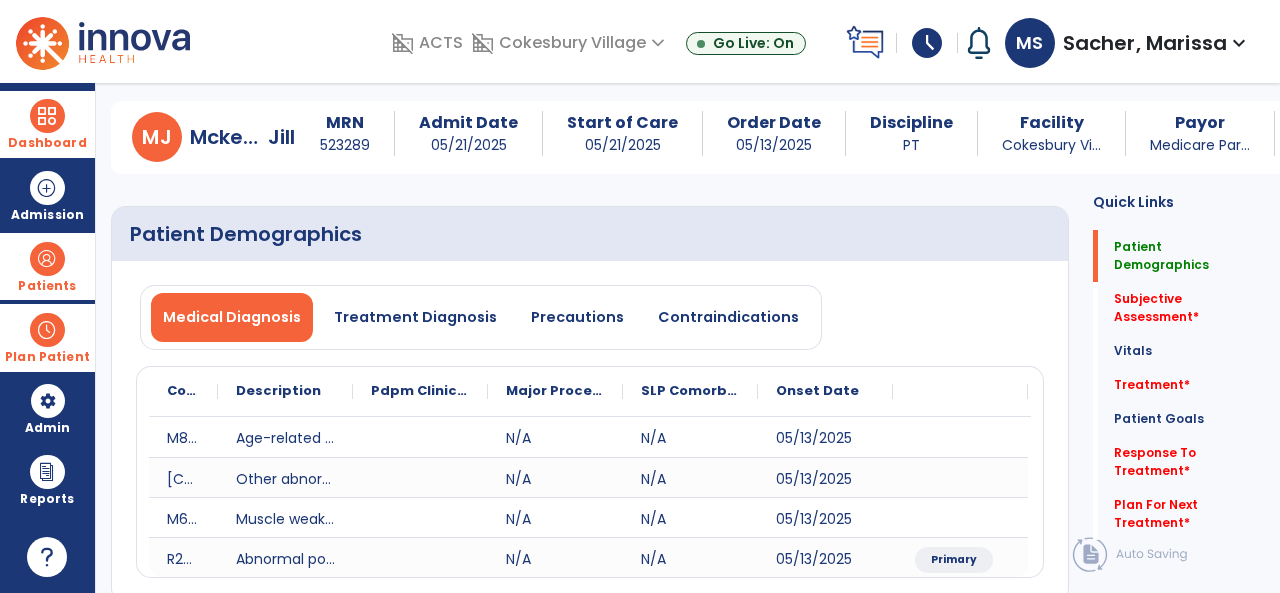 scroll, scrollTop: 0, scrollLeft: 0, axis: both 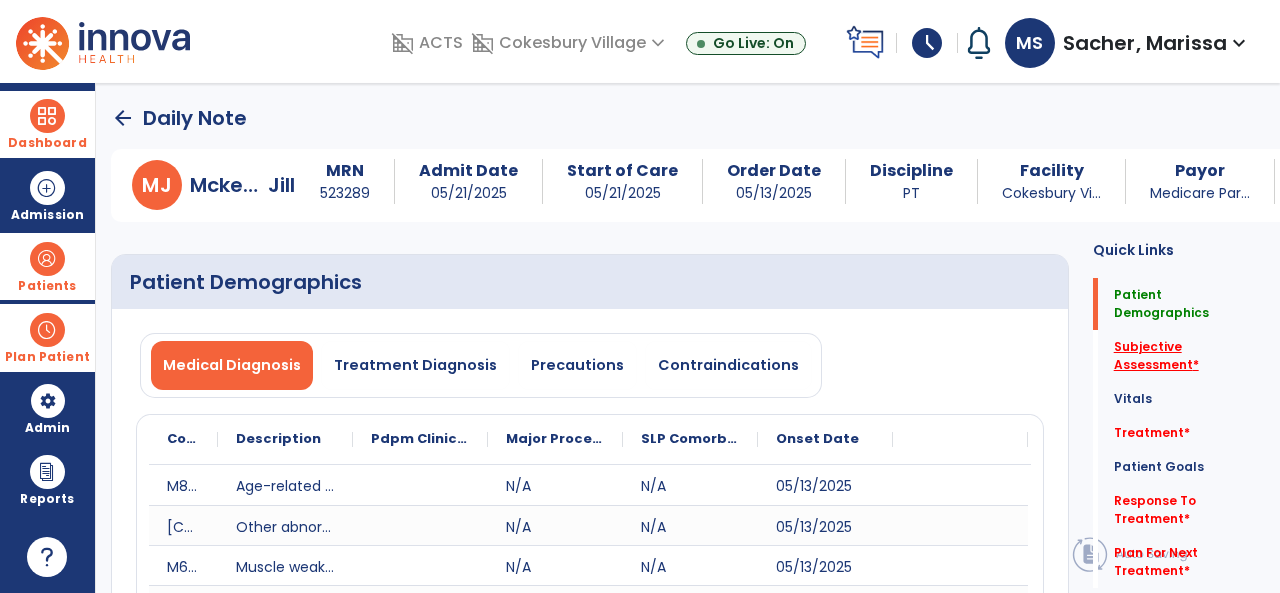 click on "Subjective Assessment   *" 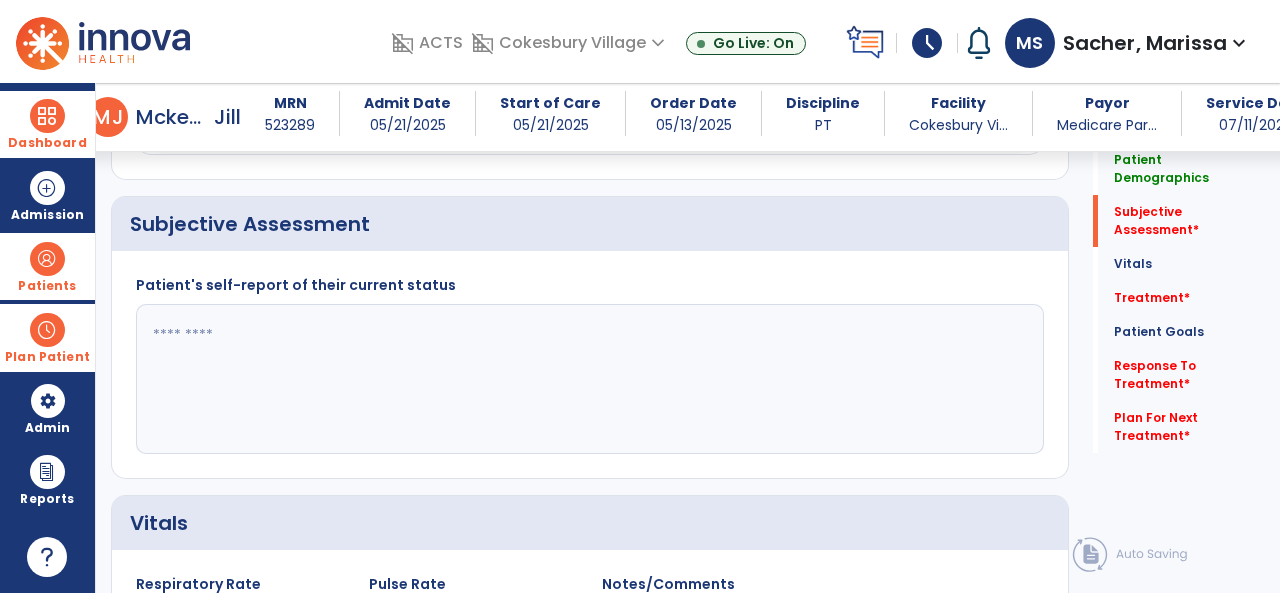 scroll, scrollTop: 468, scrollLeft: 0, axis: vertical 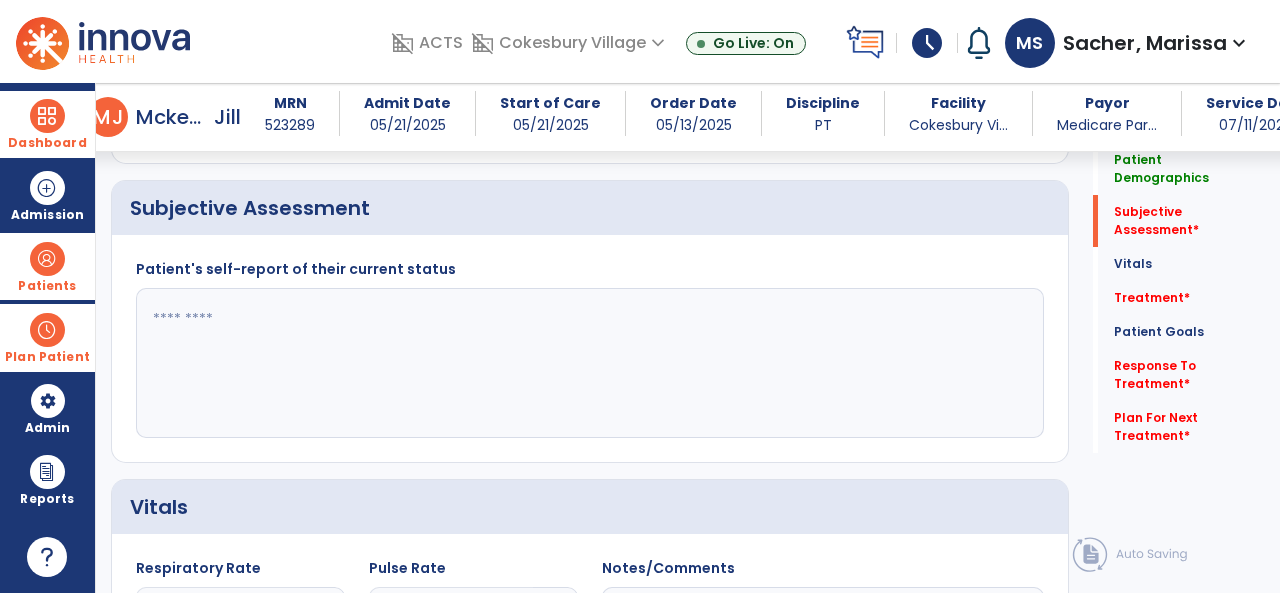 click 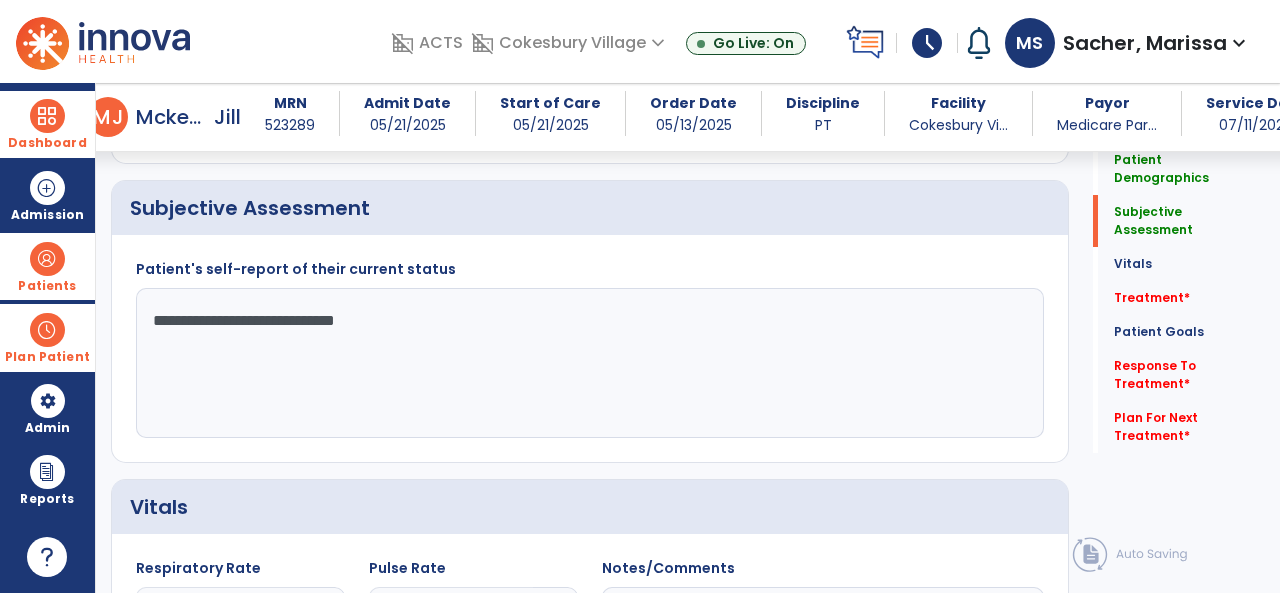 type on "**********" 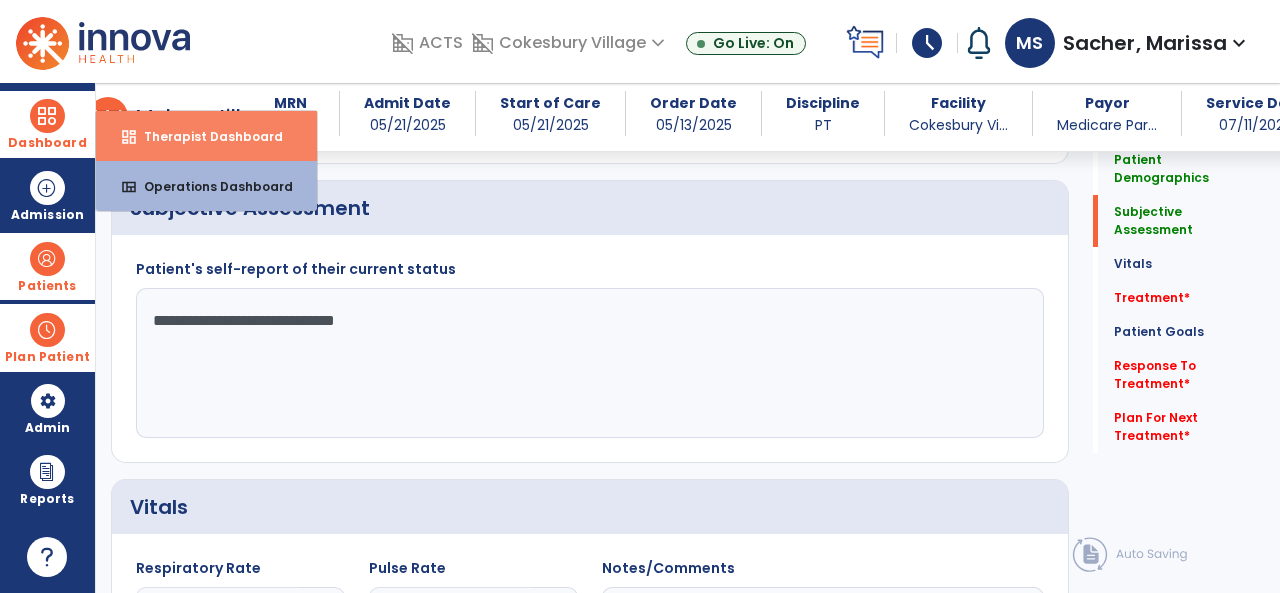click on "dashboard  Therapist Dashboard" at bounding box center [206, 136] 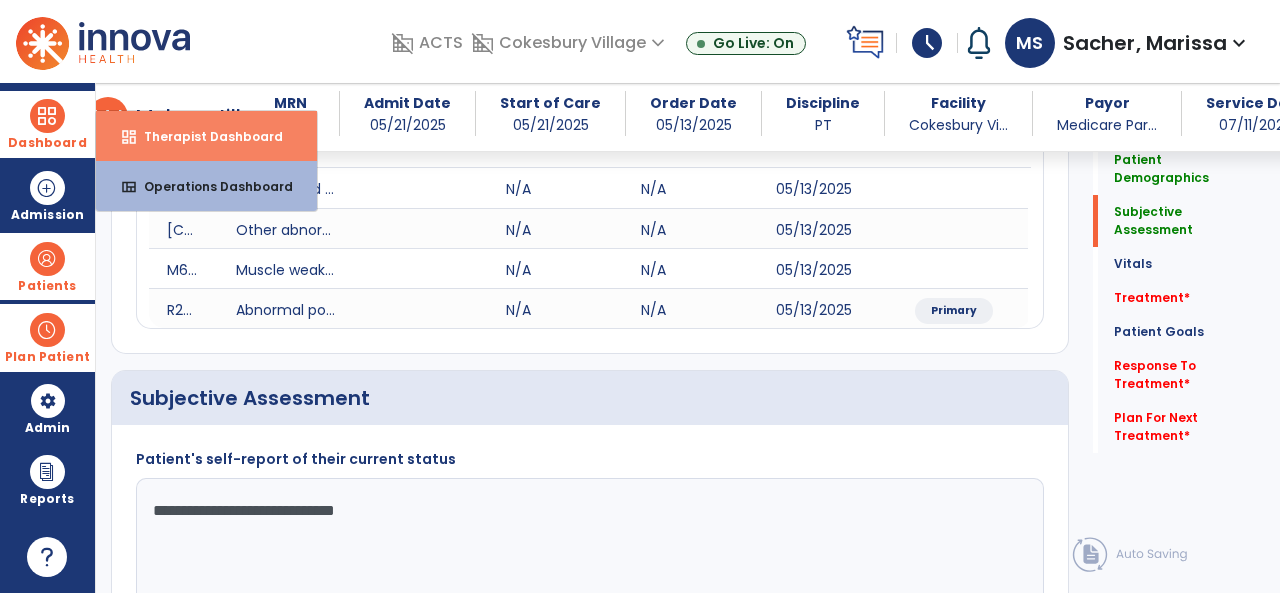 select on "****" 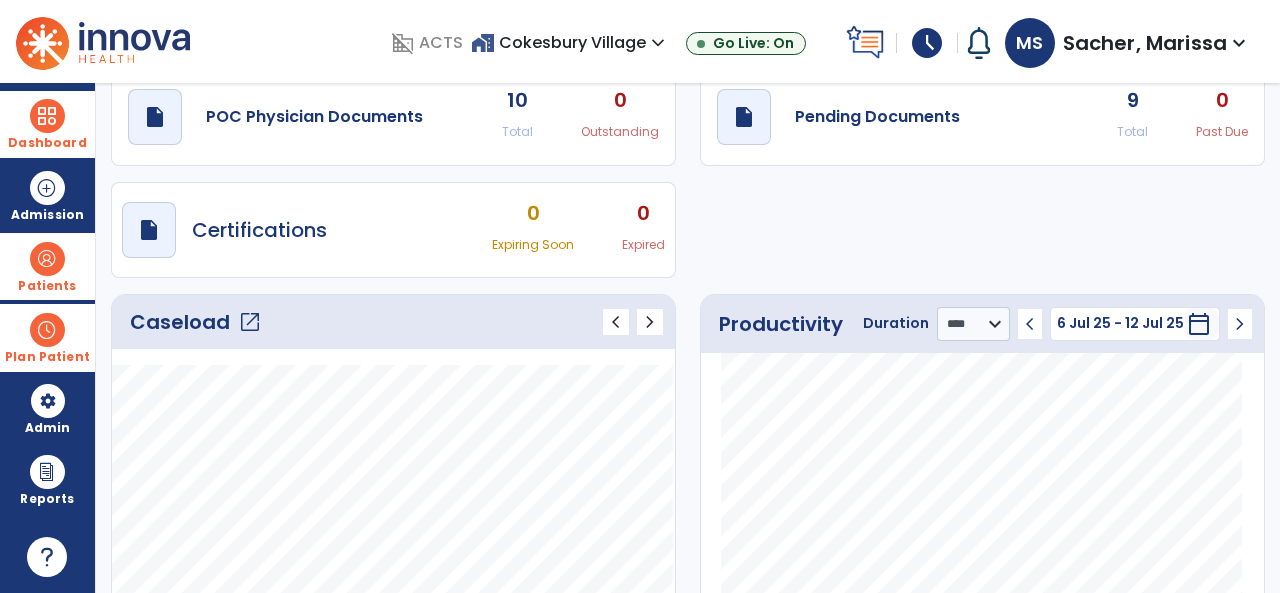 scroll, scrollTop: 0, scrollLeft: 0, axis: both 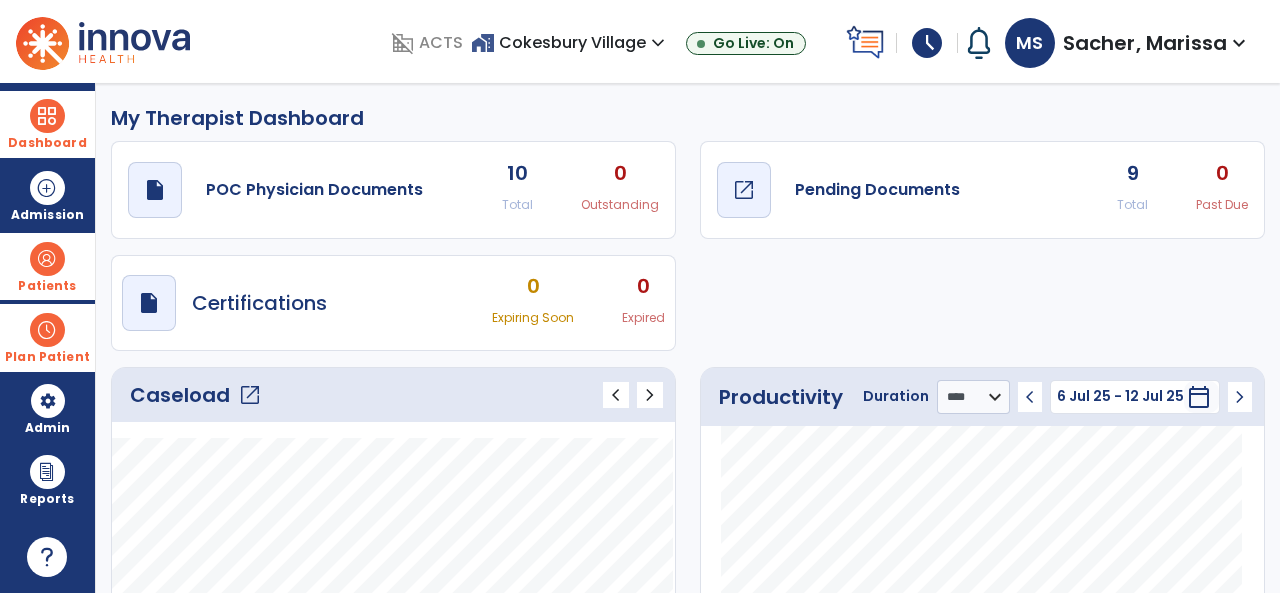 click on "Pending Documents" 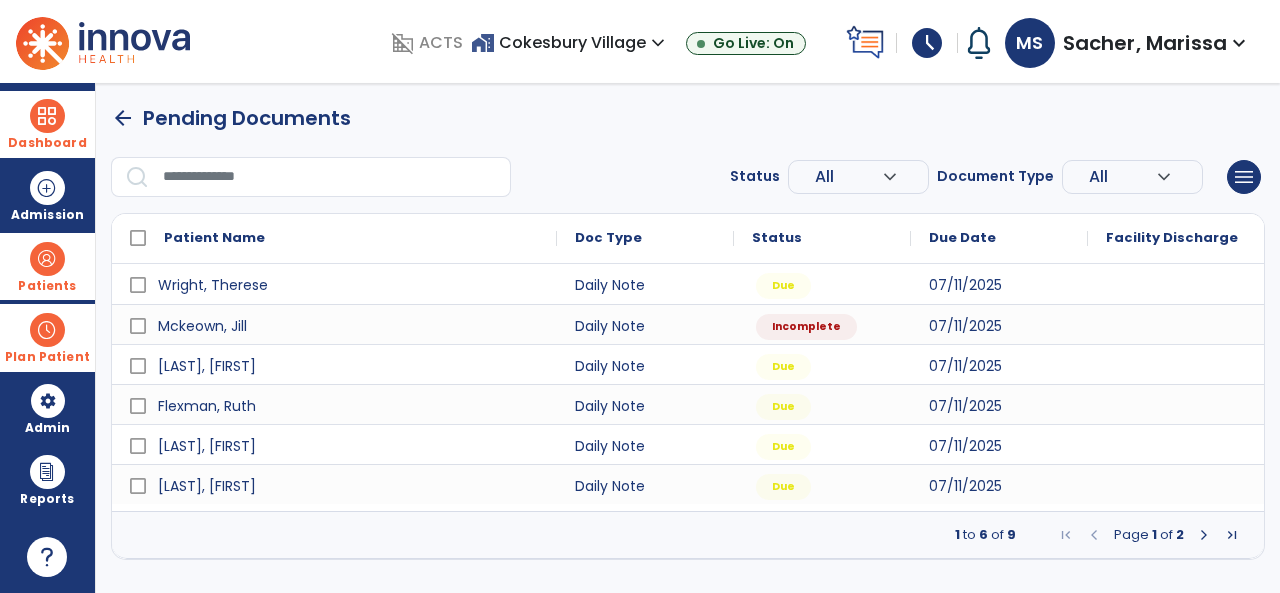 click at bounding box center [330, 177] 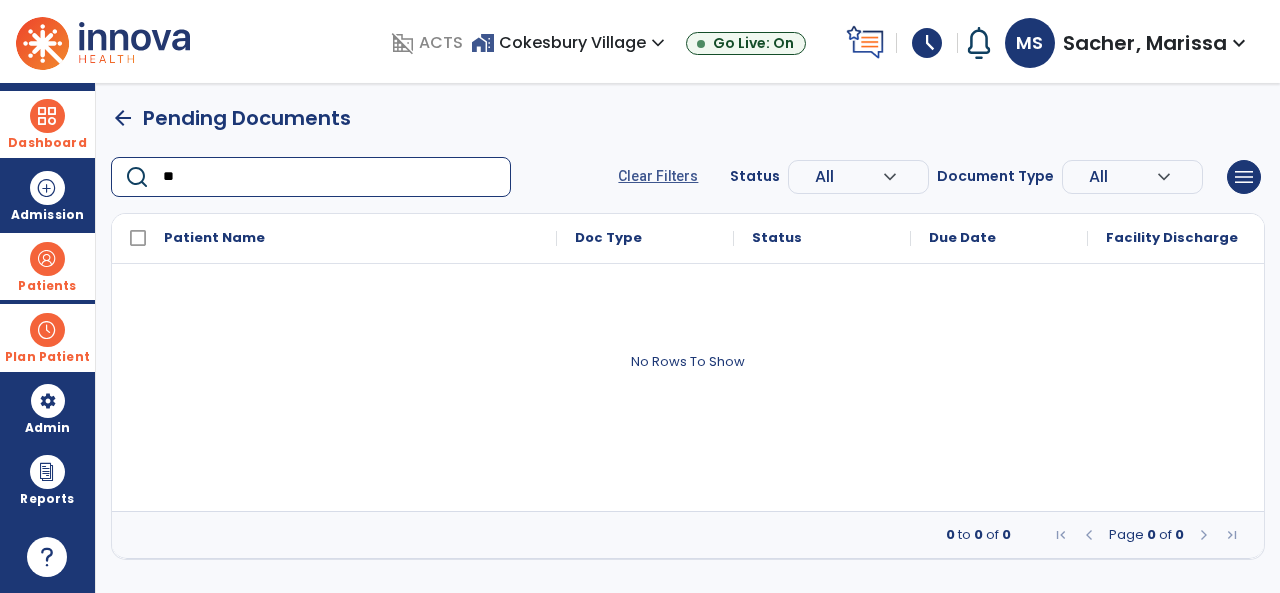 type on "*" 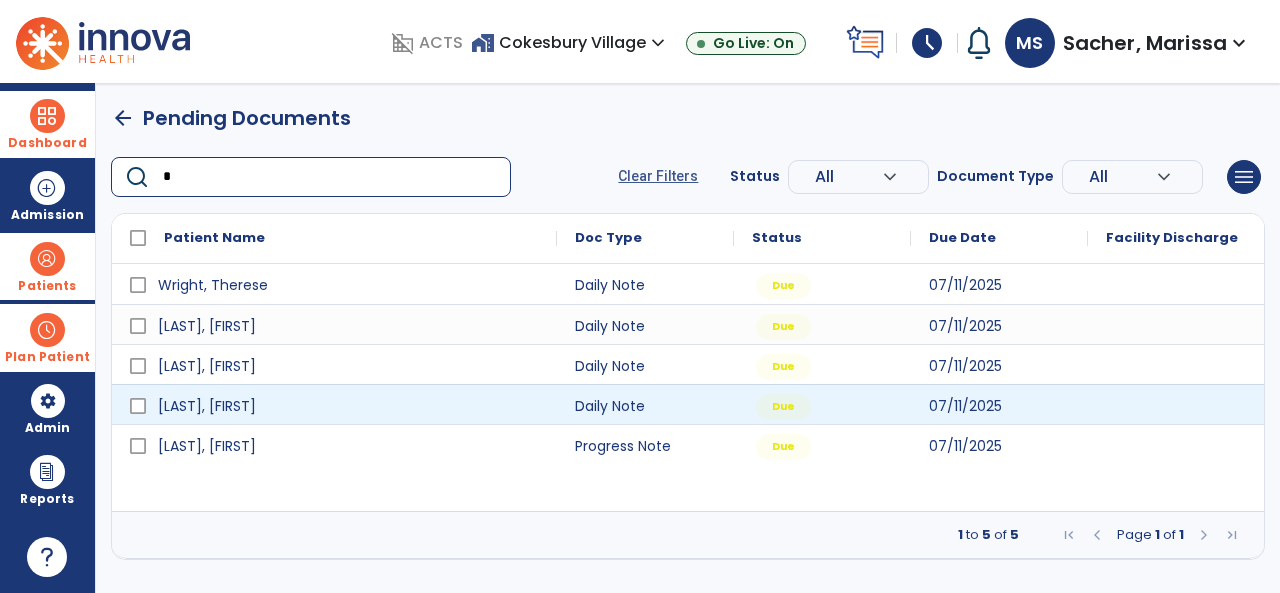type on "*" 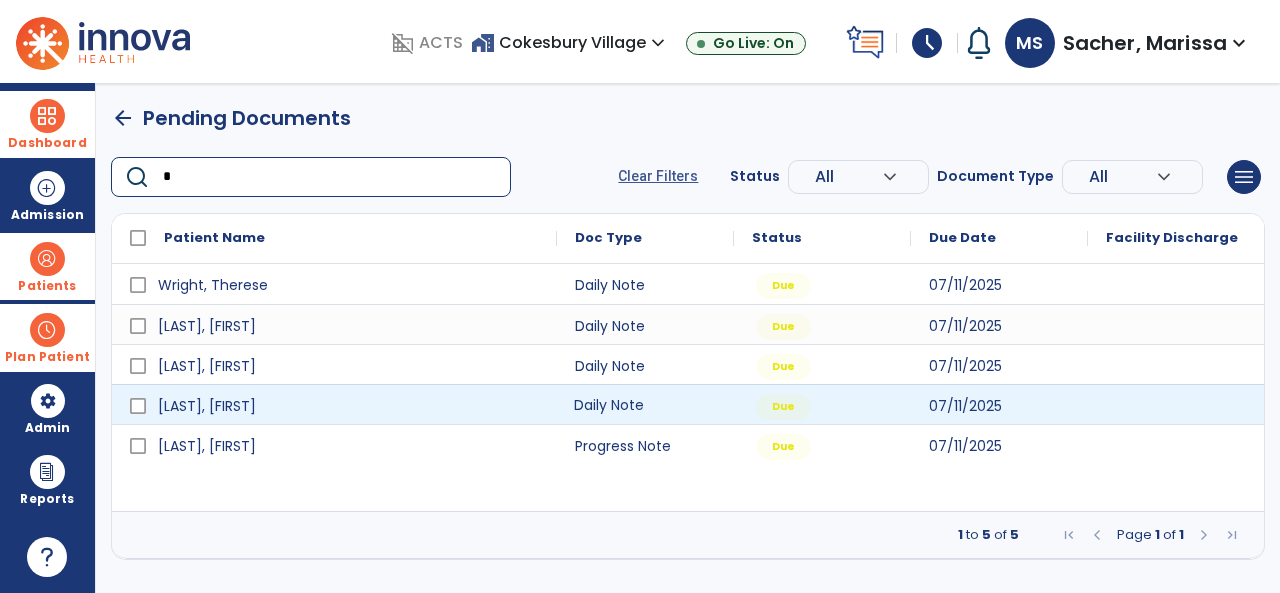 click on "Daily Note" at bounding box center (645, 404) 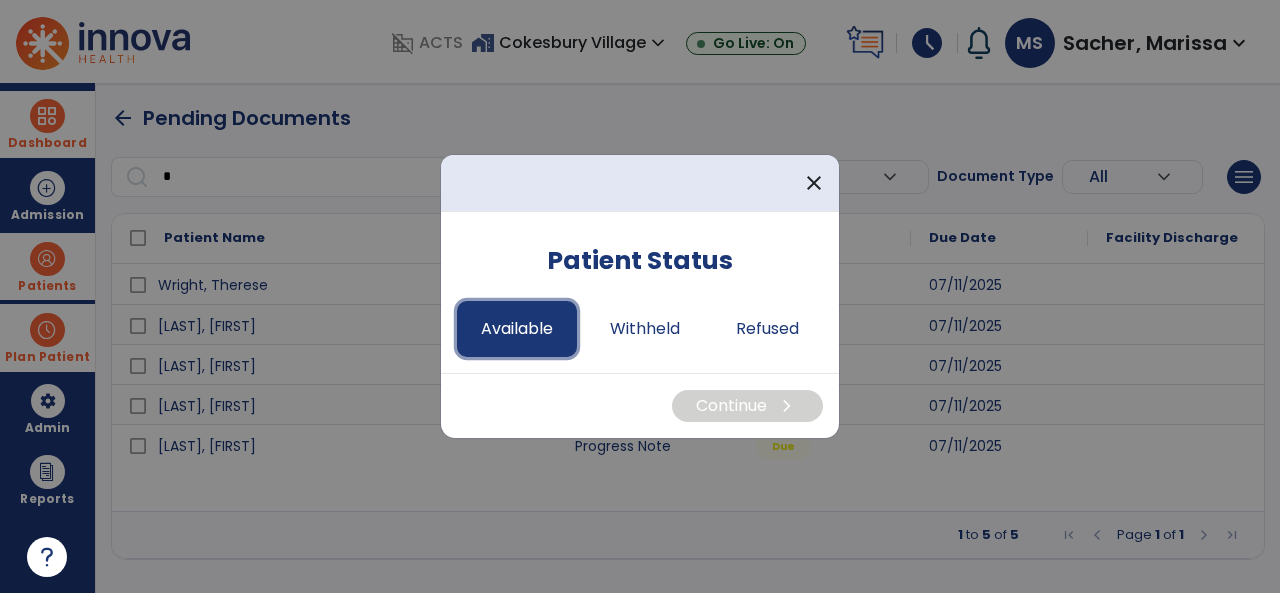 click on "Available" at bounding box center (517, 329) 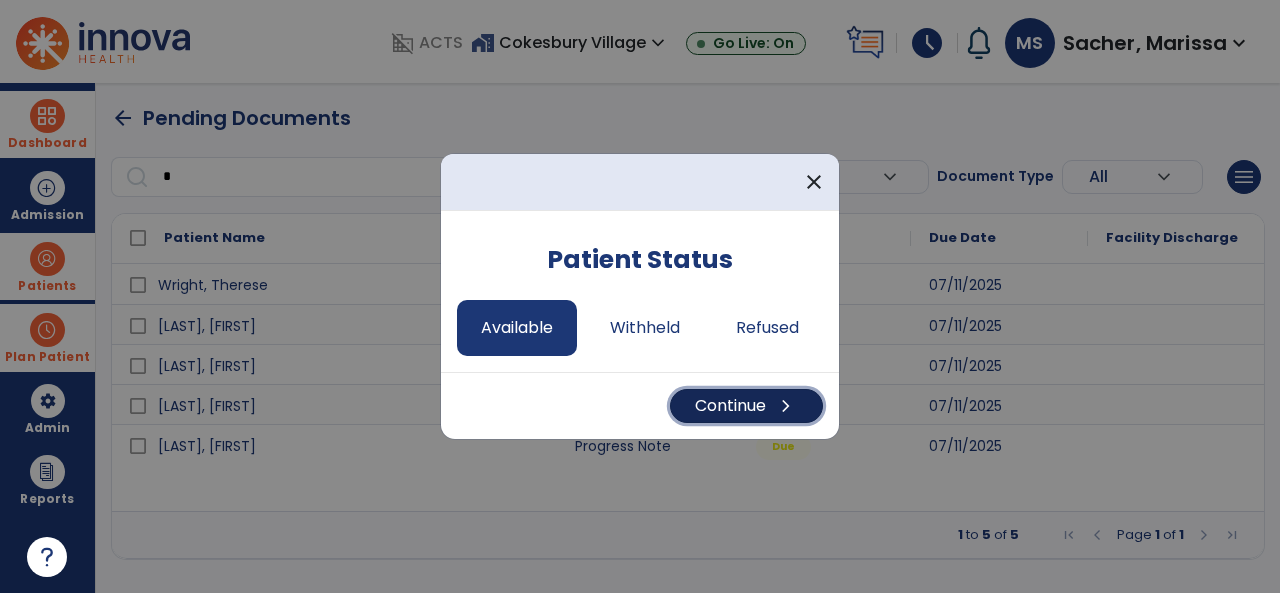 click on "Continue   chevron_right" at bounding box center (746, 406) 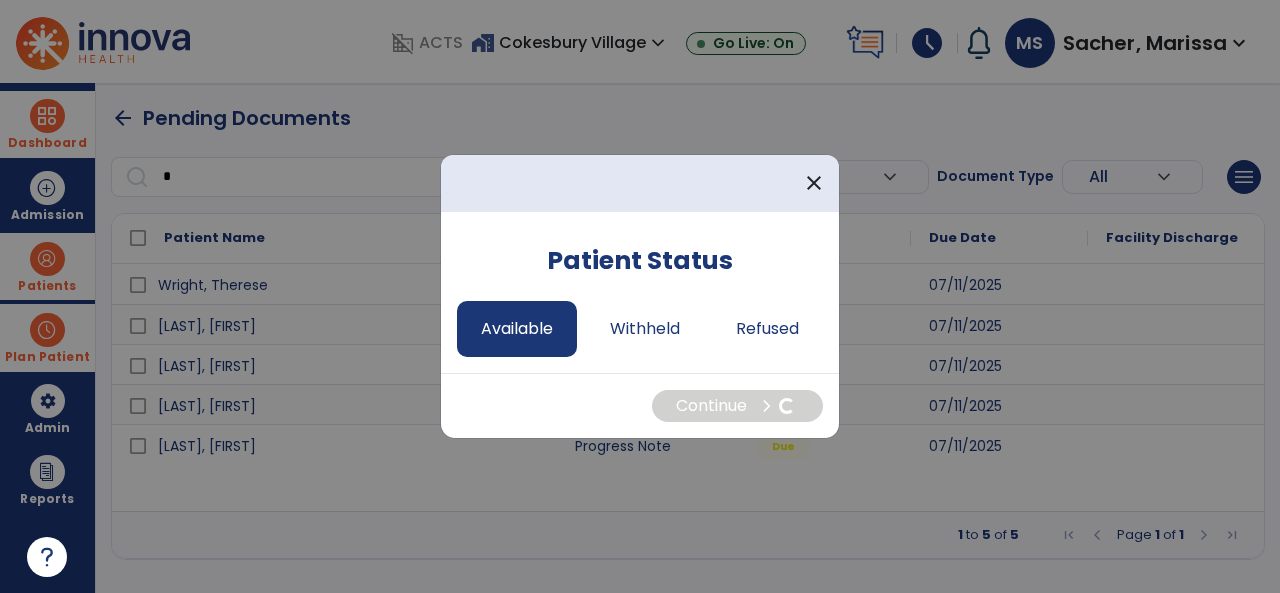 select on "*" 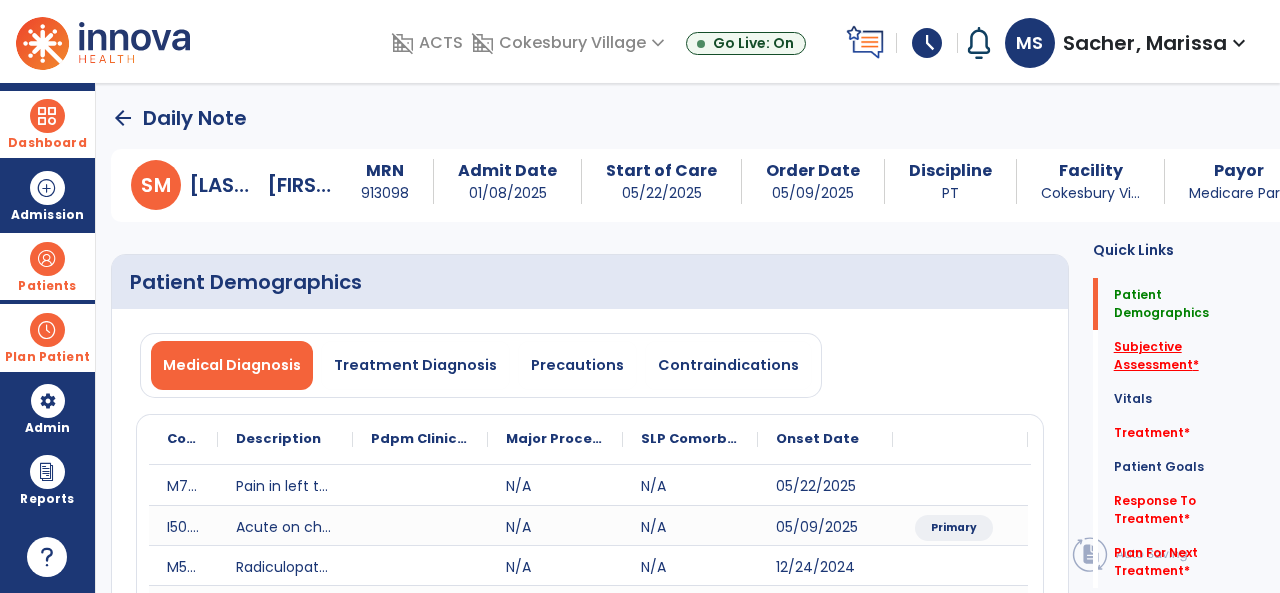 click on "Subjective Assessment   *" 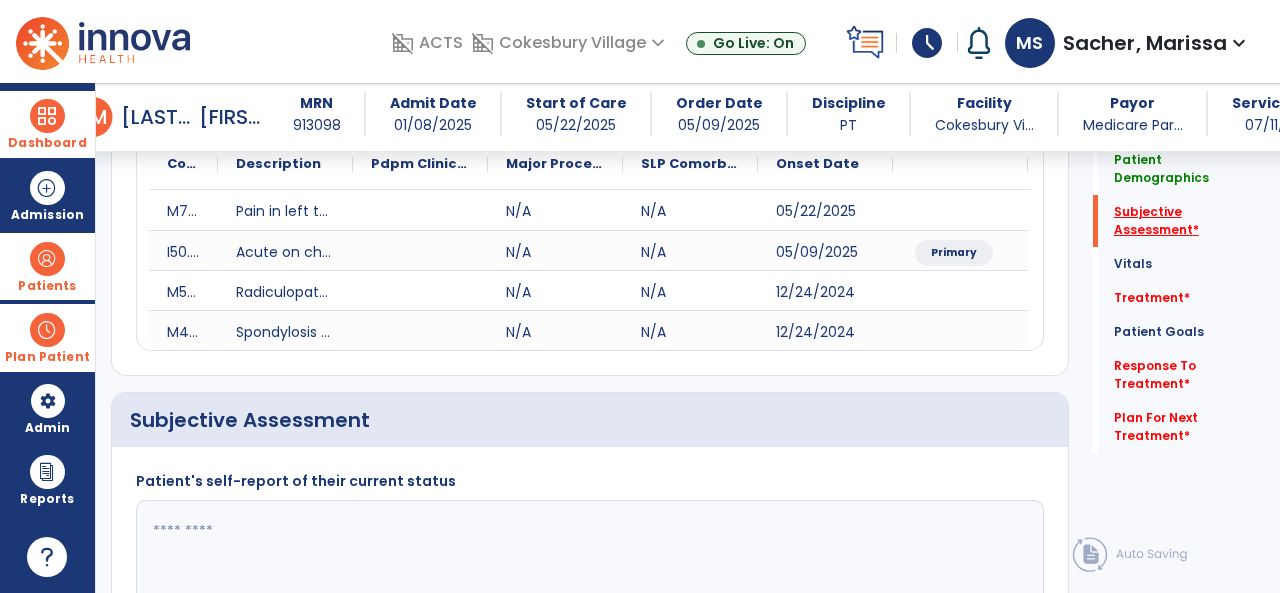 scroll, scrollTop: 468, scrollLeft: 0, axis: vertical 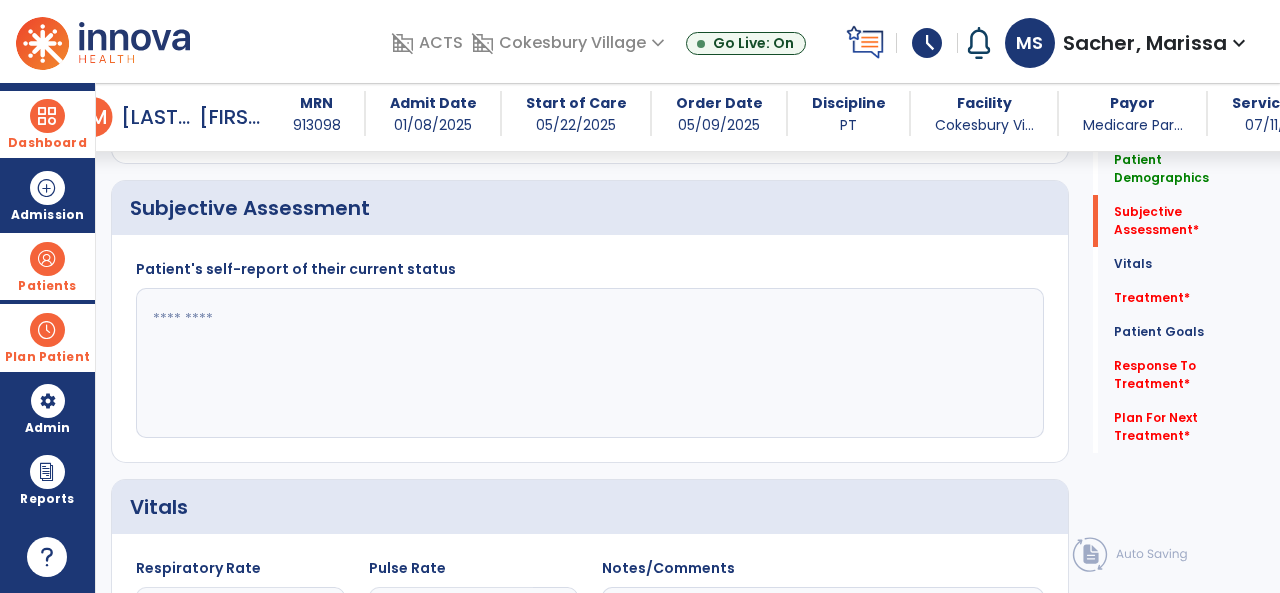 click 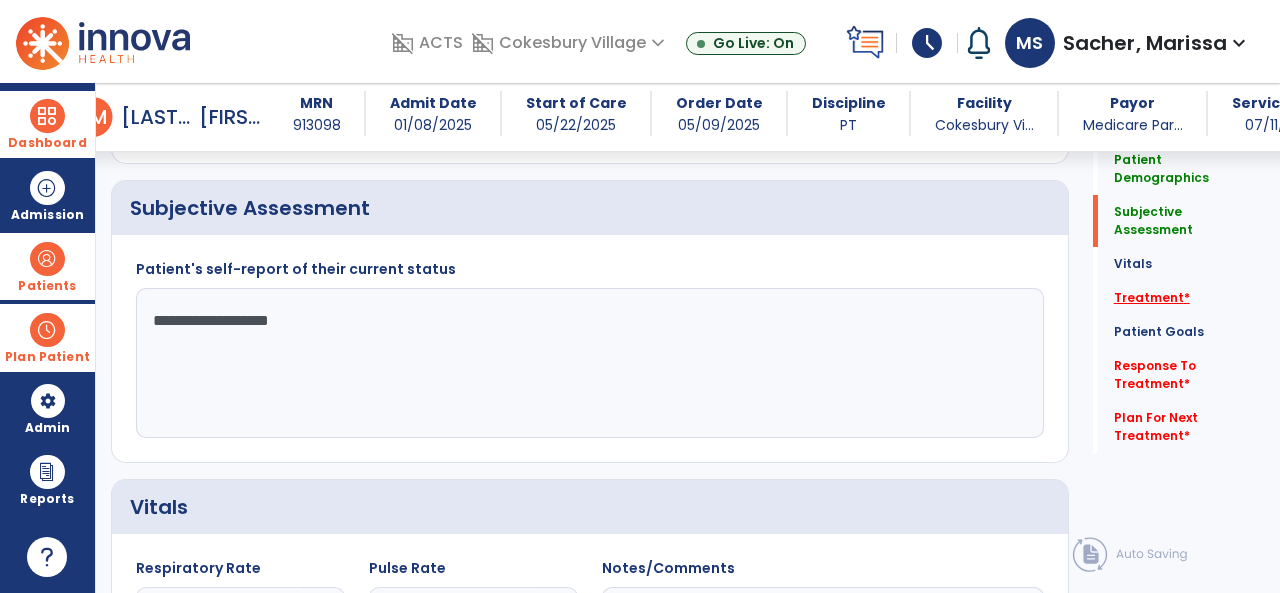 type on "**********" 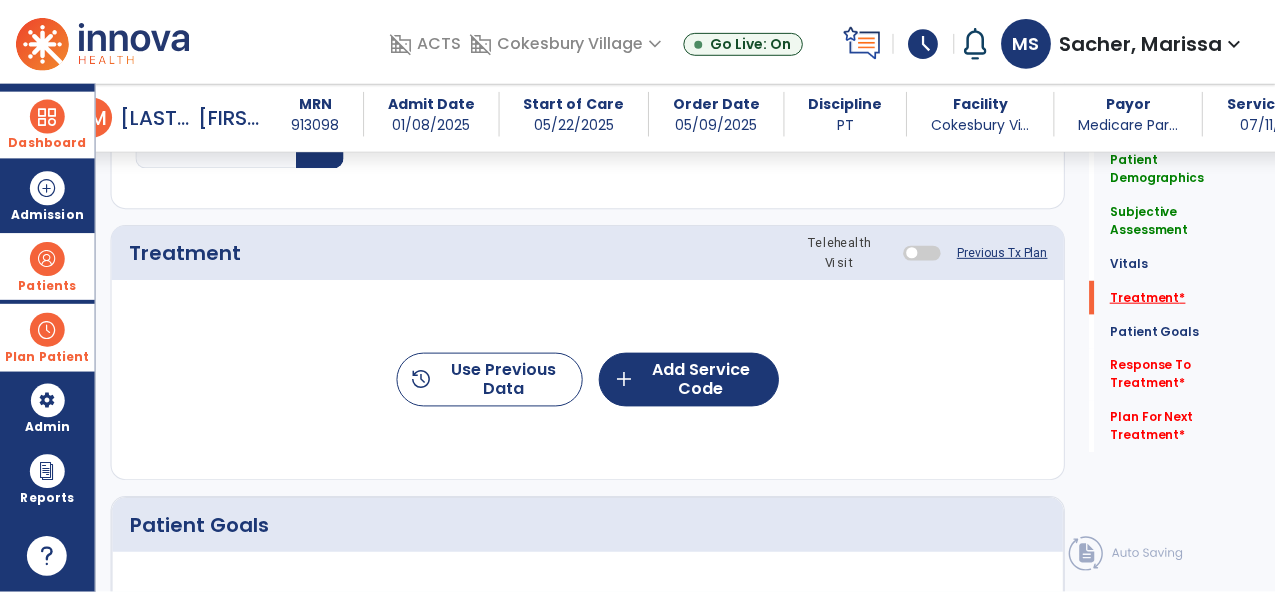scroll, scrollTop: 1156, scrollLeft: 0, axis: vertical 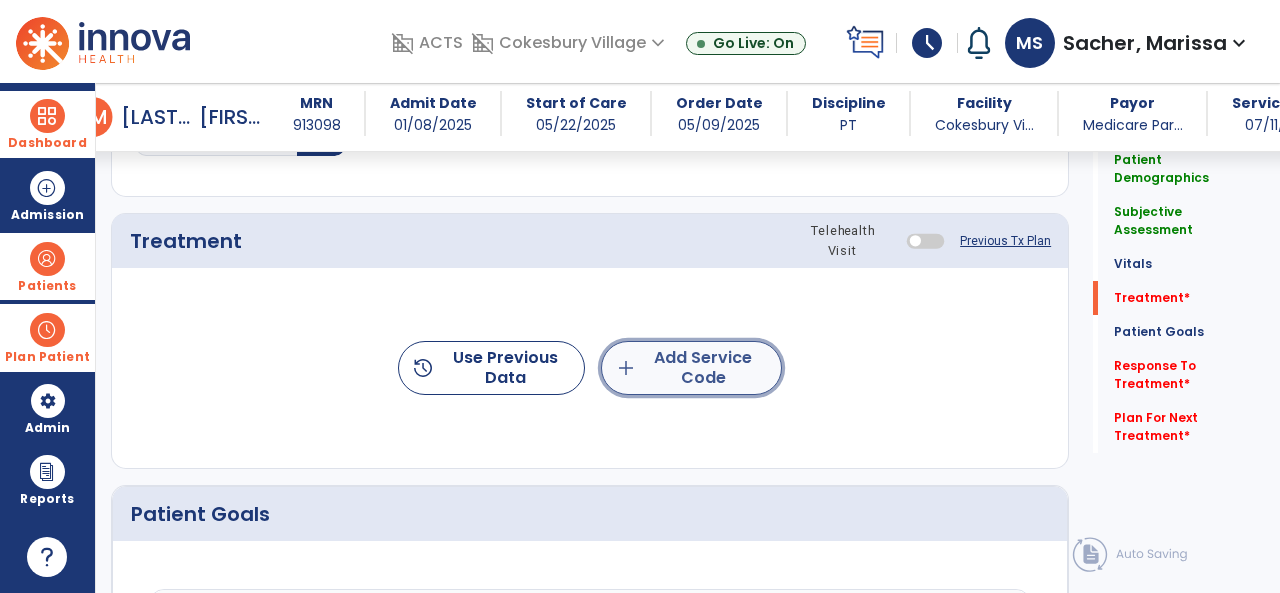 click on "add  Add Service Code" 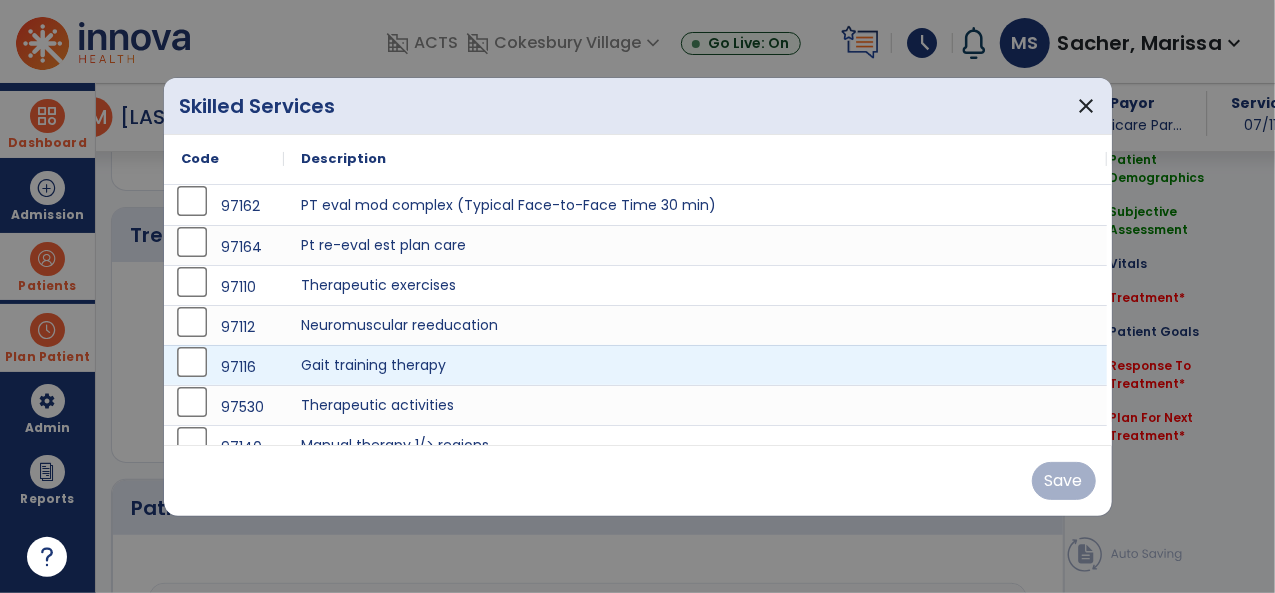 scroll, scrollTop: 1156, scrollLeft: 0, axis: vertical 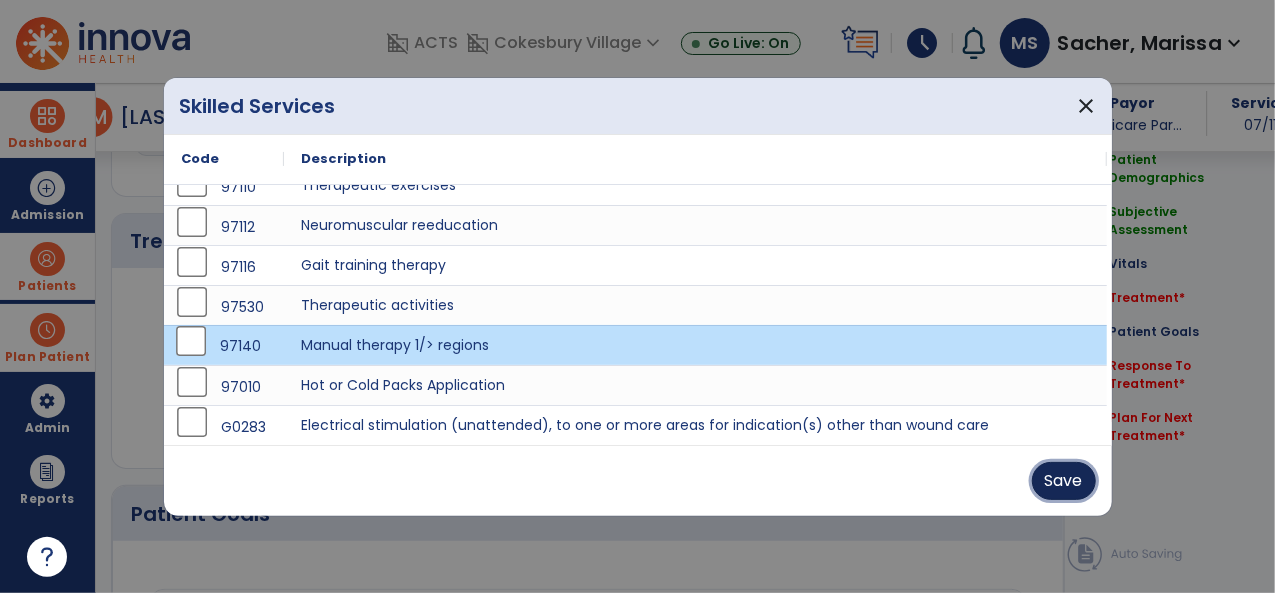 click on "Save" at bounding box center (1064, 481) 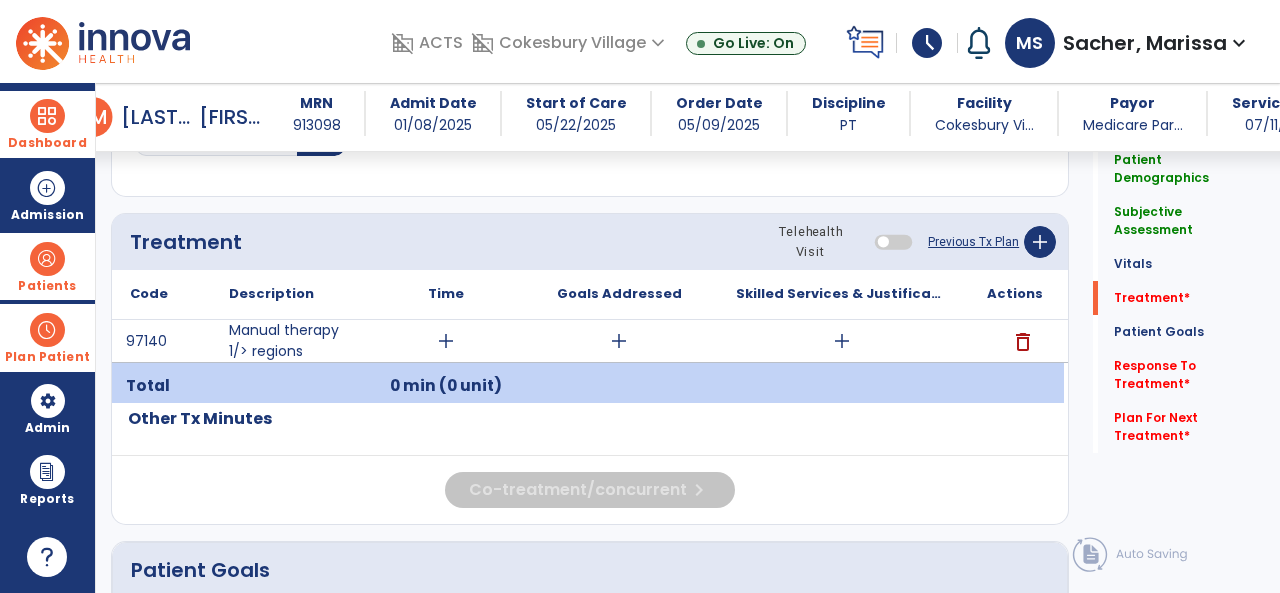click at bounding box center (47, 259) 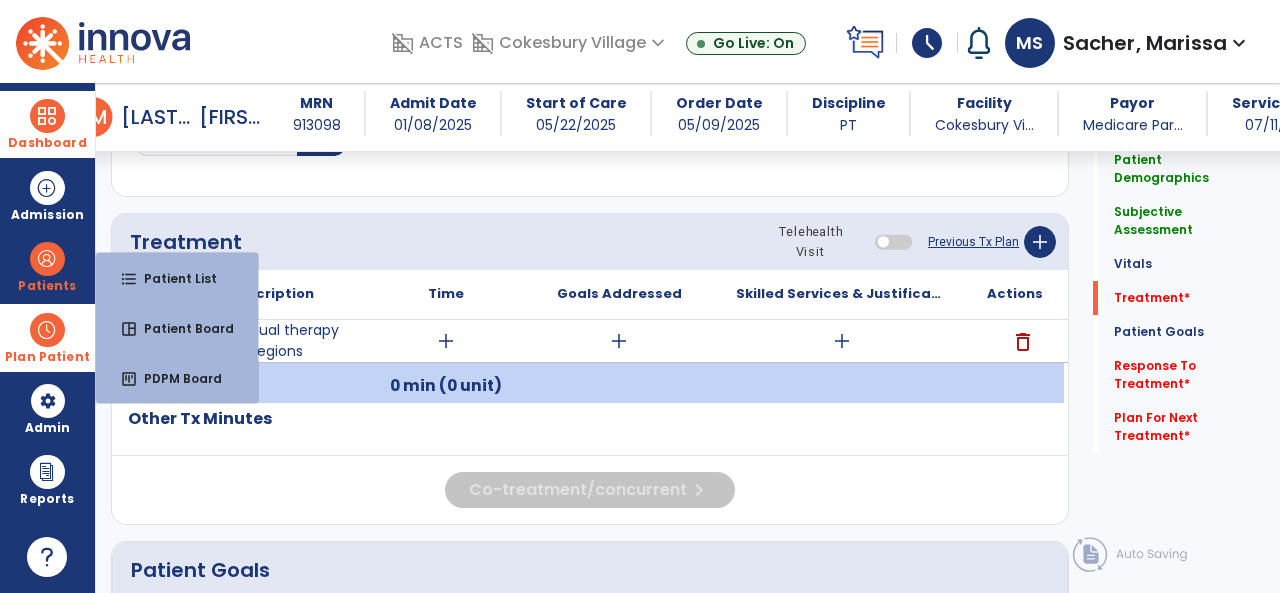 click on "Respiratory Rate  BPM Blood Pressure   SBP   DBP Temperature  ** ** Pulse Rate  BPM O2 Saturation  % Notes/Comments" 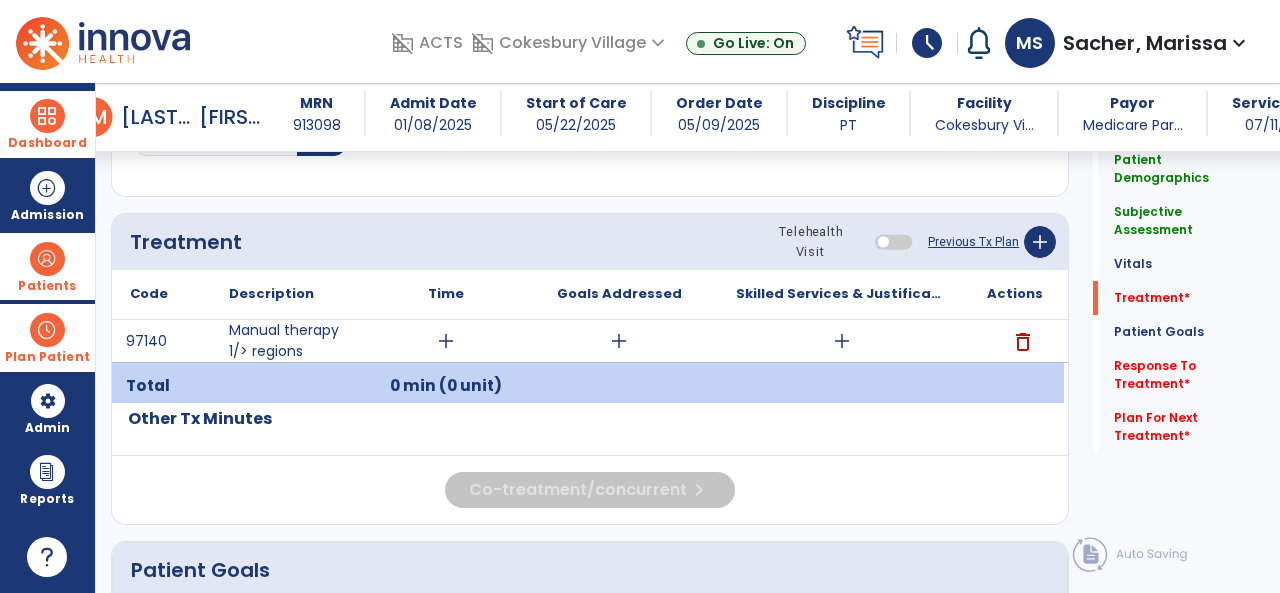 drag, startPoint x: 49, startPoint y: 255, endPoint x: 39, endPoint y: 247, distance: 12.806249 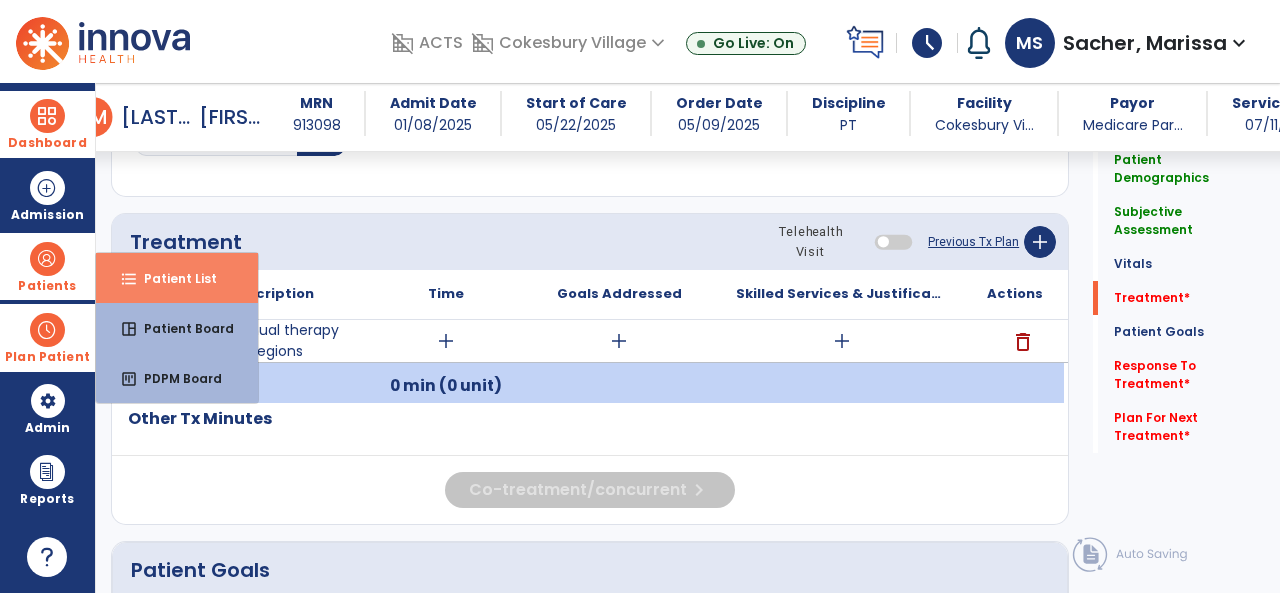 click on "Patient List" at bounding box center (172, 278) 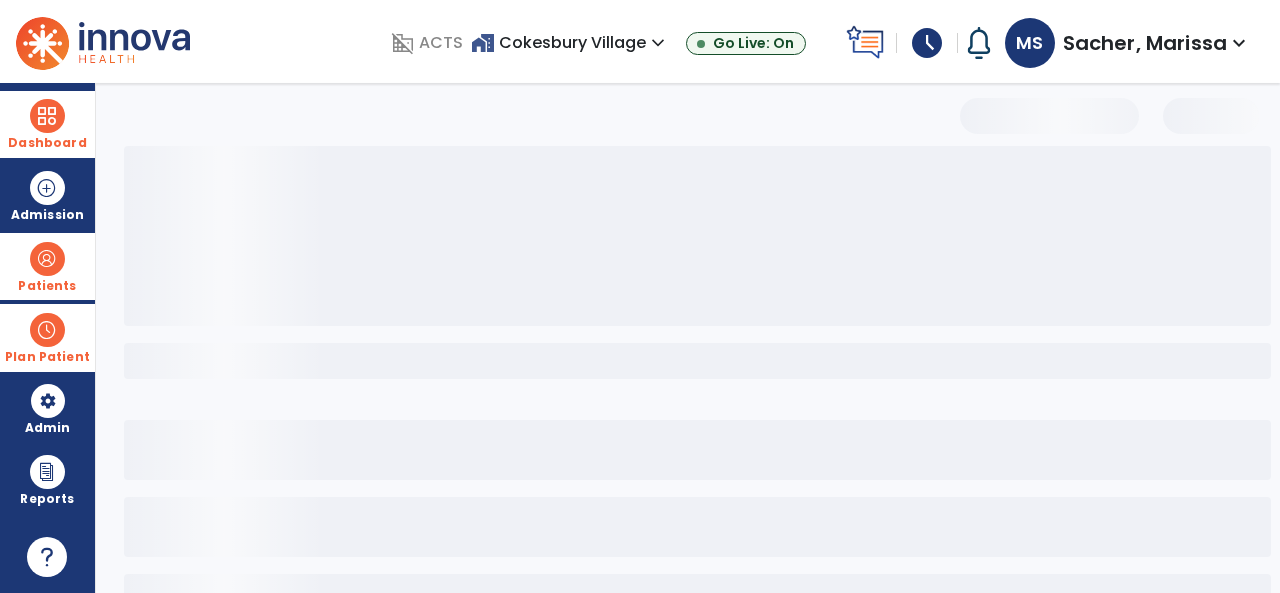 scroll, scrollTop: 148, scrollLeft: 0, axis: vertical 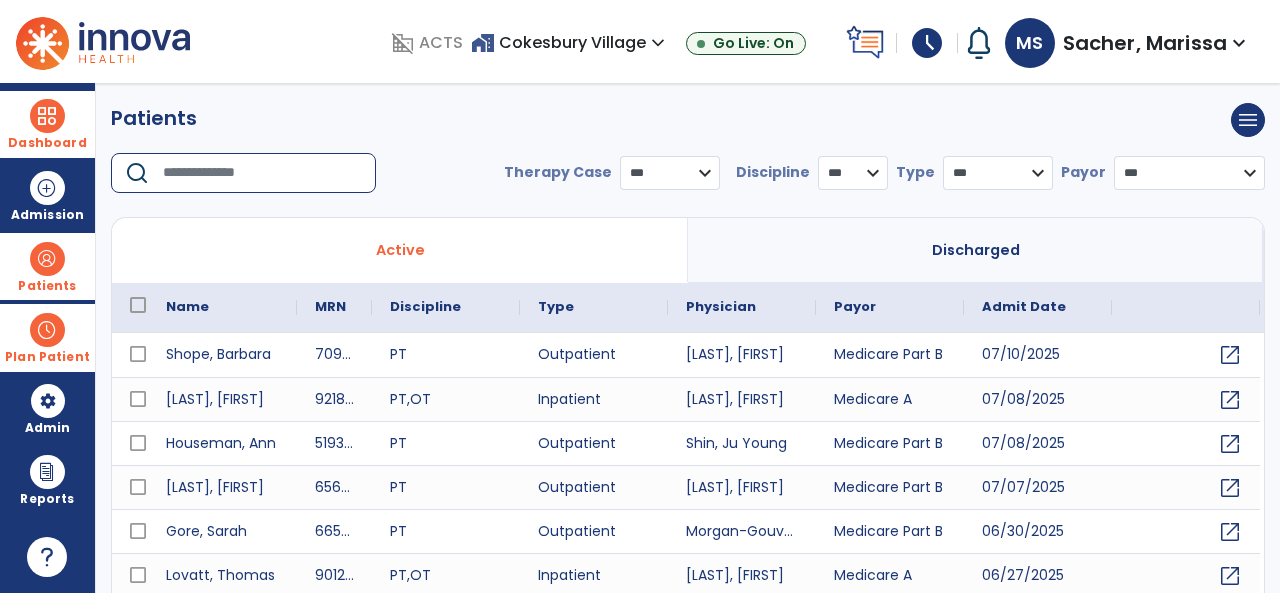 click at bounding box center (262, 173) 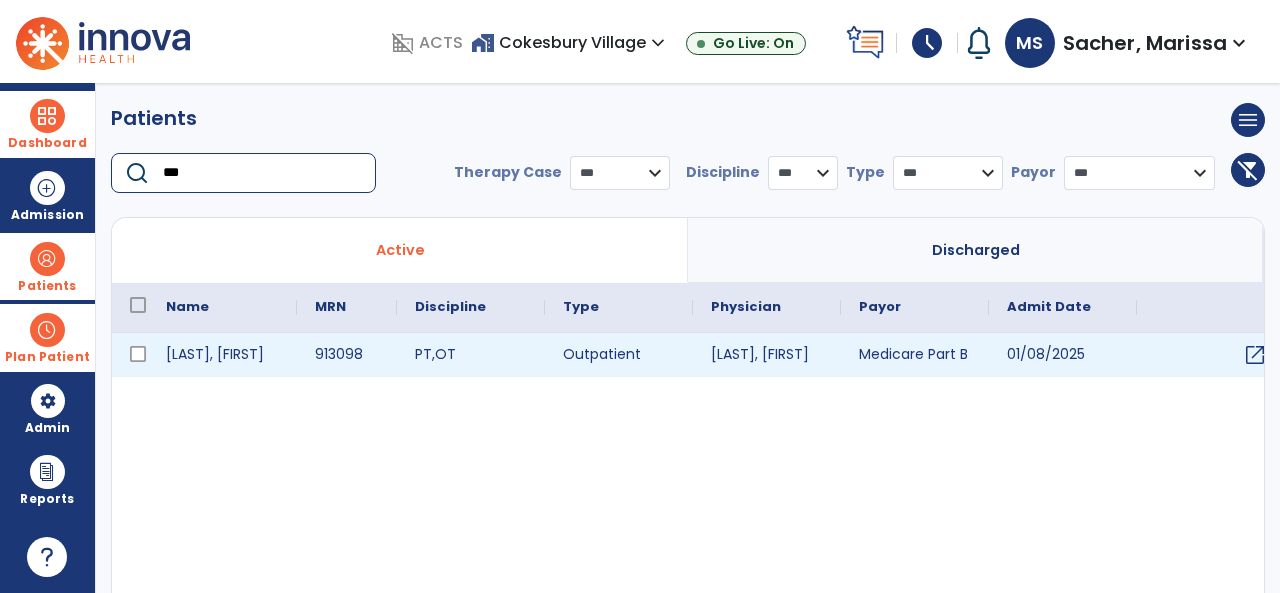 type on "***" 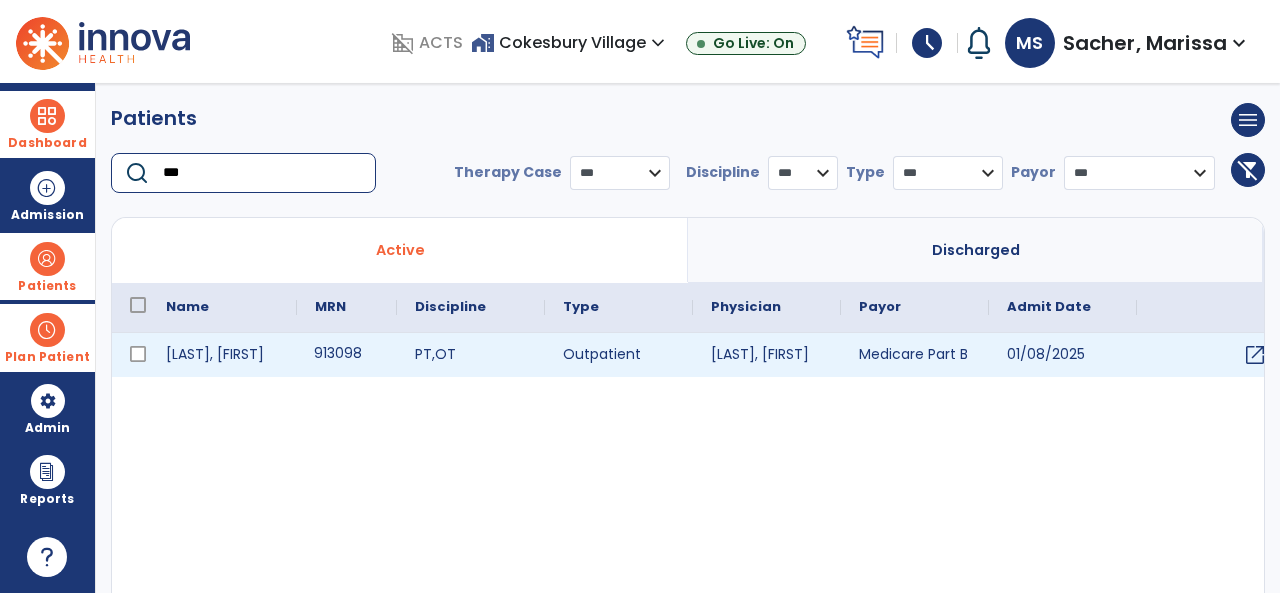click on "913098" at bounding box center (347, 355) 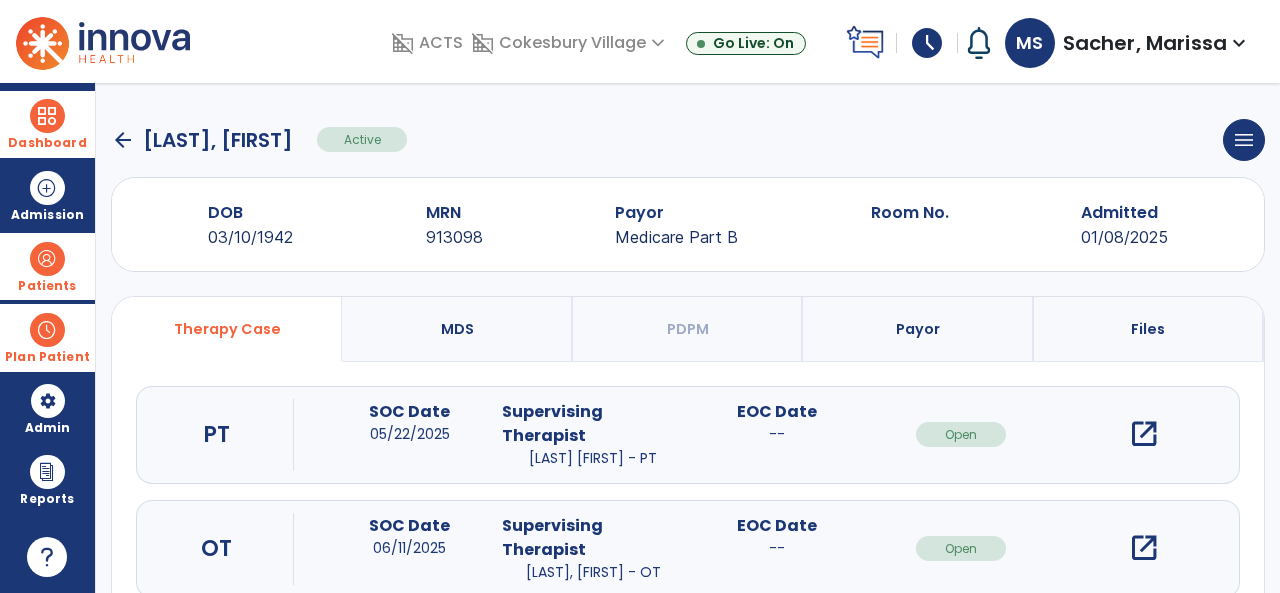 click on "open_in_new" at bounding box center [1144, 434] 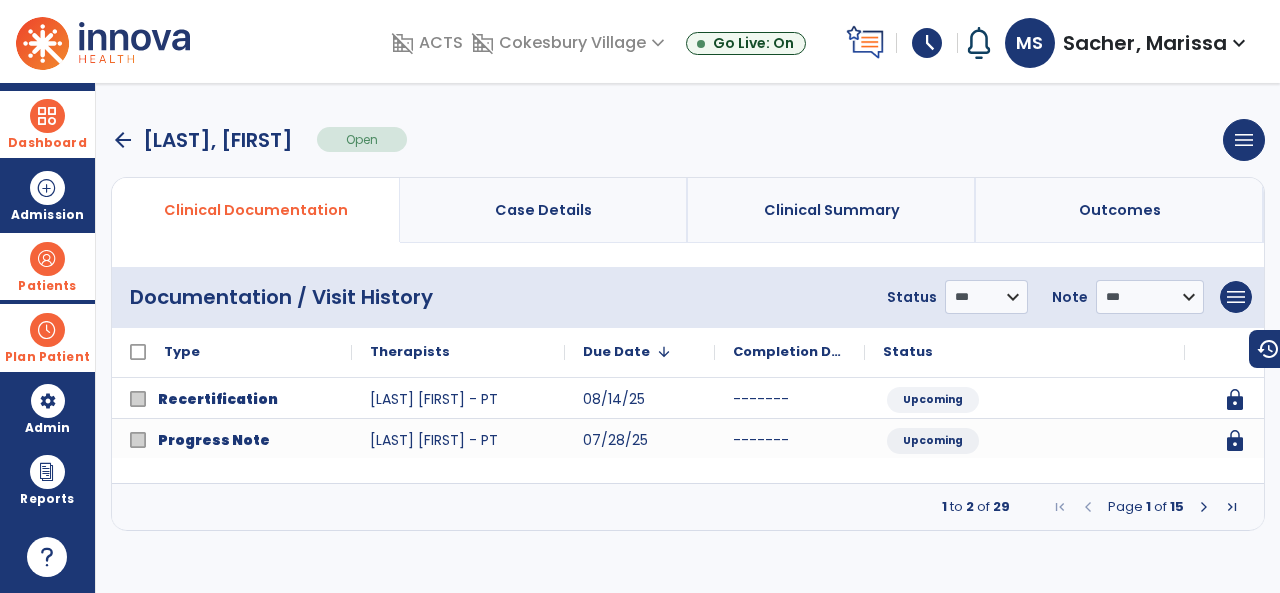 click at bounding box center [1204, 507] 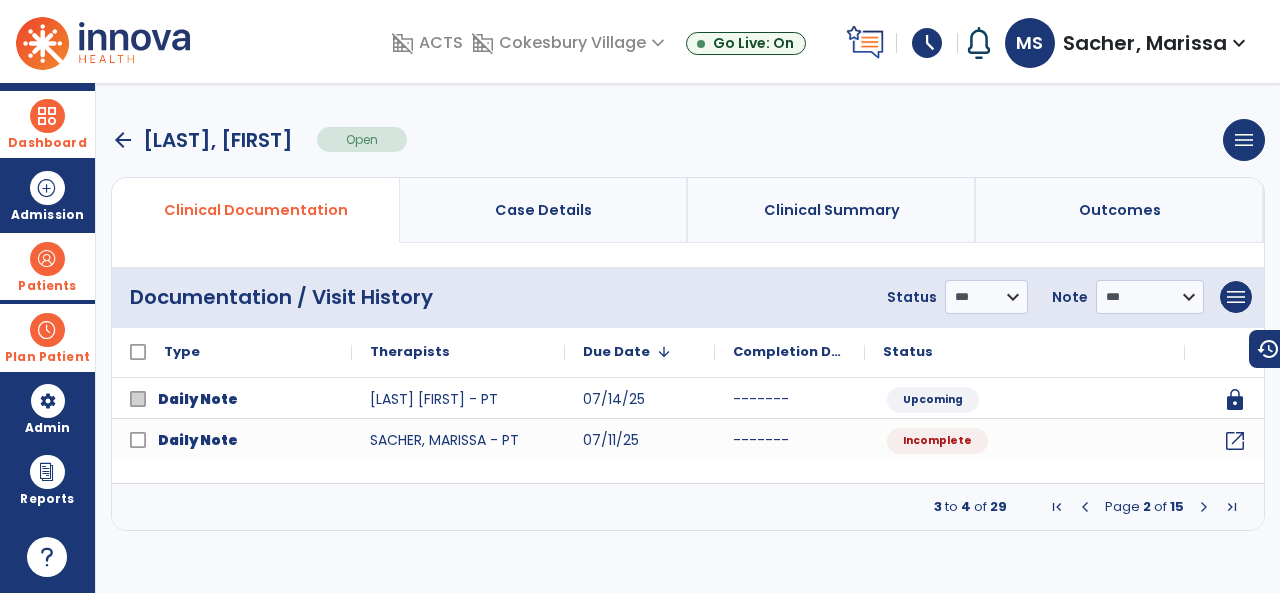 click at bounding box center [1204, 507] 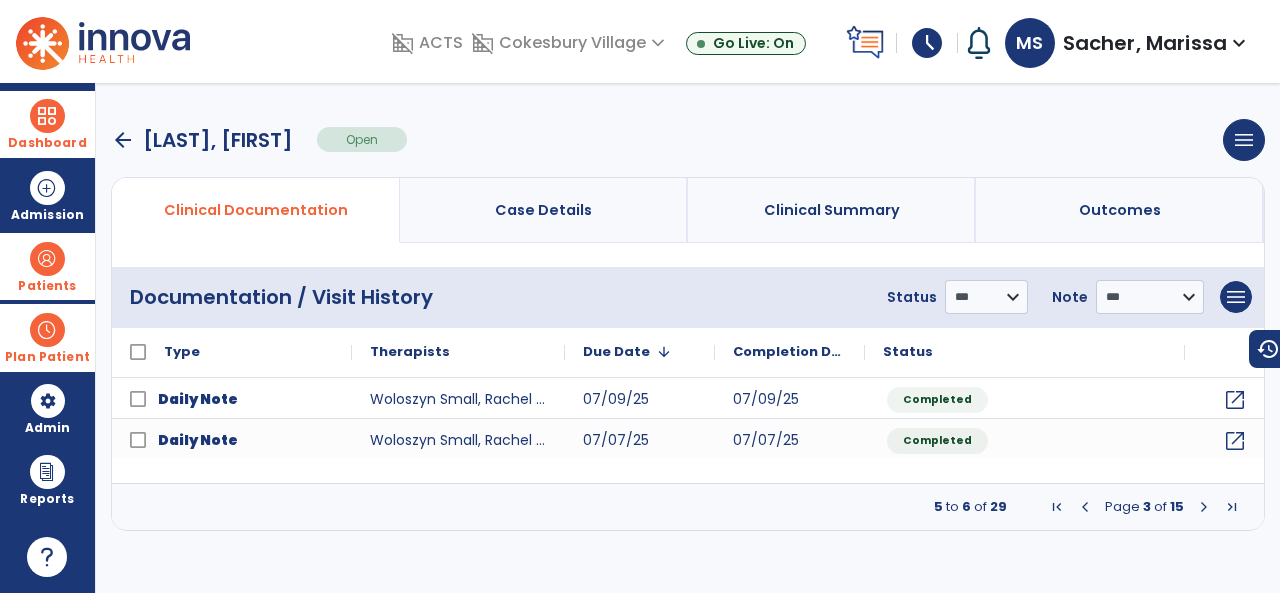 click at bounding box center [1204, 507] 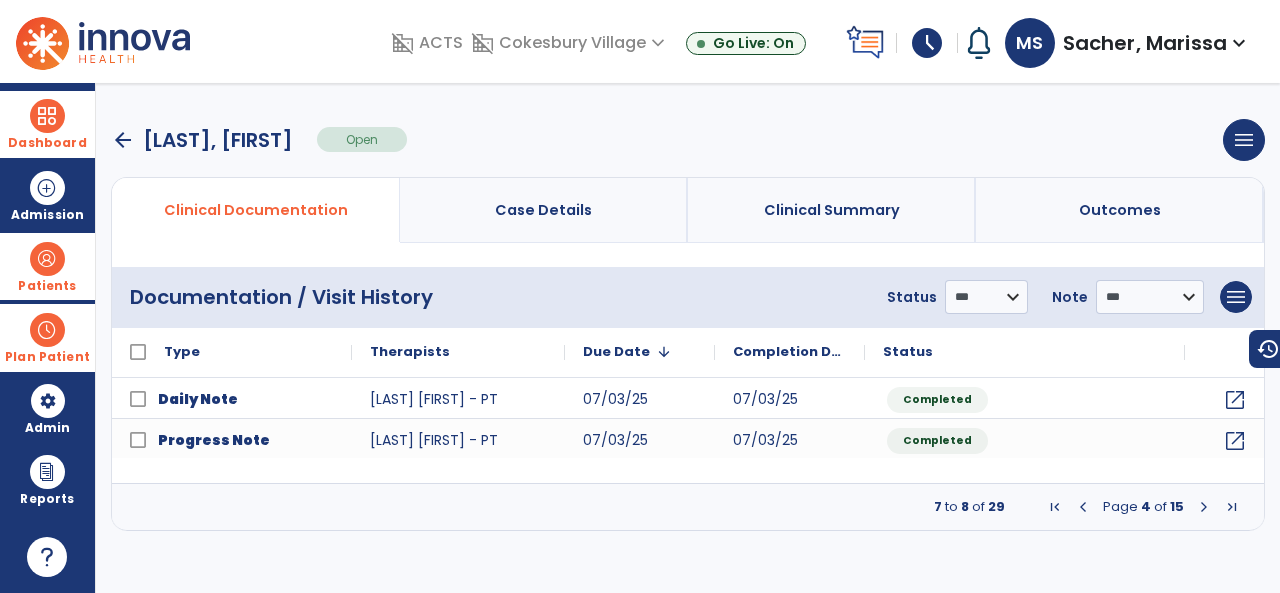 click at bounding box center (47, 116) 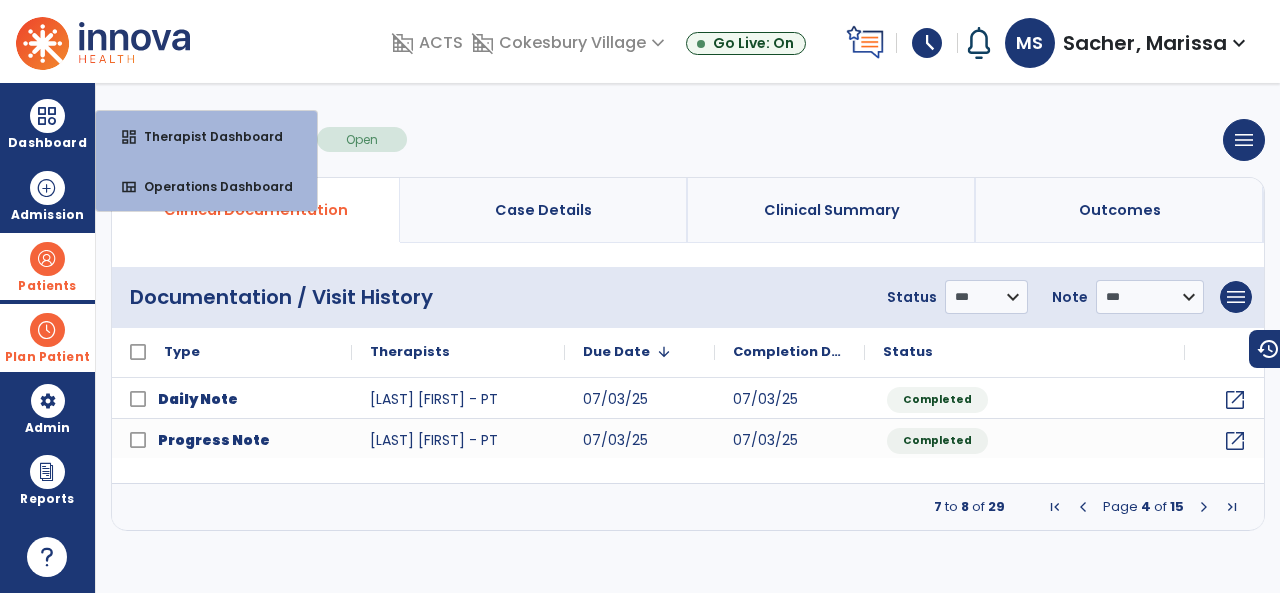 click at bounding box center [47, 259] 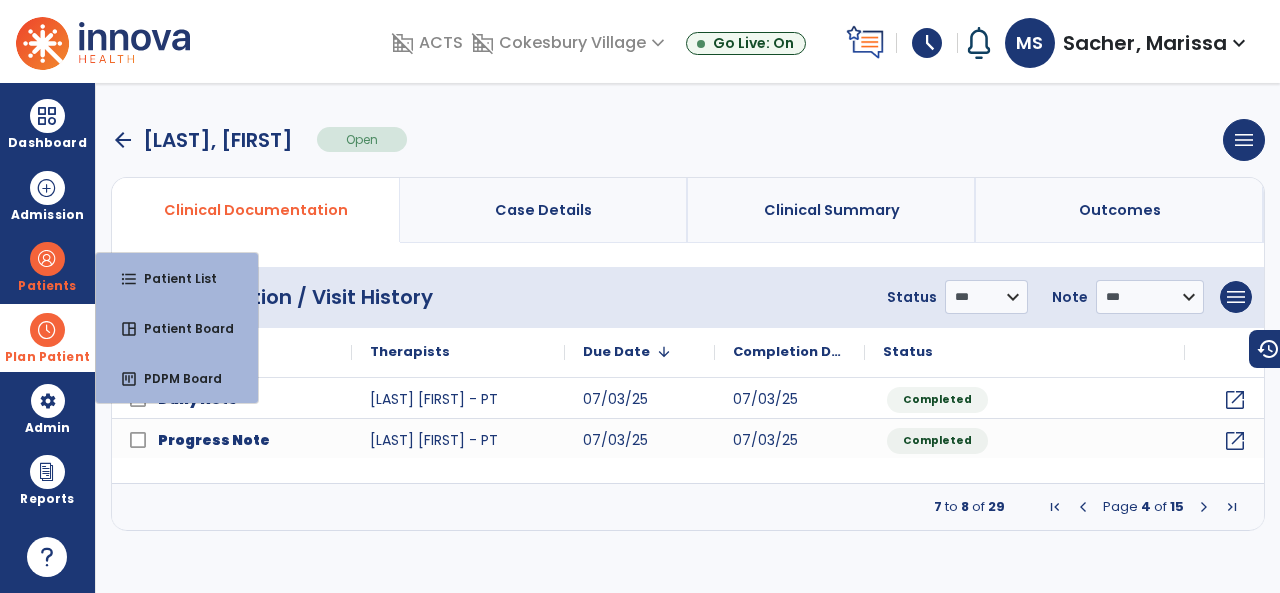 click at bounding box center (47, 330) 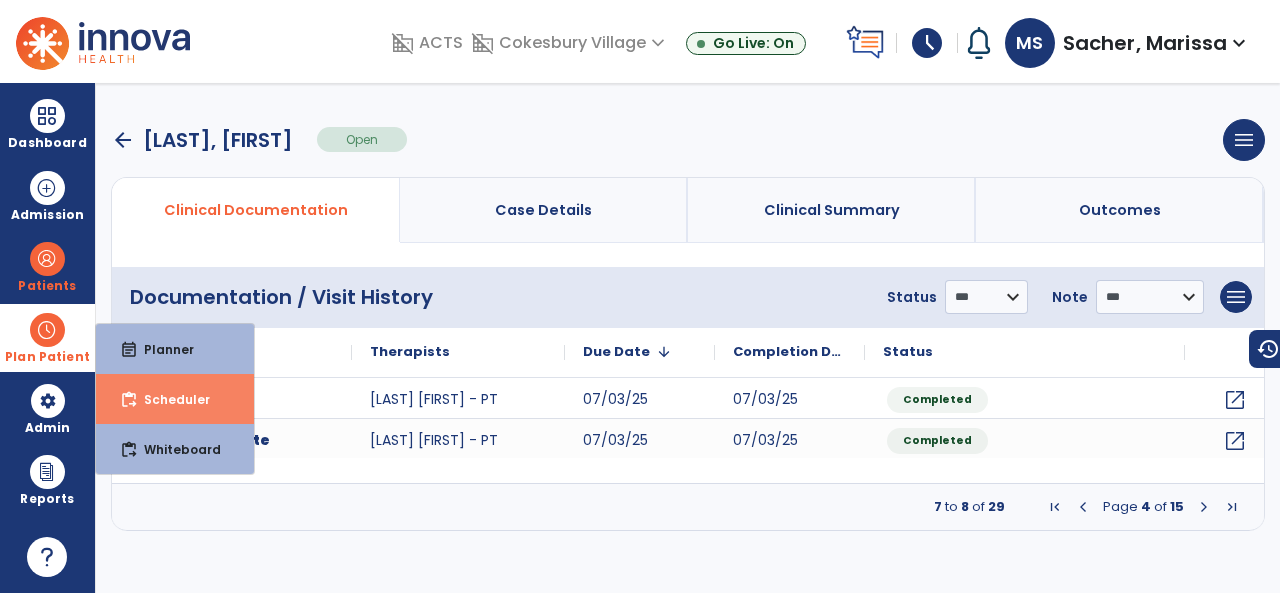 click on "Scheduler" at bounding box center [169, 399] 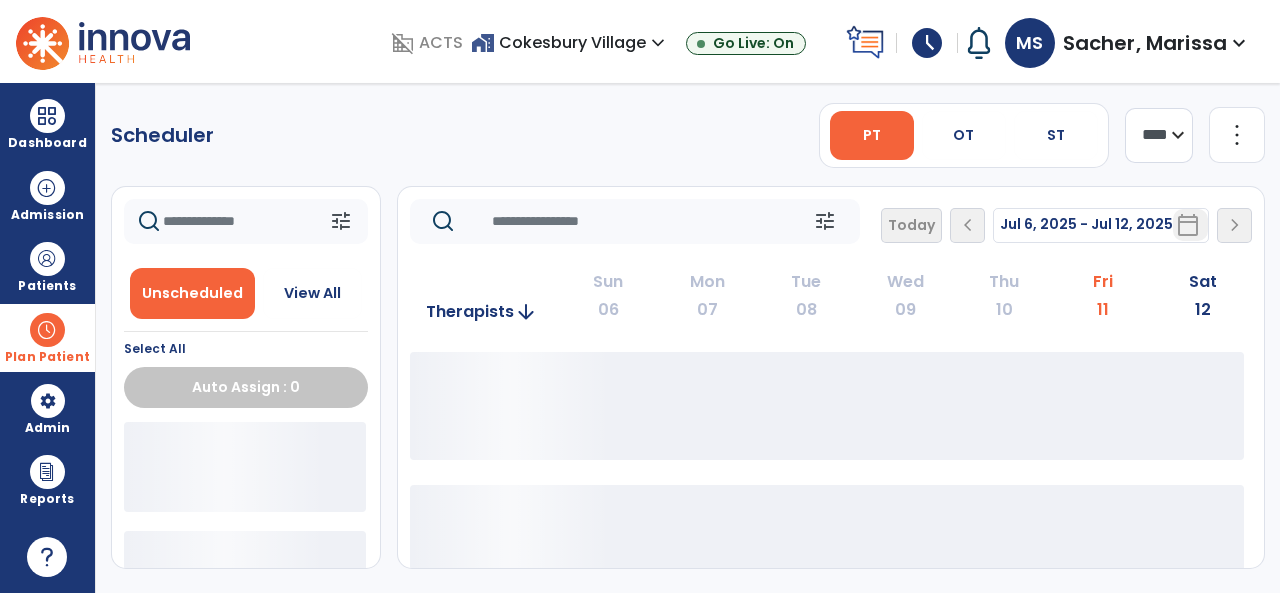 click 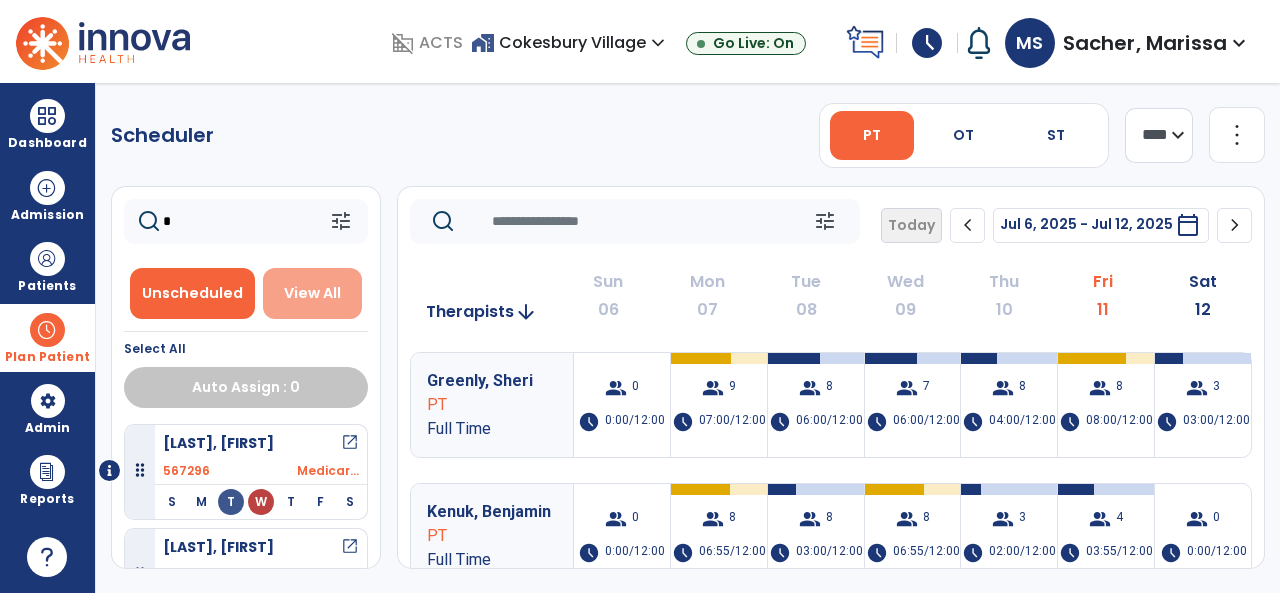 drag, startPoint x: 295, startPoint y: 289, endPoint x: 280, endPoint y: 283, distance: 16.155495 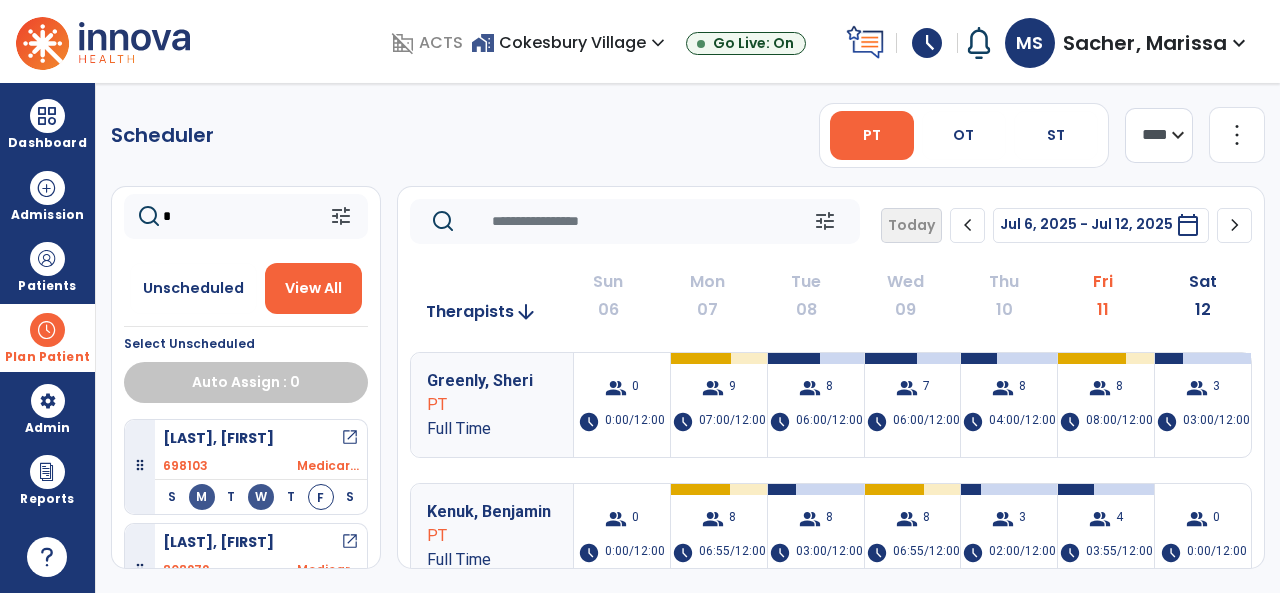 scroll, scrollTop: 8, scrollLeft: 0, axis: vertical 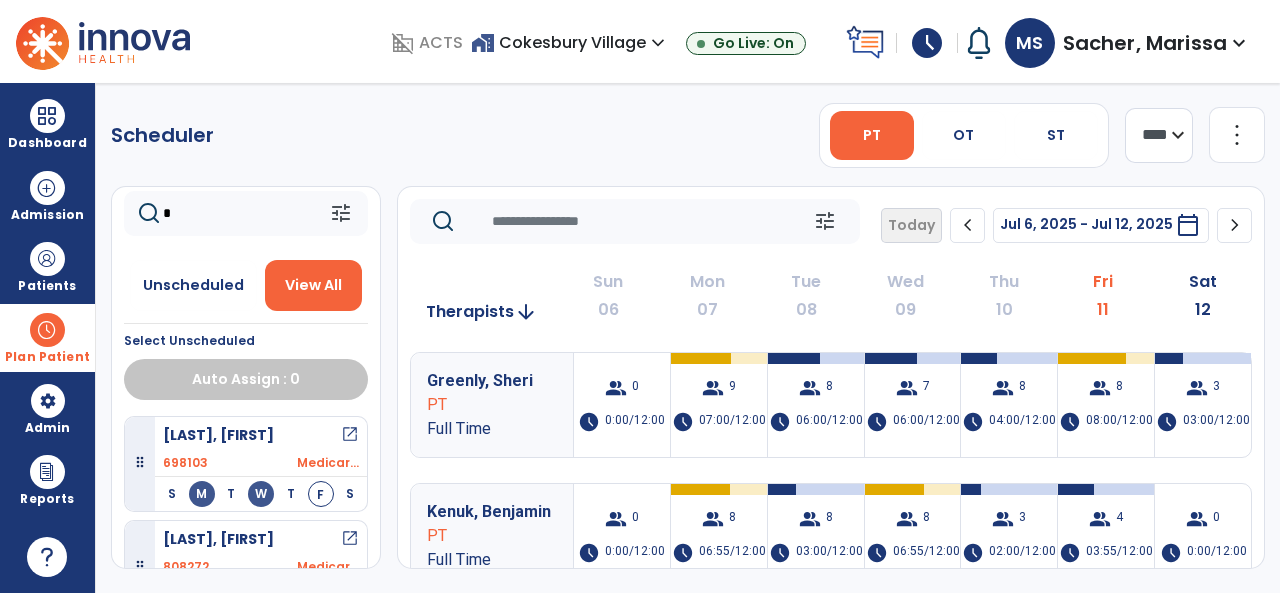 click on "*" 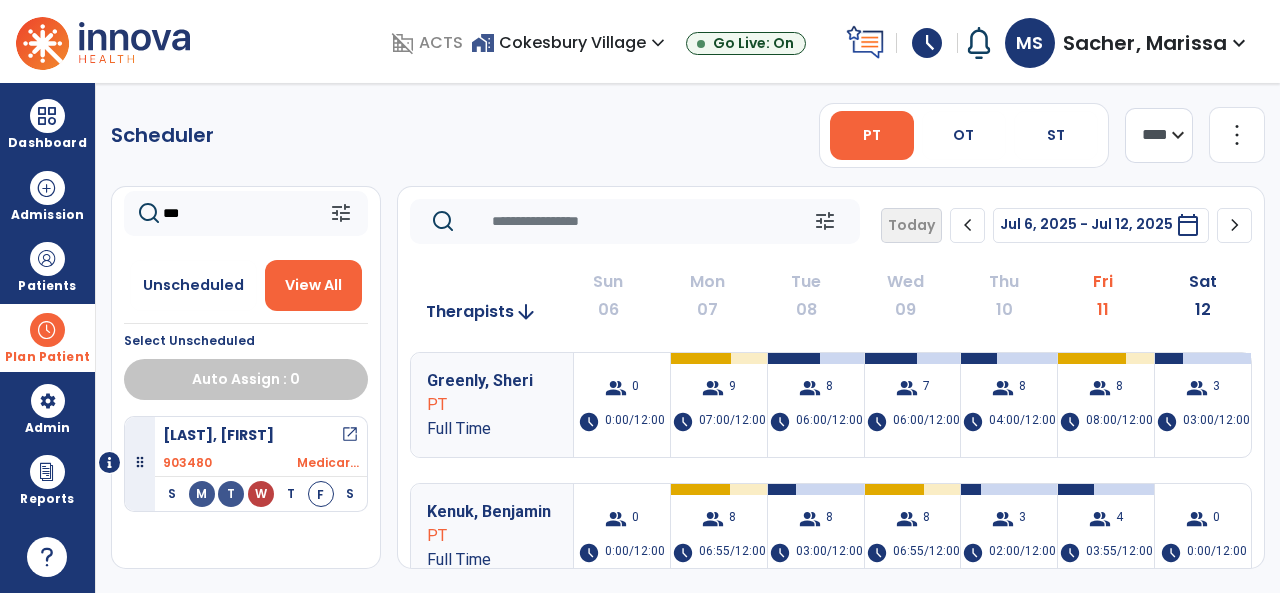 type on "***" 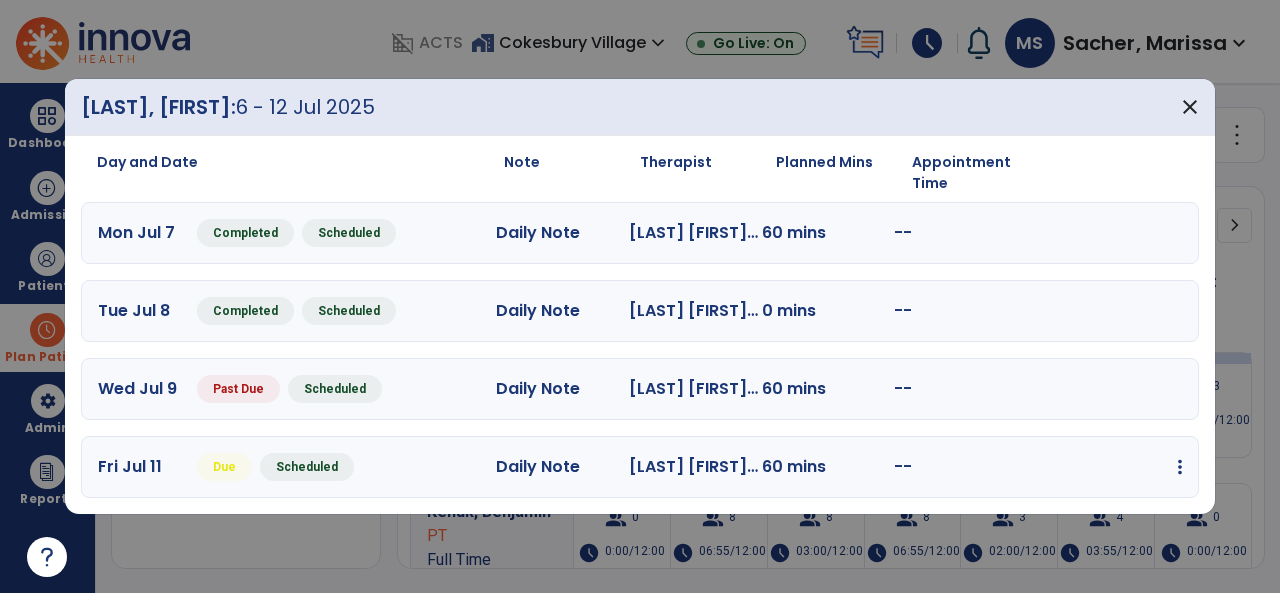 click on "edit   Edit Session   alt_route   Split Minutes  add_comment  Add Note" at bounding box center [1115, 467] 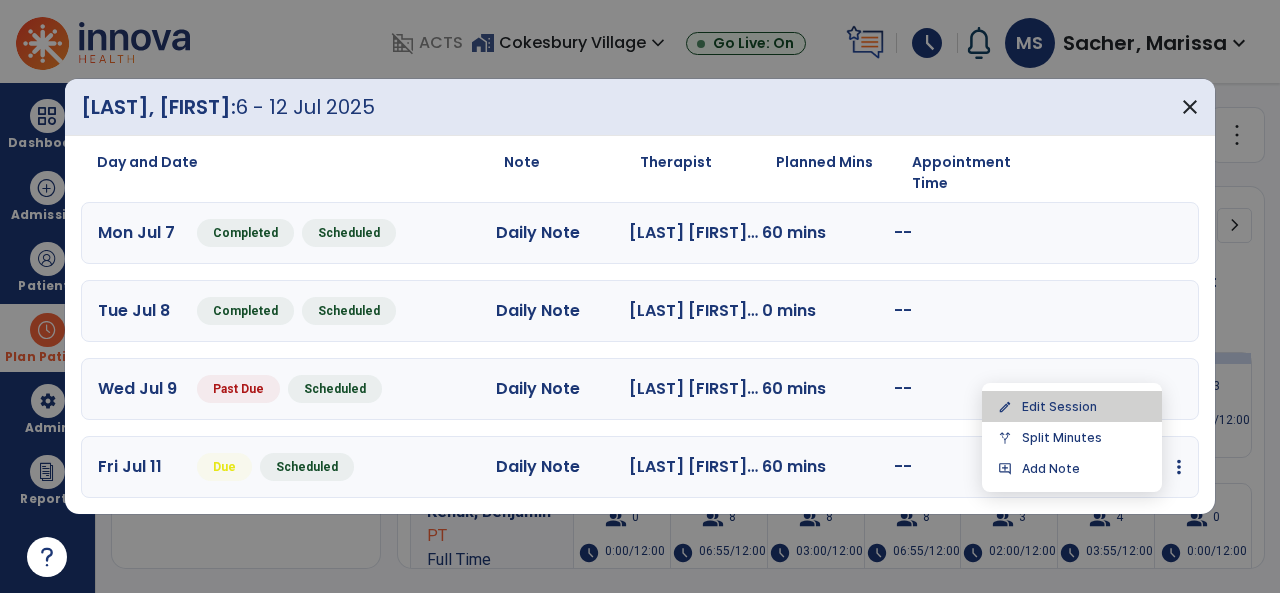click on "edit   Edit Session" at bounding box center [1072, 406] 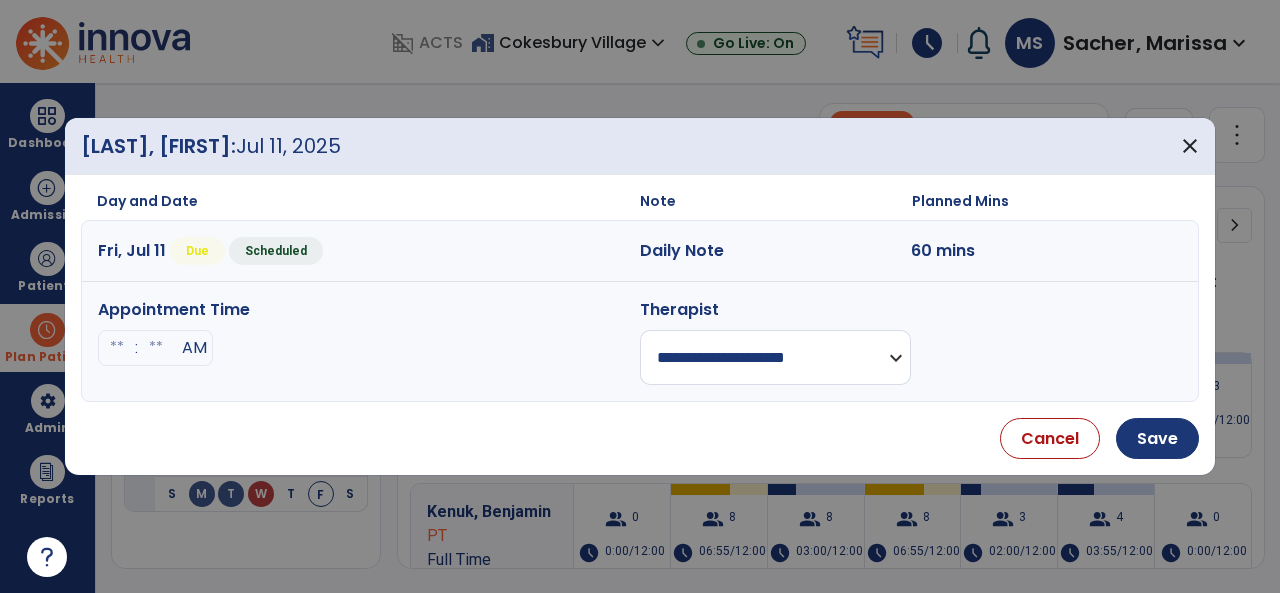 click on "**********" at bounding box center [775, 357] 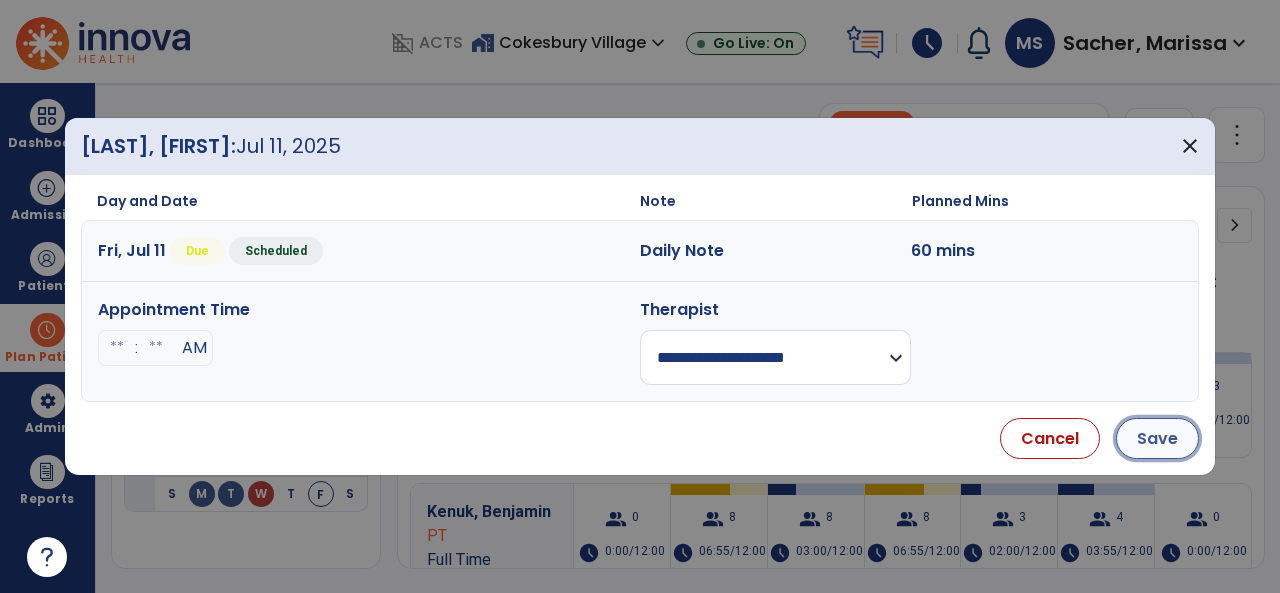 click on "Save" at bounding box center (1157, 438) 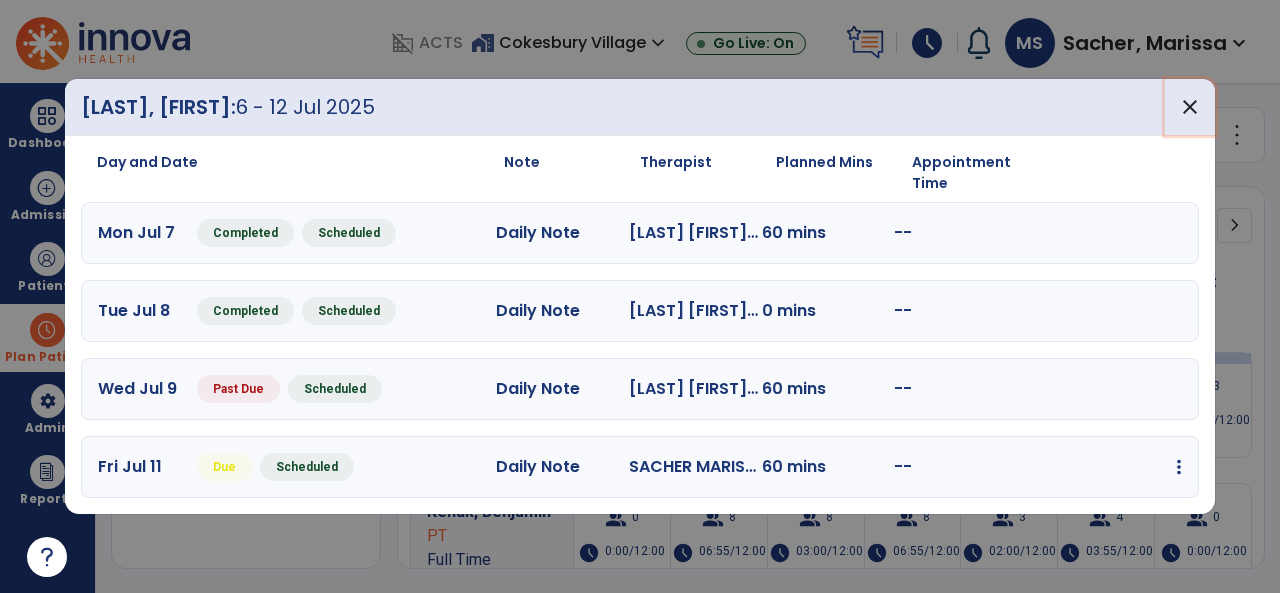 click on "close" at bounding box center (1190, 107) 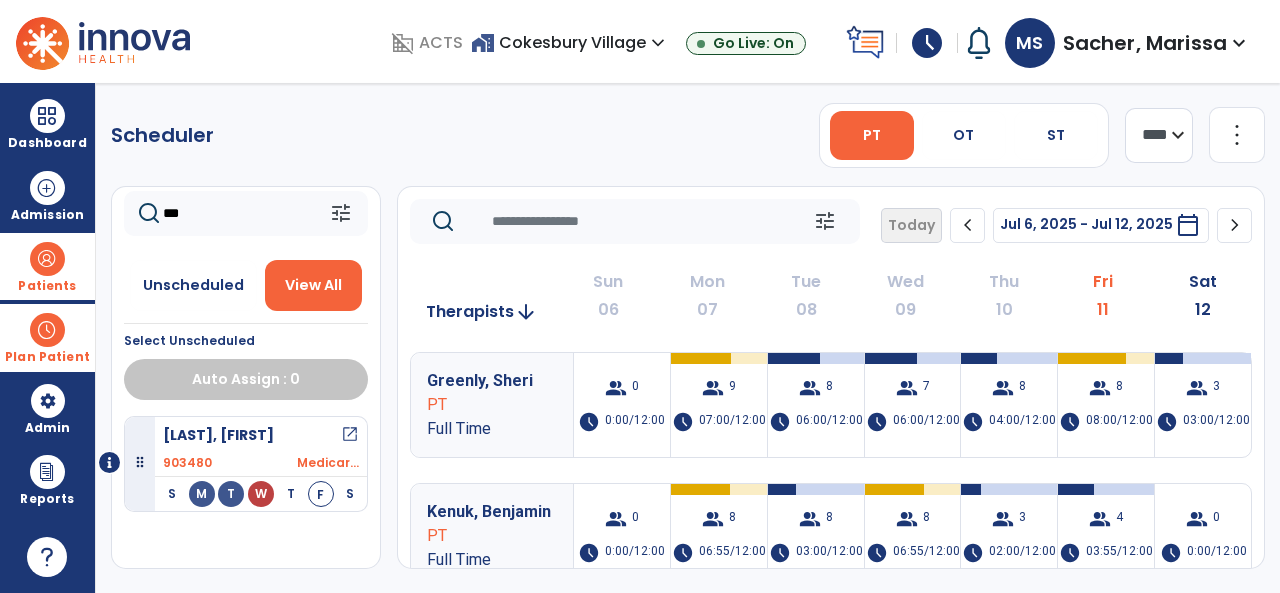 click at bounding box center [47, 259] 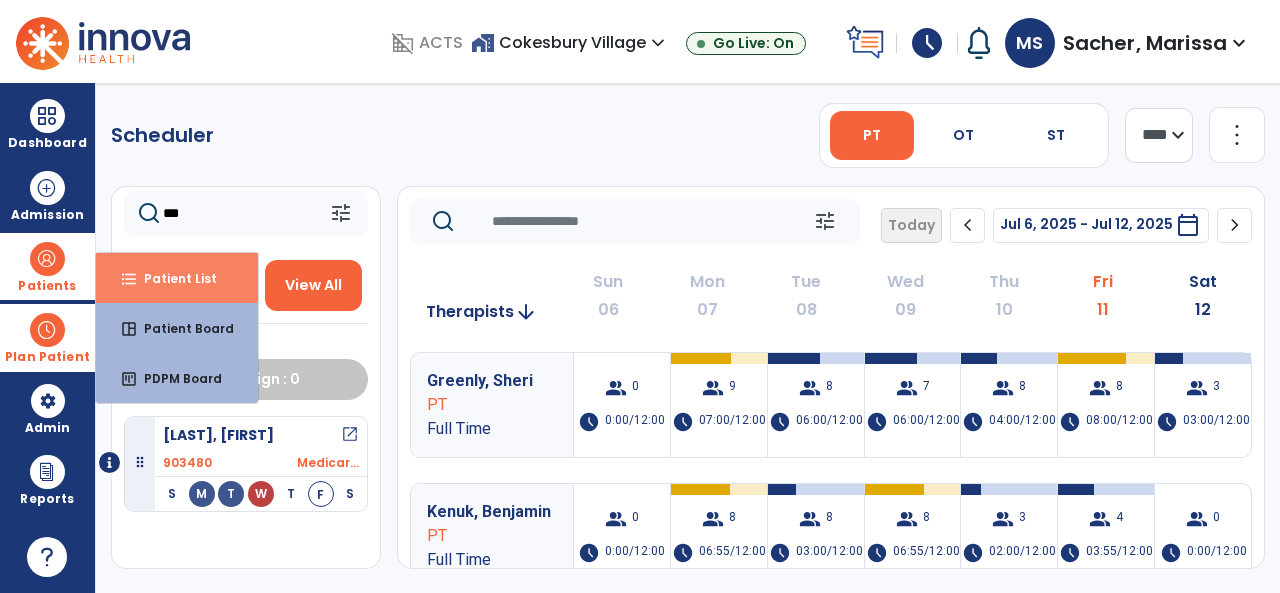 click on "Patient List" at bounding box center (172, 278) 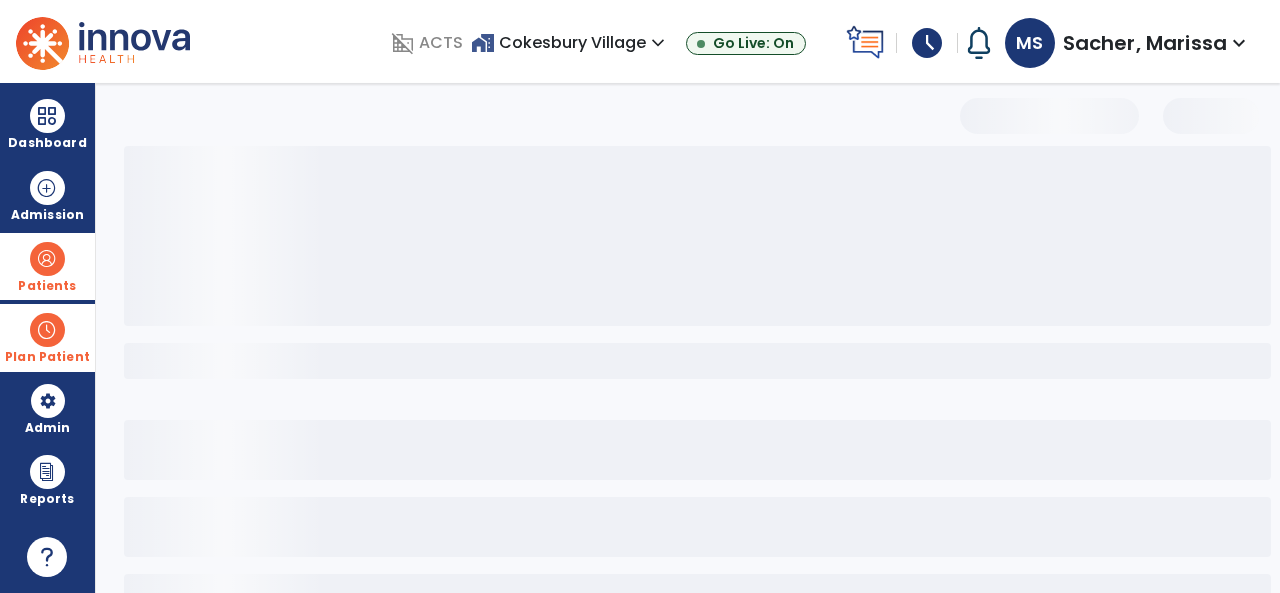 select on "***" 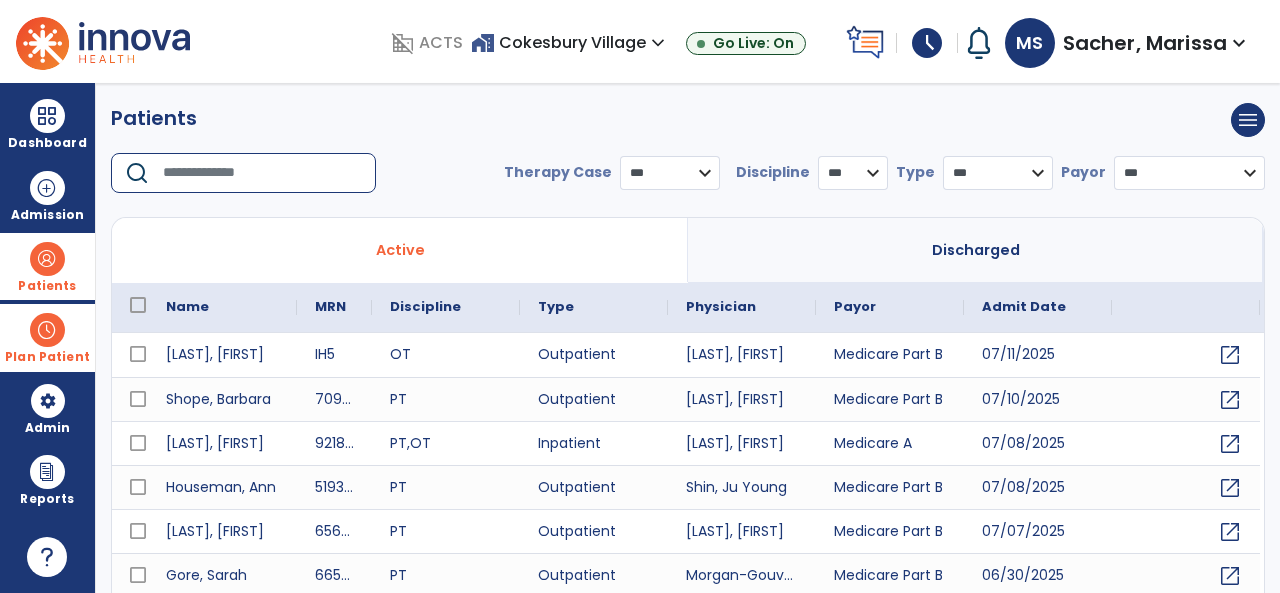 click at bounding box center [262, 173] 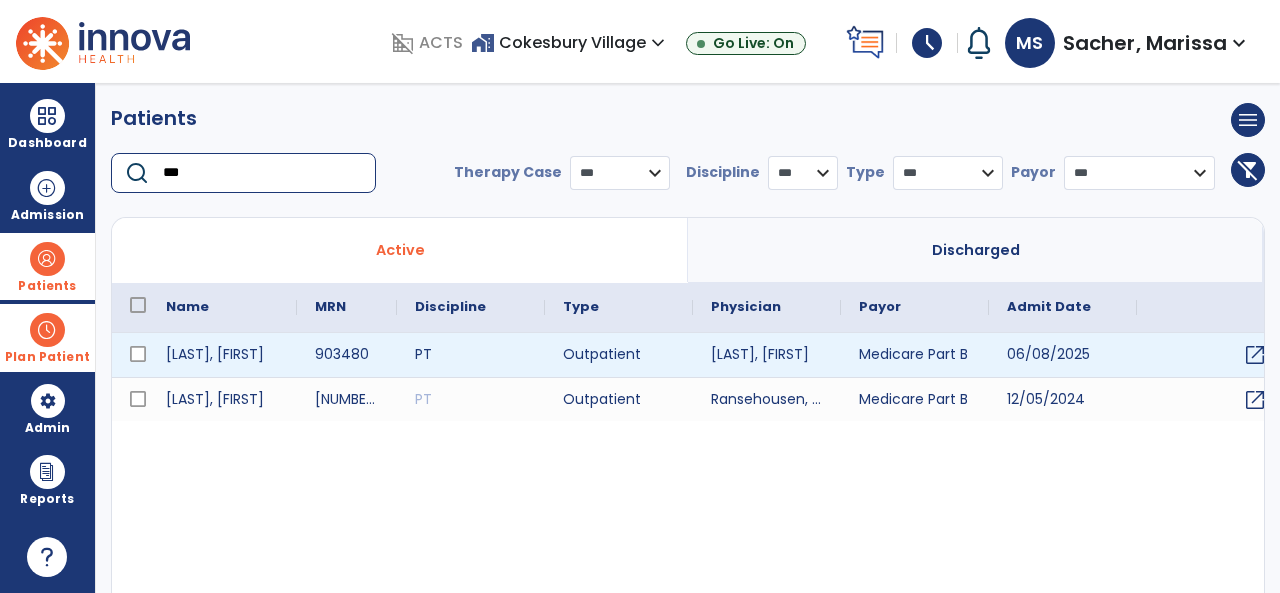 type on "***" 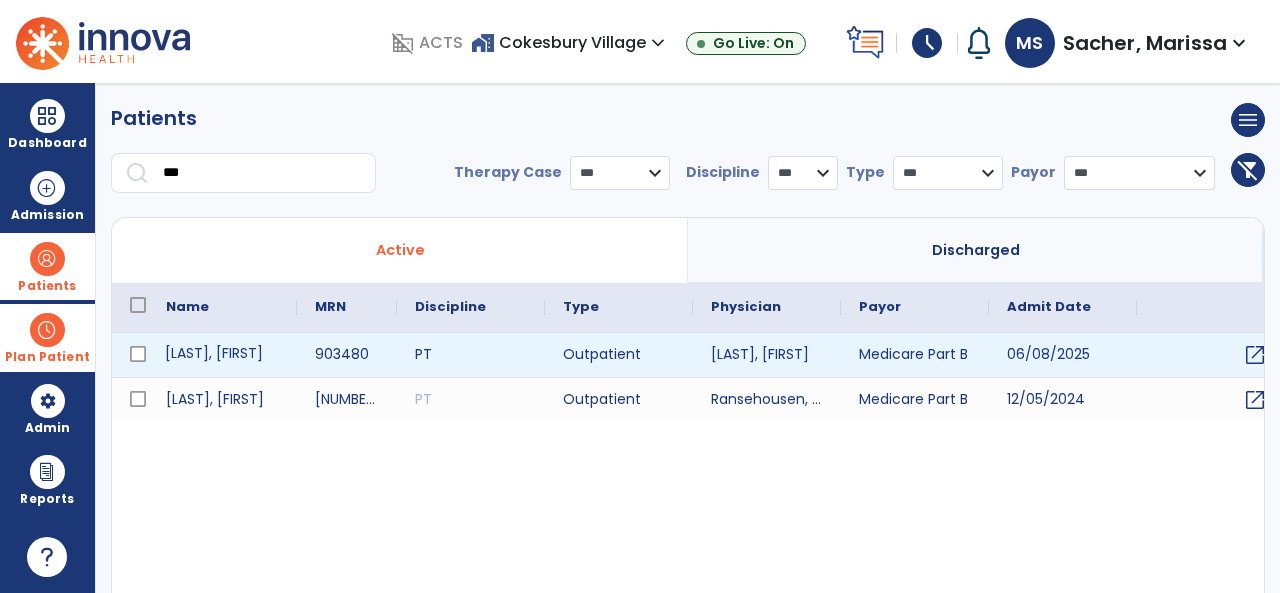 click on "[LAST], [FIRST]" at bounding box center (222, 355) 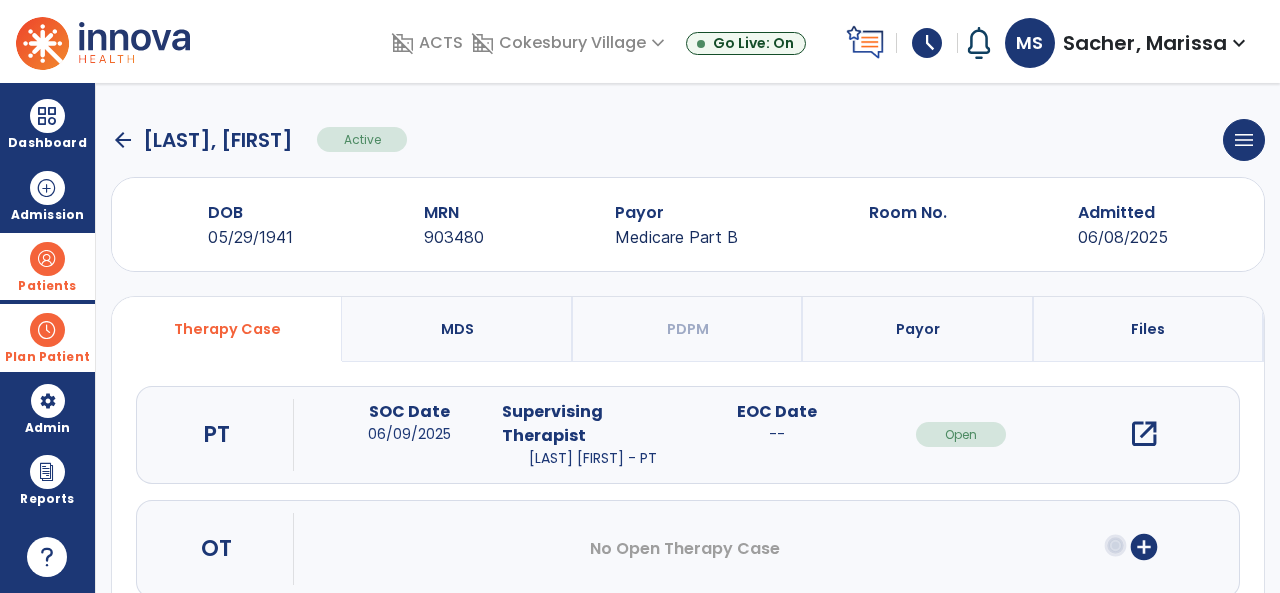 click on "open_in_new" at bounding box center (1144, 434) 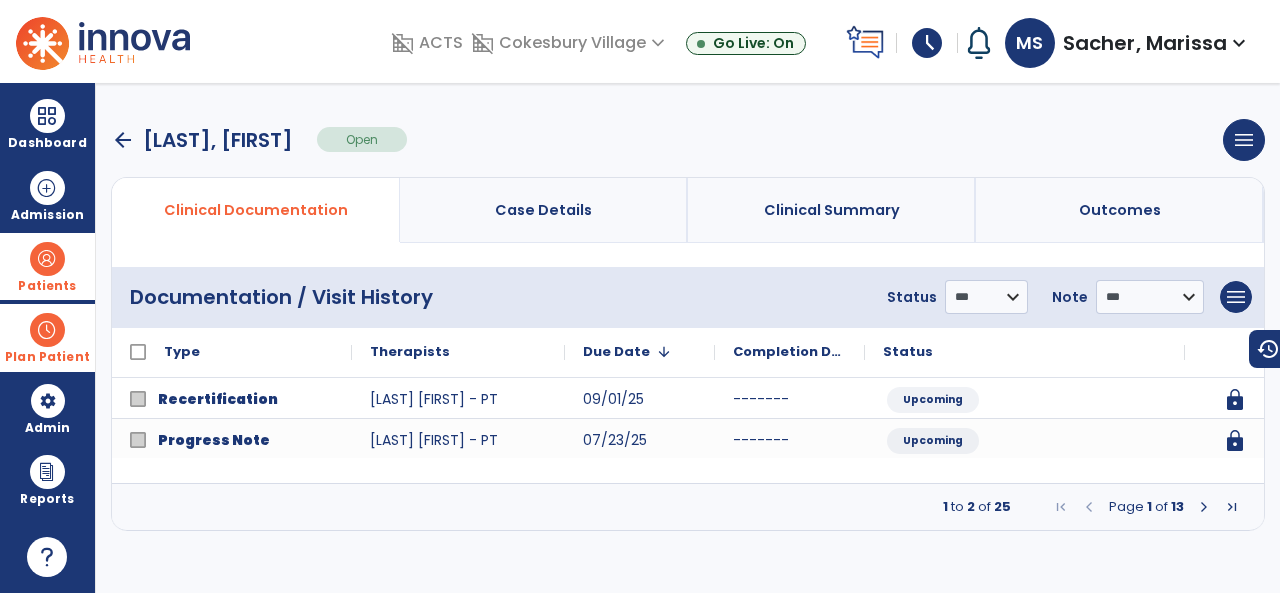 click at bounding box center (1204, 507) 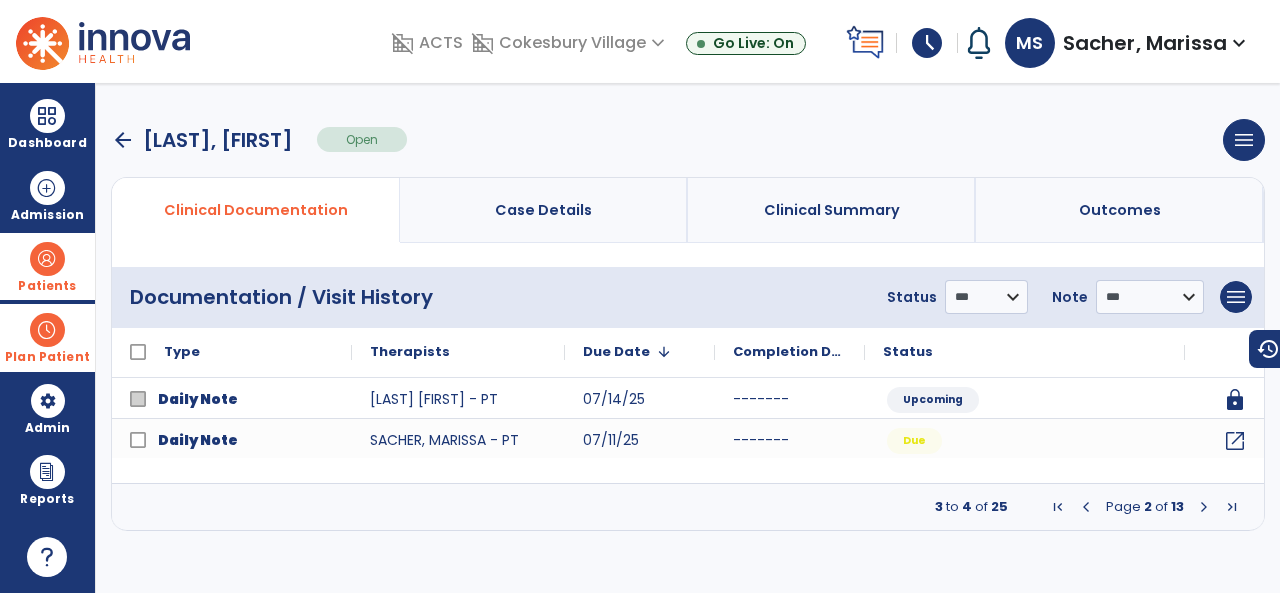 click at bounding box center (1204, 507) 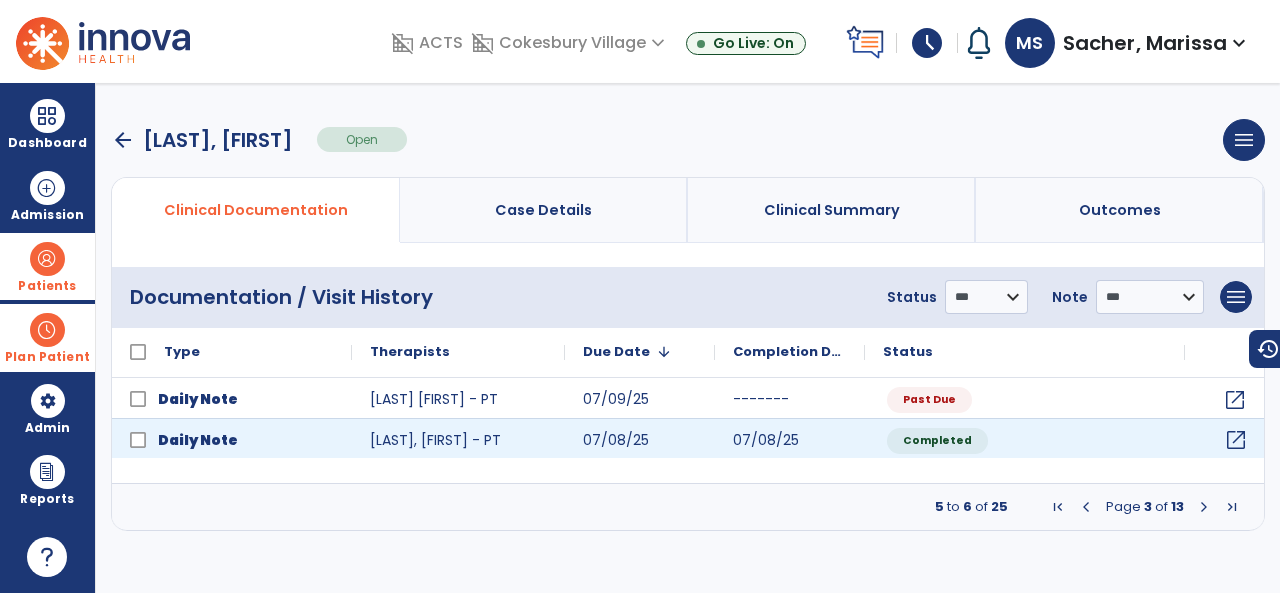 click on "open_in_new" 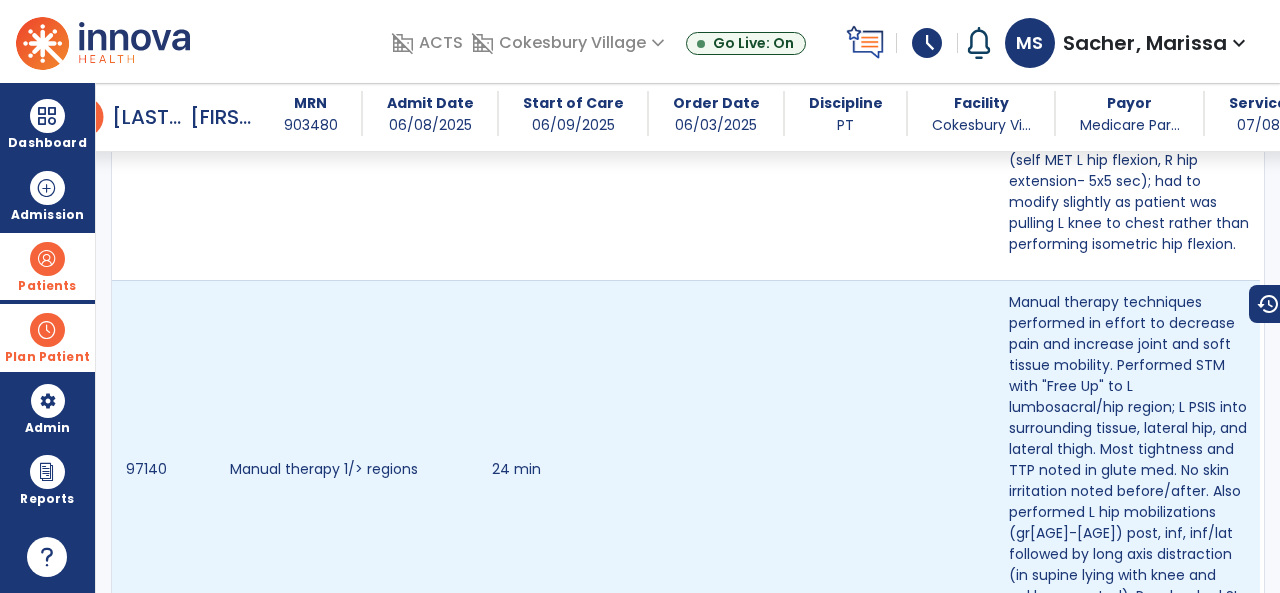 scroll, scrollTop: 1500, scrollLeft: 0, axis: vertical 